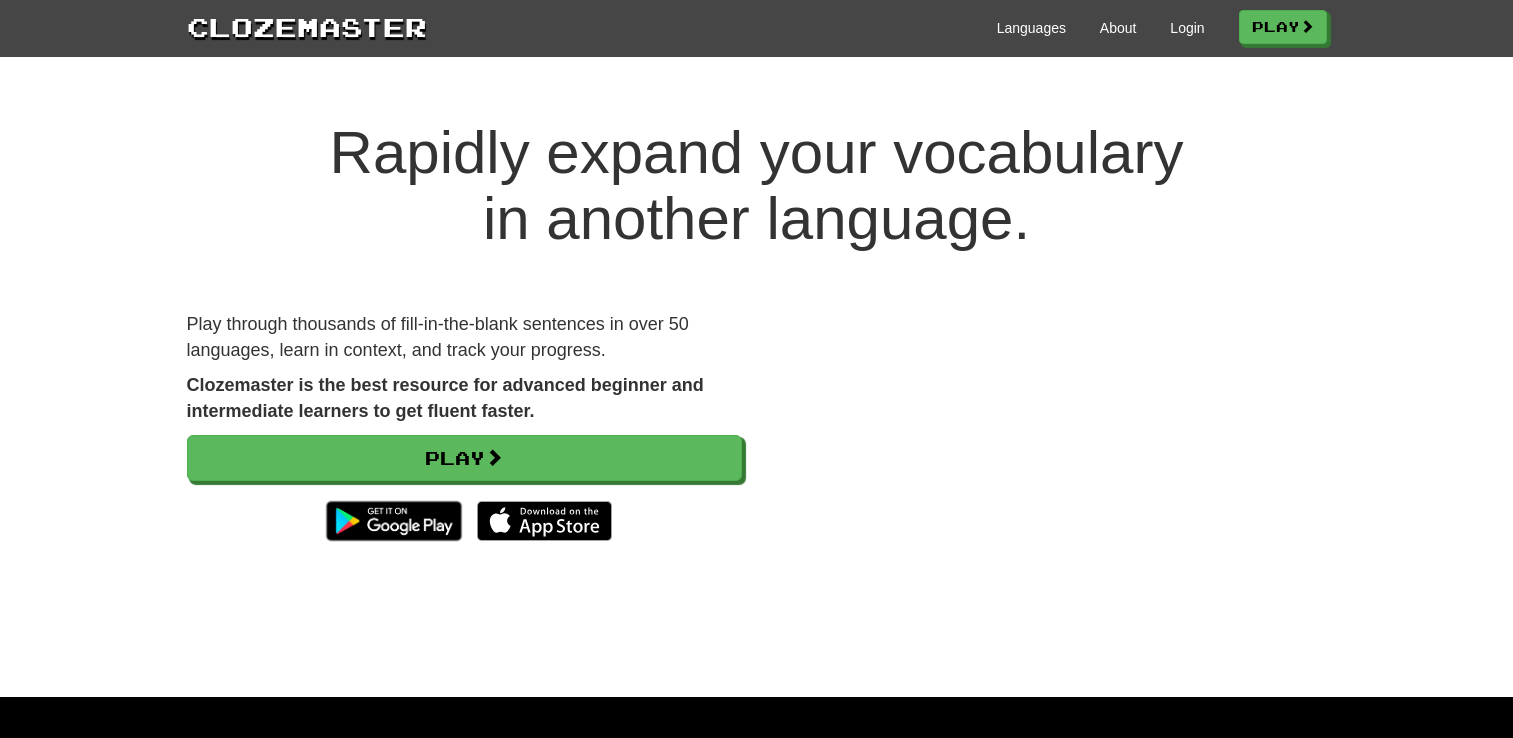 scroll, scrollTop: 0, scrollLeft: 0, axis: both 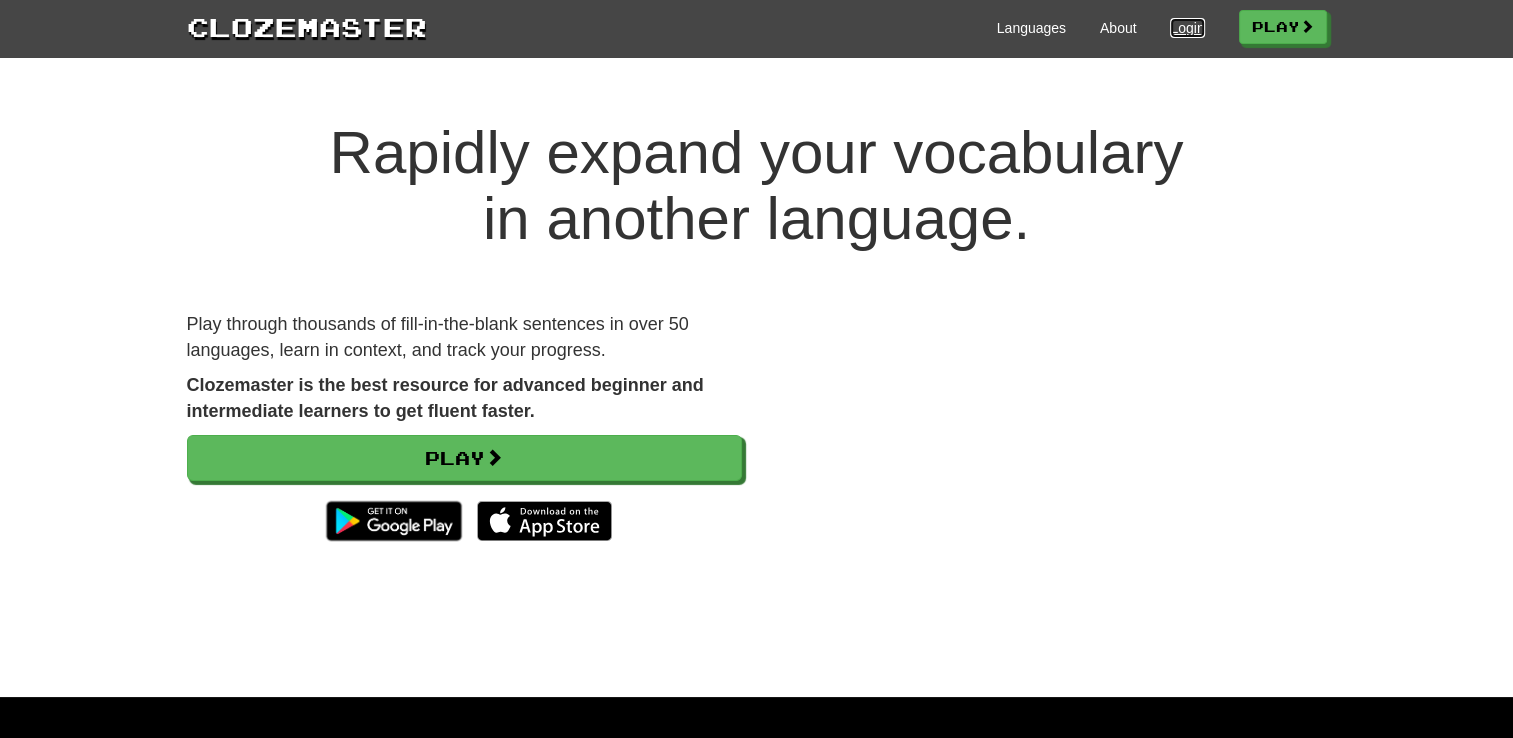 click on "Login" at bounding box center [1187, 28] 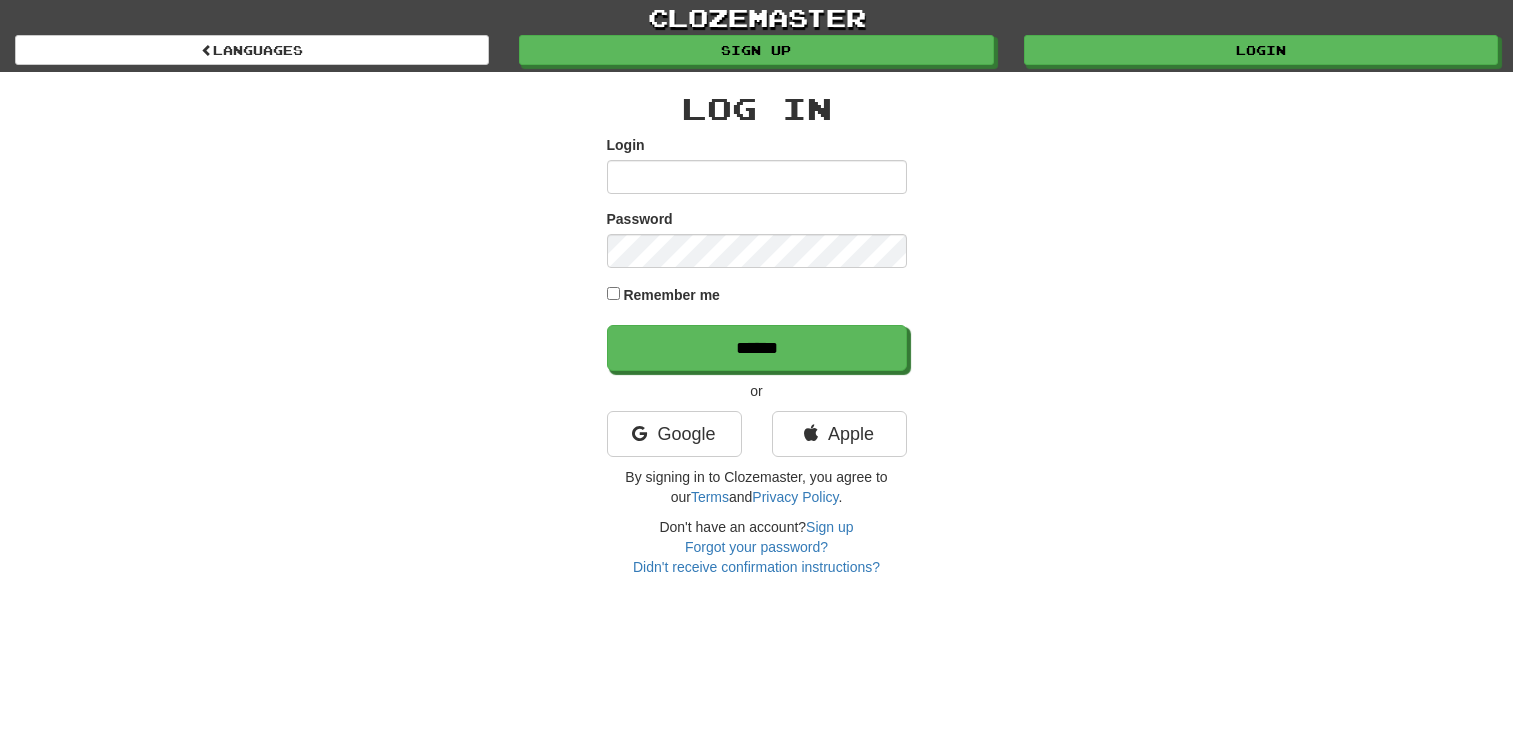 scroll, scrollTop: 0, scrollLeft: 0, axis: both 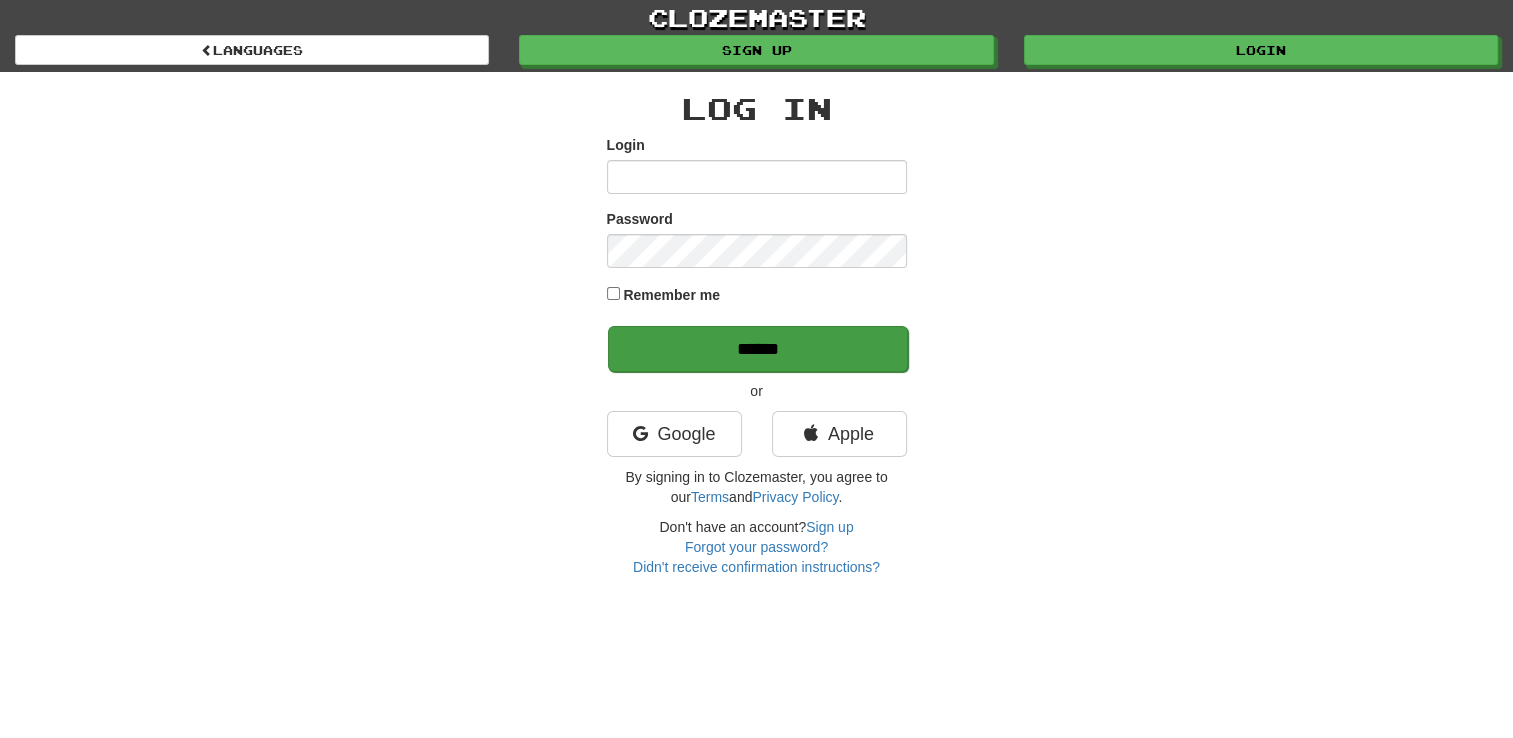 type on "**********" 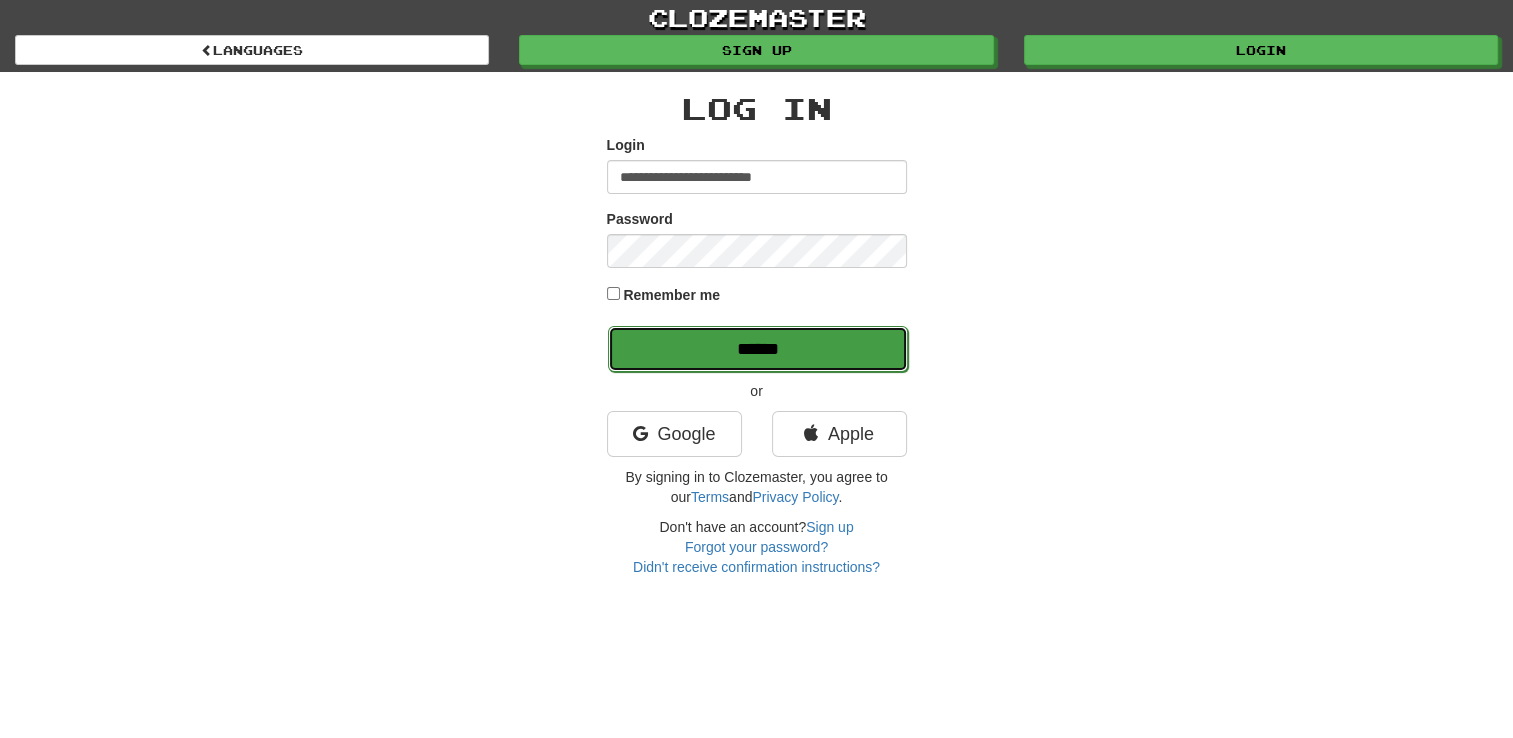 click on "******" at bounding box center [758, 349] 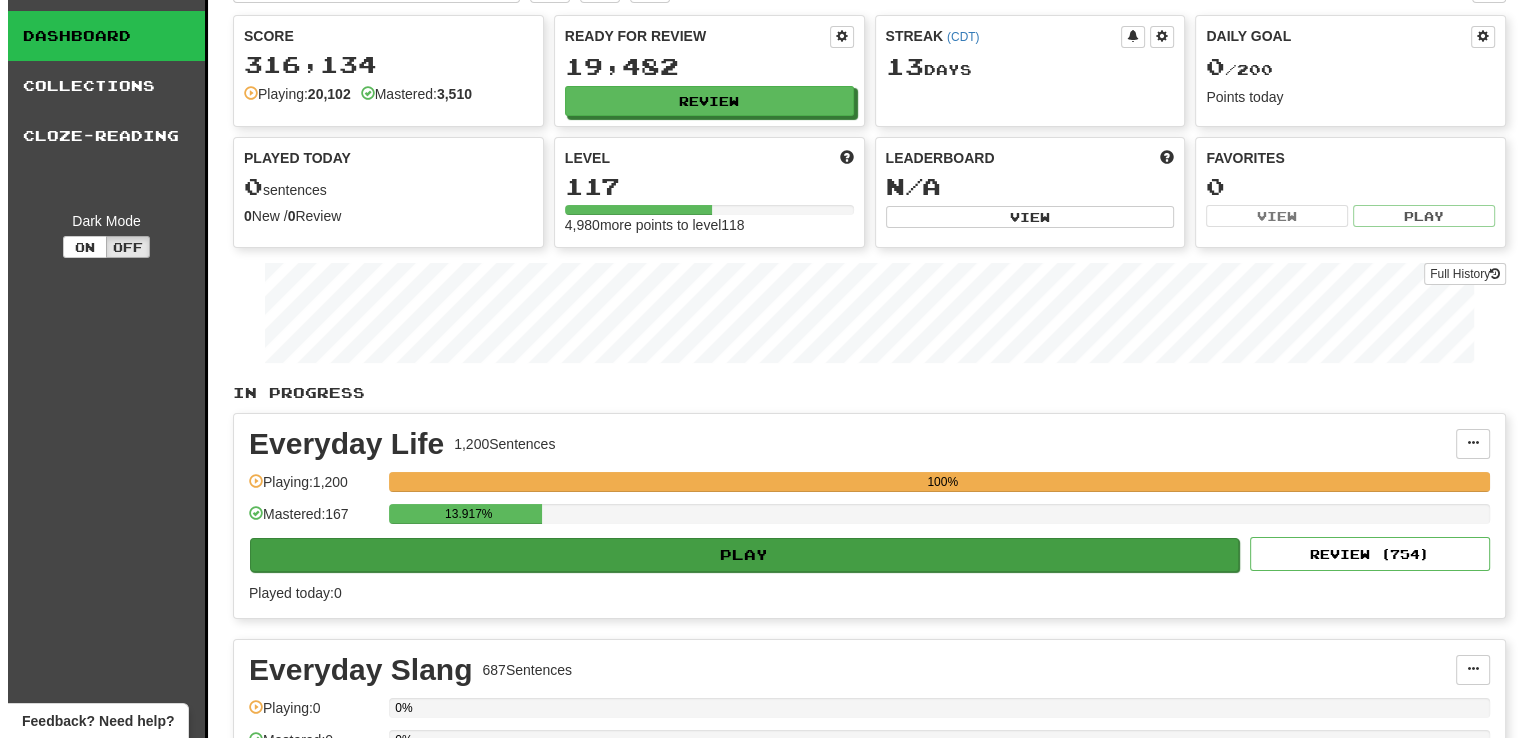 scroll, scrollTop: 0, scrollLeft: 0, axis: both 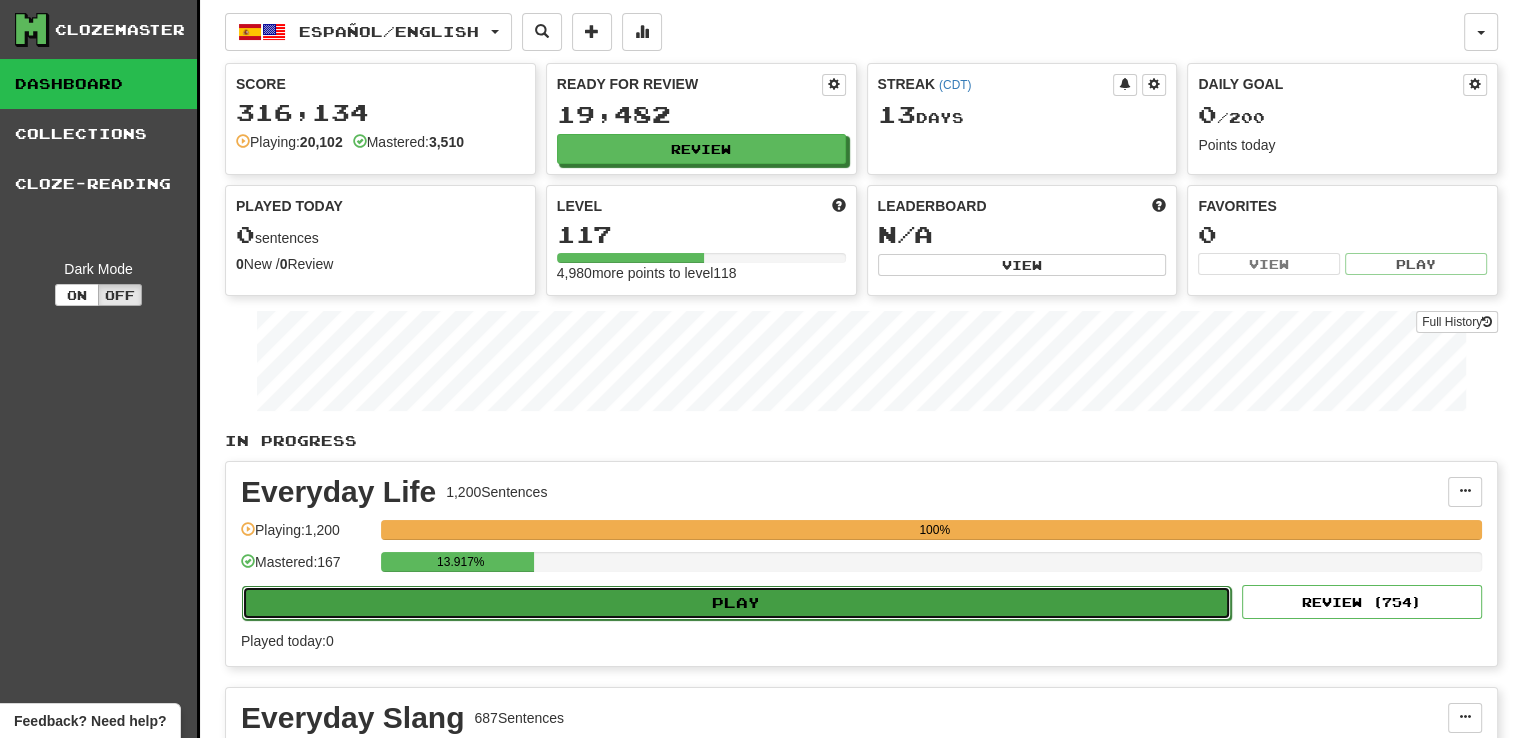 click on "Play" at bounding box center [736, 603] 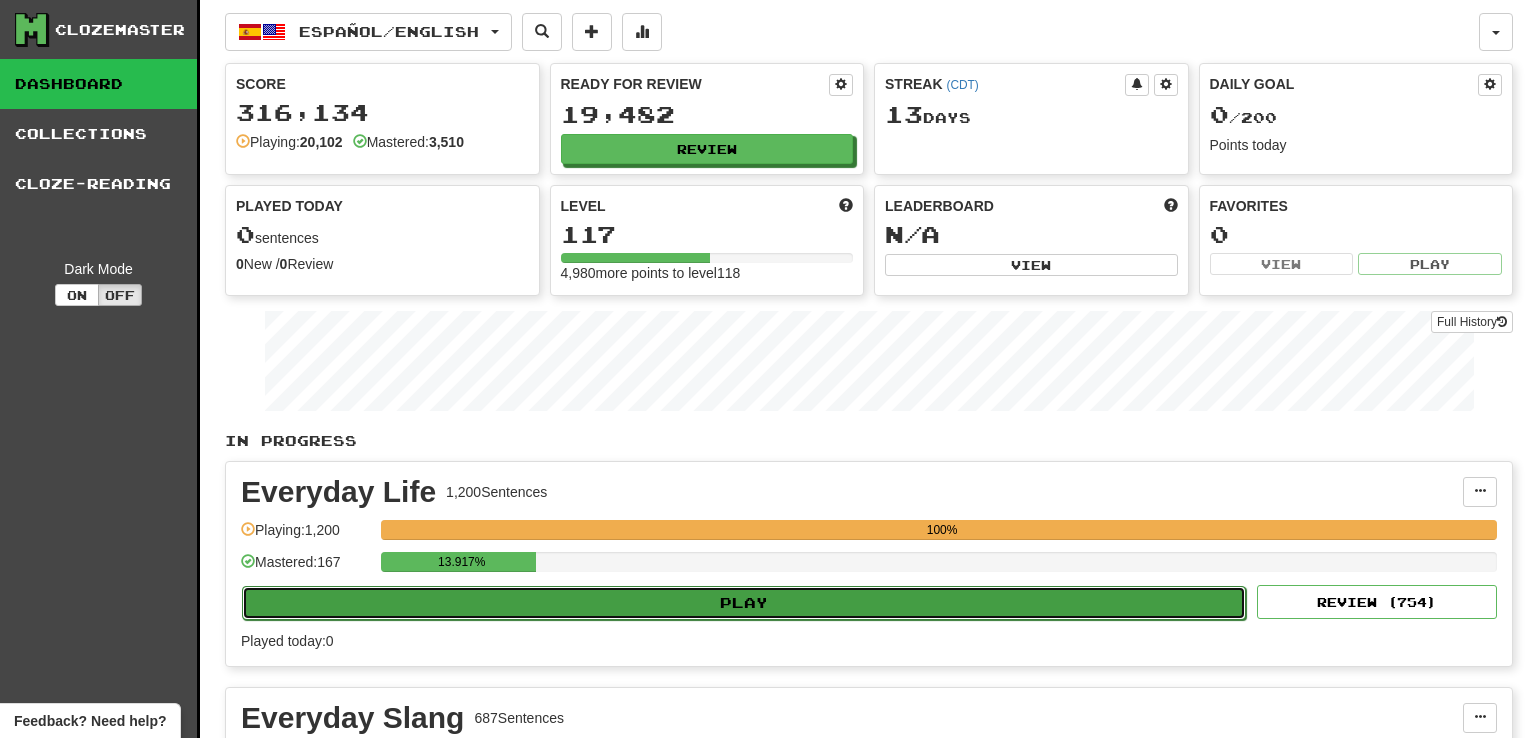 select on "**" 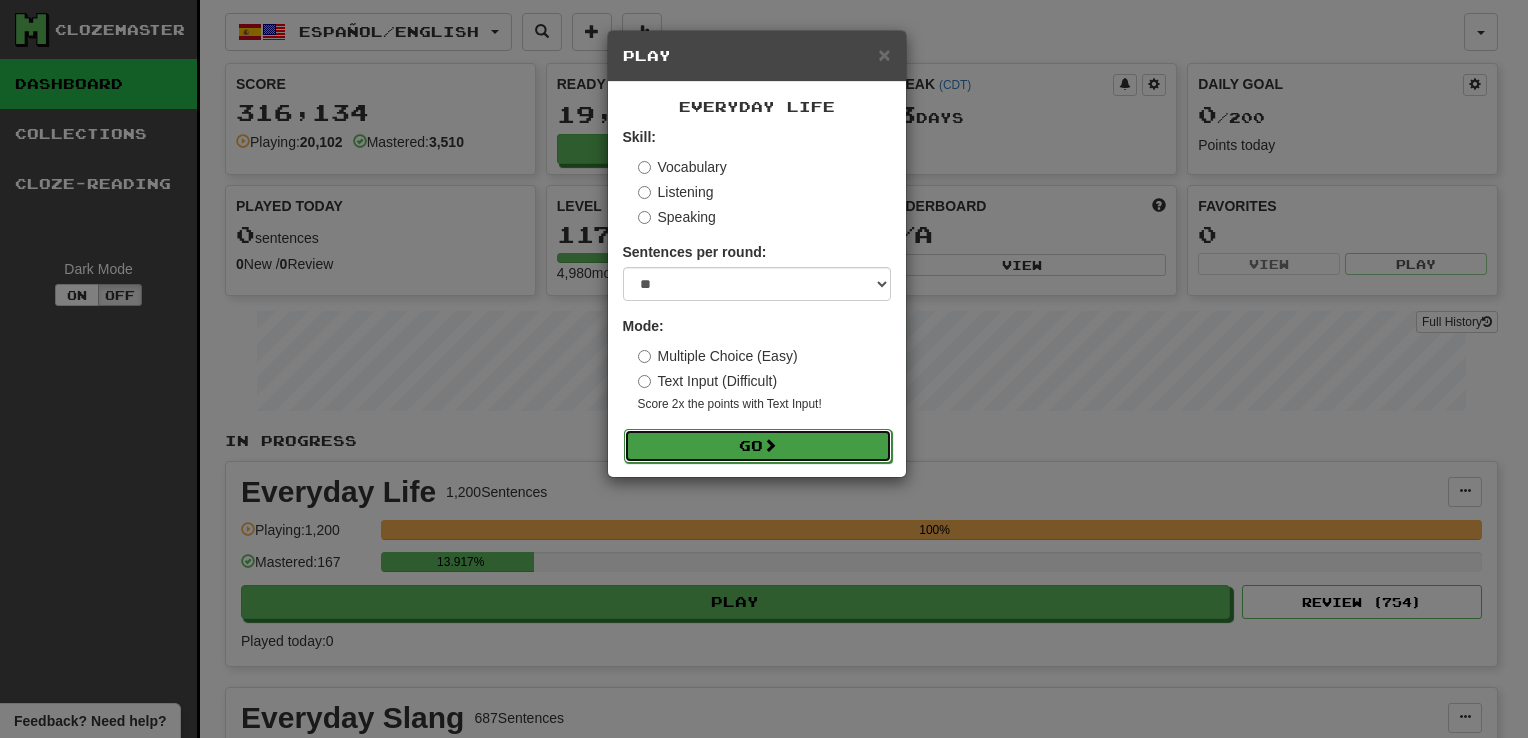 click on "Go" at bounding box center [758, 446] 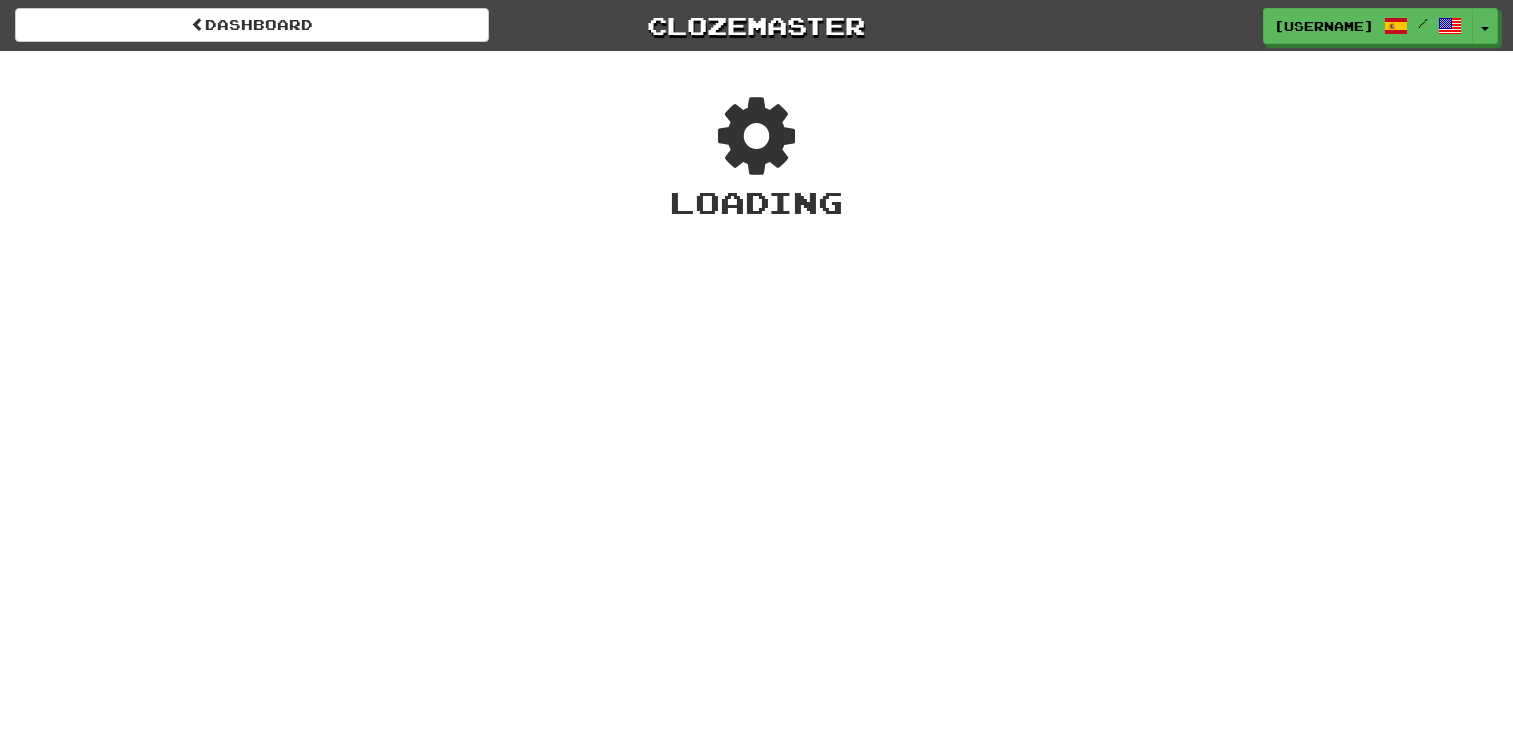 scroll, scrollTop: 0, scrollLeft: 0, axis: both 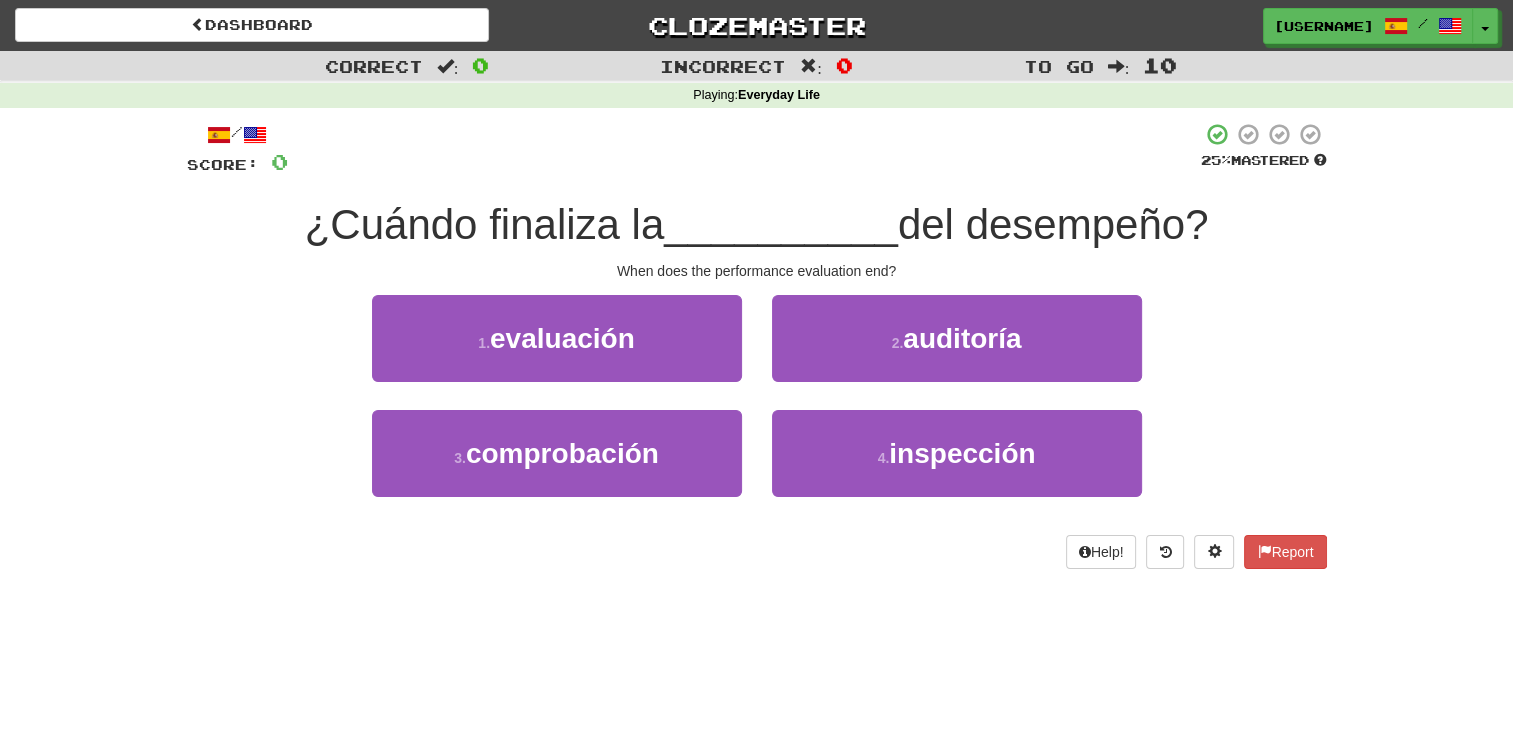 click on "Correct   :   0 Incorrect   :   0 To go   :   10 Playing :  Everyday Life  /  Score:   0 25 %  Mastered ¿Cuándo finaliza la  __________  del desempeño? When does the performance evaluation end? 1 .  evaluación 2 .  auditoría 3 .  comprobación 4 .  inspección  Help!  Report" at bounding box center (756, 324) 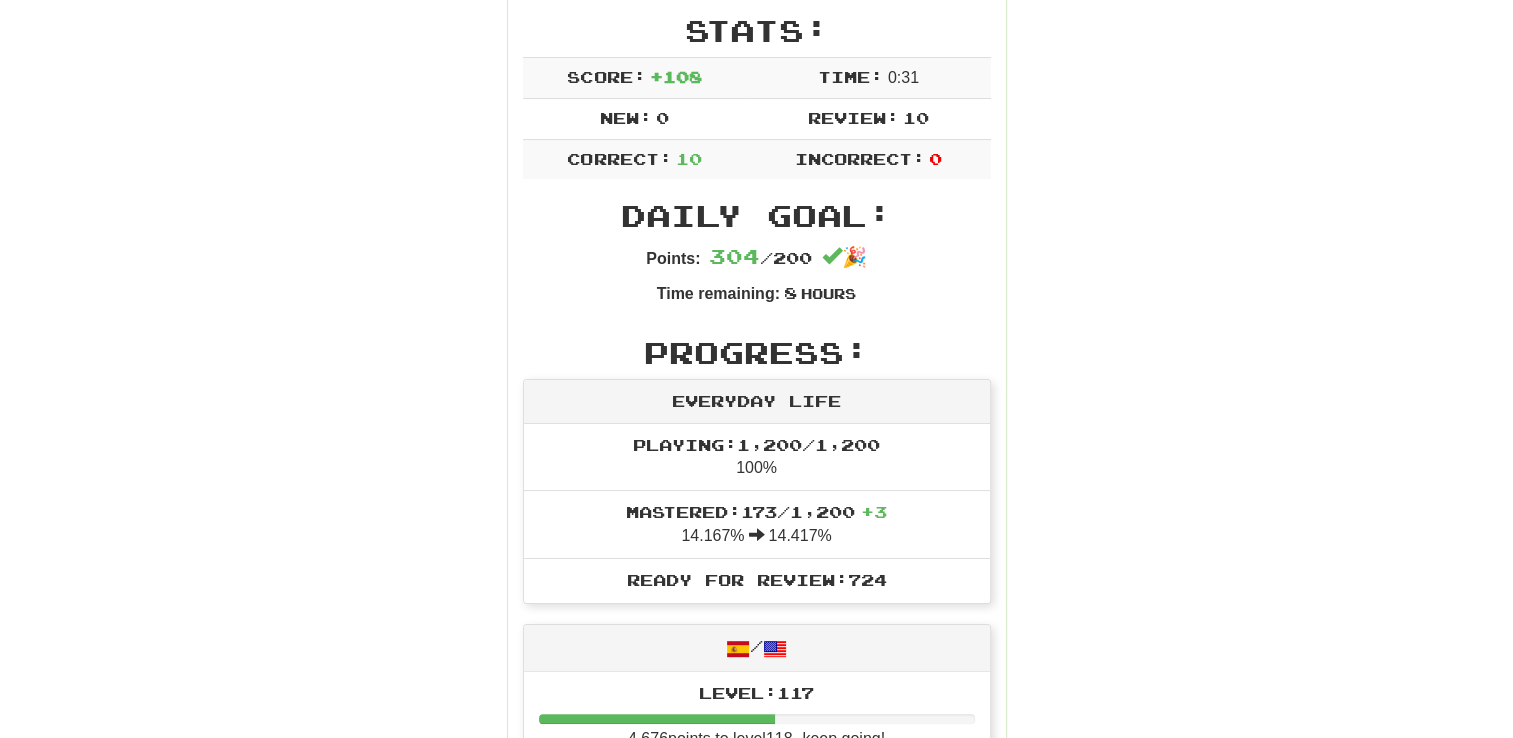 scroll, scrollTop: 0, scrollLeft: 0, axis: both 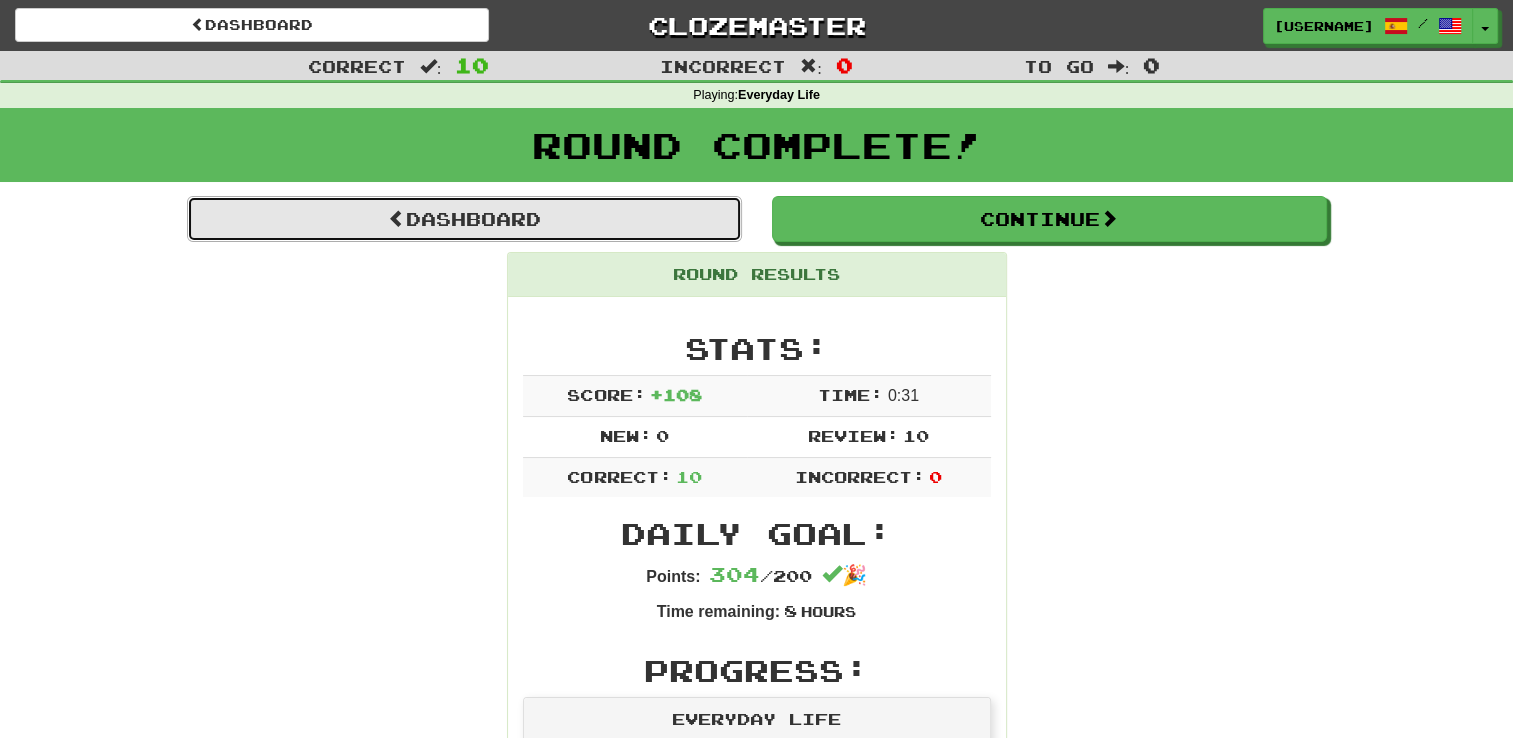 click on "Dashboard" at bounding box center (464, 219) 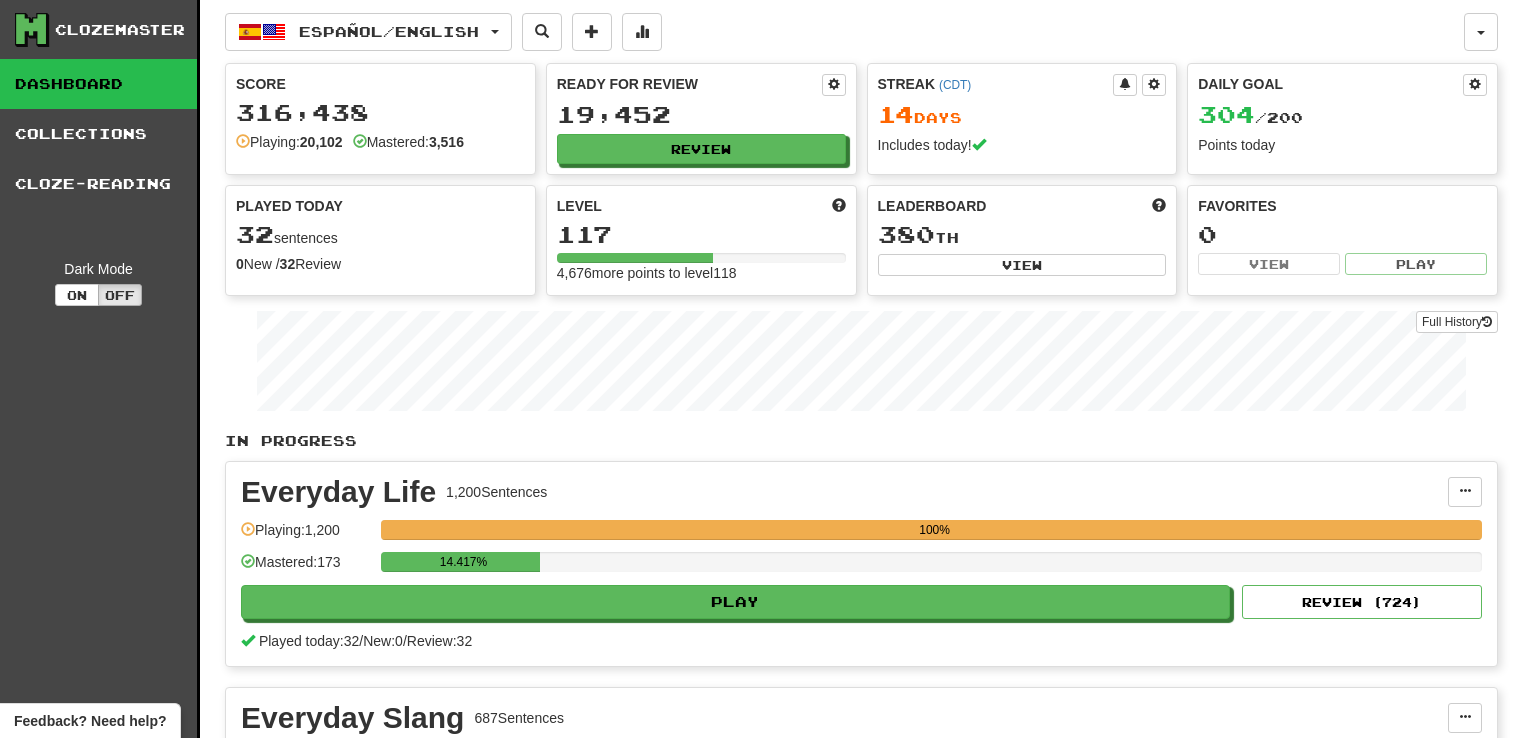 scroll, scrollTop: 0, scrollLeft: 0, axis: both 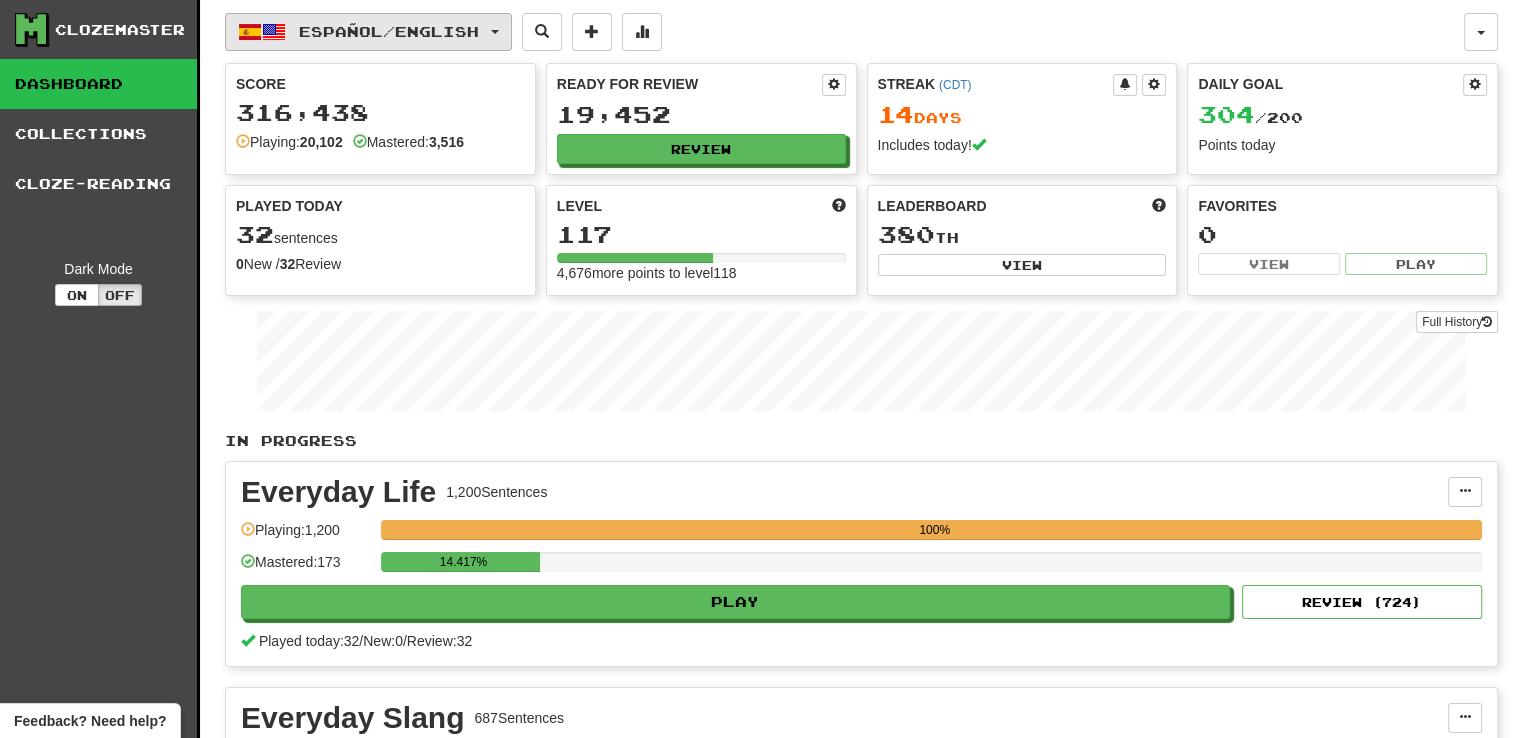 click on "Español  /  English" at bounding box center [389, 31] 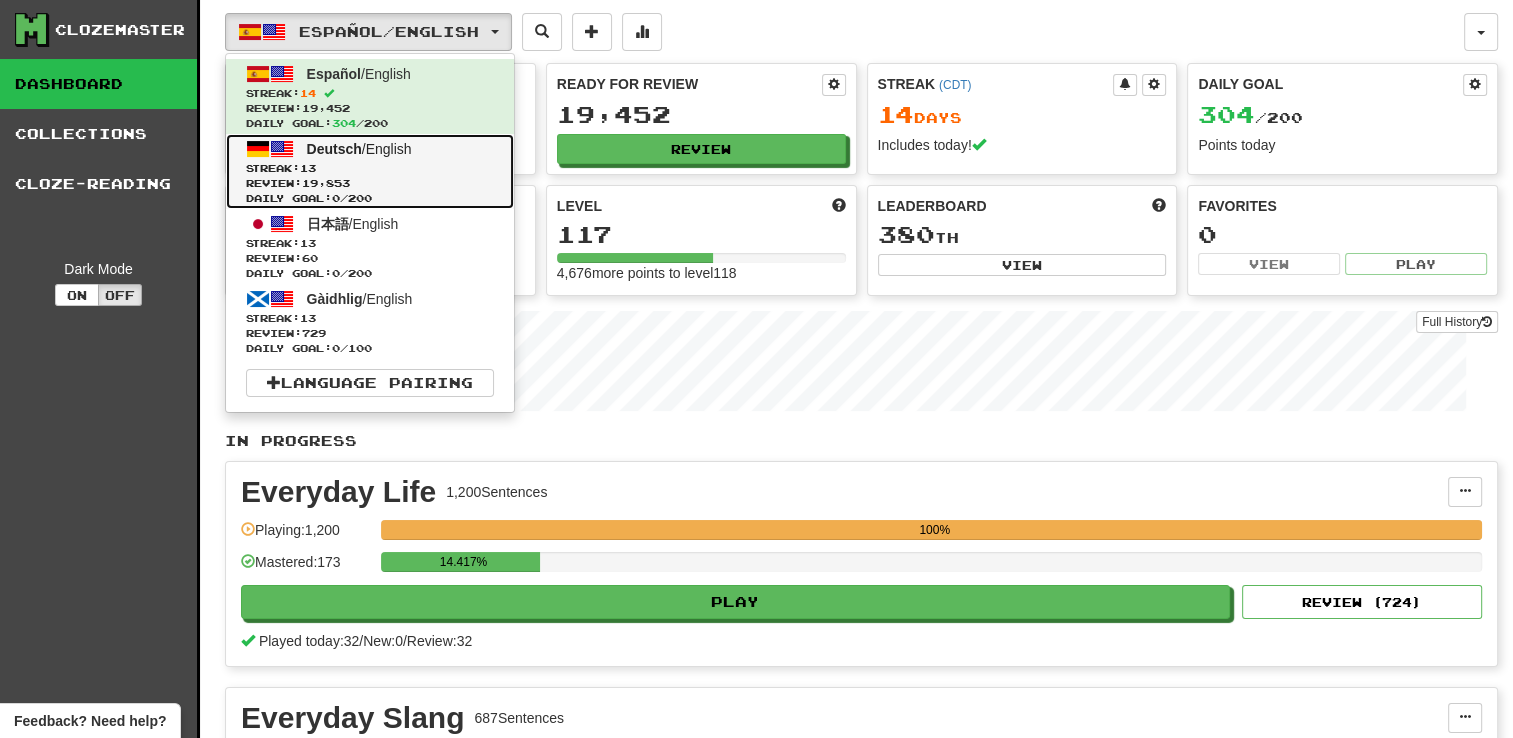 click on "Deutsch  /  English Streak:  13   Review:  19,853 Daily Goal:  0  /  200" at bounding box center [370, 171] 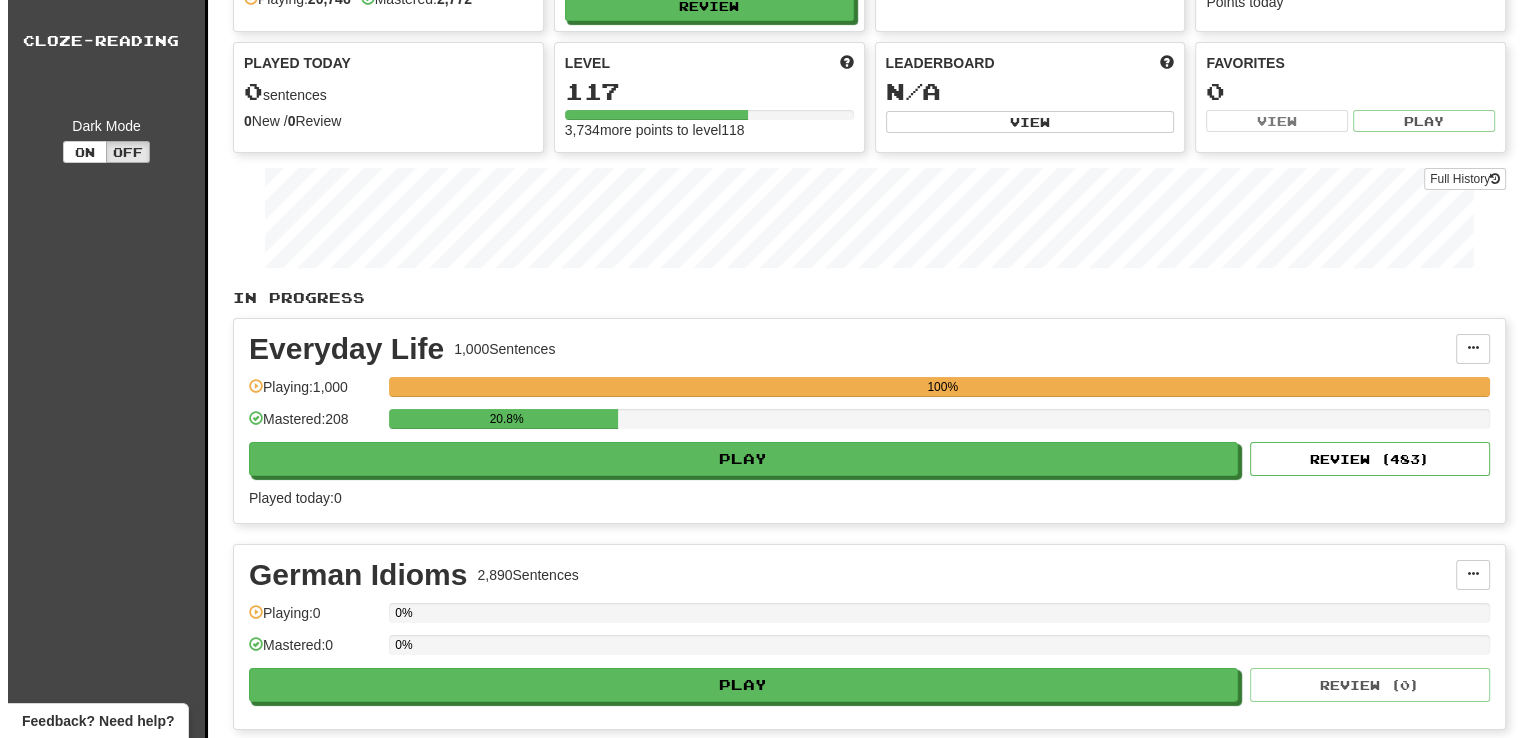 scroll, scrollTop: 100, scrollLeft: 0, axis: vertical 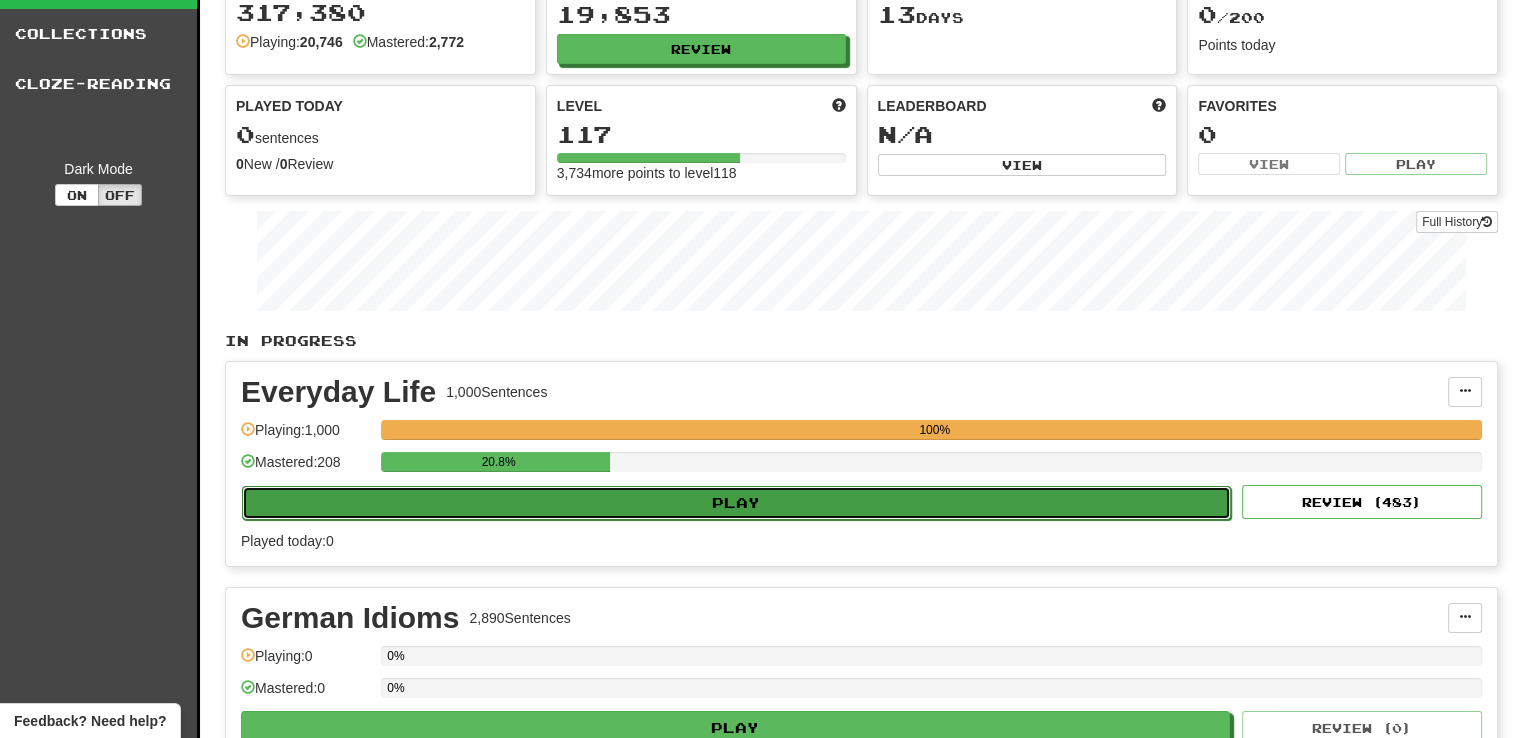 click on "Play" at bounding box center [736, 503] 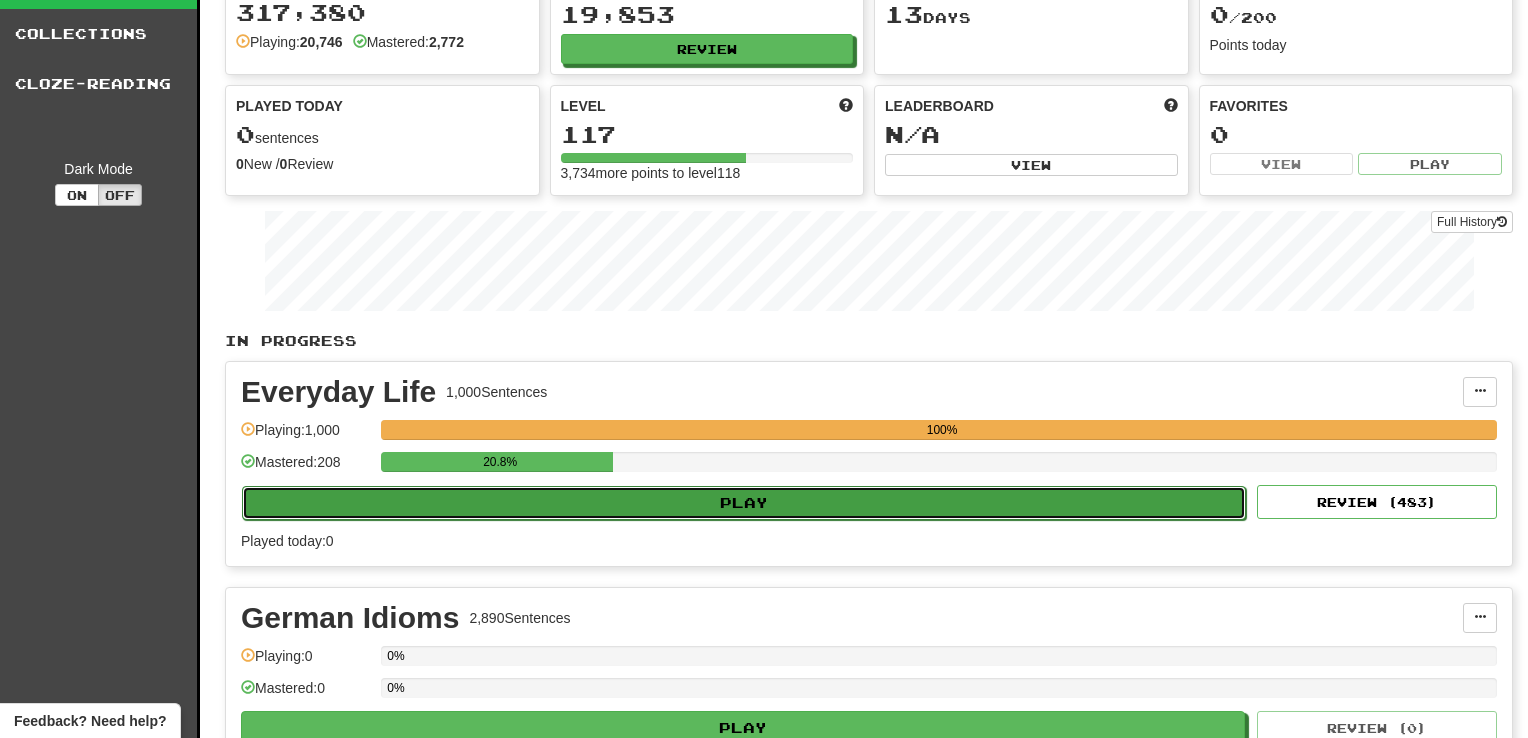 select on "**" 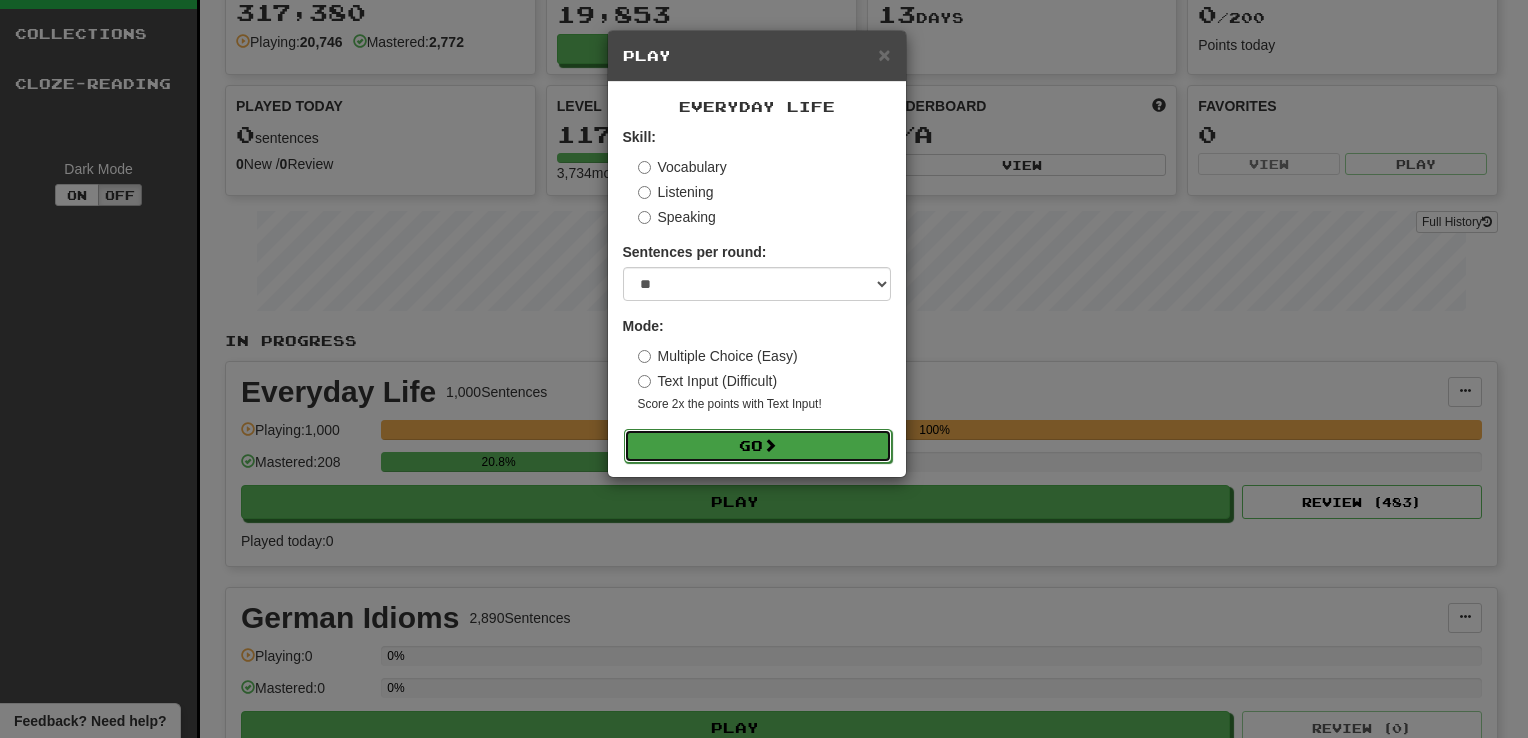 click on "Go" at bounding box center [758, 446] 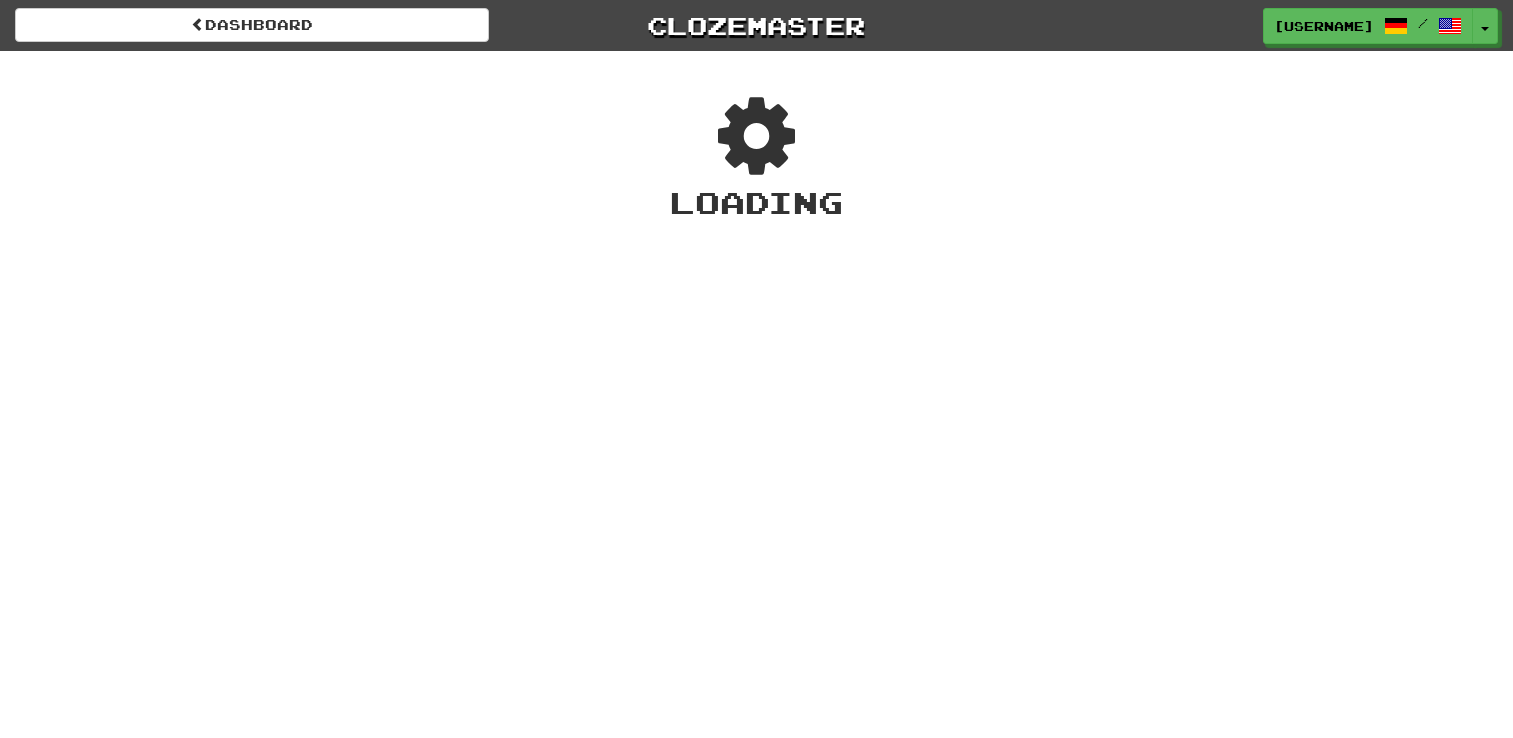 scroll, scrollTop: 0, scrollLeft: 0, axis: both 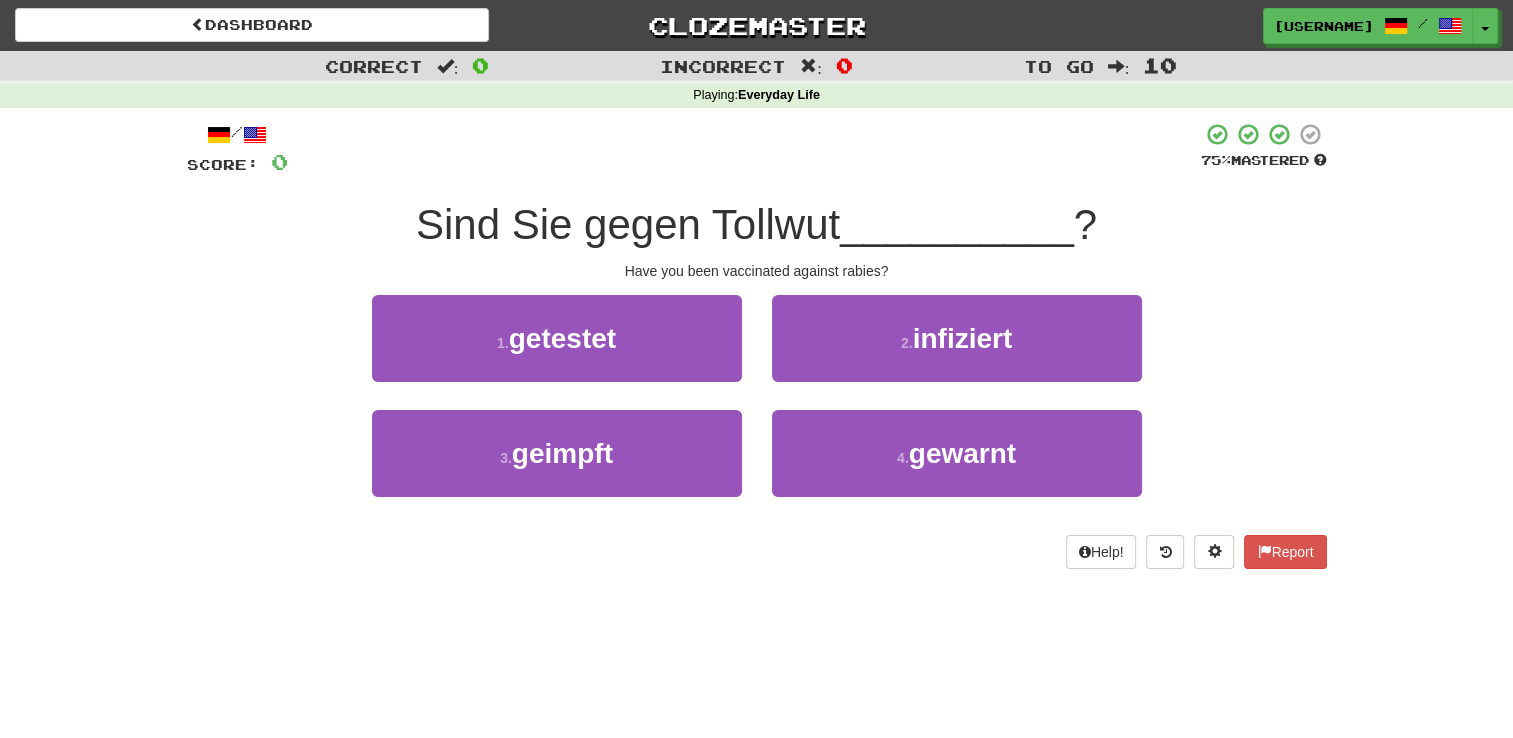 click on "Correct   :   0 Incorrect   :   0 To go   :   10 Playing :  Everyday Life  /  Score:   0 75 %  Mastered Sind Sie gegen Tollwut  __________ ? Have you been vaccinated against rabies? 1 .  getestet 2 .  infiziert 3 .  geimpft 4 .  gewarnt  Help!  Report" at bounding box center [756, 324] 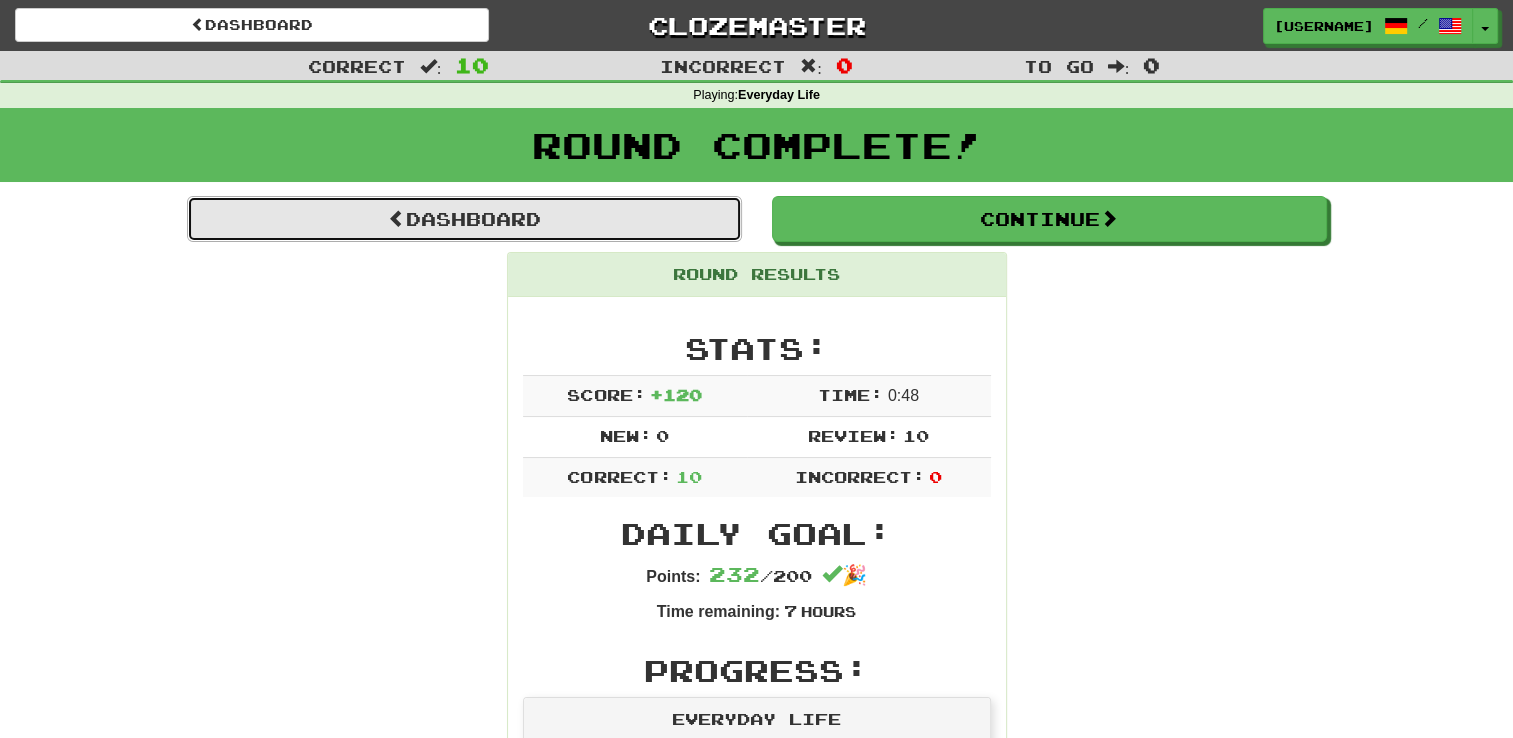 click on "Dashboard" at bounding box center [464, 219] 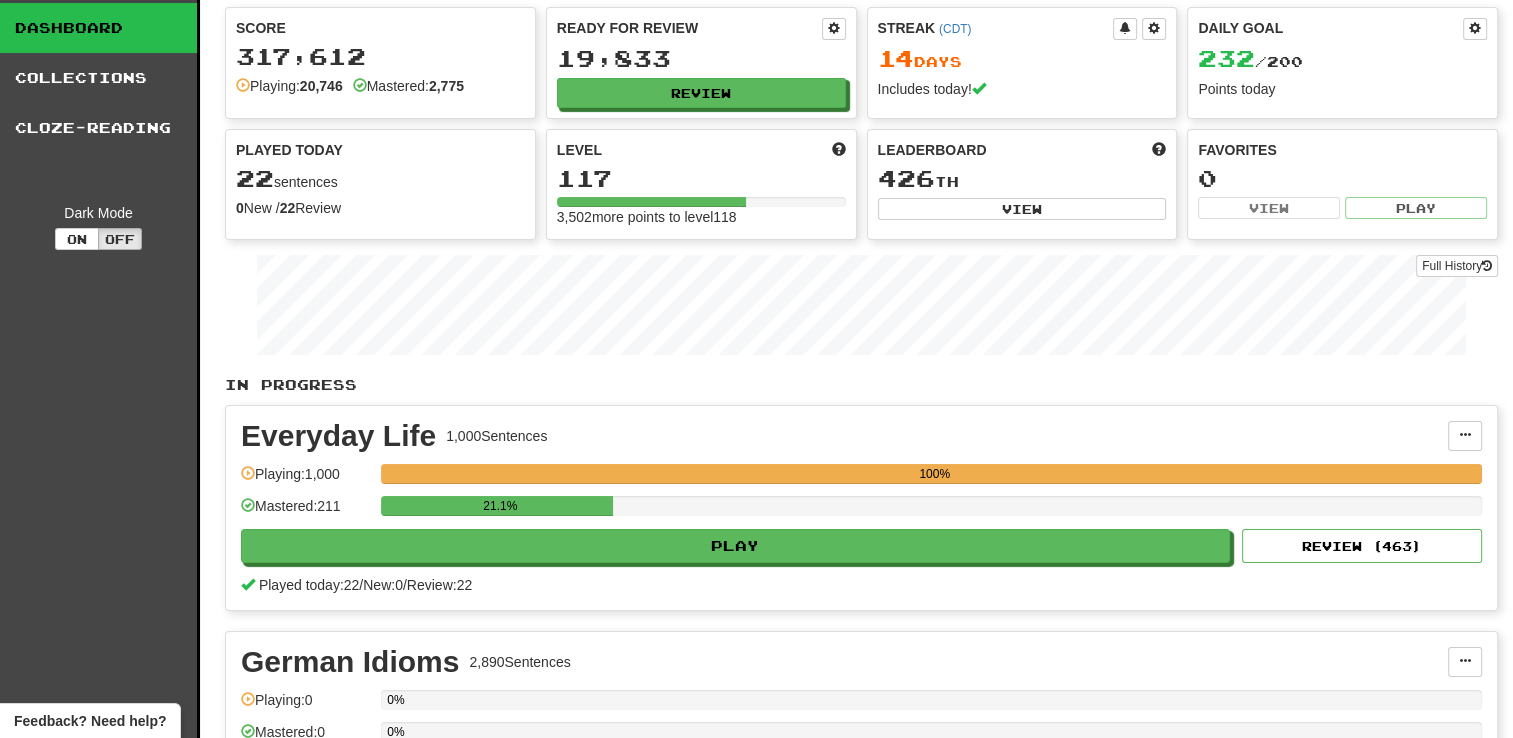 scroll, scrollTop: 0, scrollLeft: 0, axis: both 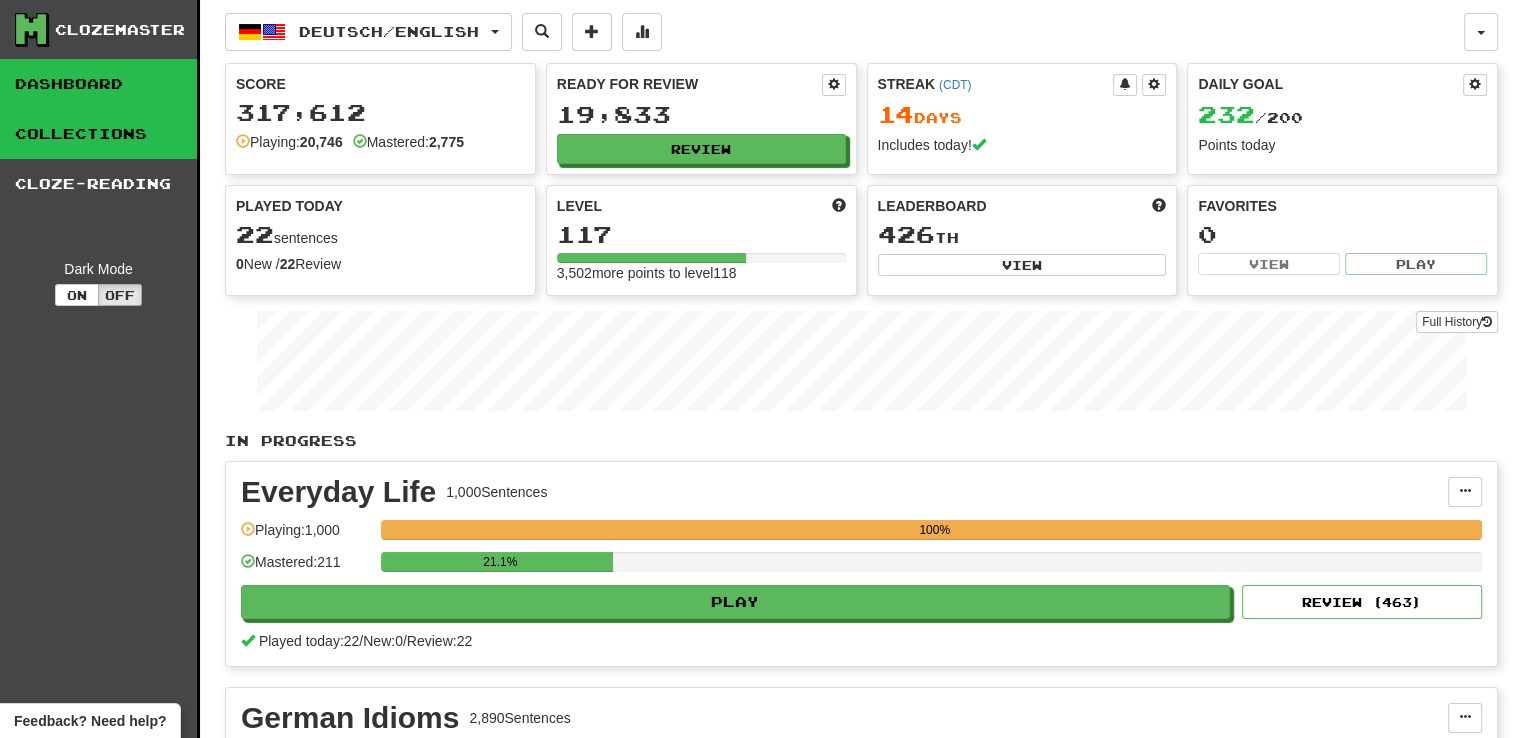 click on "Collections" at bounding box center [98, 134] 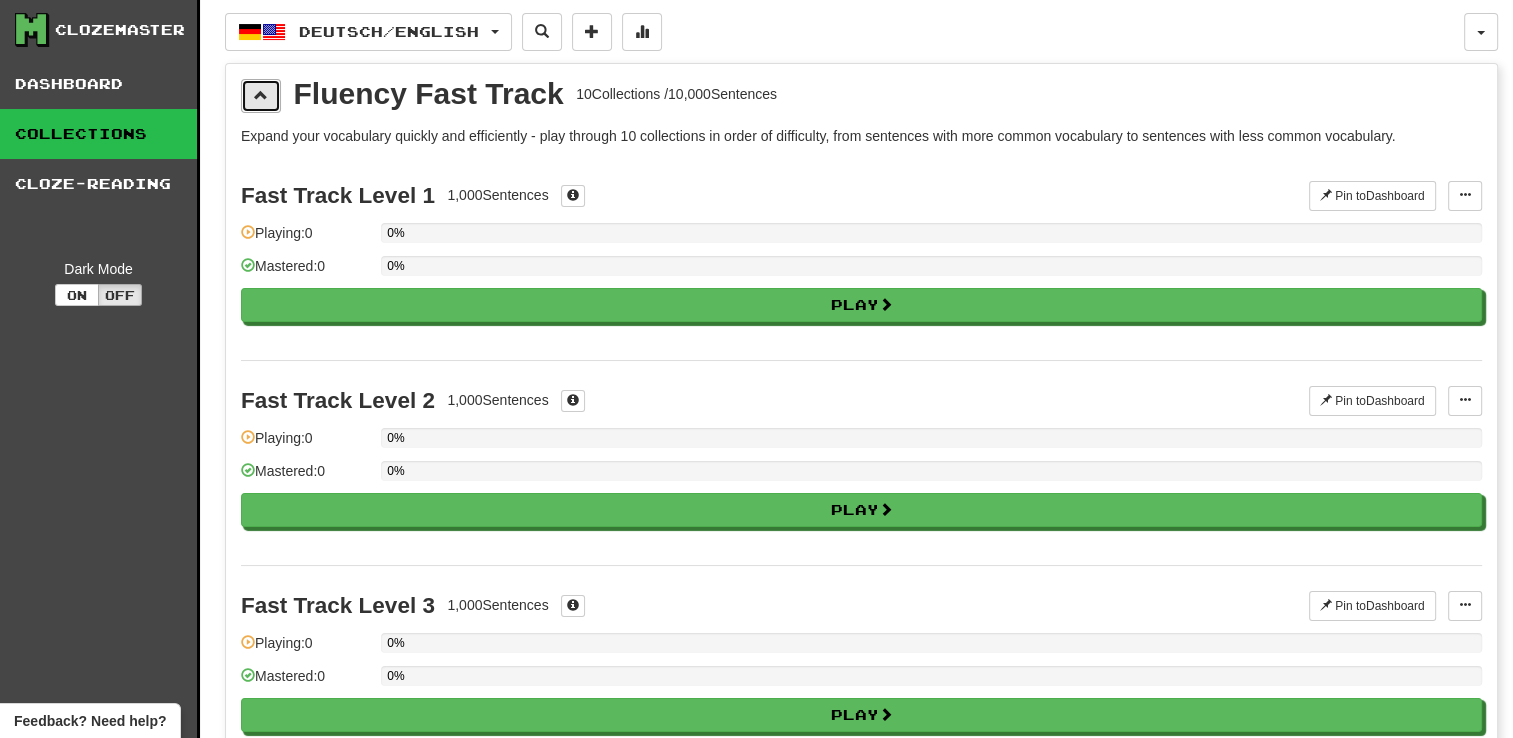 click at bounding box center (261, 95) 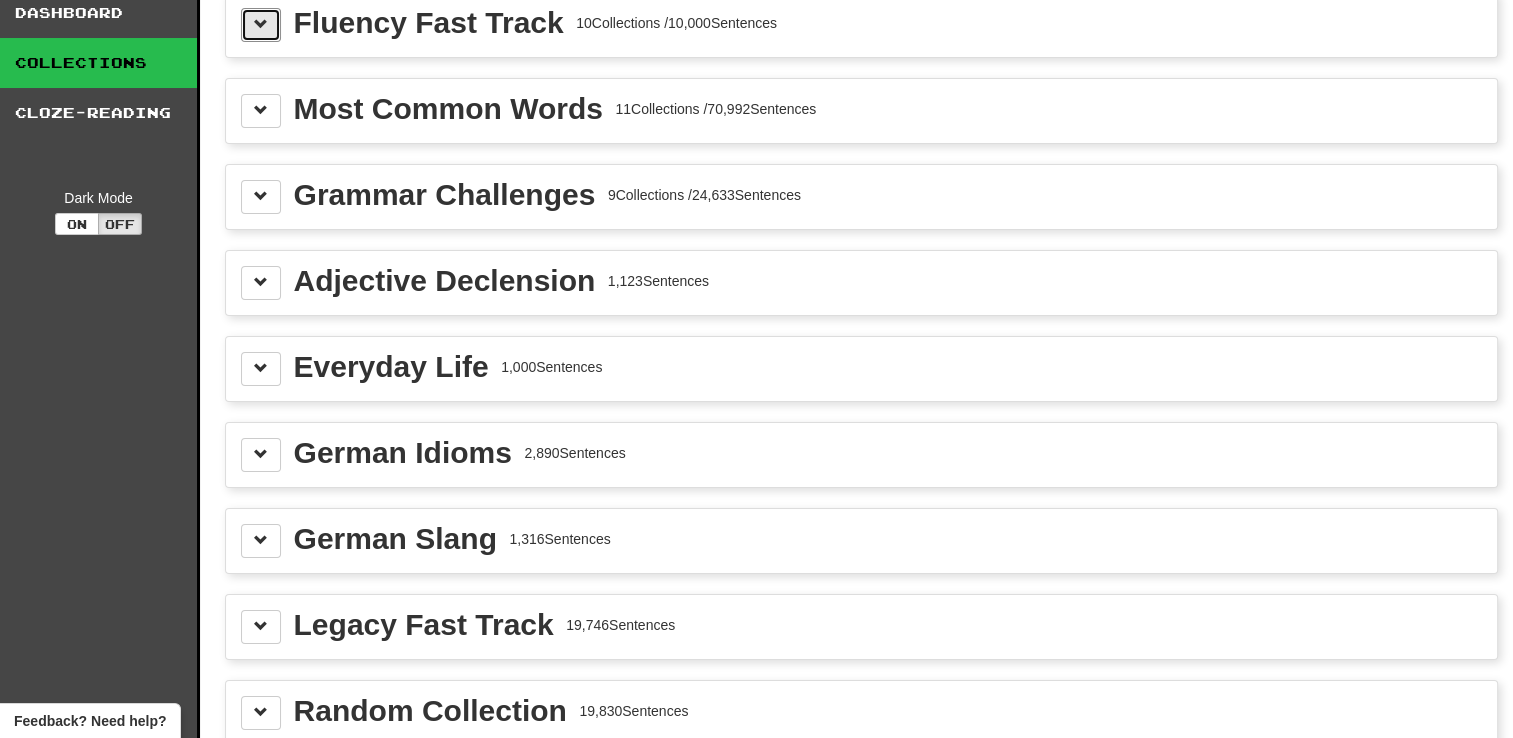 scroll, scrollTop: 300, scrollLeft: 0, axis: vertical 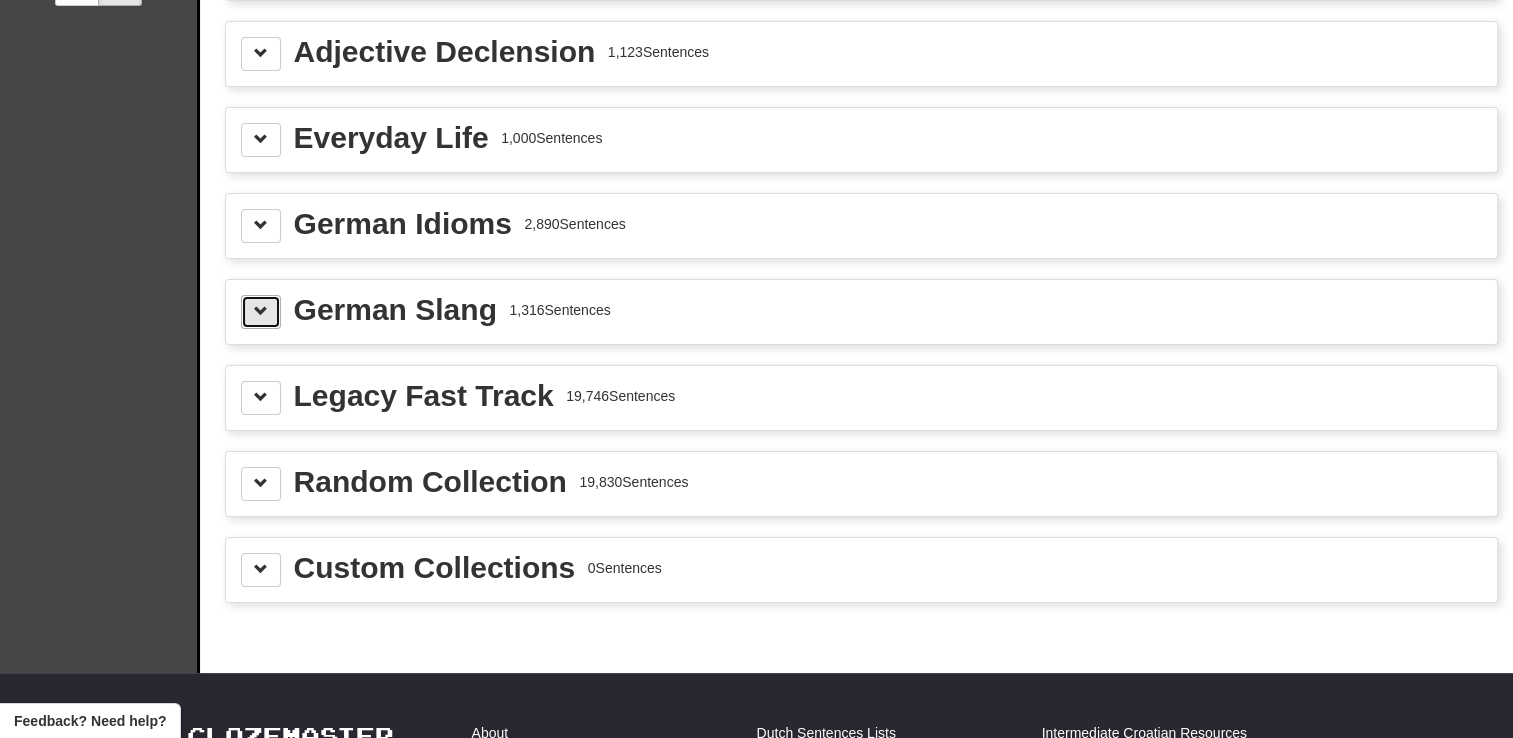 click at bounding box center [261, 311] 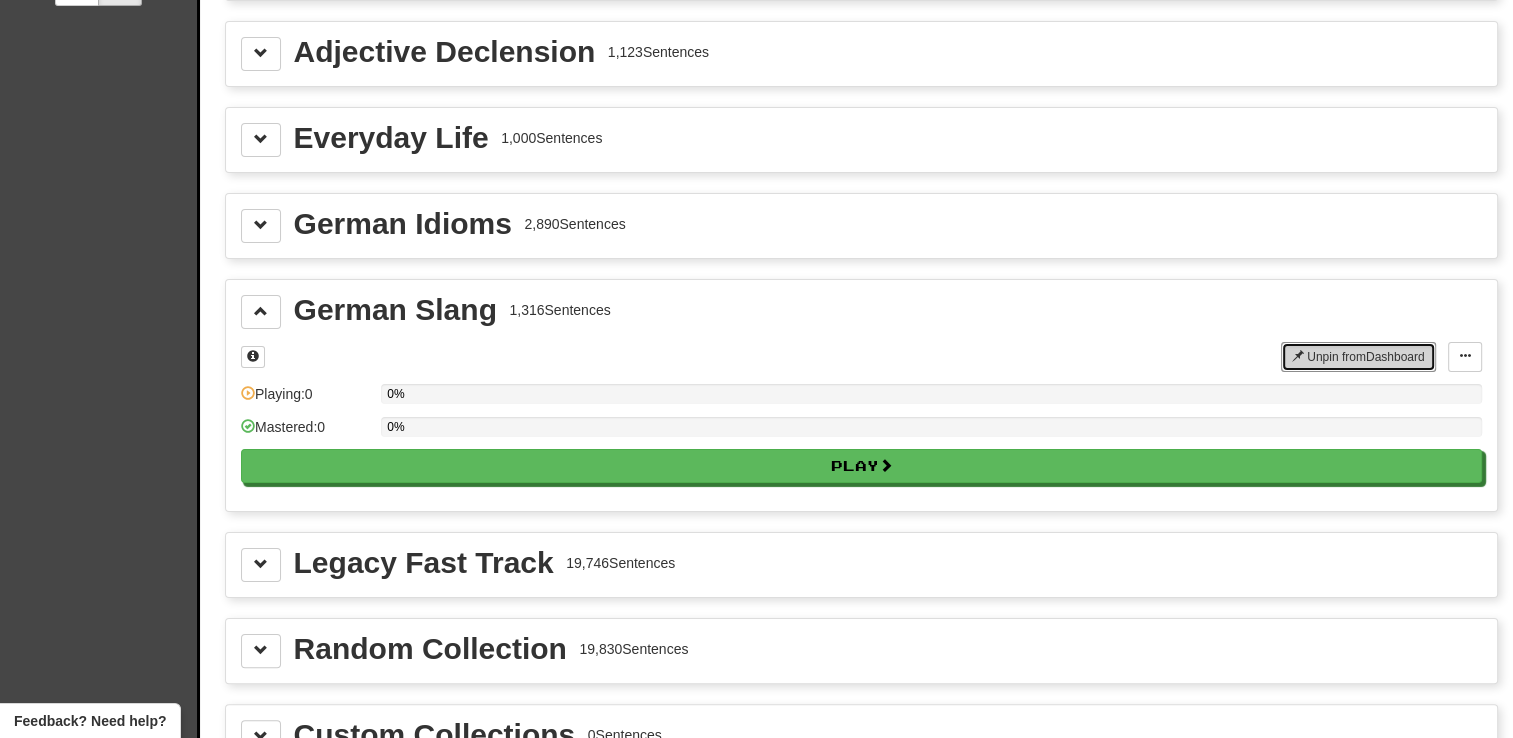 click on "Unpin from  Dashboard" at bounding box center [1358, 357] 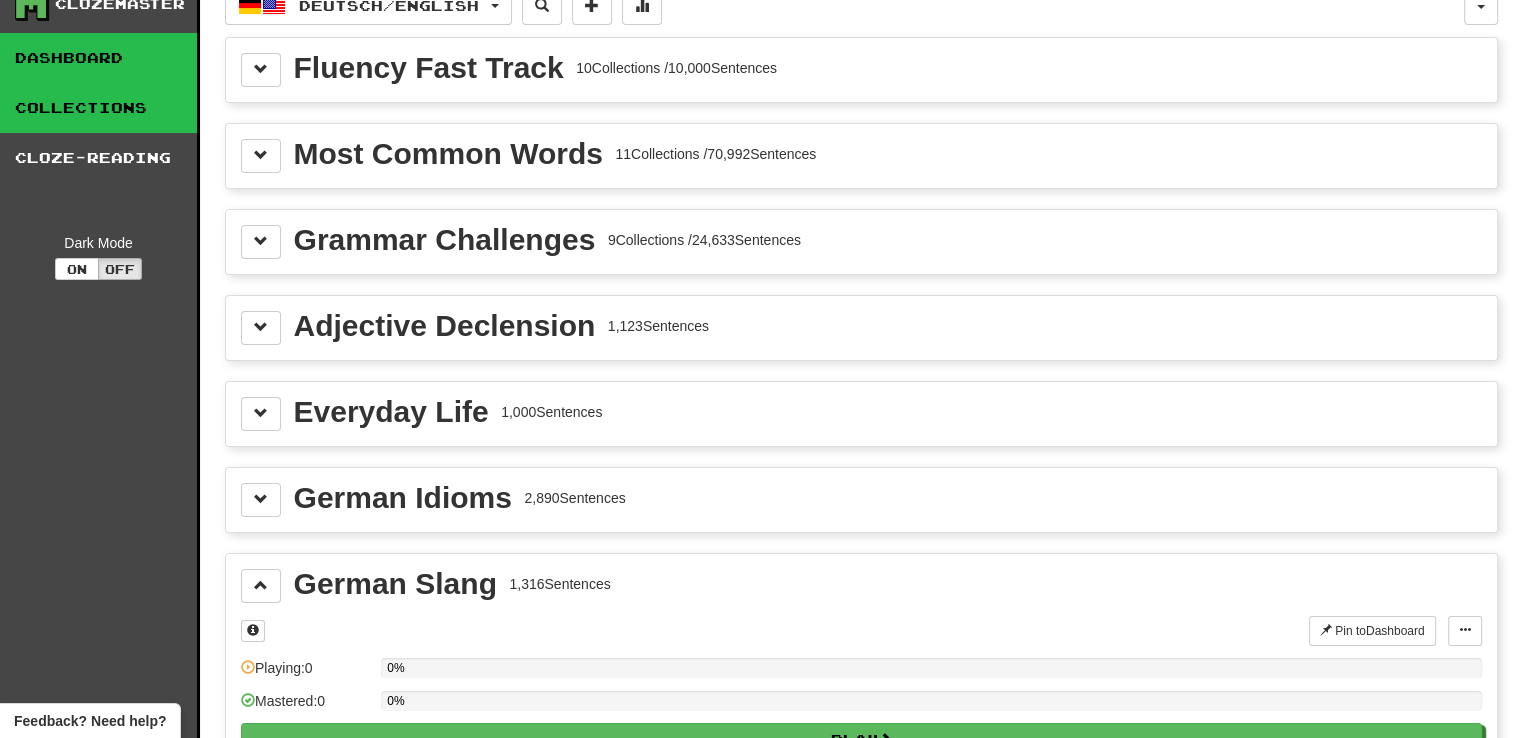 scroll, scrollTop: 0, scrollLeft: 0, axis: both 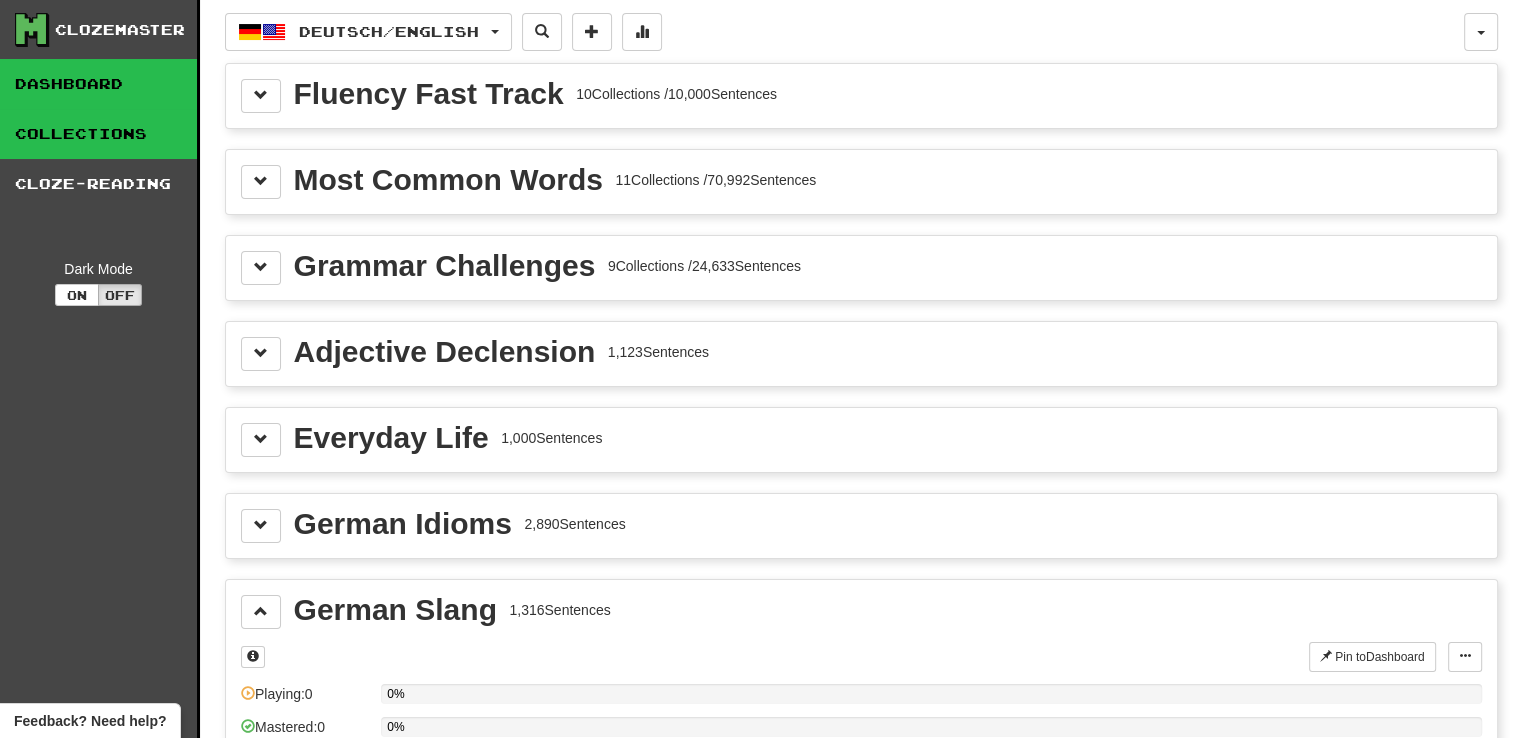 click on "Dashboard" at bounding box center [98, 84] 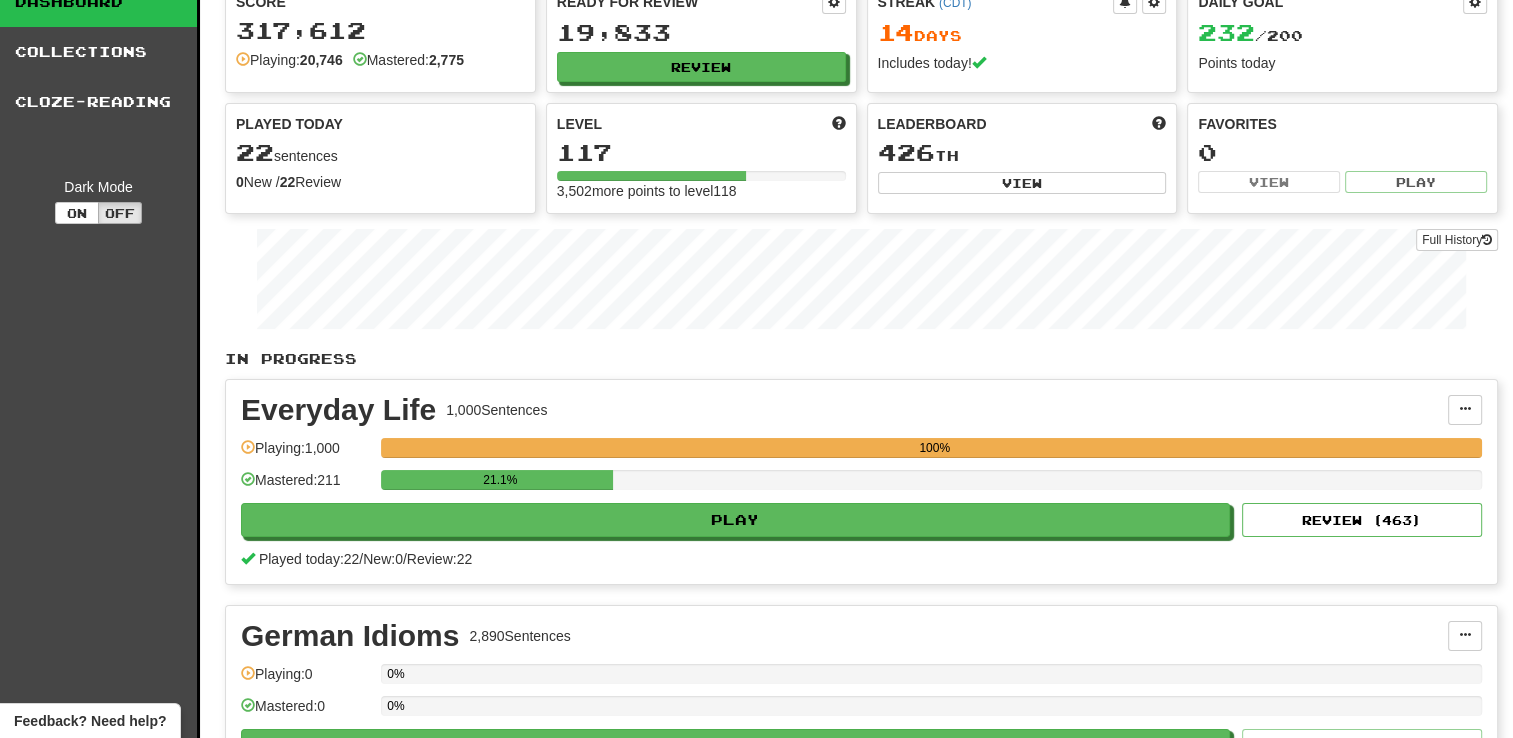 scroll, scrollTop: 0, scrollLeft: 0, axis: both 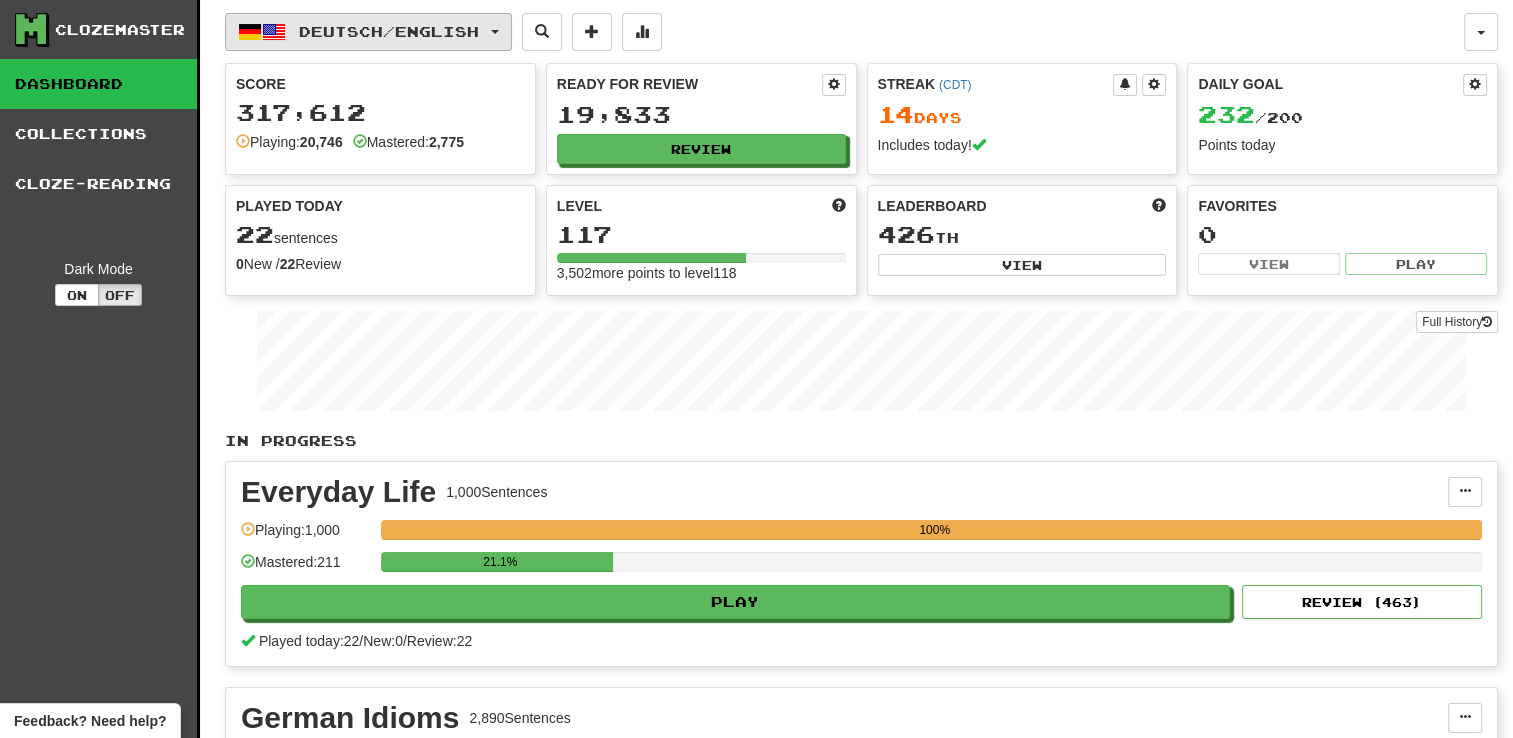 click on "Deutsch  /  English" at bounding box center [389, 31] 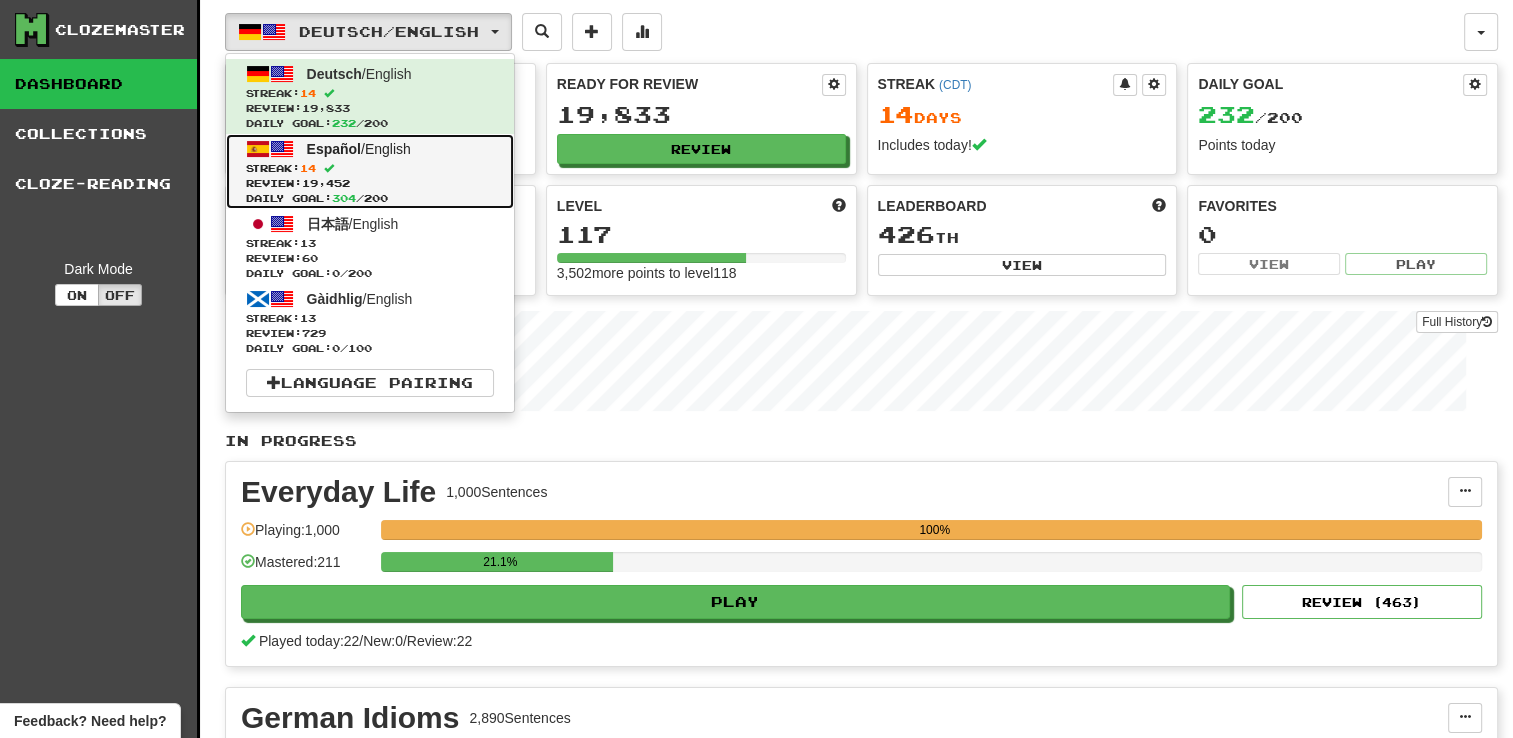 click on "Español  /  English Streak:  14   Review:  19,452 Daily Goal:  304  /  200" at bounding box center (370, 171) 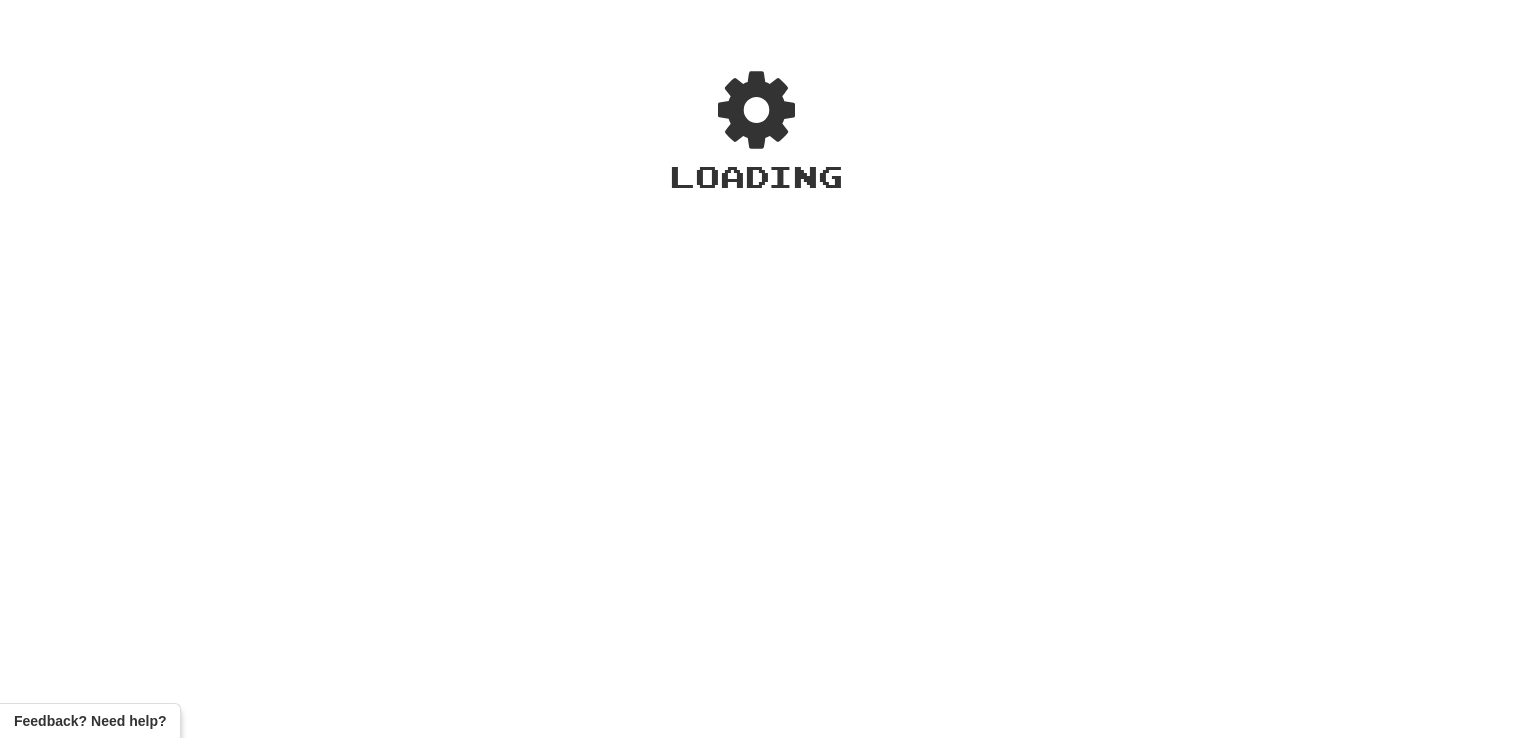 scroll, scrollTop: 0, scrollLeft: 0, axis: both 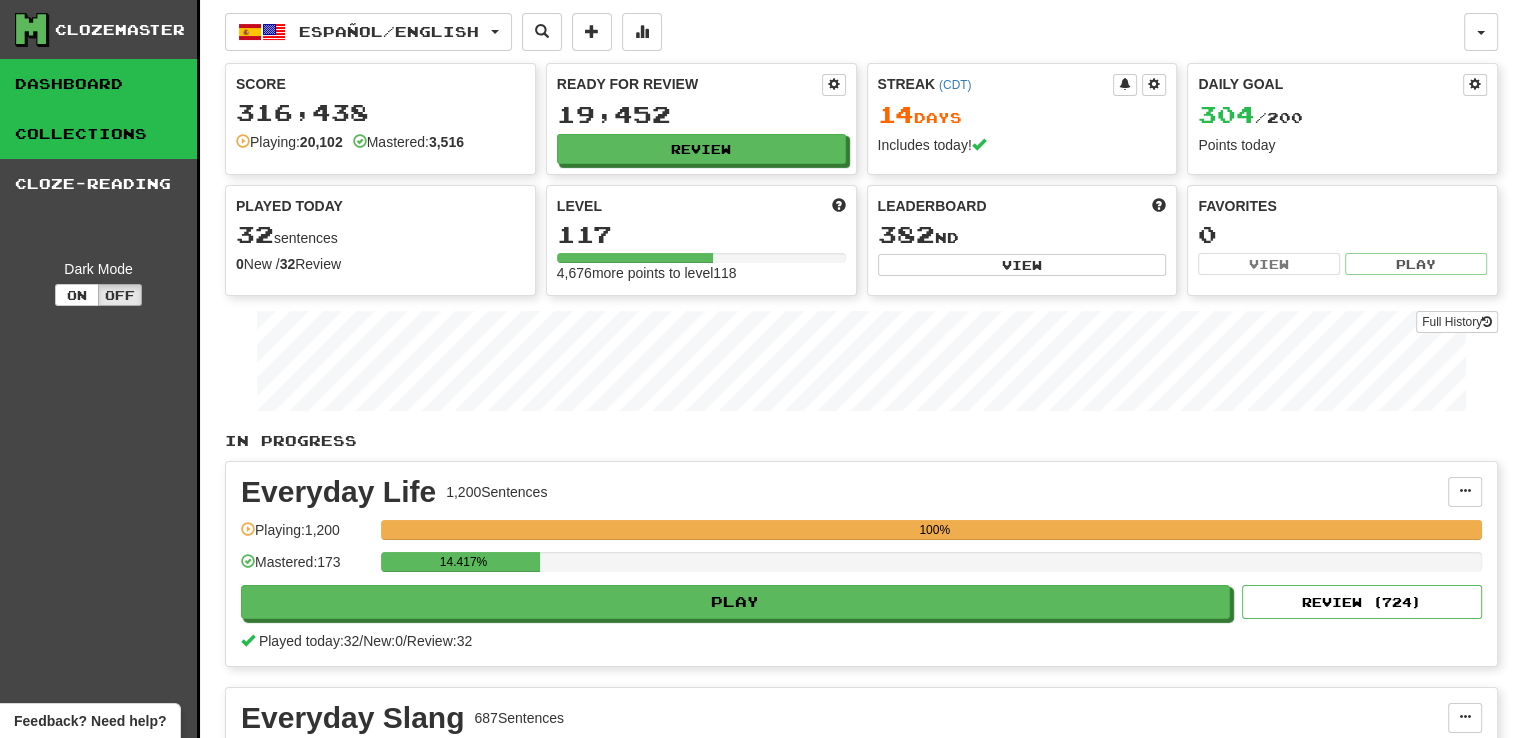 click on "Collections" at bounding box center (98, 134) 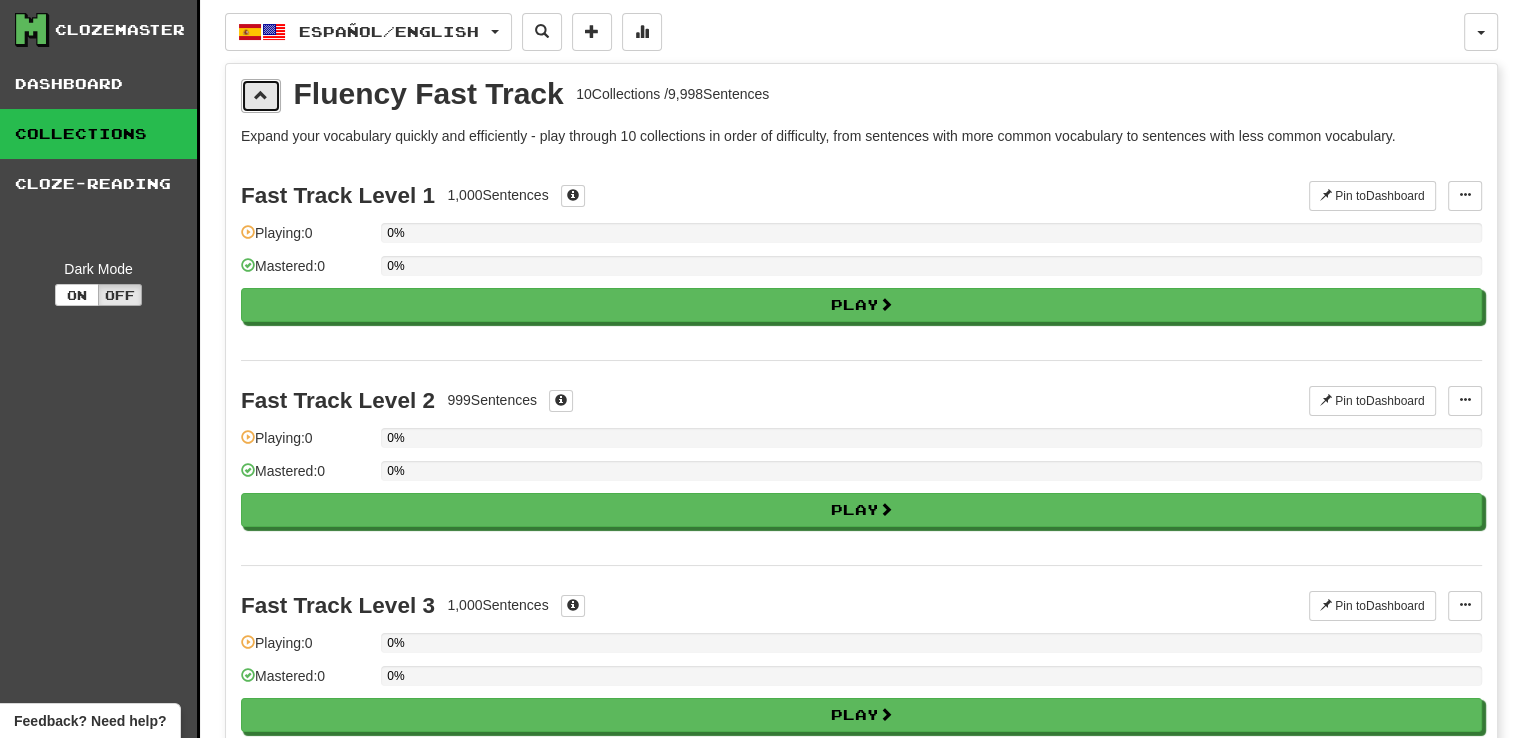 click at bounding box center (261, 95) 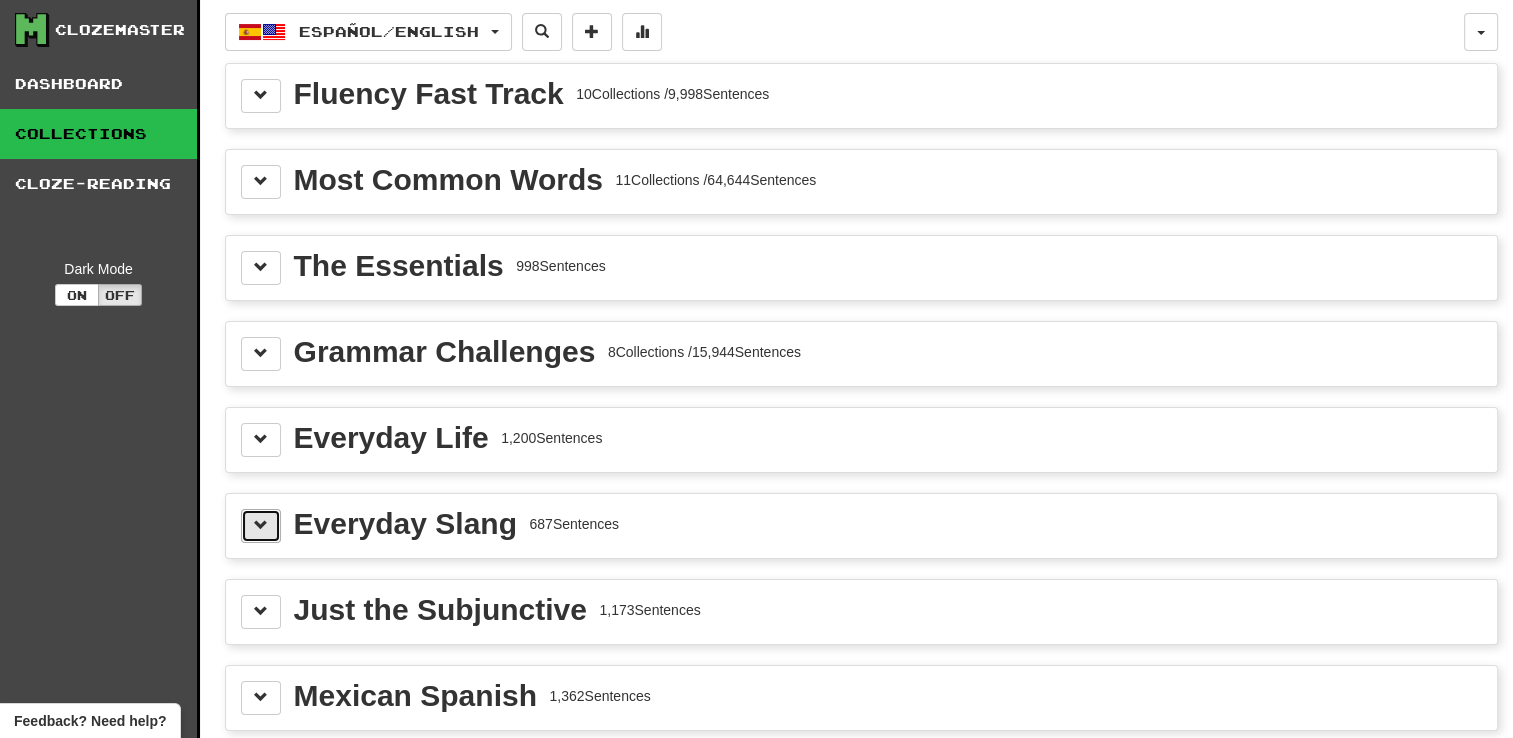 click at bounding box center [261, 526] 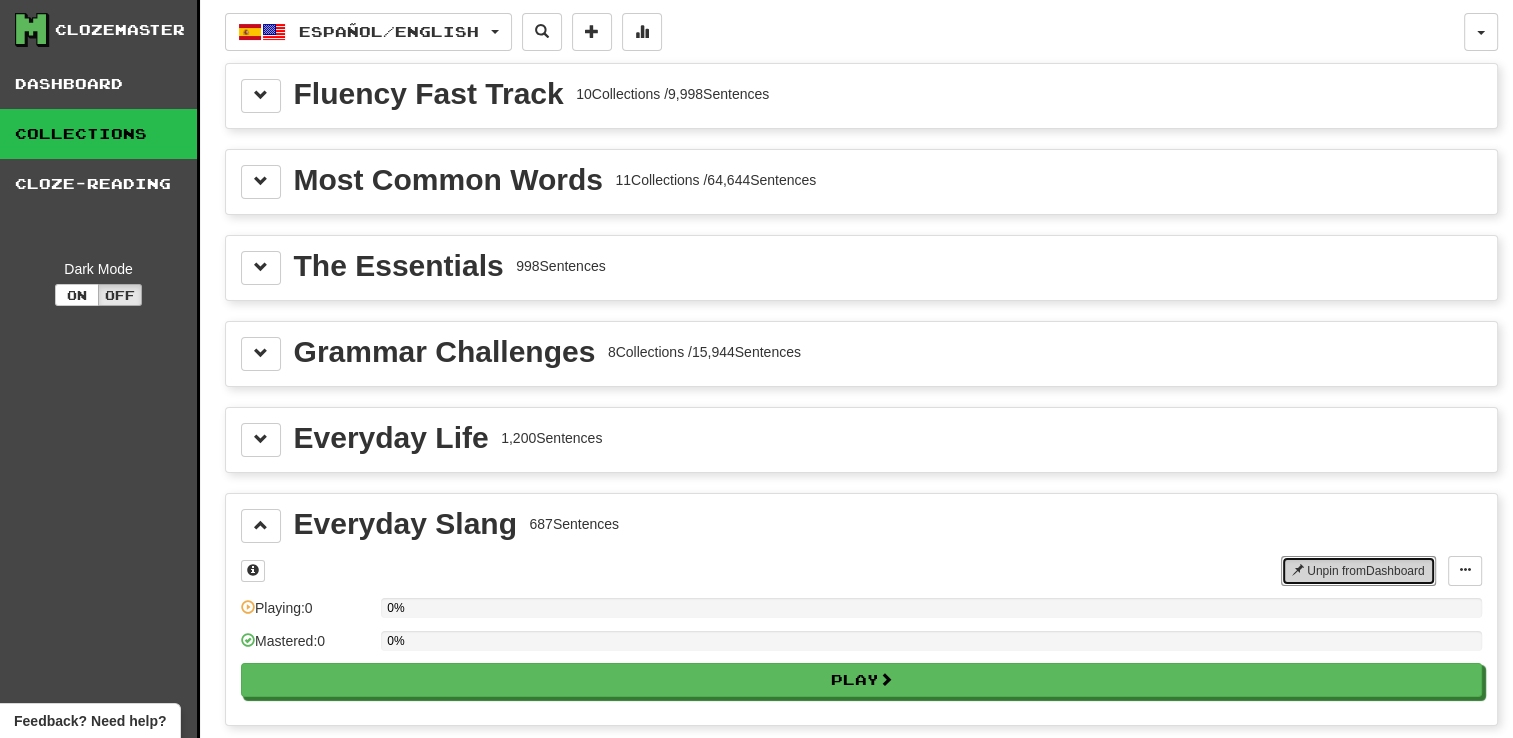 click on "Unpin from  Dashboard" at bounding box center [1358, 571] 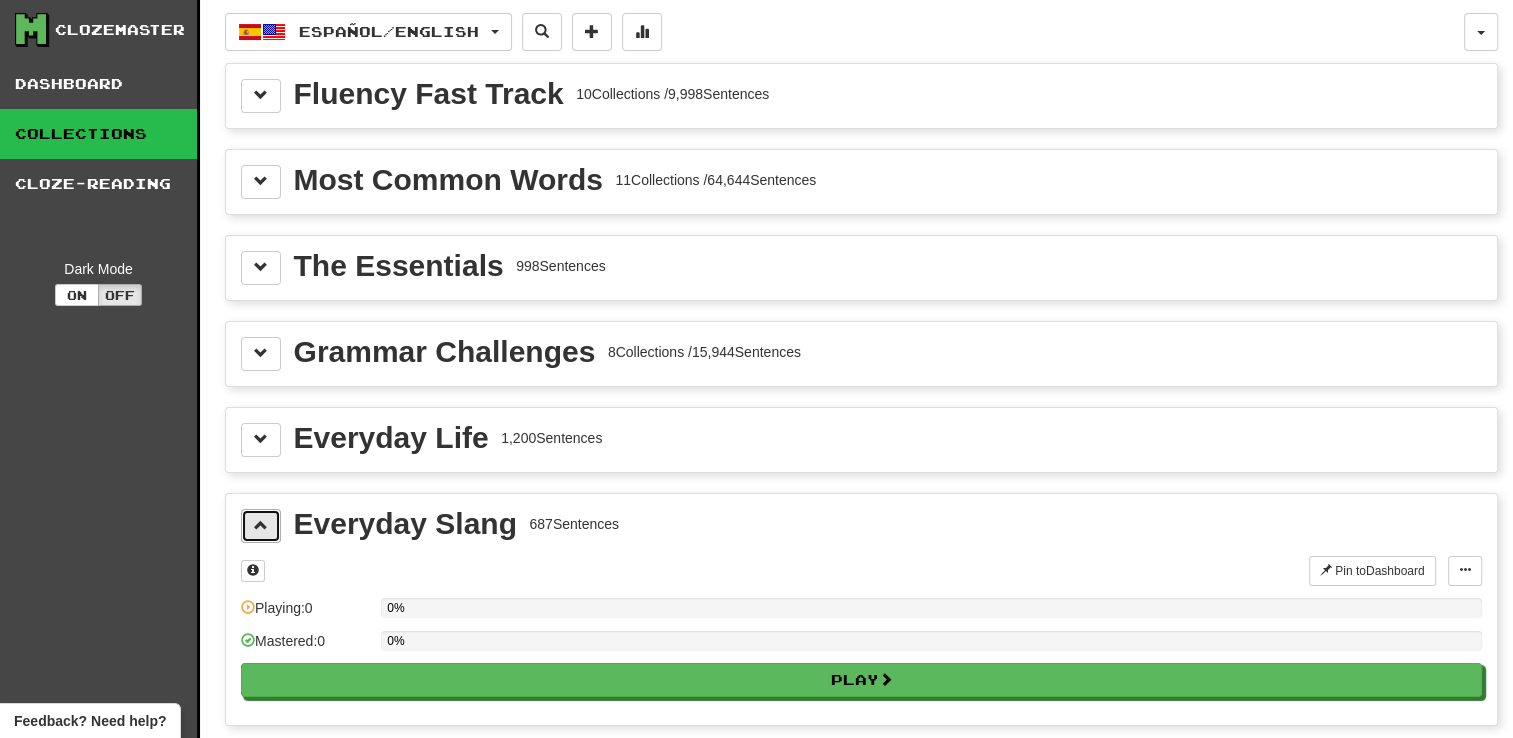 click at bounding box center (261, 525) 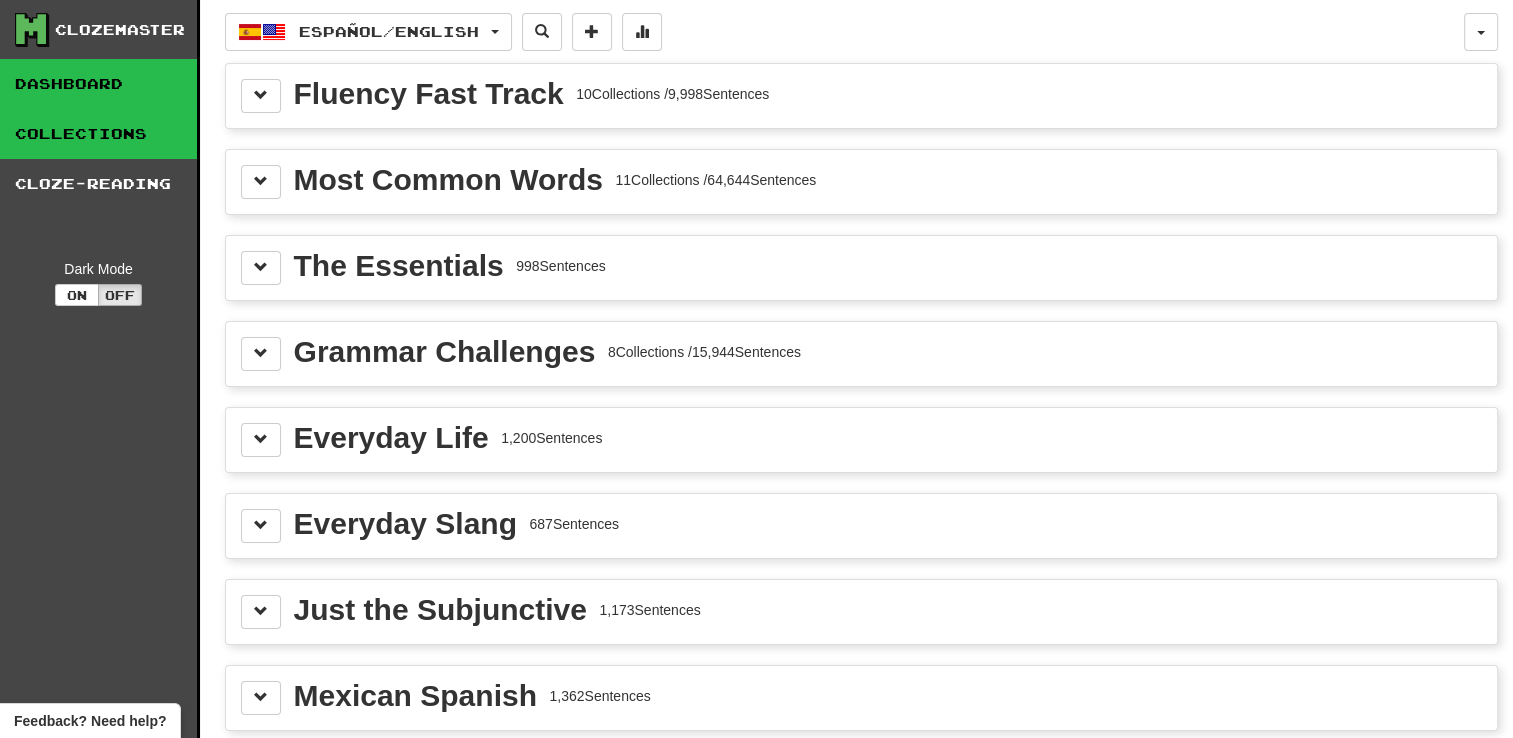 click on "Dashboard" at bounding box center [98, 84] 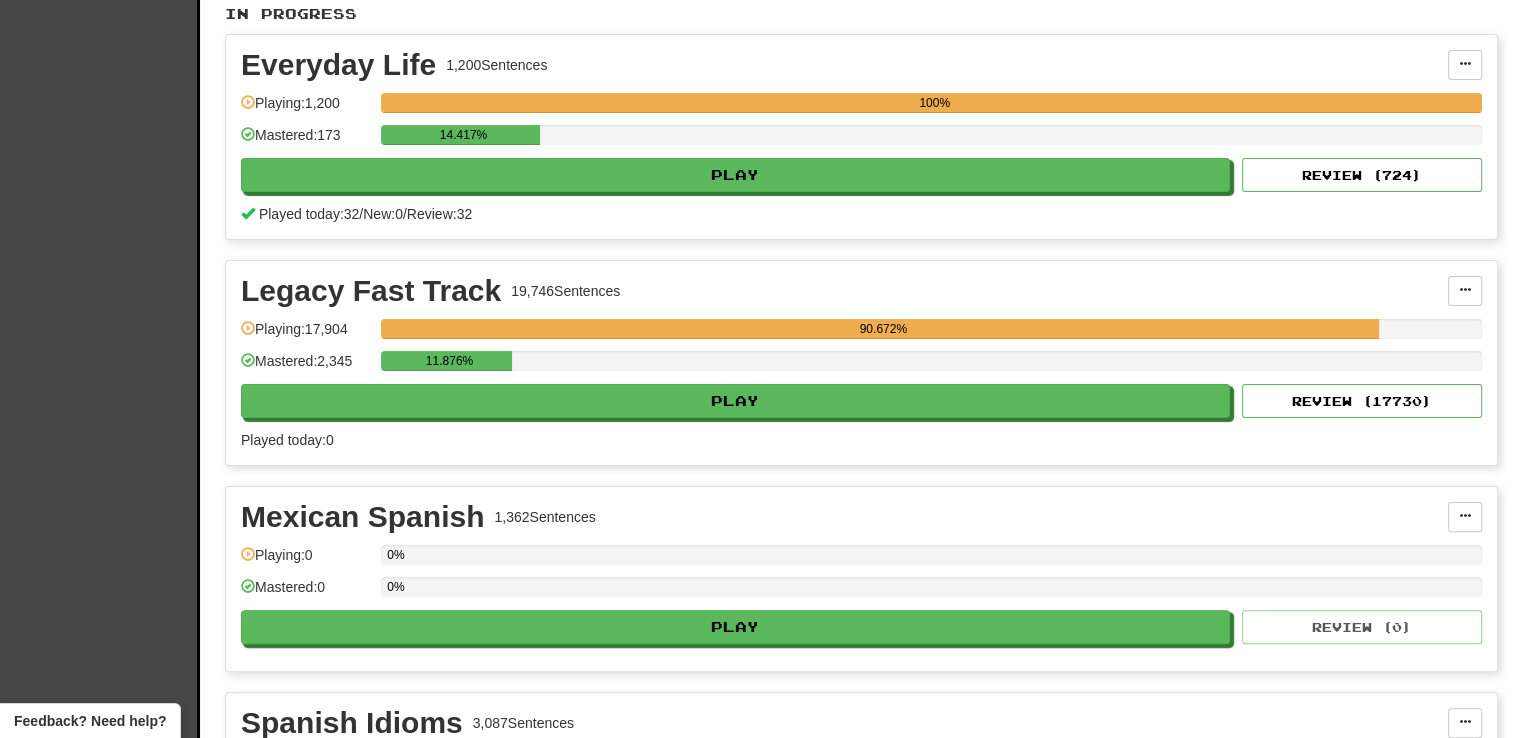 scroll, scrollTop: 0, scrollLeft: 0, axis: both 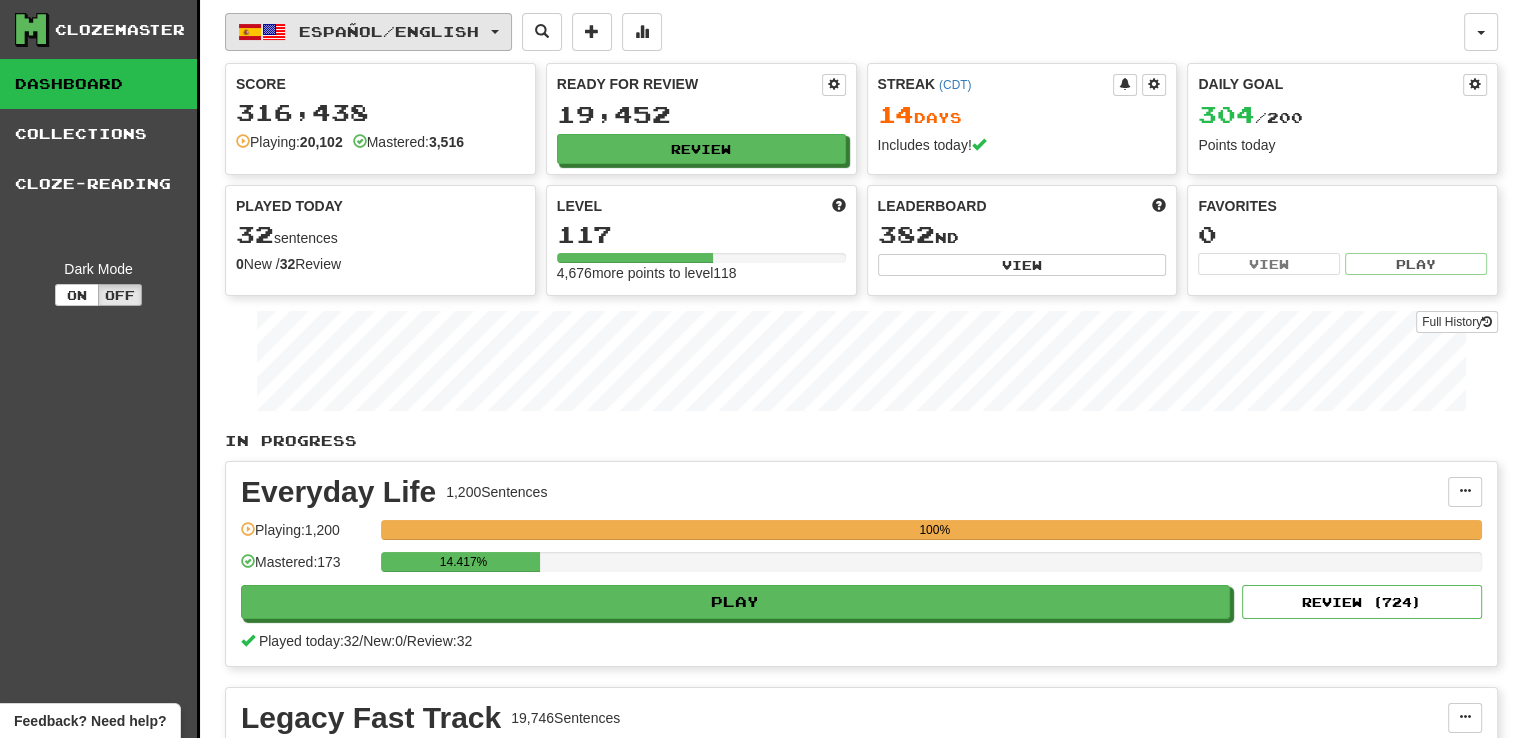 click on "Español  /  English" at bounding box center [389, 31] 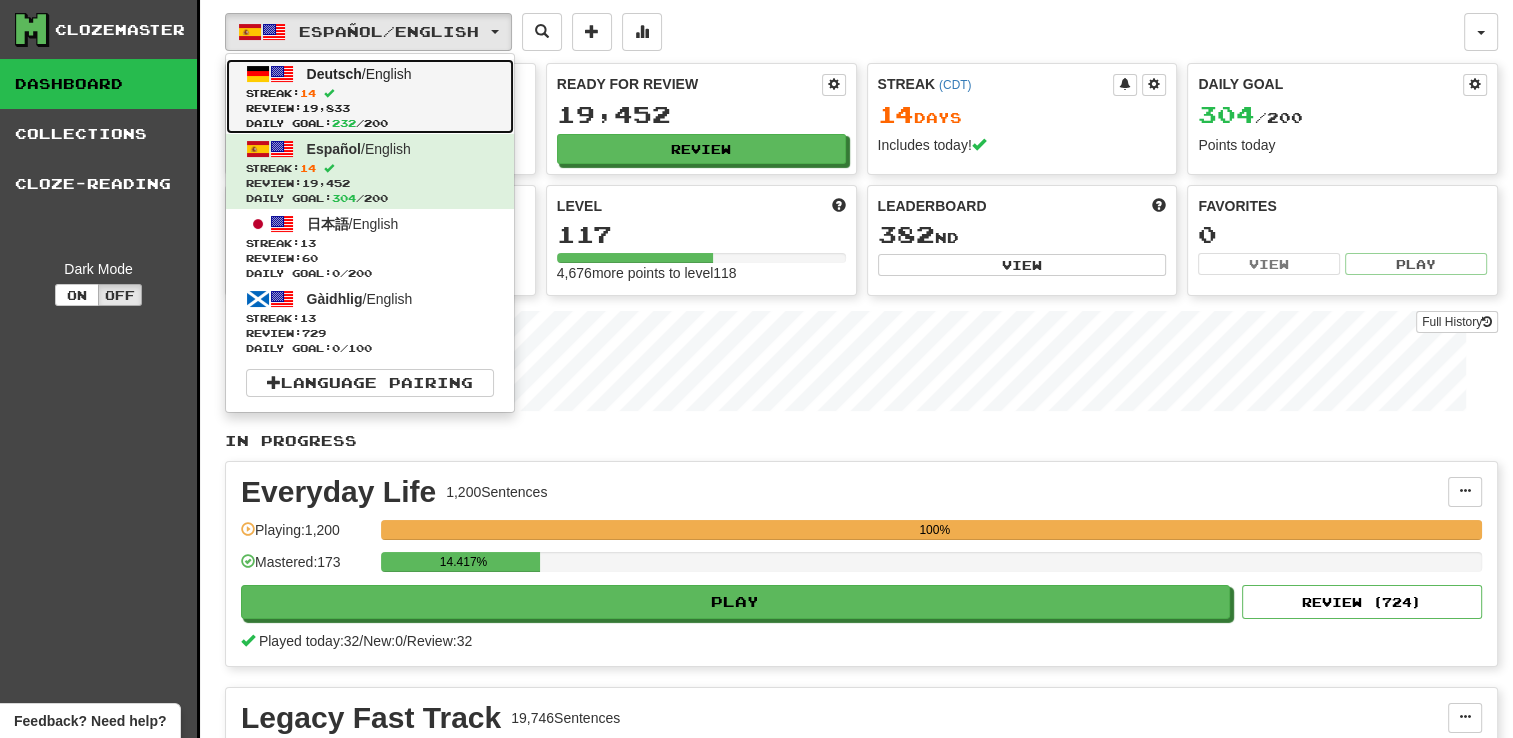 click on "Streak:  14" at bounding box center [370, 93] 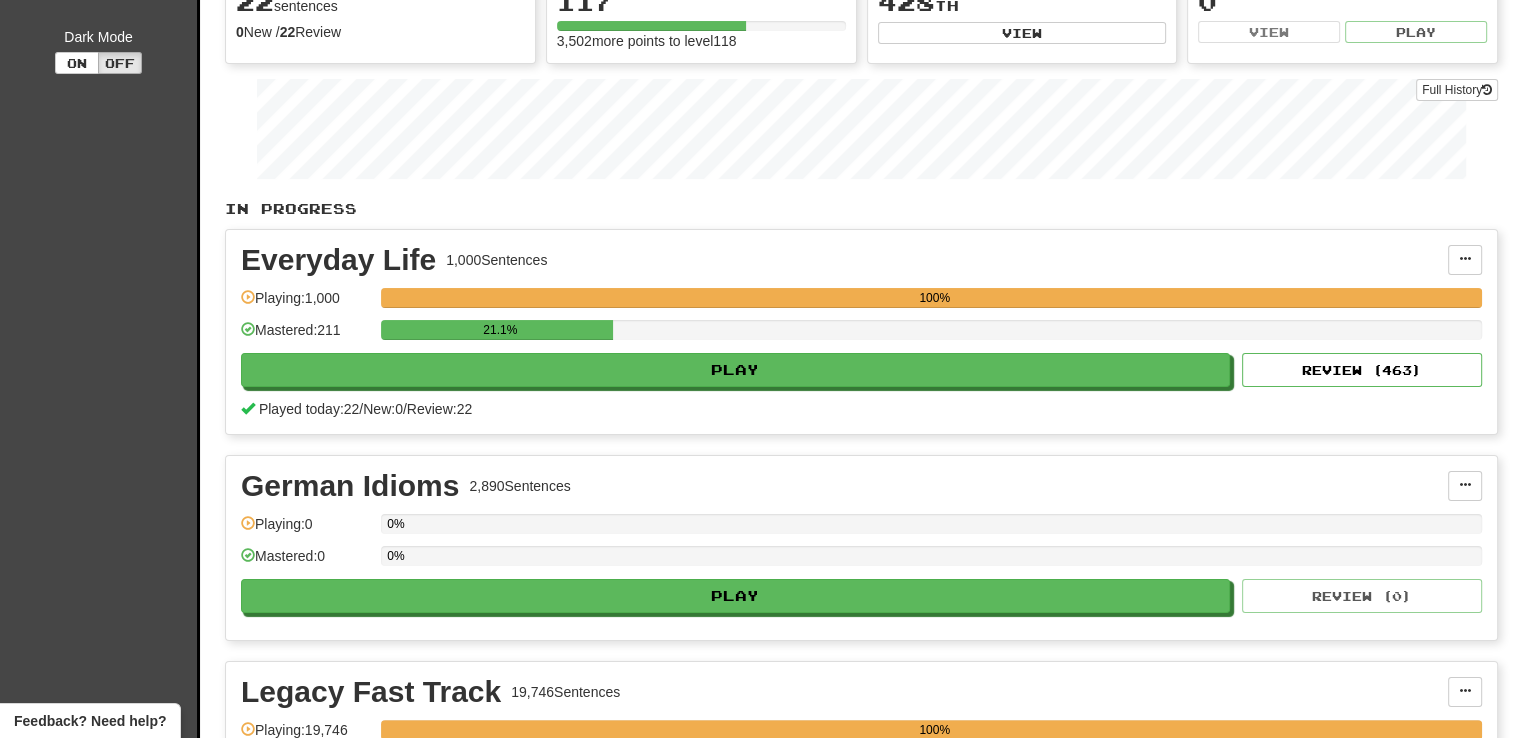 scroll, scrollTop: 0, scrollLeft: 0, axis: both 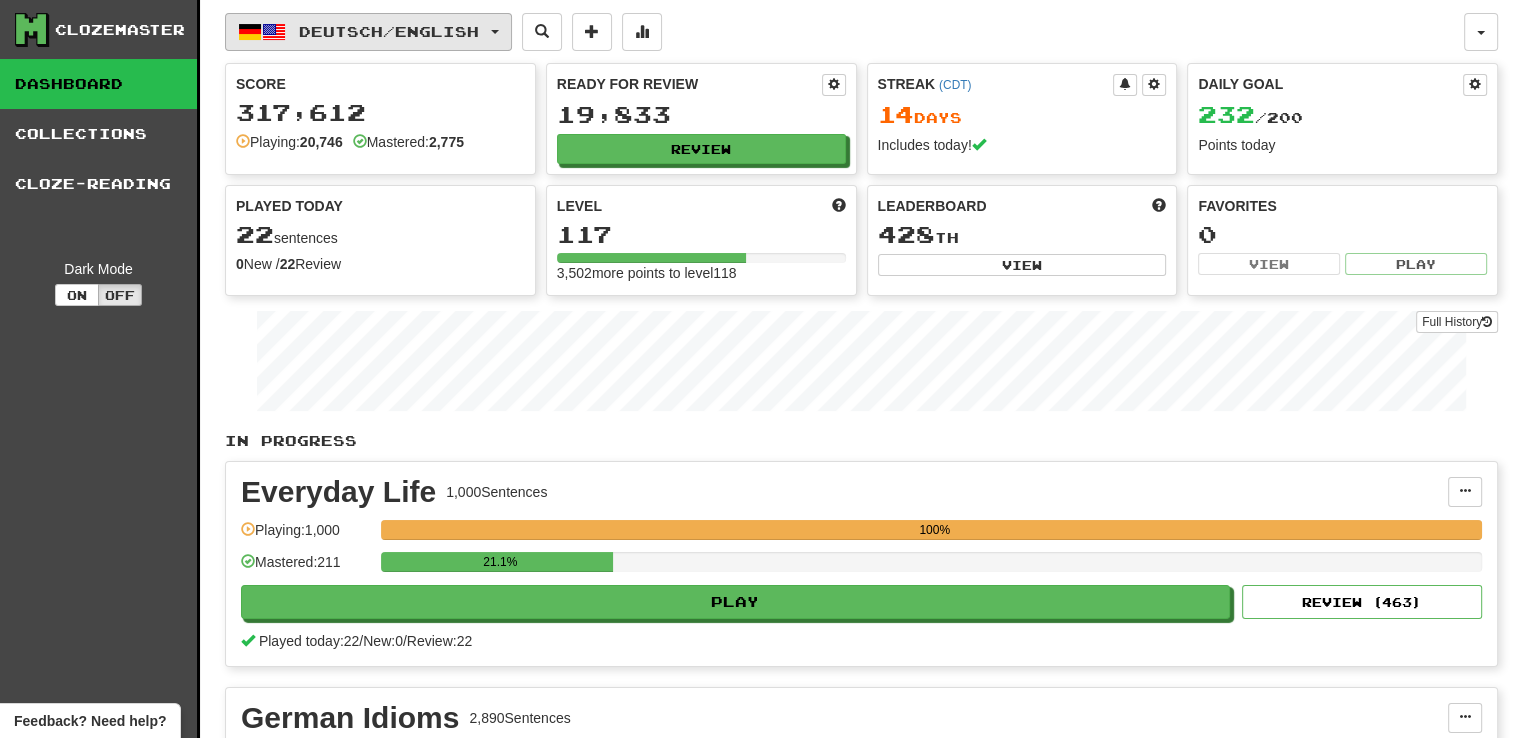 click on "Deutsch  /  English" at bounding box center (389, 31) 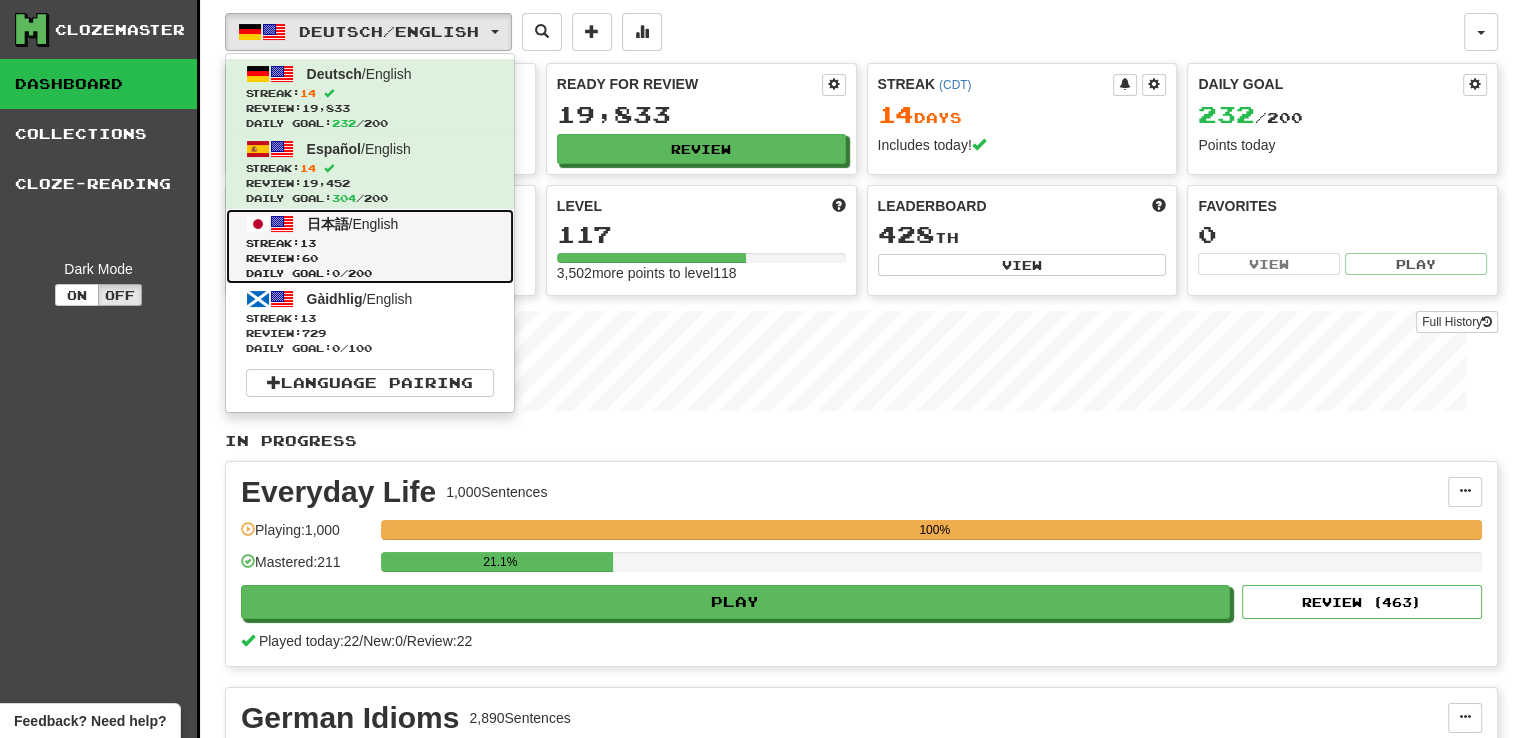 click on "日本語  /  English" at bounding box center [353, 224] 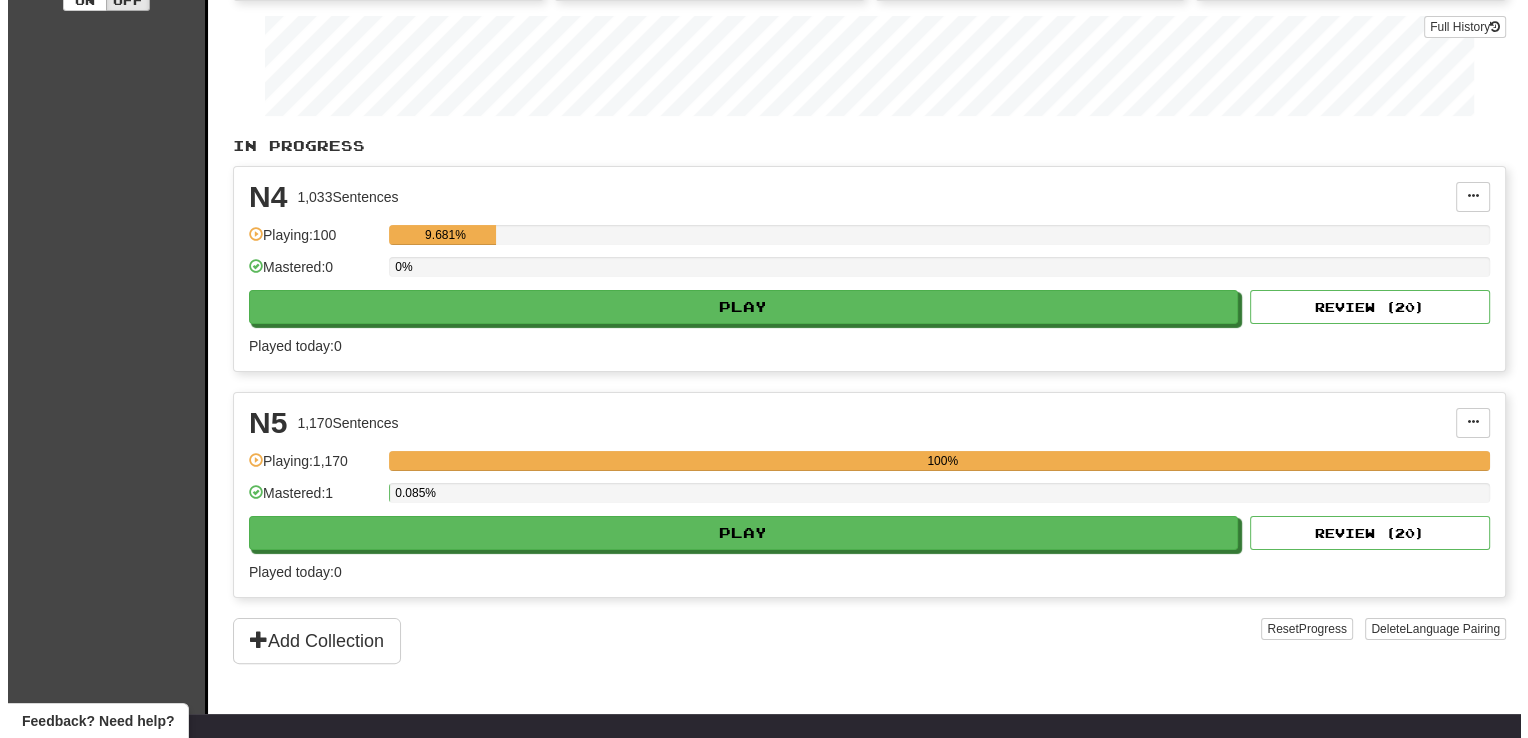 scroll, scrollTop: 300, scrollLeft: 0, axis: vertical 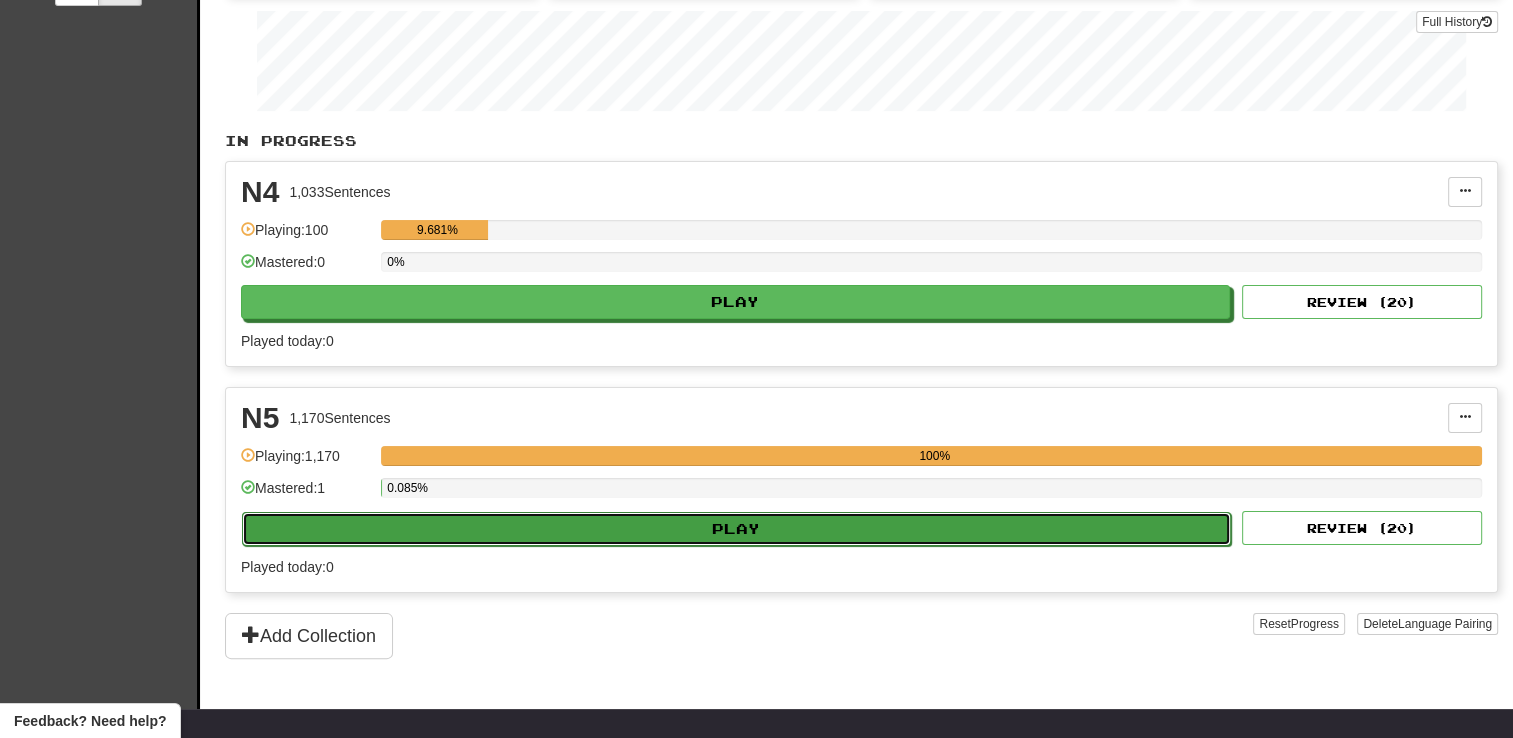 click on "Play" at bounding box center [736, 529] 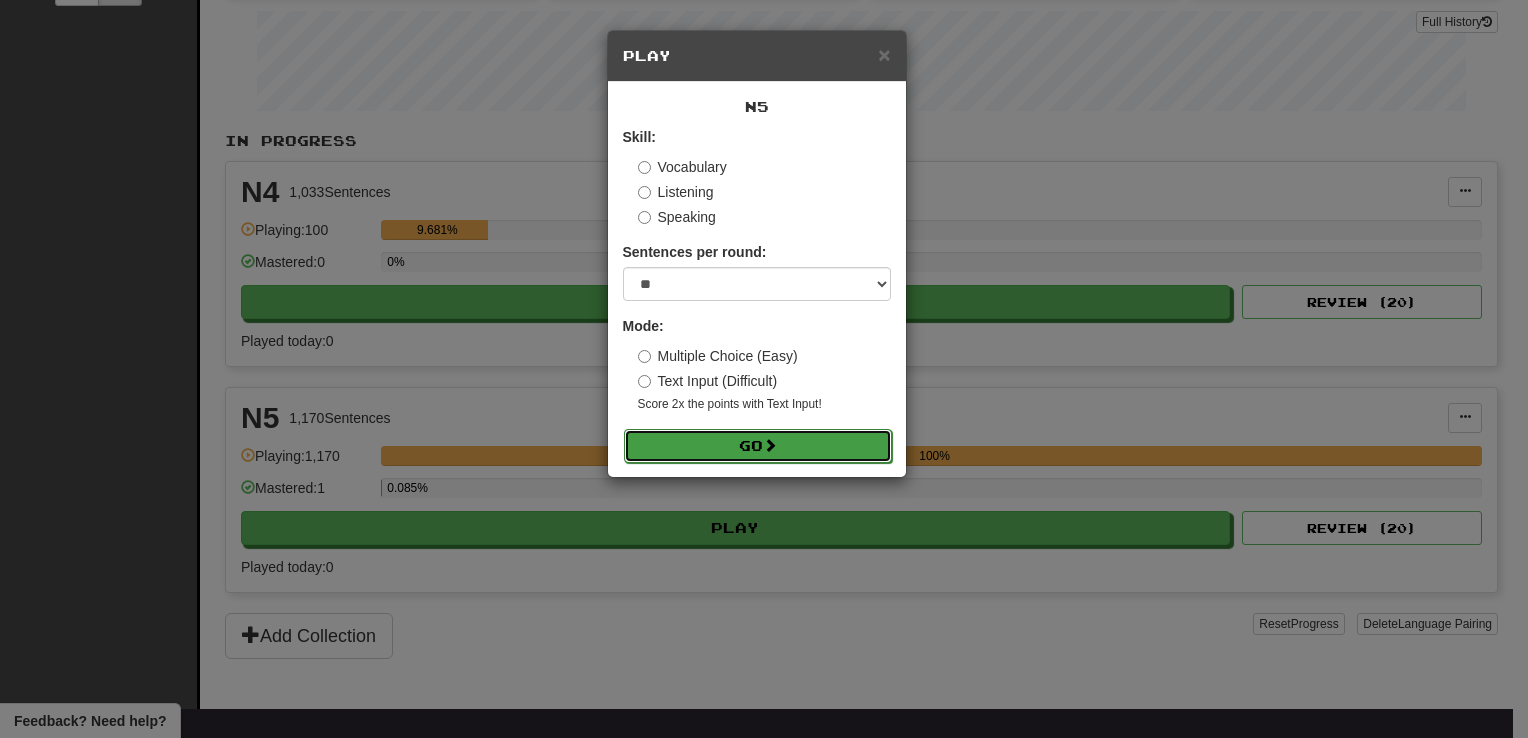 click on "Go" at bounding box center [758, 446] 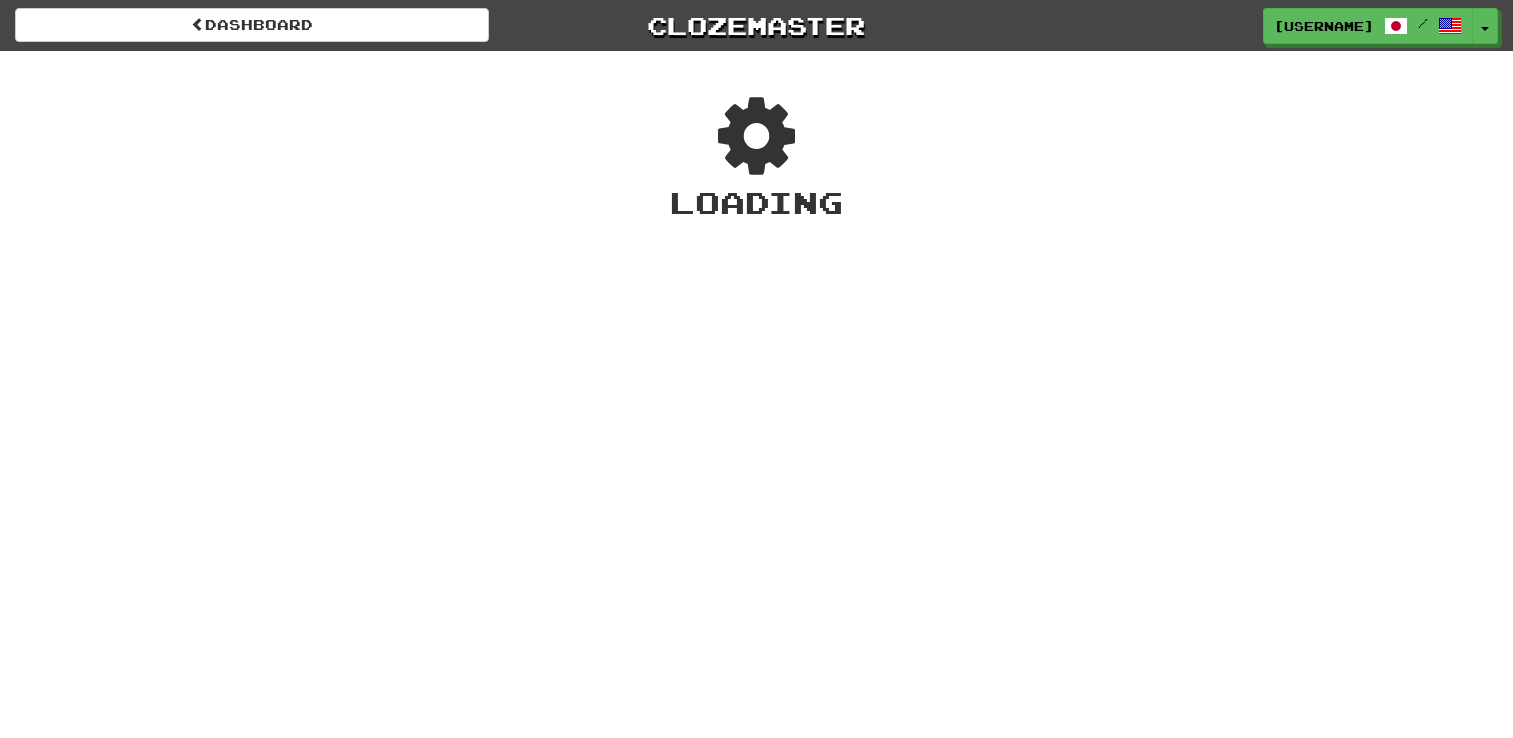 scroll, scrollTop: 0, scrollLeft: 0, axis: both 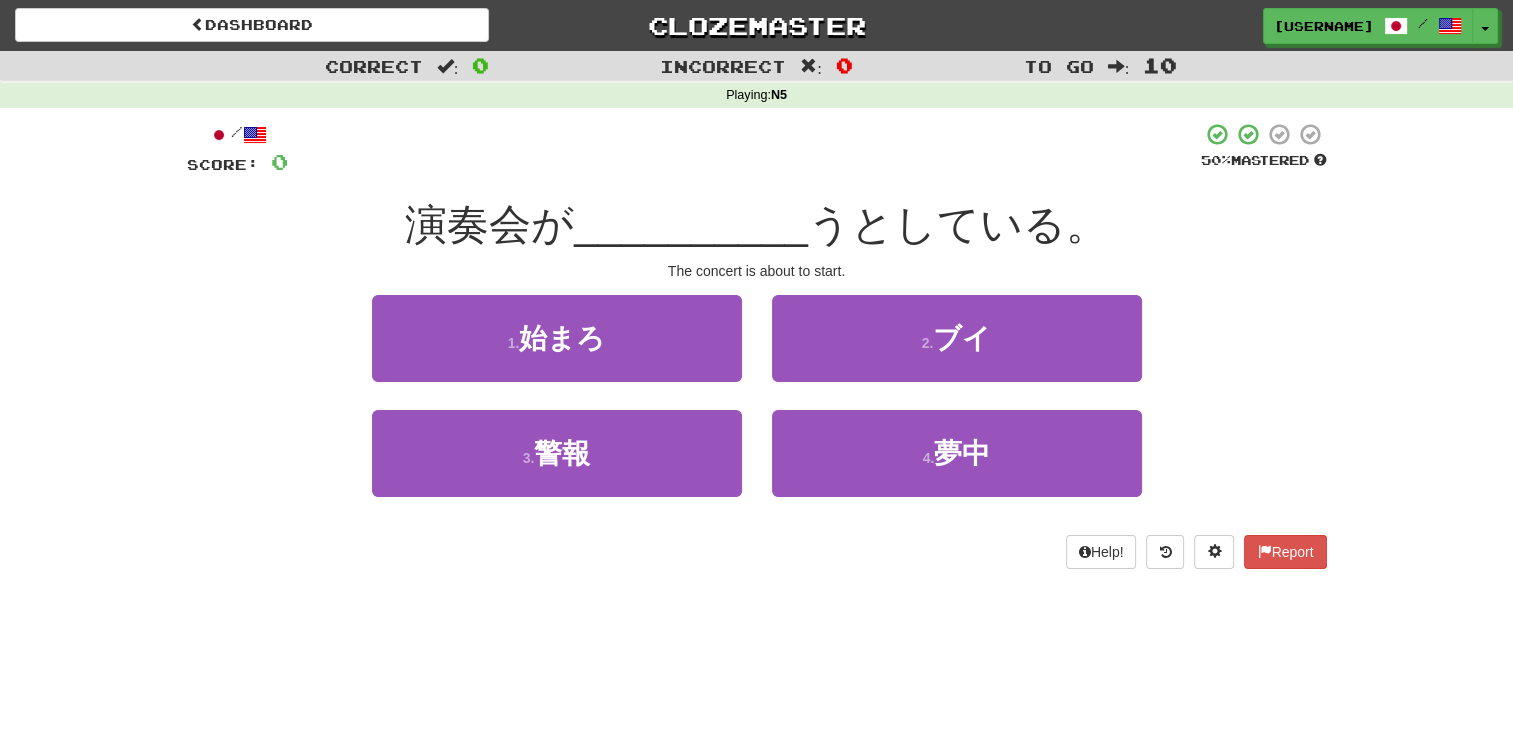 click on "Correct   :   0 Incorrect   :   0 To go   :   10 Playing :  N5  /  Score:   0 50 %  Mastered 演奏会が __________ うとしている。 The concert is about to start. 1 .  始まろ 2 .  ブイ 3 .  警報 4 .  夢中  Help!  Report" at bounding box center (756, 324) 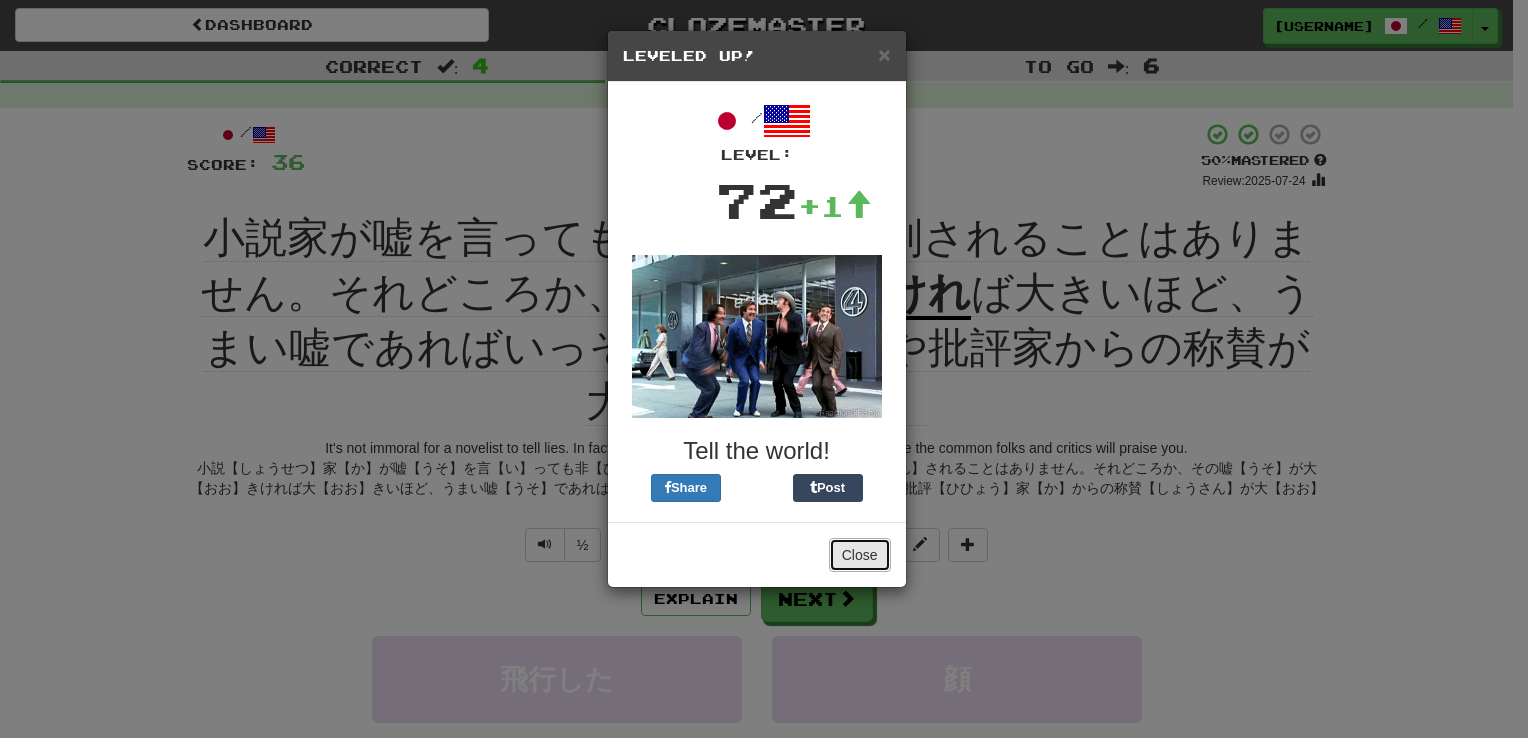 click on "Close" at bounding box center (860, 555) 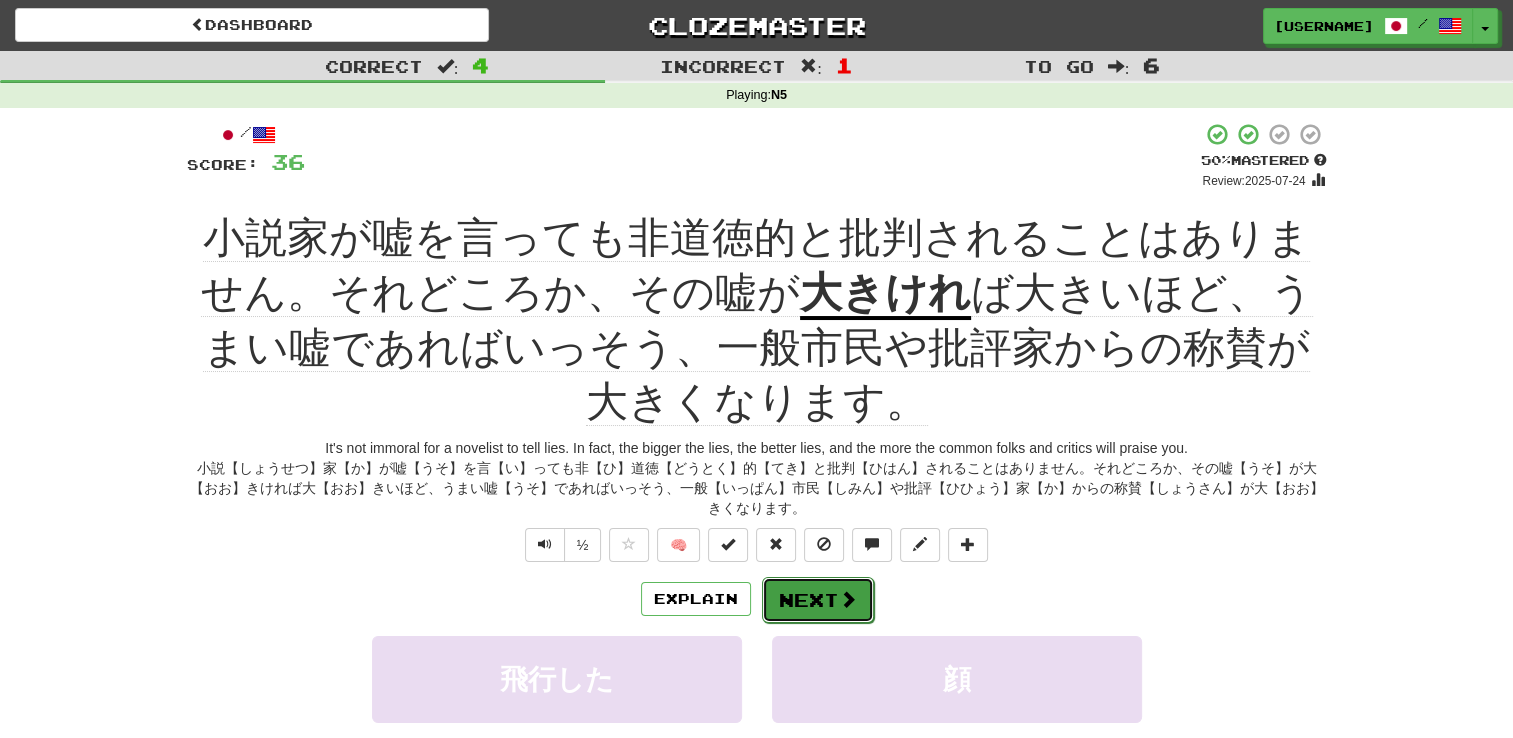click on "Next" at bounding box center [818, 600] 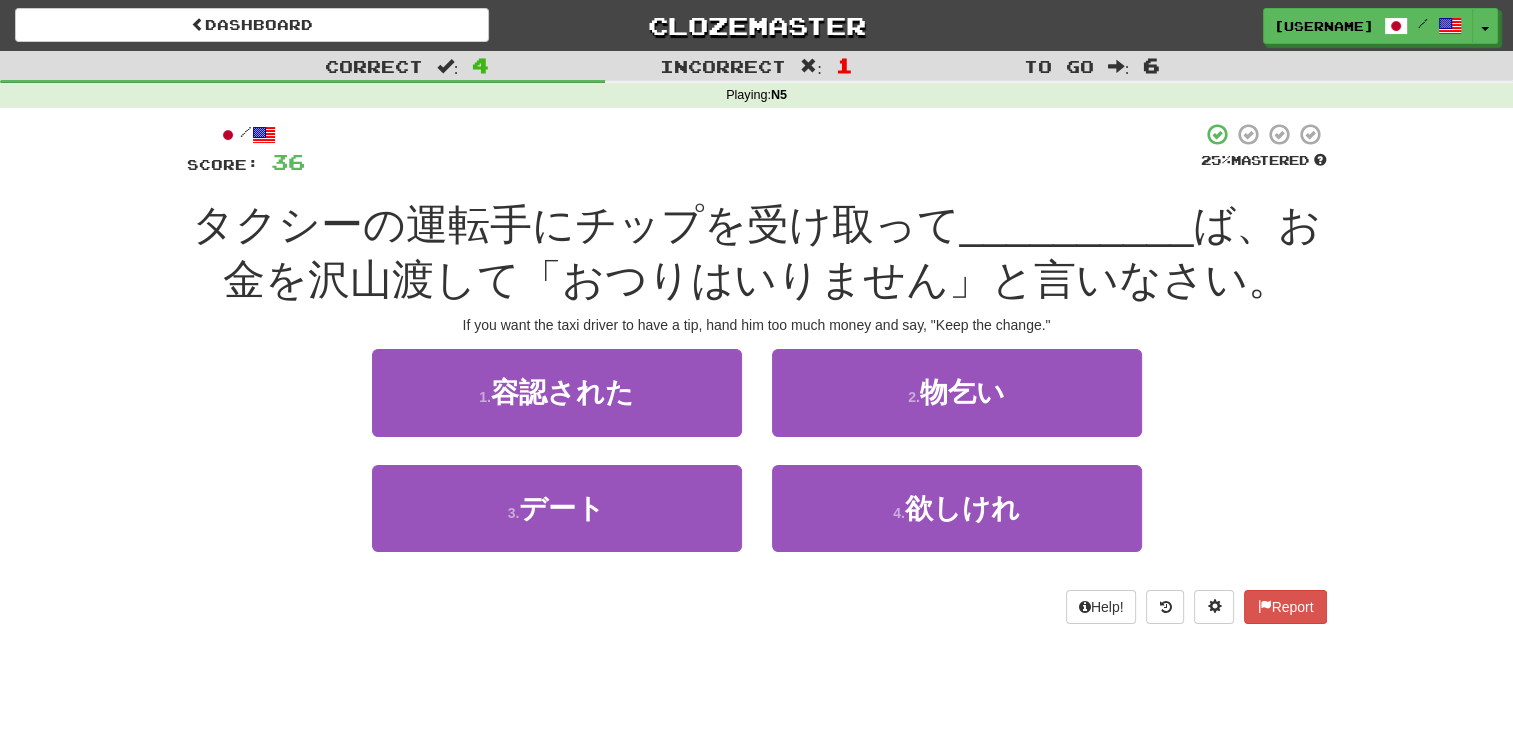 click on "Correct   :   4 Incorrect   :   1 To go   :   6 Playing :  N5  /  Score:   36 25 %  Mastered タクシーの運転手にチップを受け取って __________ ば、お金を沢山渡して「おつりはいりません」と言いなさい。 If you want the taxi driver to have a tip, hand him too much money and say, "Keep the change." 1 .  容認された 2 .  物乞い 3 .  デート 4 .  欲しけれ  Help!  Report" at bounding box center [756, 351] 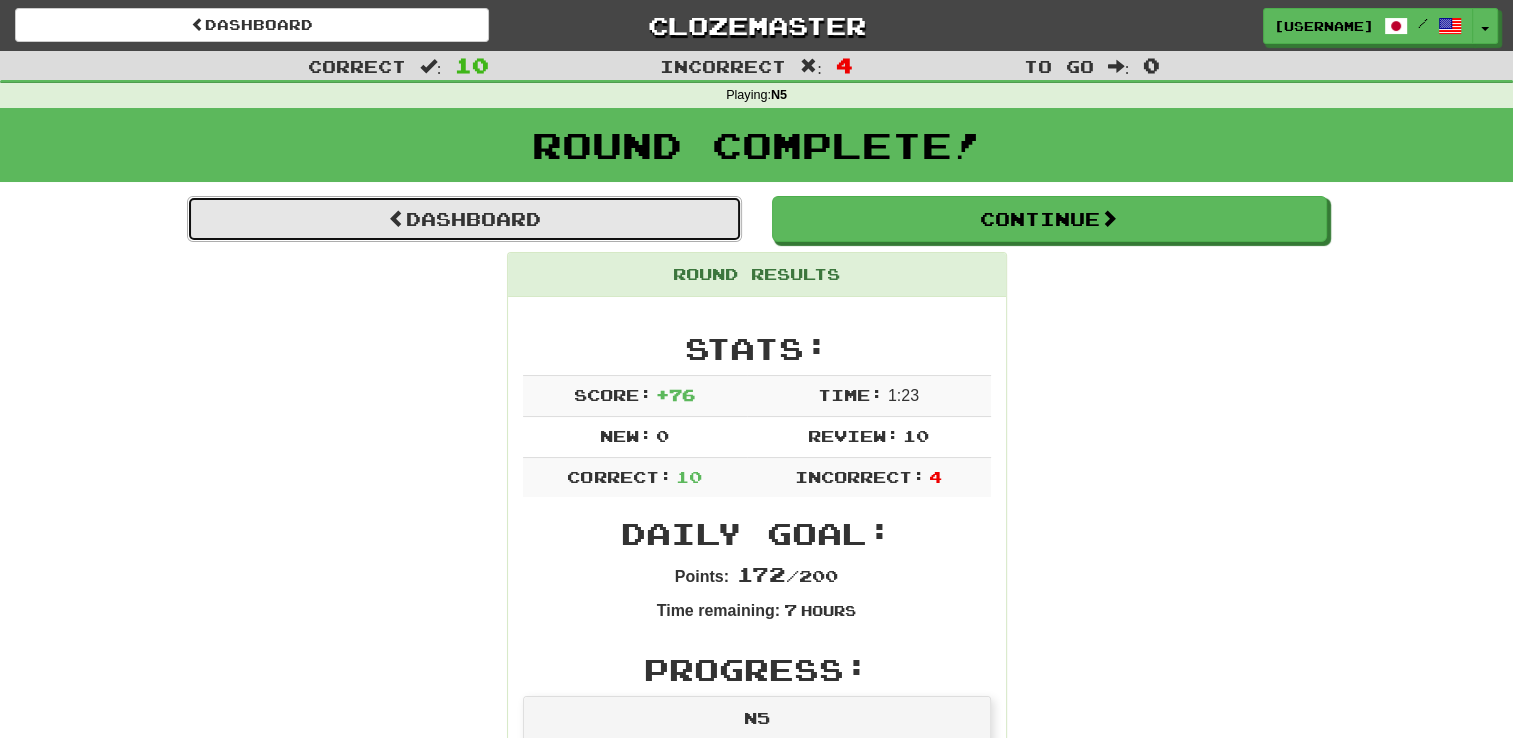 click at bounding box center [397, 218] 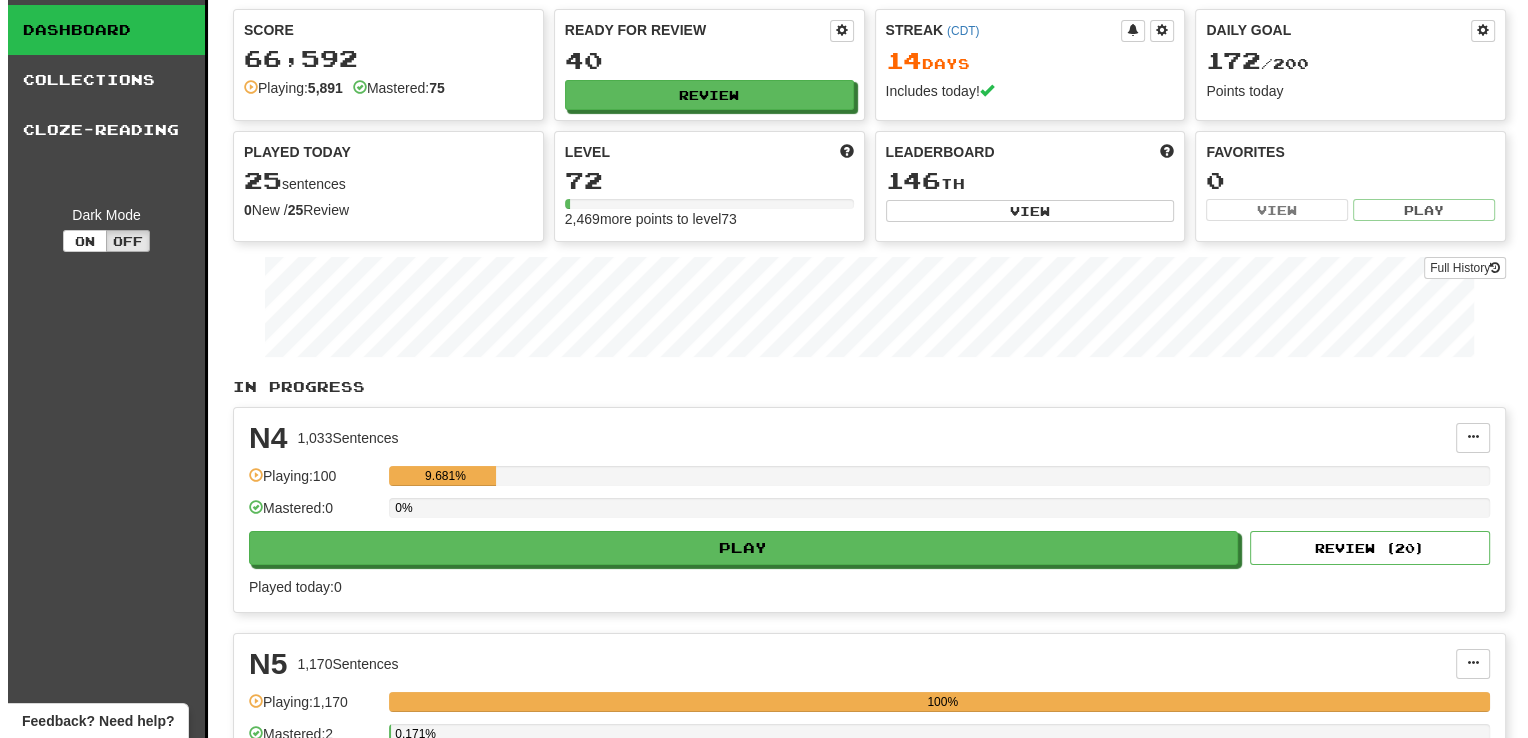 scroll, scrollTop: 100, scrollLeft: 0, axis: vertical 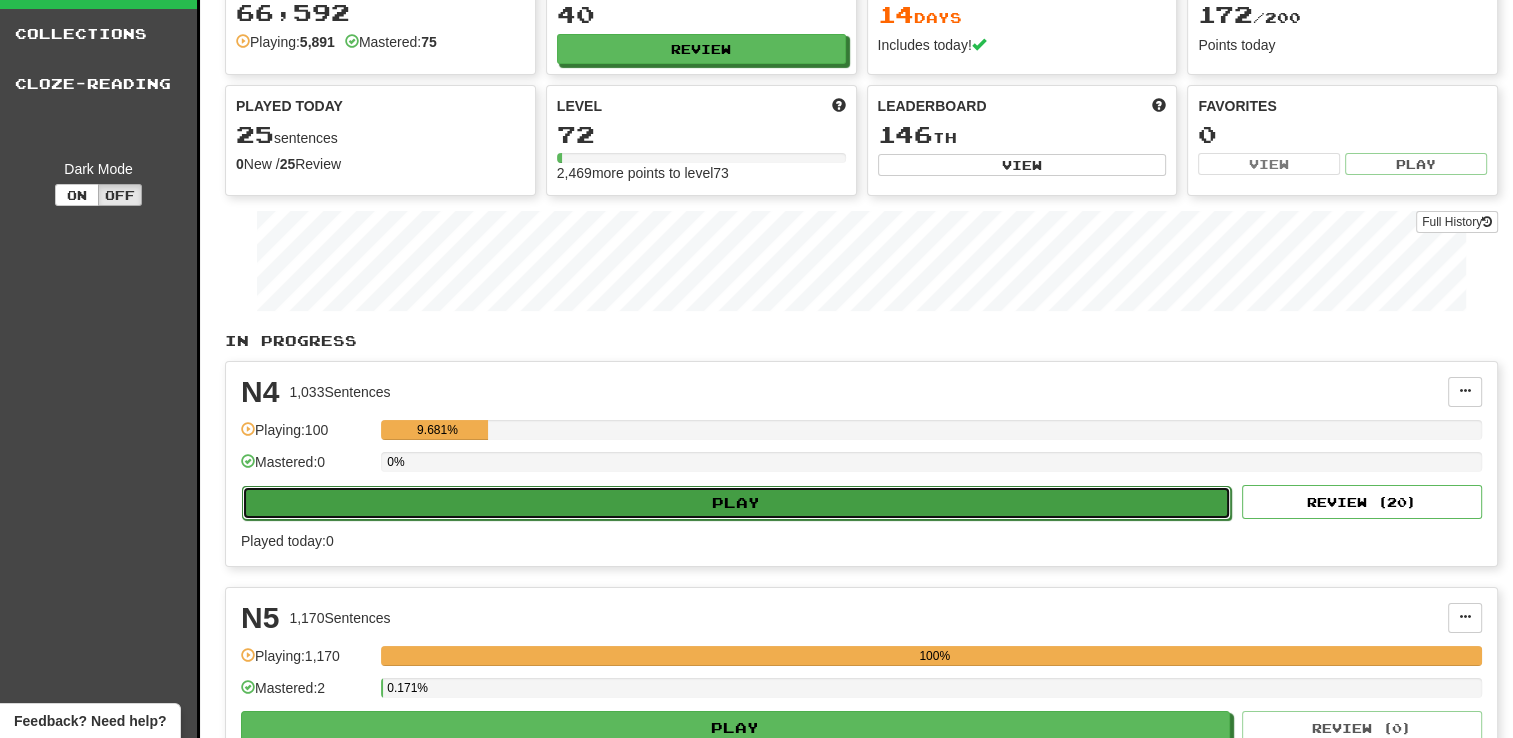 click on "Play" at bounding box center (736, 503) 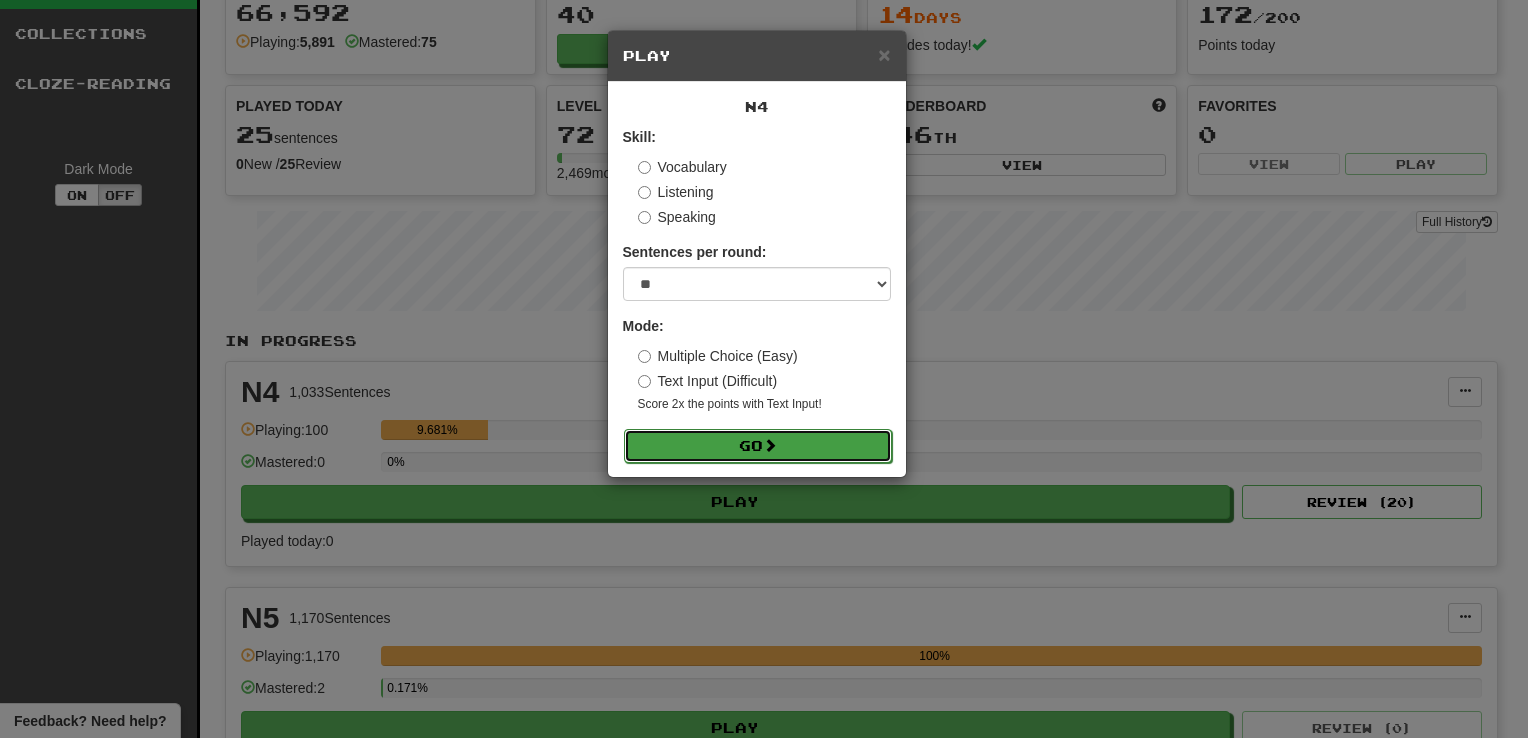 click on "Go" at bounding box center [758, 446] 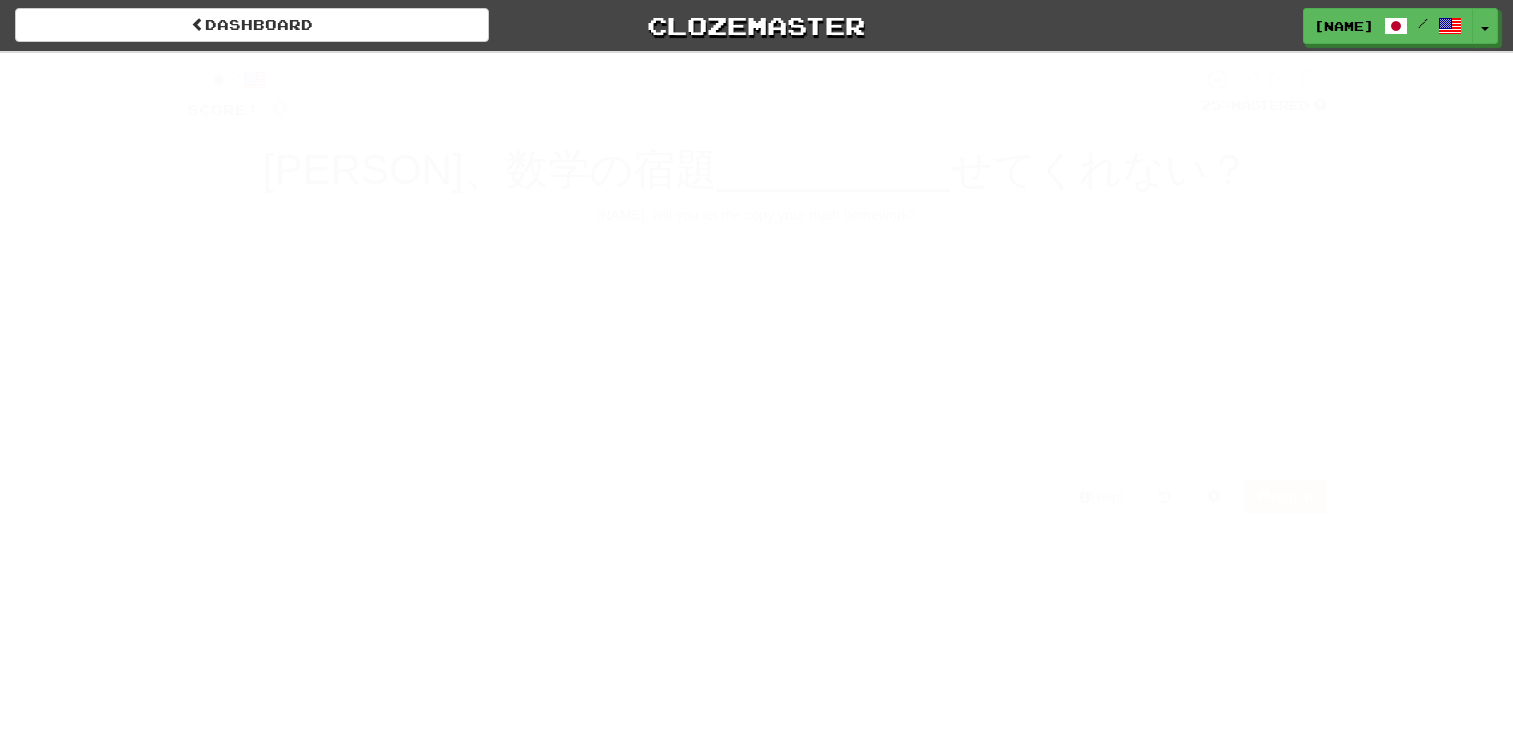 scroll, scrollTop: 0, scrollLeft: 0, axis: both 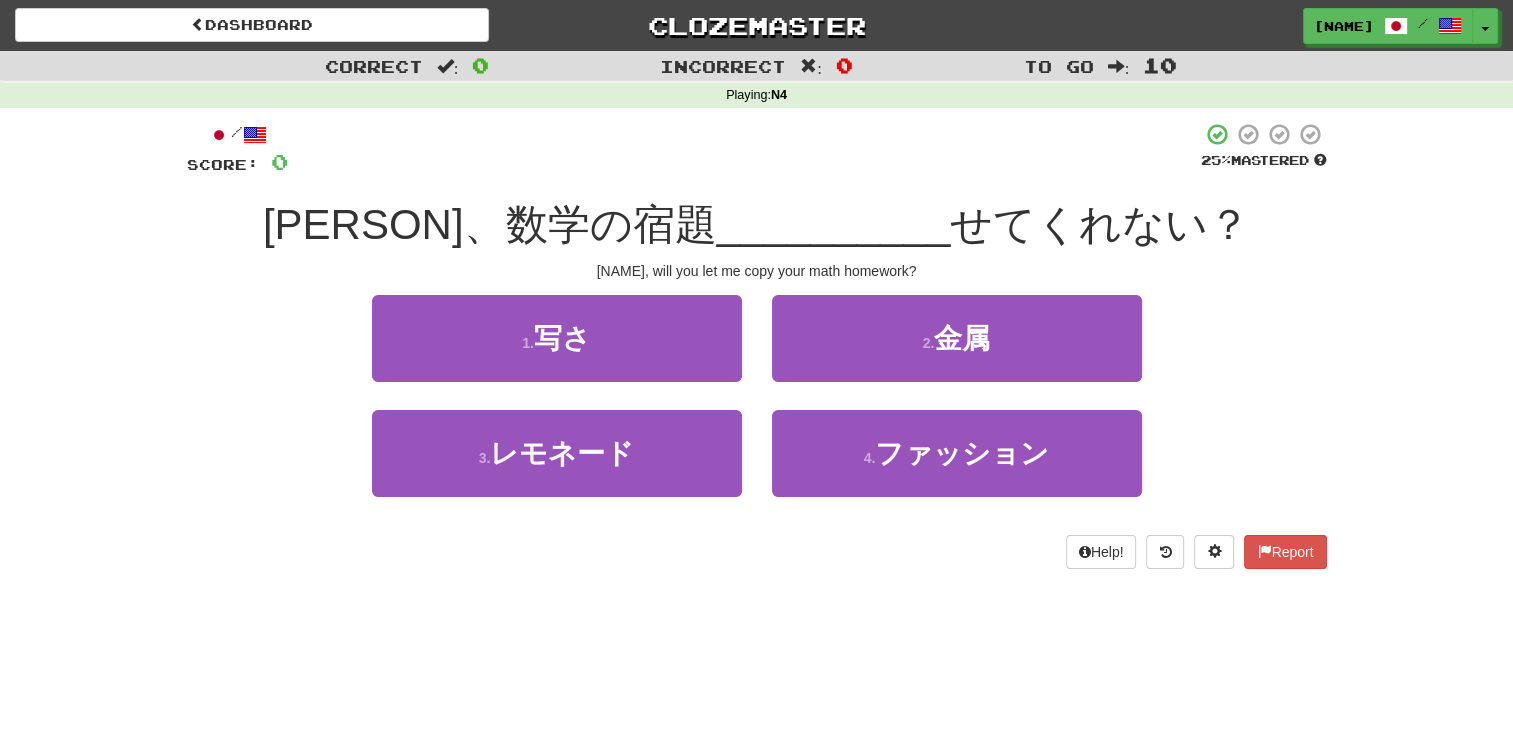 click on "Correct   :   0 Incorrect   :   0 To go   :   10 Playing :  N4  /  Score:   0 25 %  Mastered [NAME]、数学の宿題 __________ せてくれない？ [NAME], will you let me copy your math homework? 1 .  写さ 2 .  金属 3 .  レモネード 4 .  ファッション  Help!  Report" at bounding box center [756, 324] 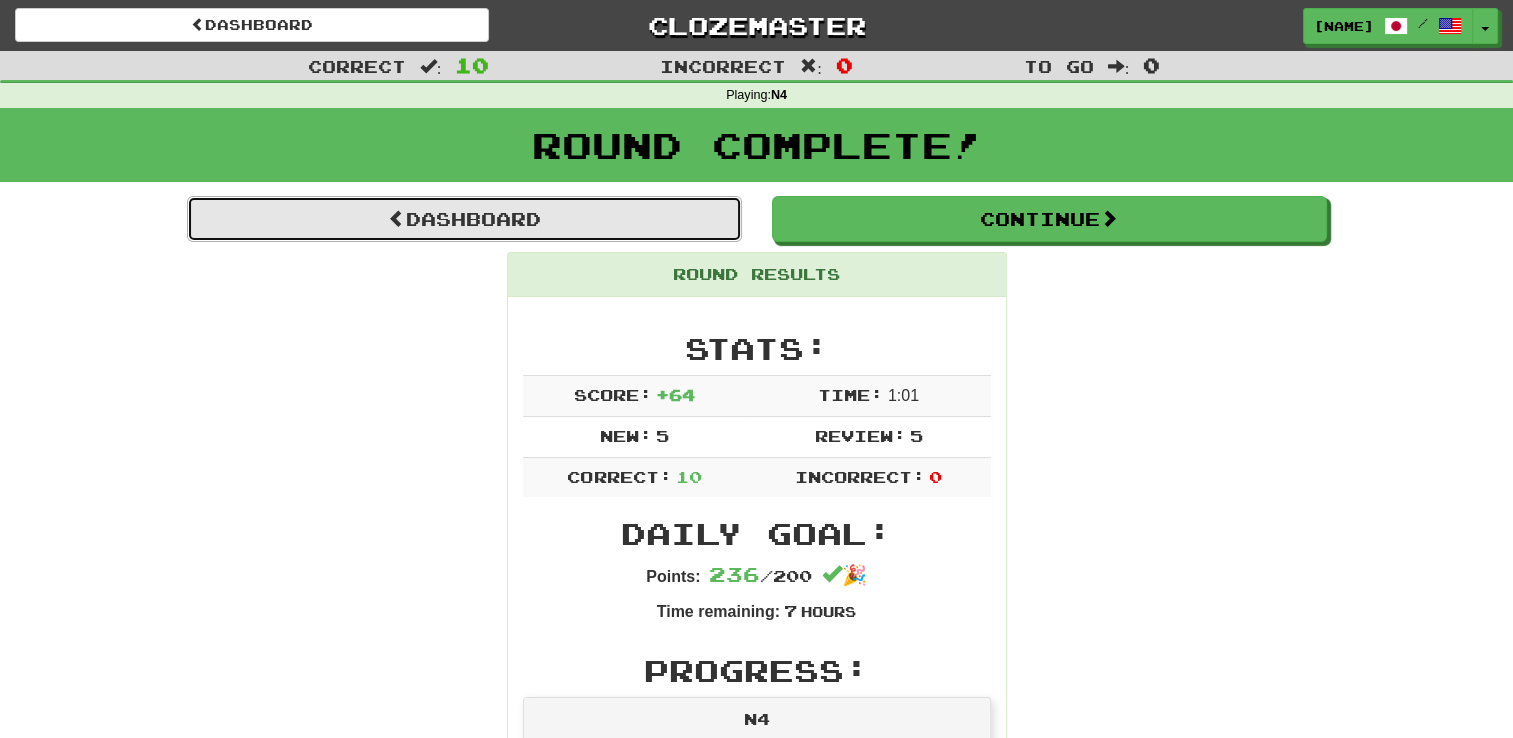 click on "Dashboard" at bounding box center (464, 219) 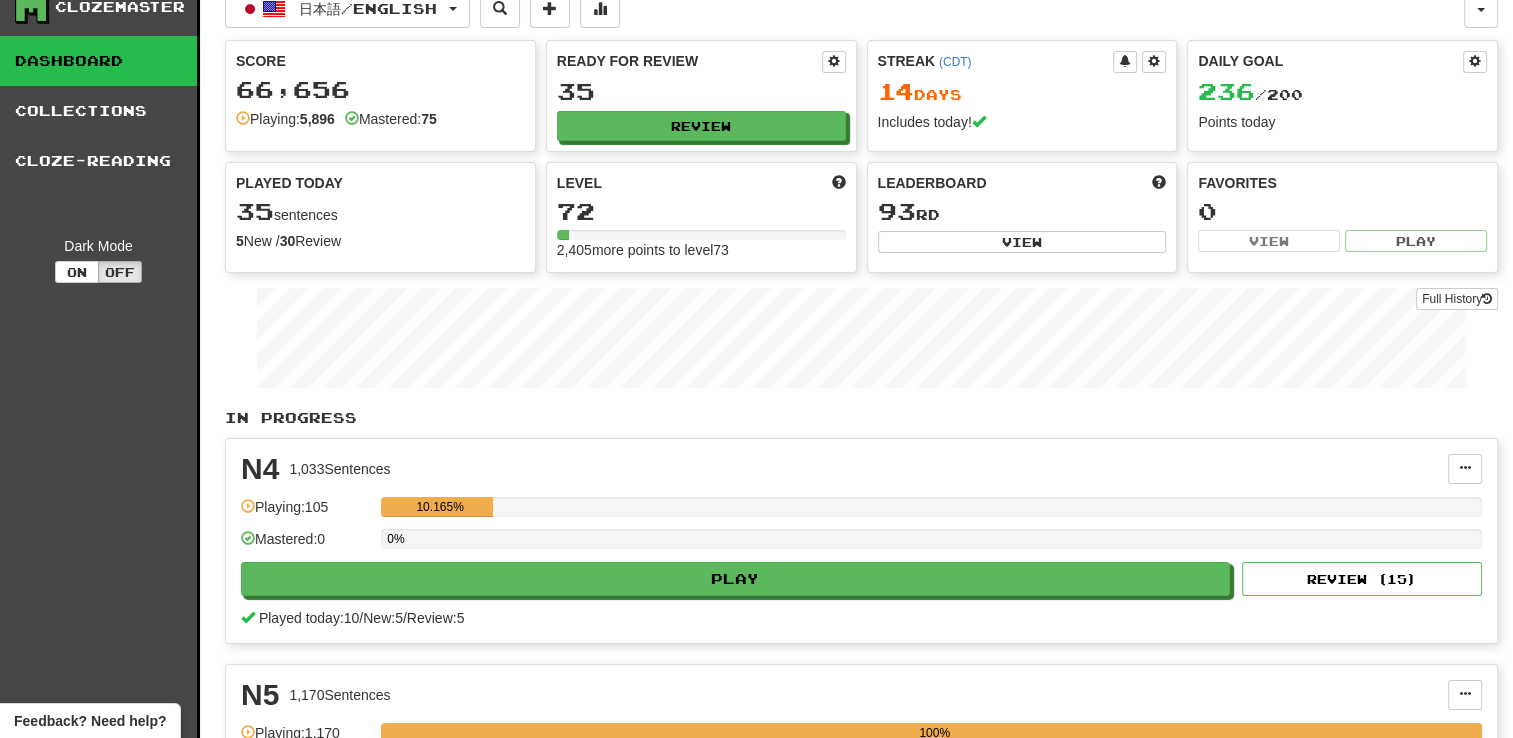 scroll, scrollTop: 0, scrollLeft: 0, axis: both 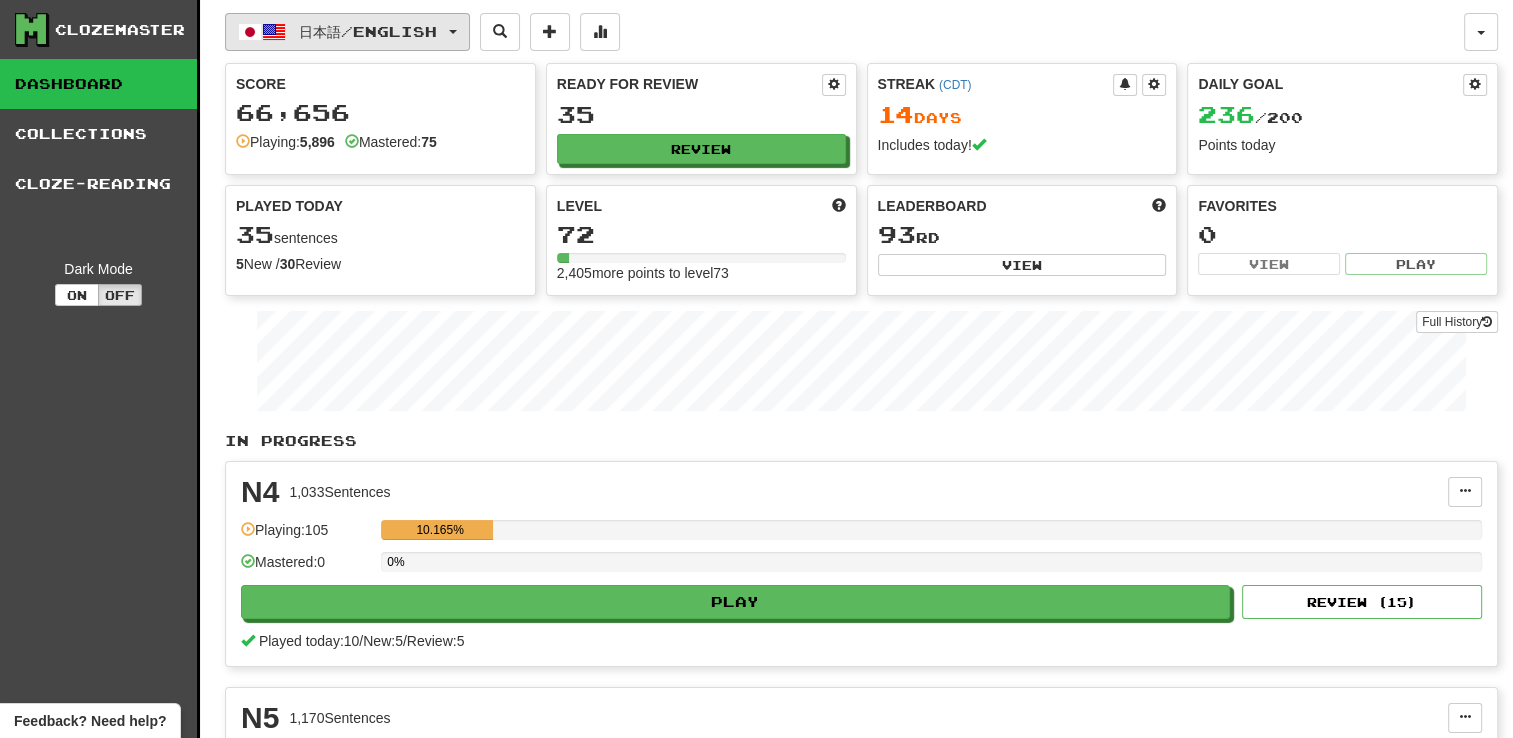 click on "日本語  /  English" at bounding box center [368, 31] 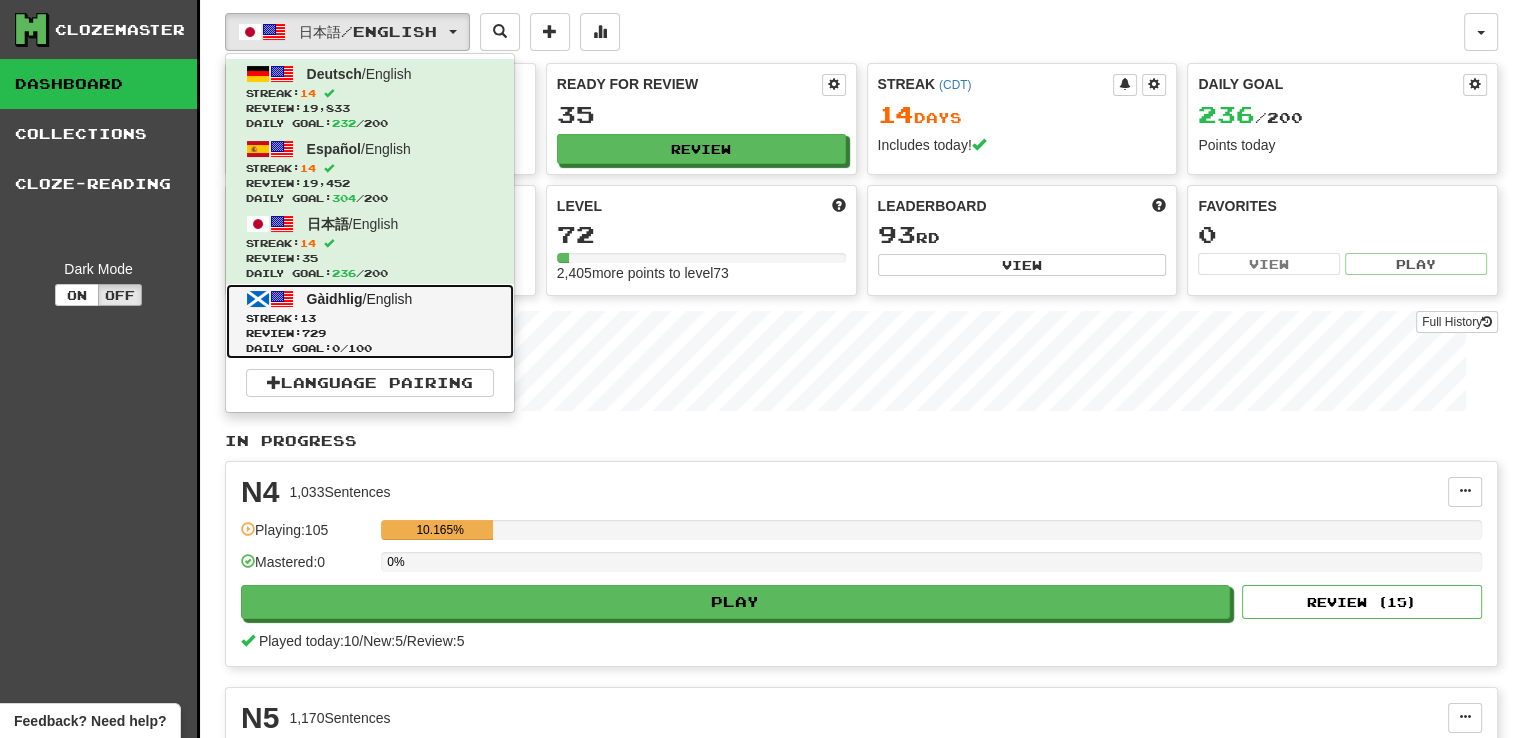 click on "Gàidhlig  /  English Streak:  13   Review:  729 Daily Goal:  0  /  100" at bounding box center (370, 321) 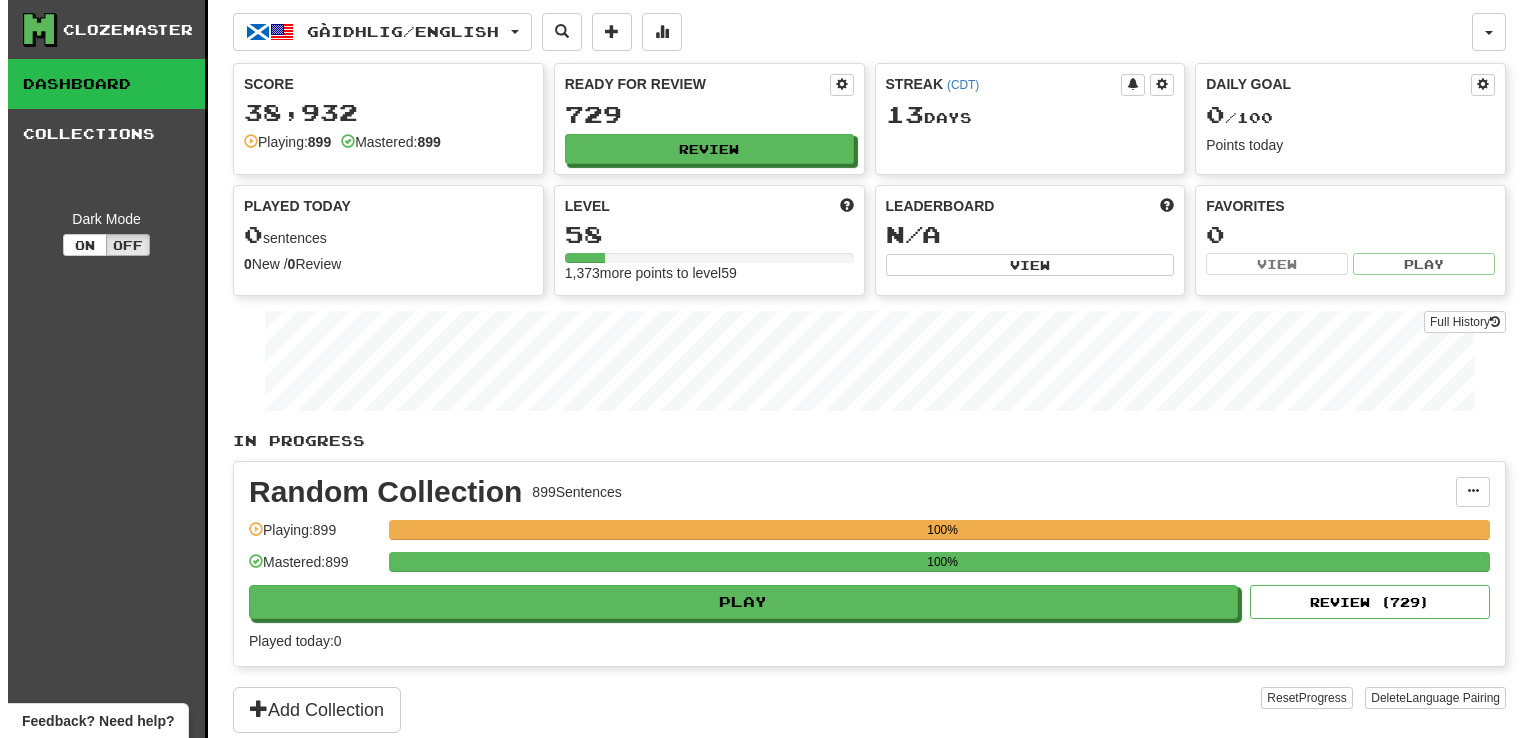 scroll, scrollTop: 0, scrollLeft: 0, axis: both 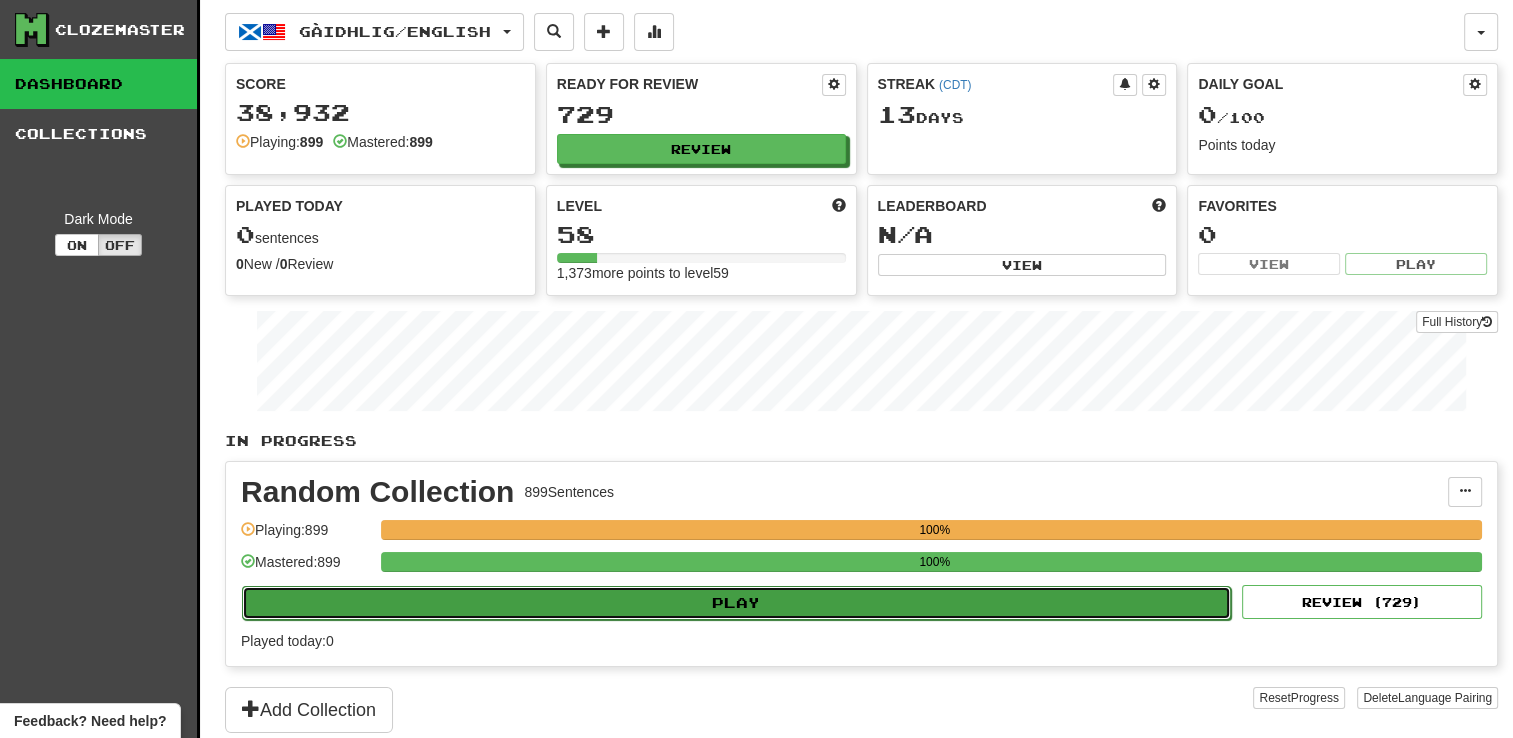click on "Play" at bounding box center (736, 603) 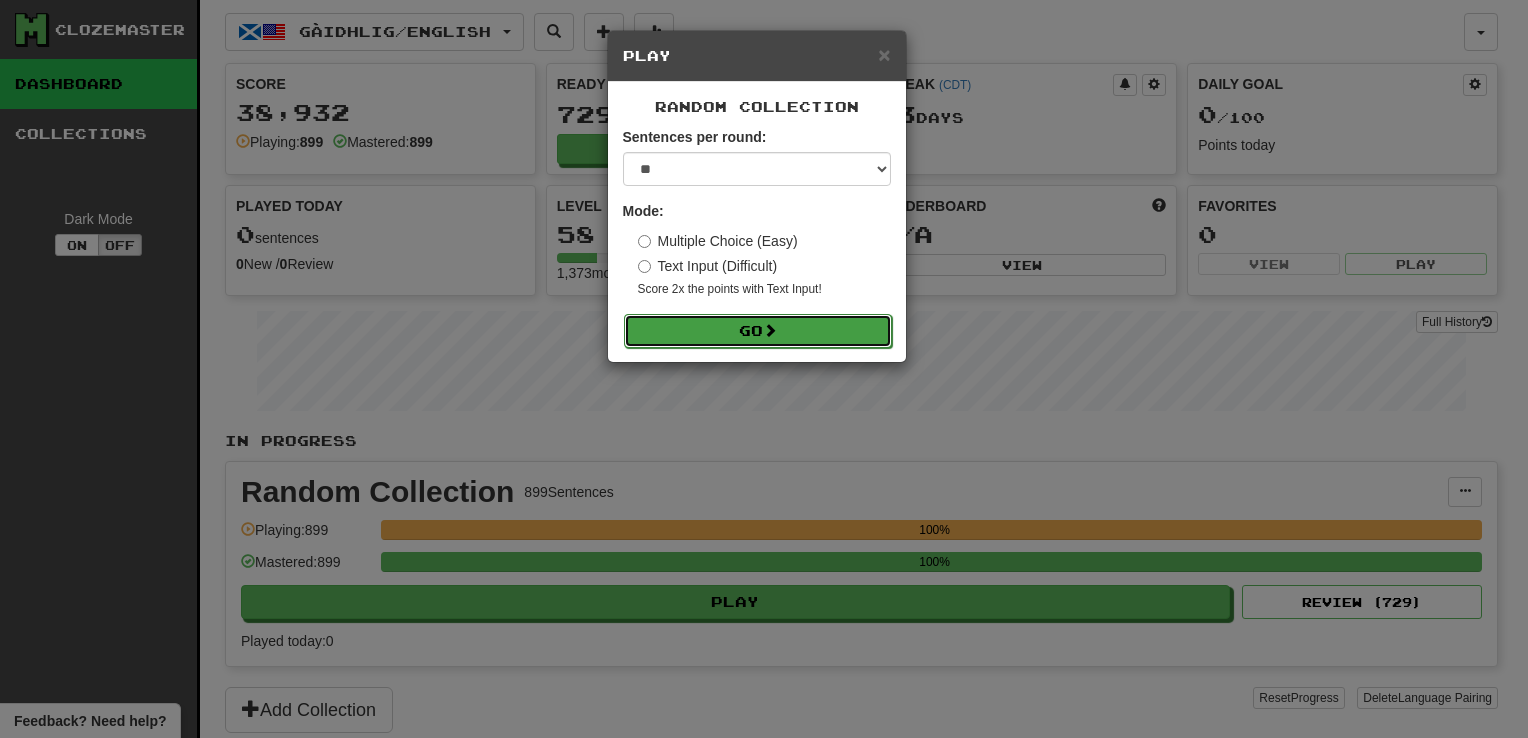 click on "Go" at bounding box center (758, 331) 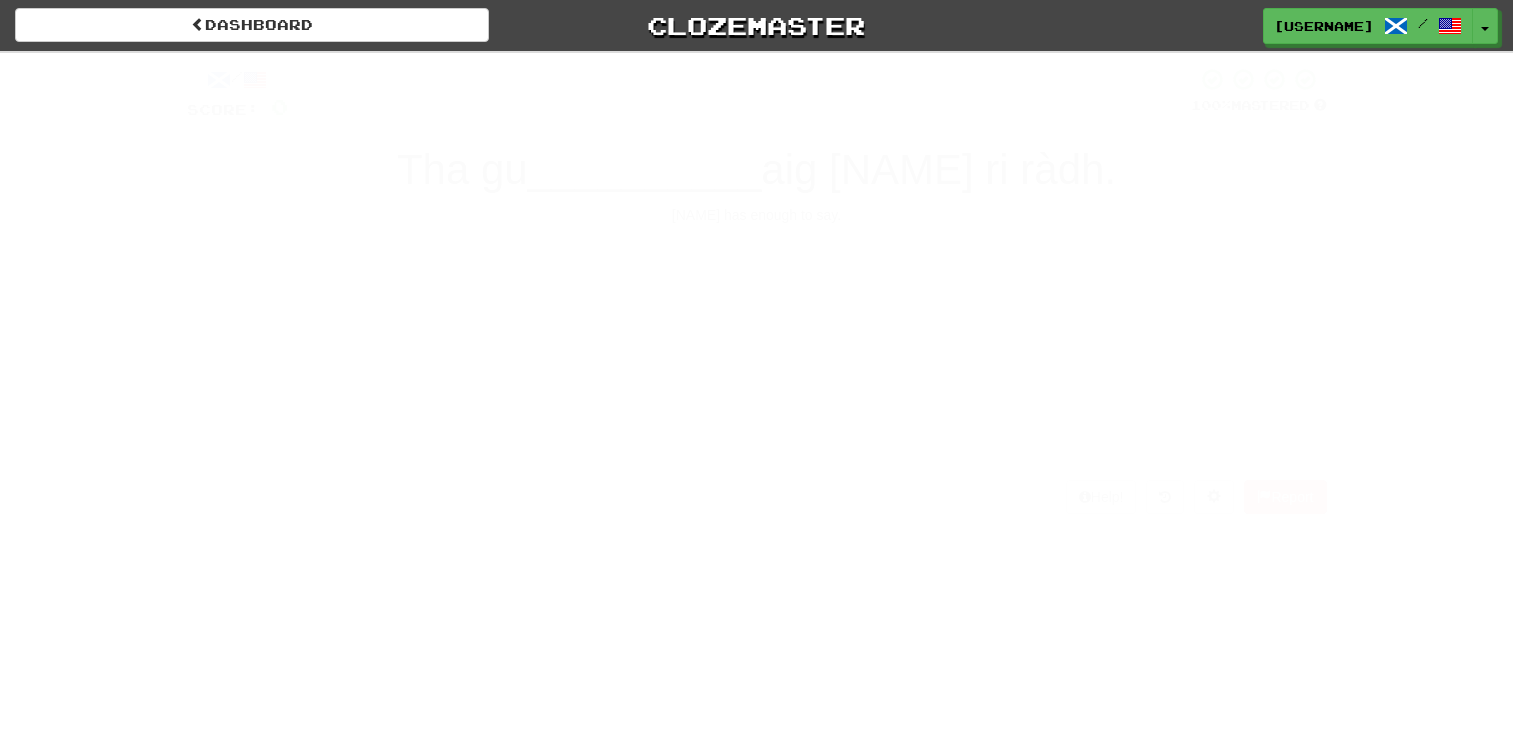 scroll, scrollTop: 0, scrollLeft: 0, axis: both 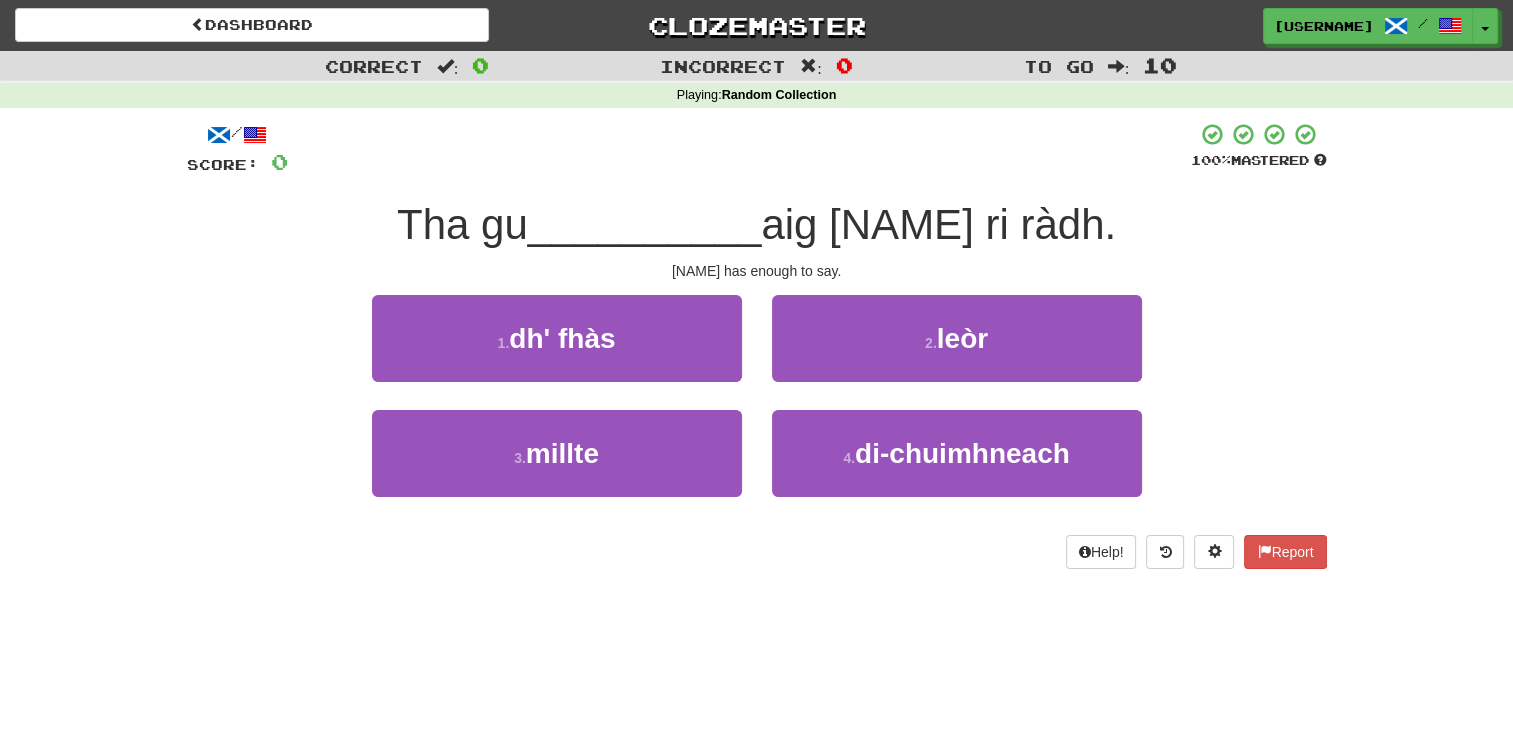 click on "Correct   :   0 Incorrect   :   0 To go   :   10 Playing :  Random Collection  /  Score:   0 100 %  Mastered Tha gu  __________  aig Tòmas ri ràdh. Tom has enough to say. 1 .  dh' fhàs 2 .  leòr 3 .  millte 4 .  di-chuimhneach  Help!  Report" at bounding box center [756, 324] 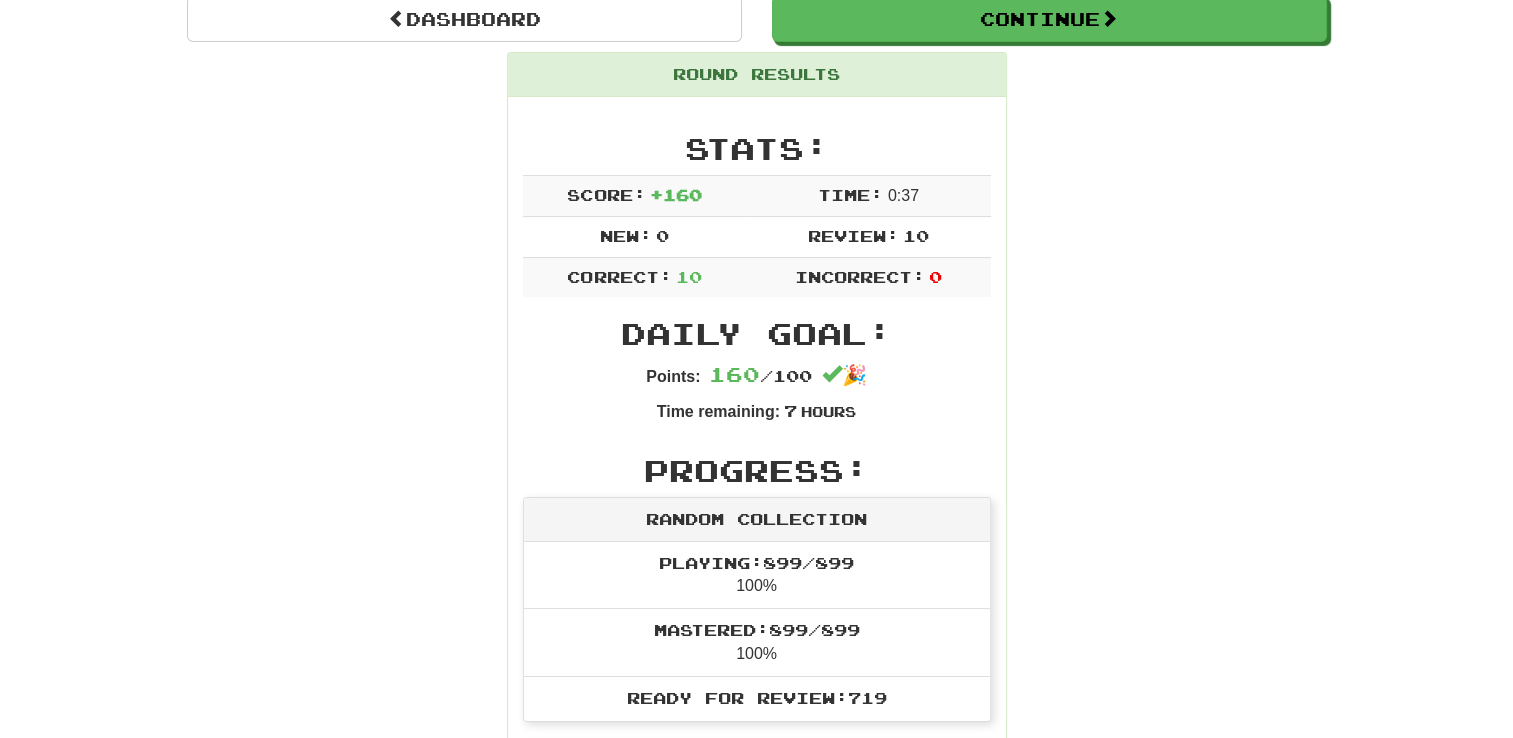 scroll, scrollTop: 0, scrollLeft: 0, axis: both 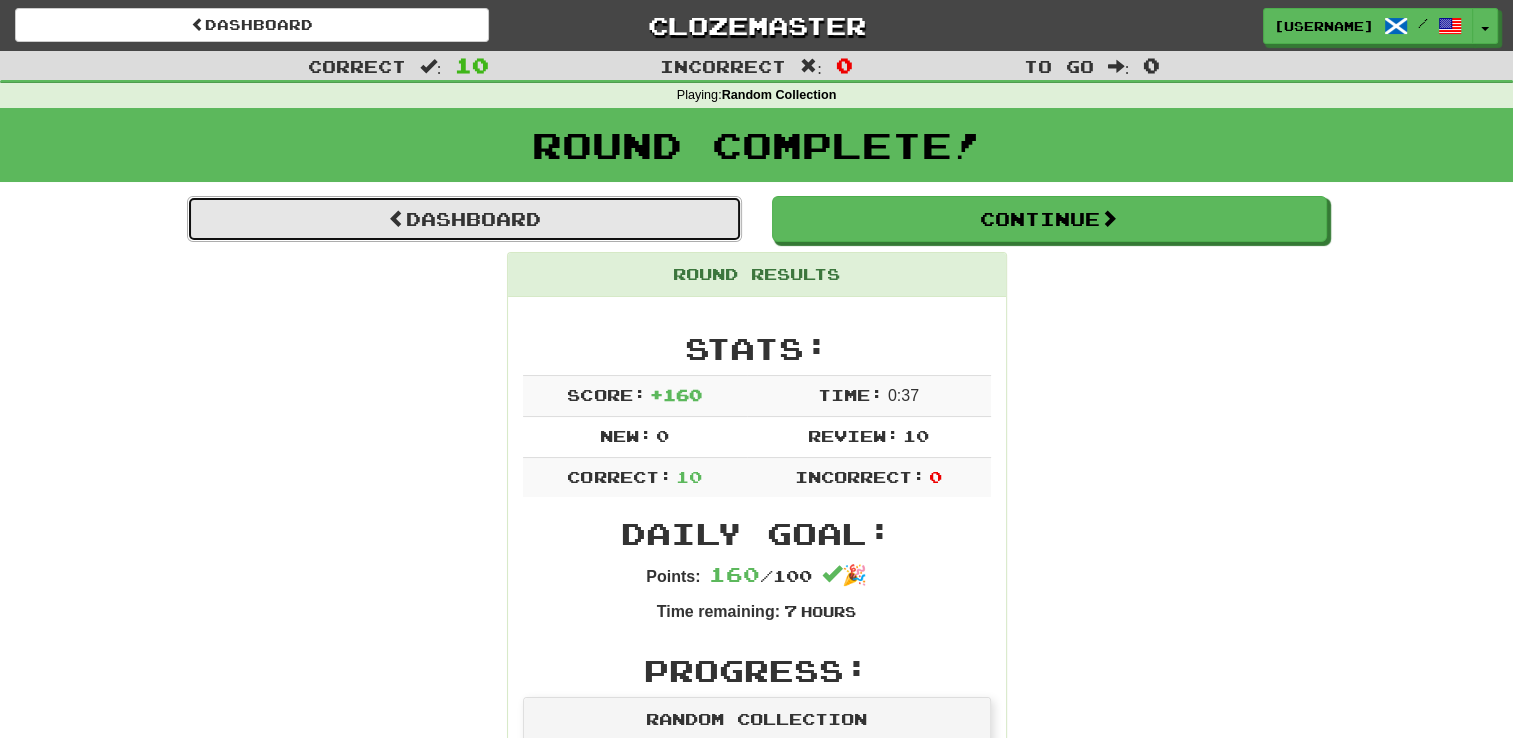 click on "Dashboard" at bounding box center (464, 219) 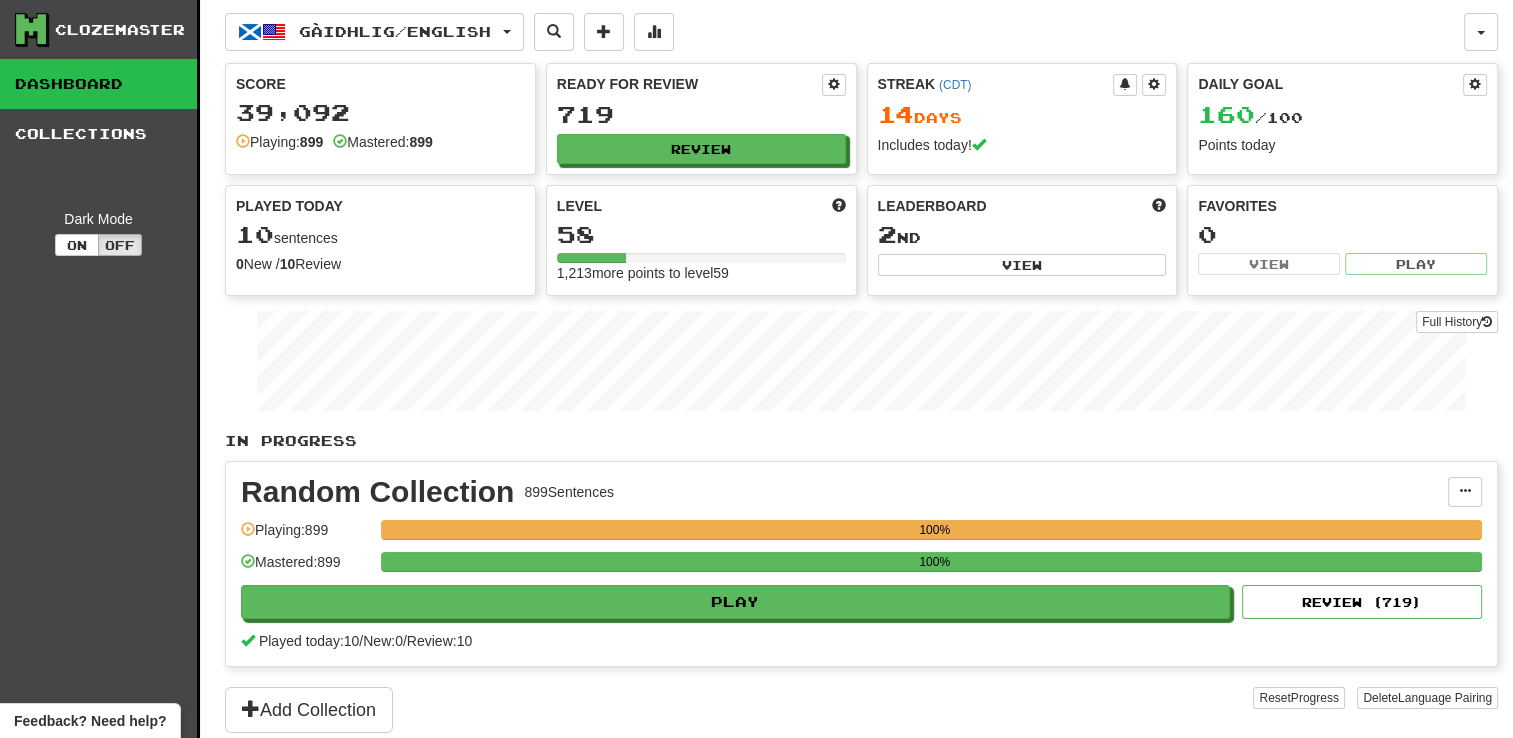 scroll, scrollTop: 0, scrollLeft: 0, axis: both 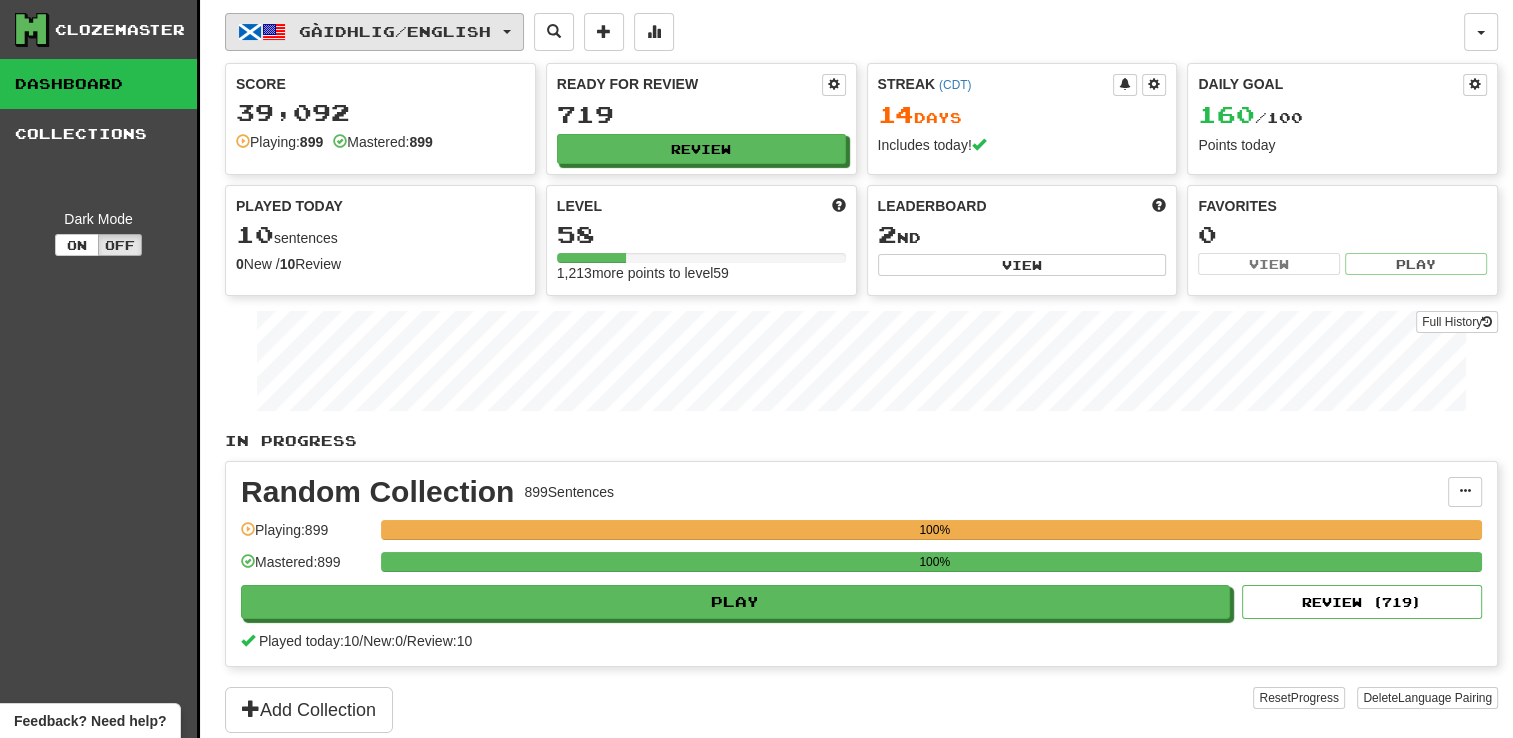 click on "Gàidhlig  /  English" at bounding box center (395, 31) 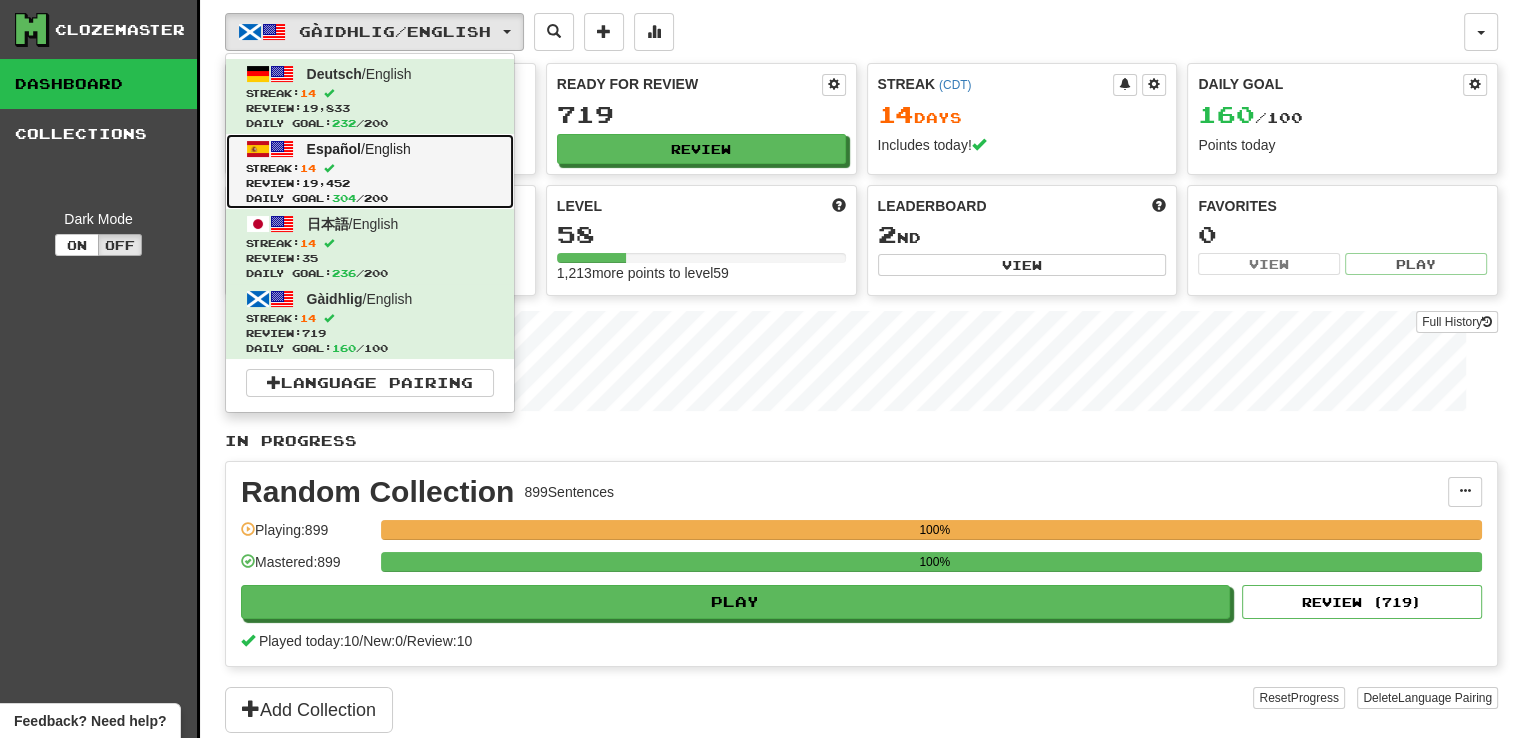 click on "Español" at bounding box center (334, 149) 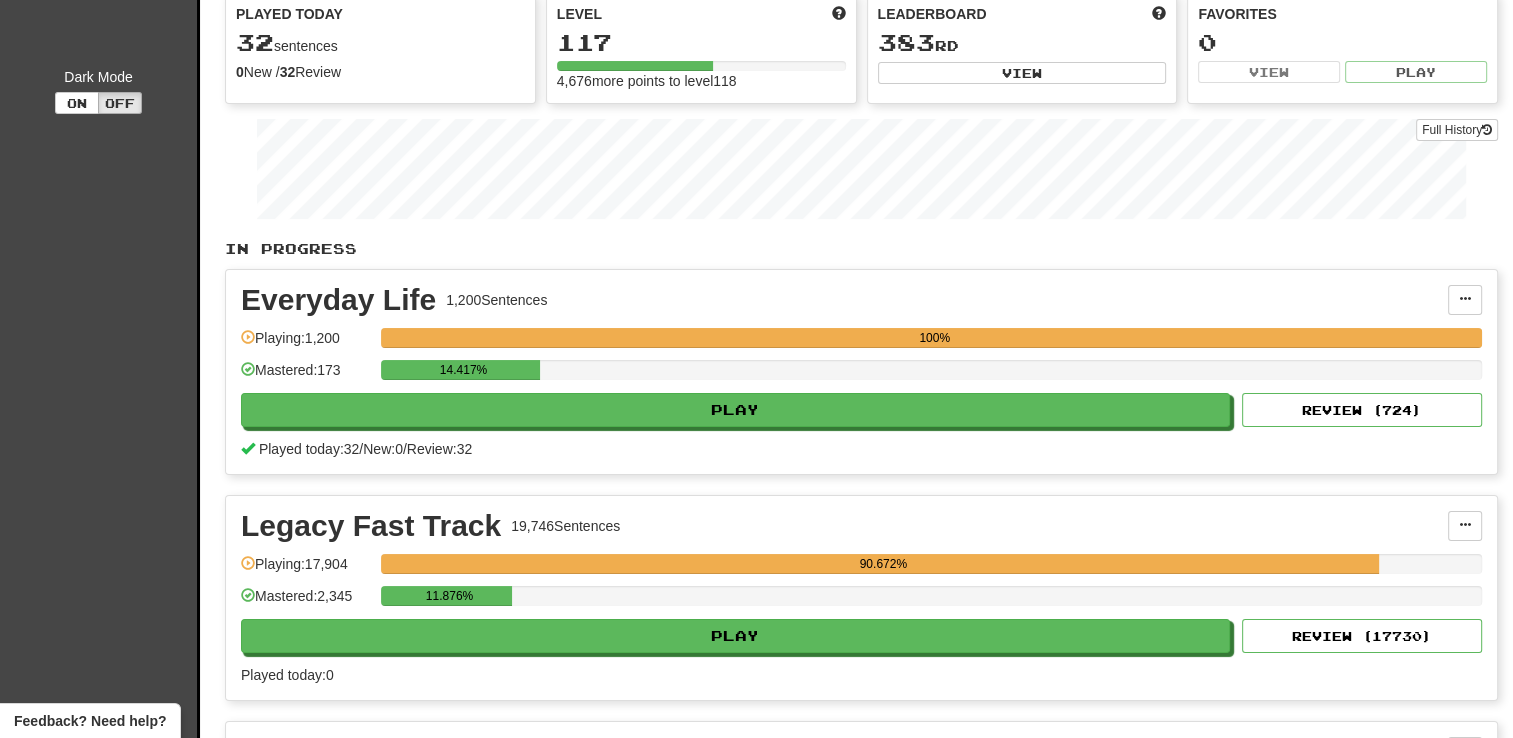 scroll, scrollTop: 0, scrollLeft: 0, axis: both 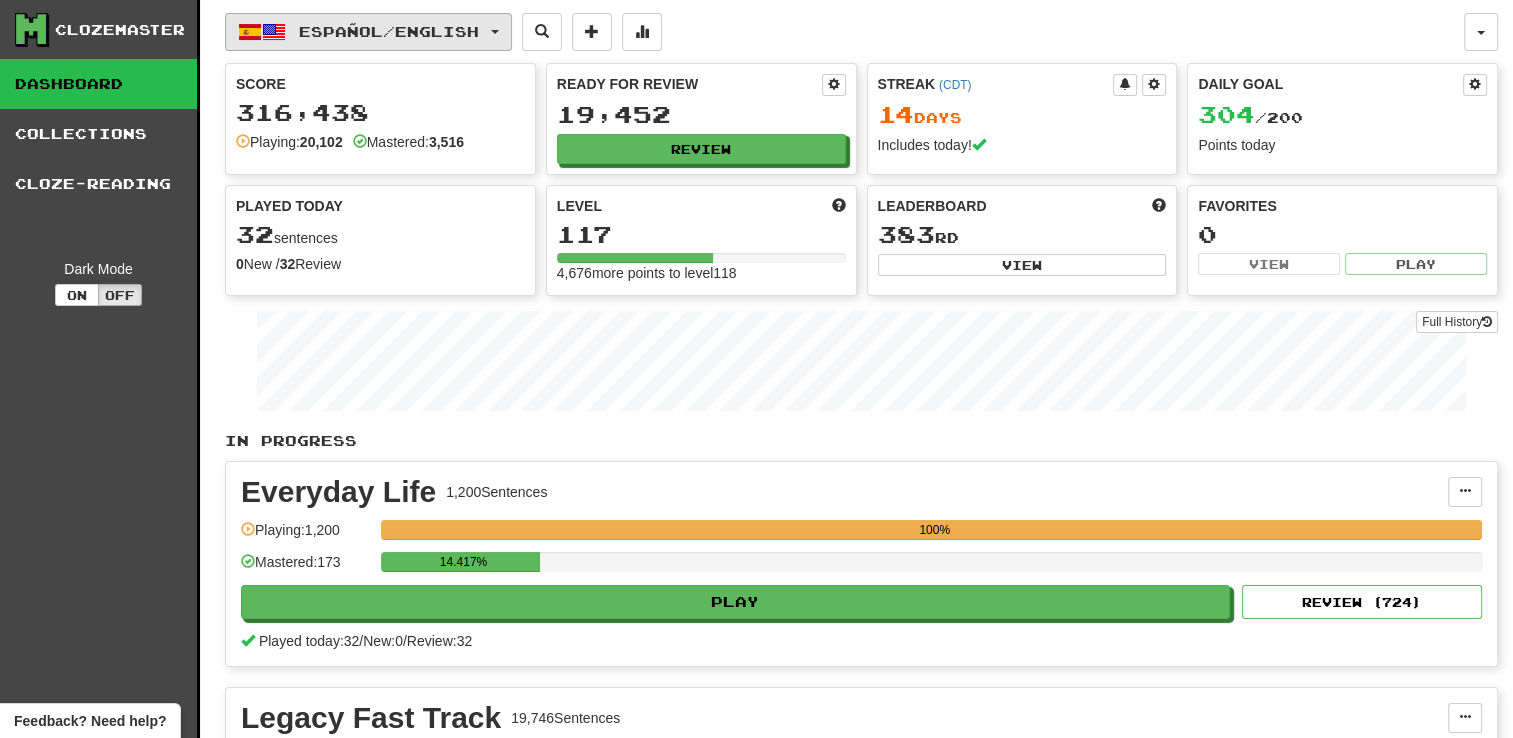click on "Español  /  English" at bounding box center [389, 31] 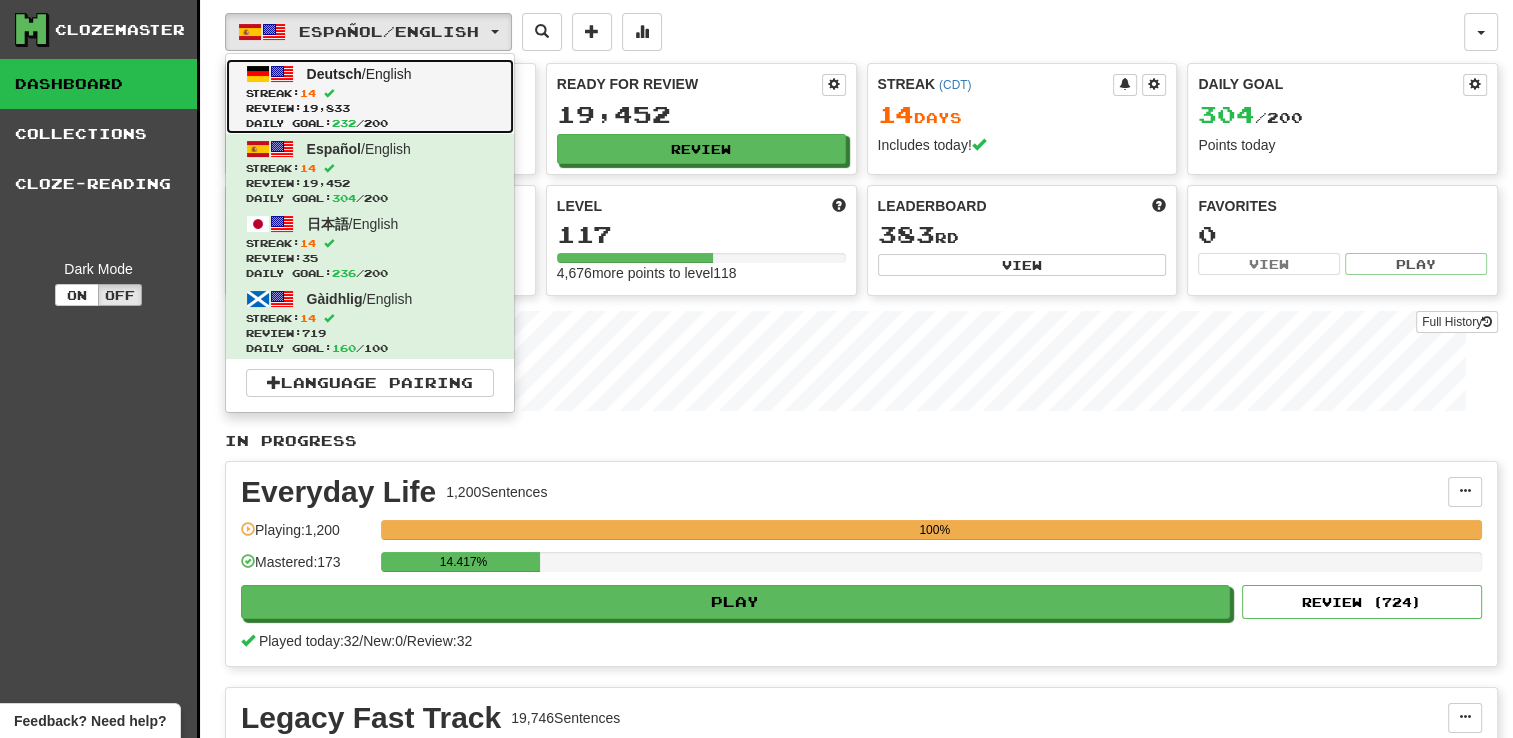 click at bounding box center [329, 93] 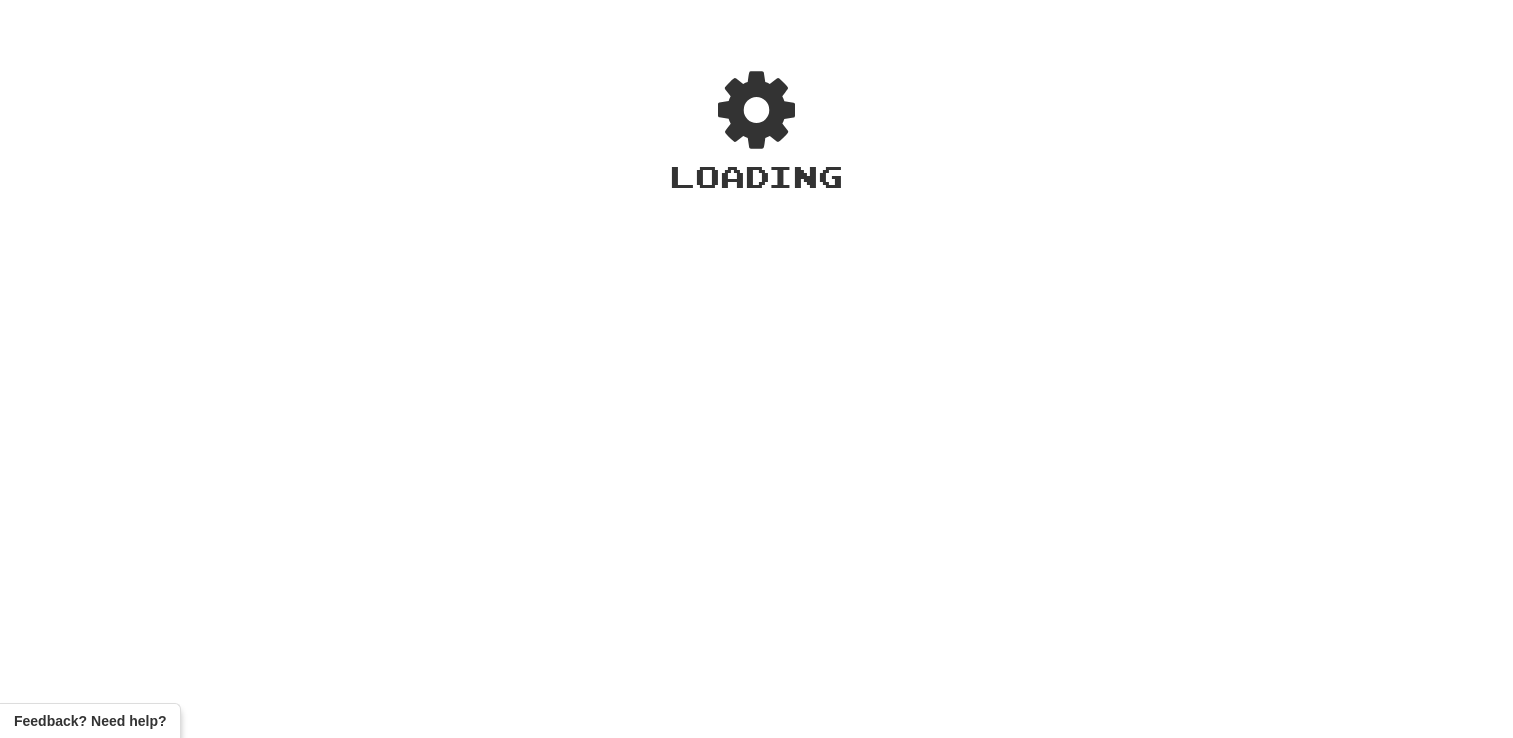 scroll, scrollTop: 0, scrollLeft: 0, axis: both 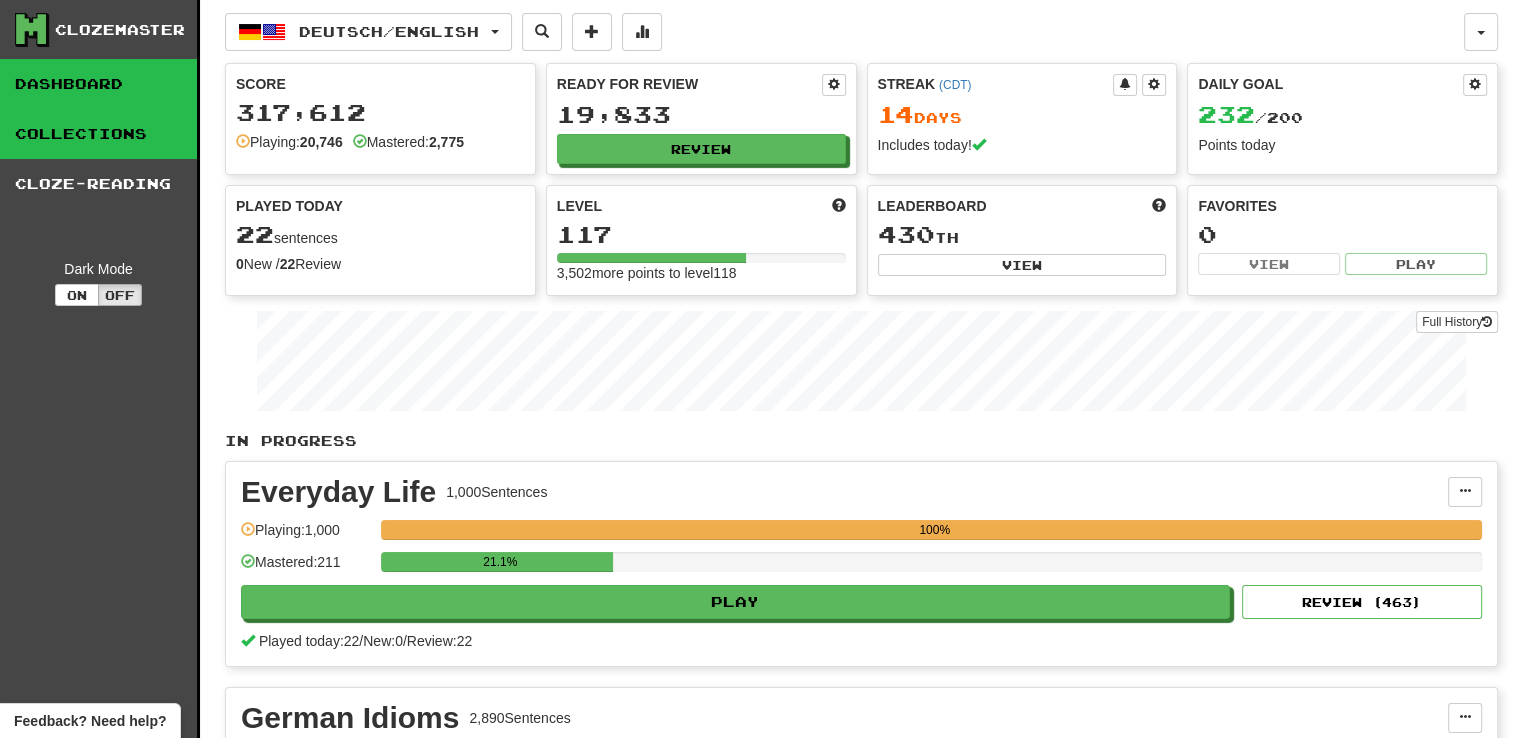 click on "Collections" at bounding box center (98, 134) 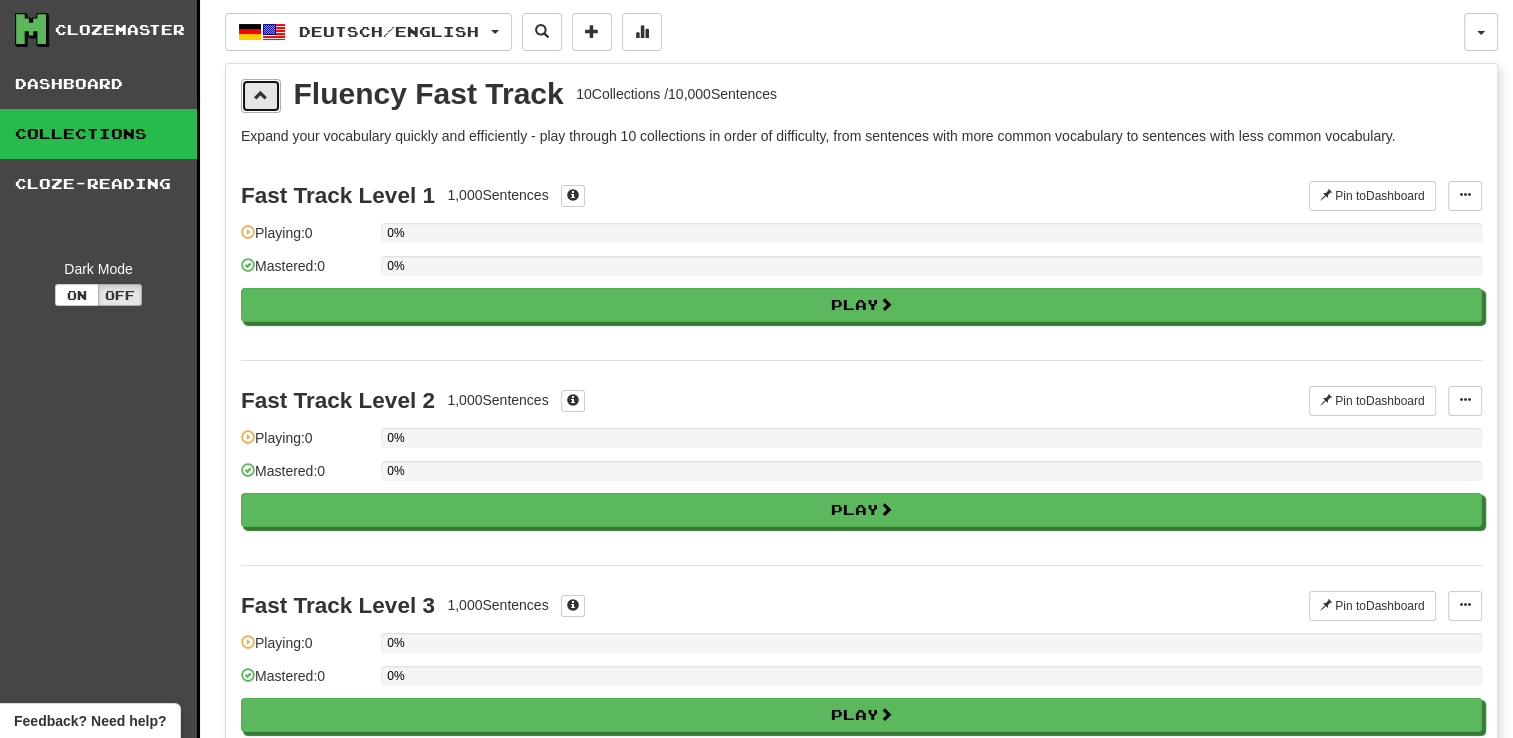 click at bounding box center [261, 96] 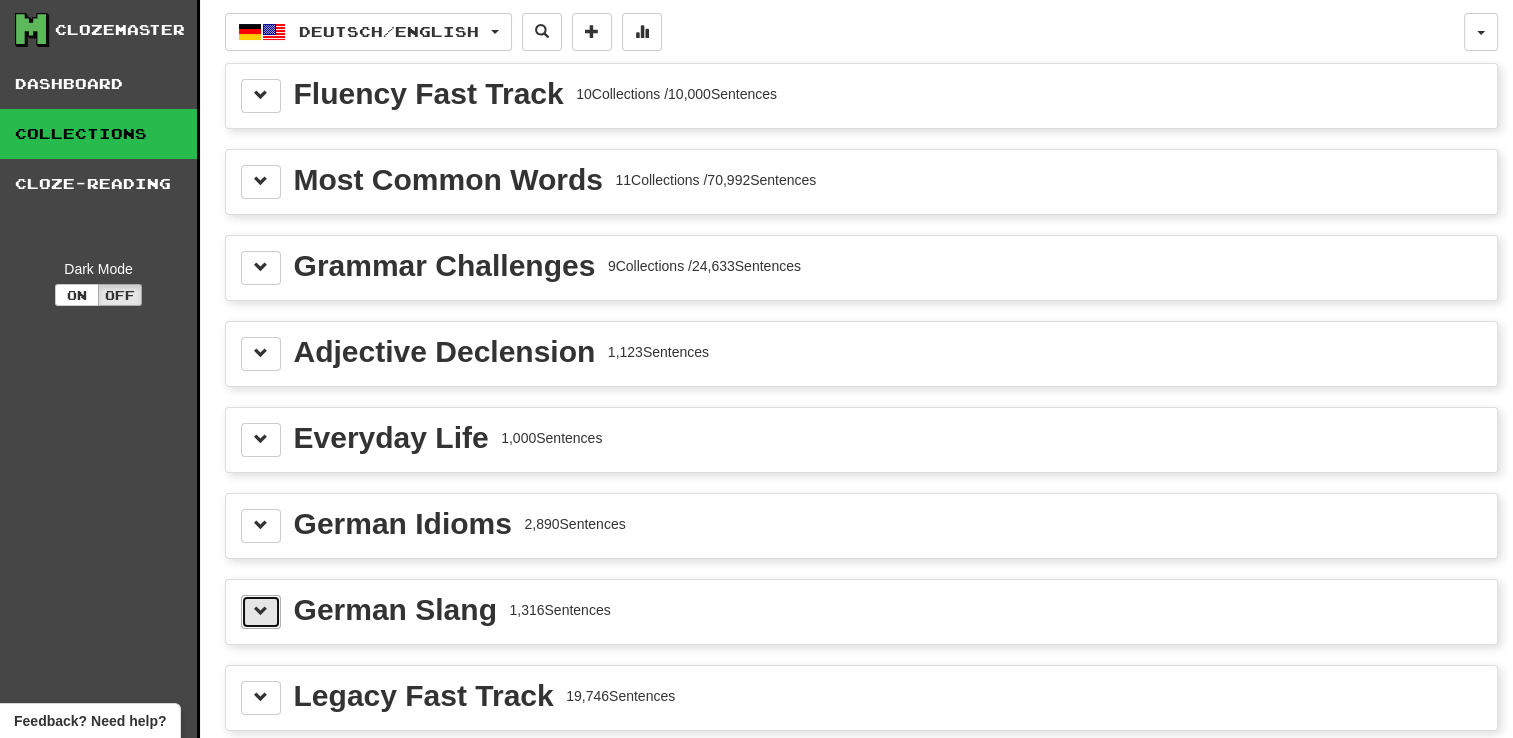click at bounding box center [261, 611] 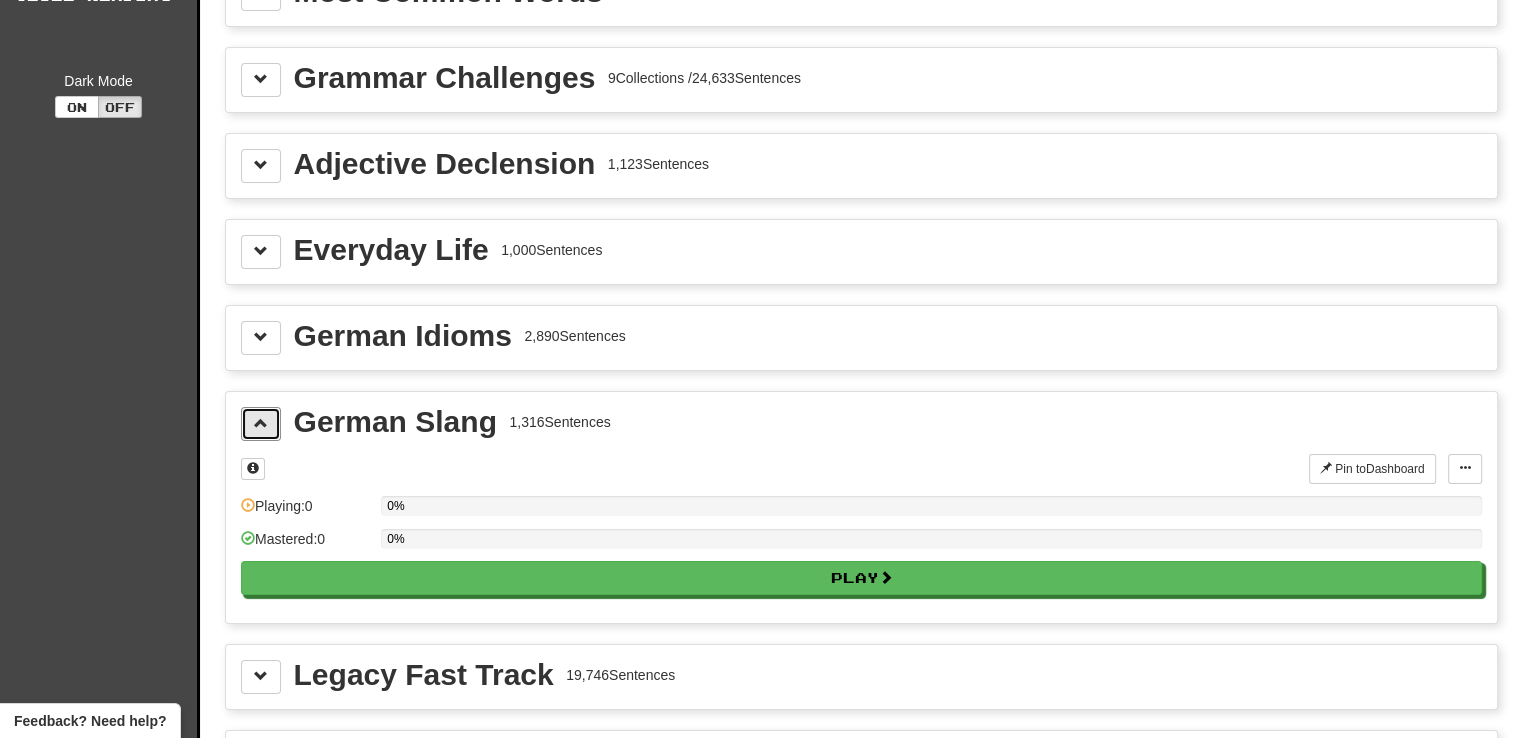 scroll, scrollTop: 400, scrollLeft: 0, axis: vertical 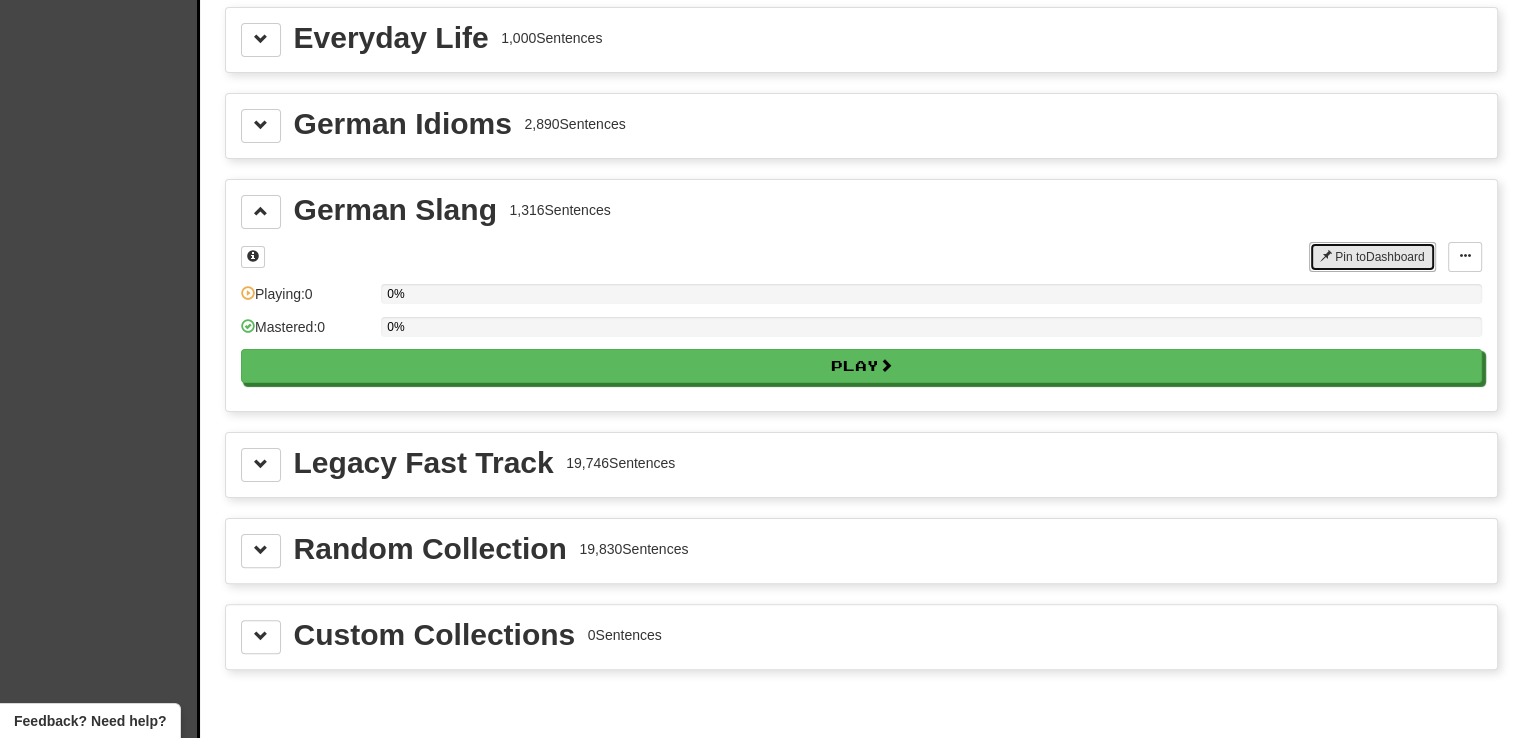 click on "Pin to  Dashboard" at bounding box center [1372, 257] 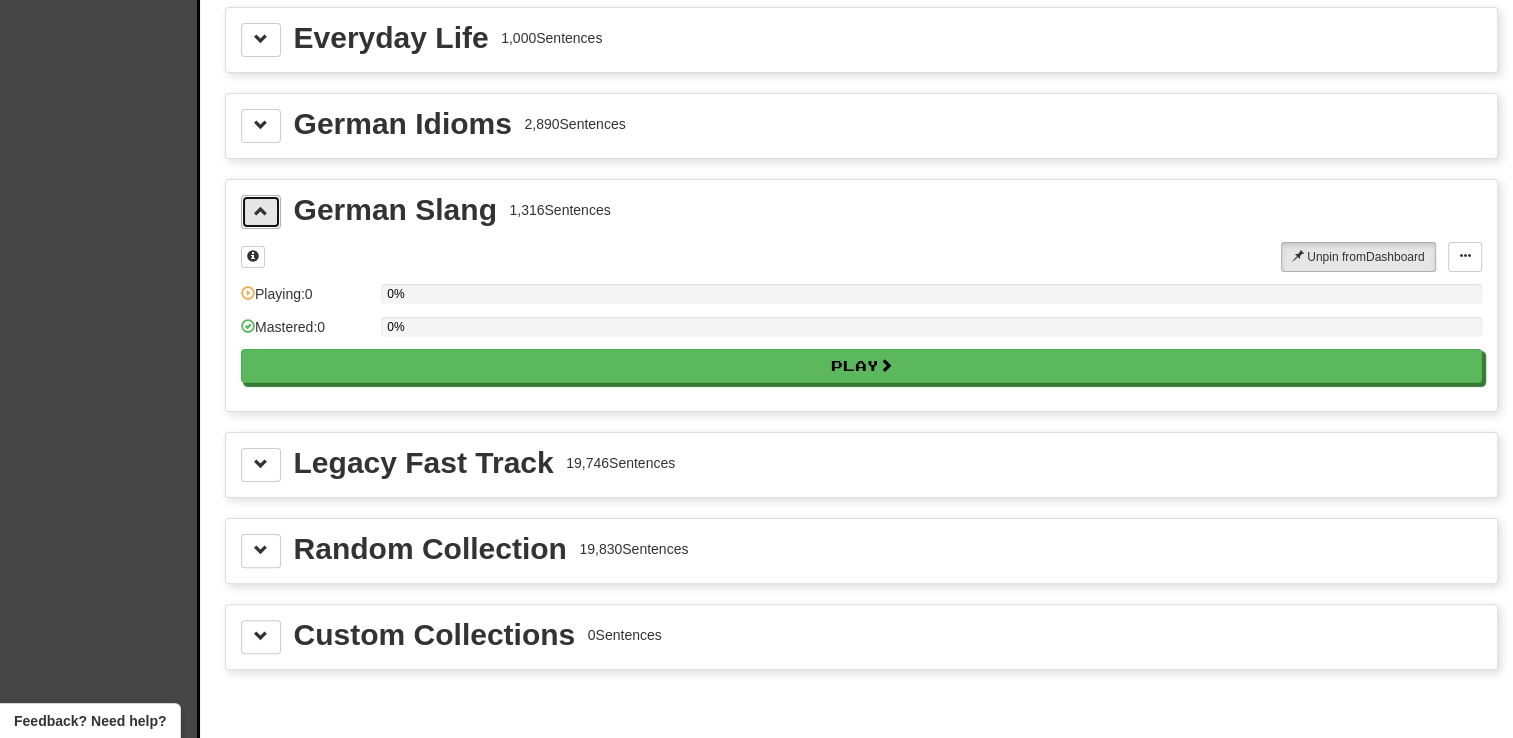 click at bounding box center [261, 211] 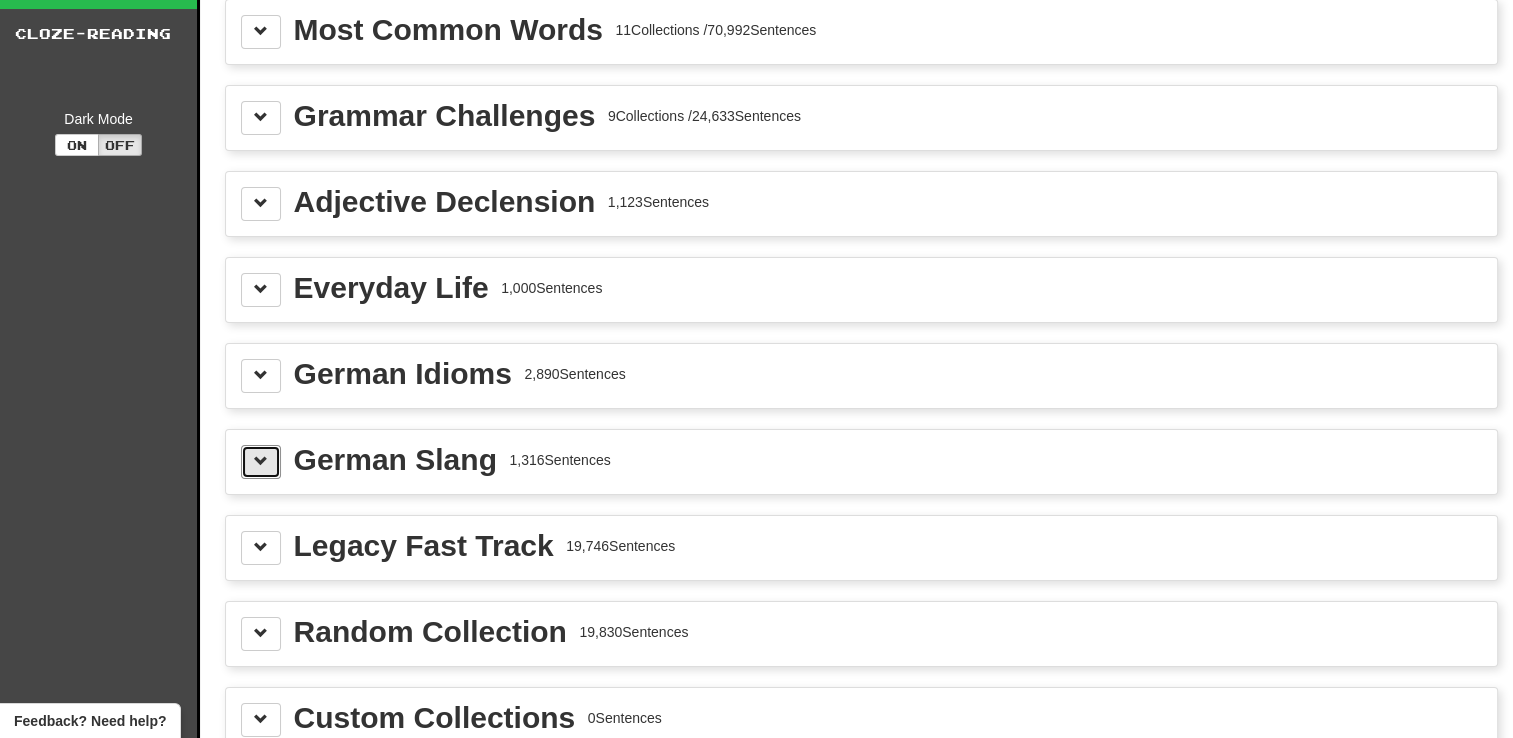scroll, scrollTop: 0, scrollLeft: 0, axis: both 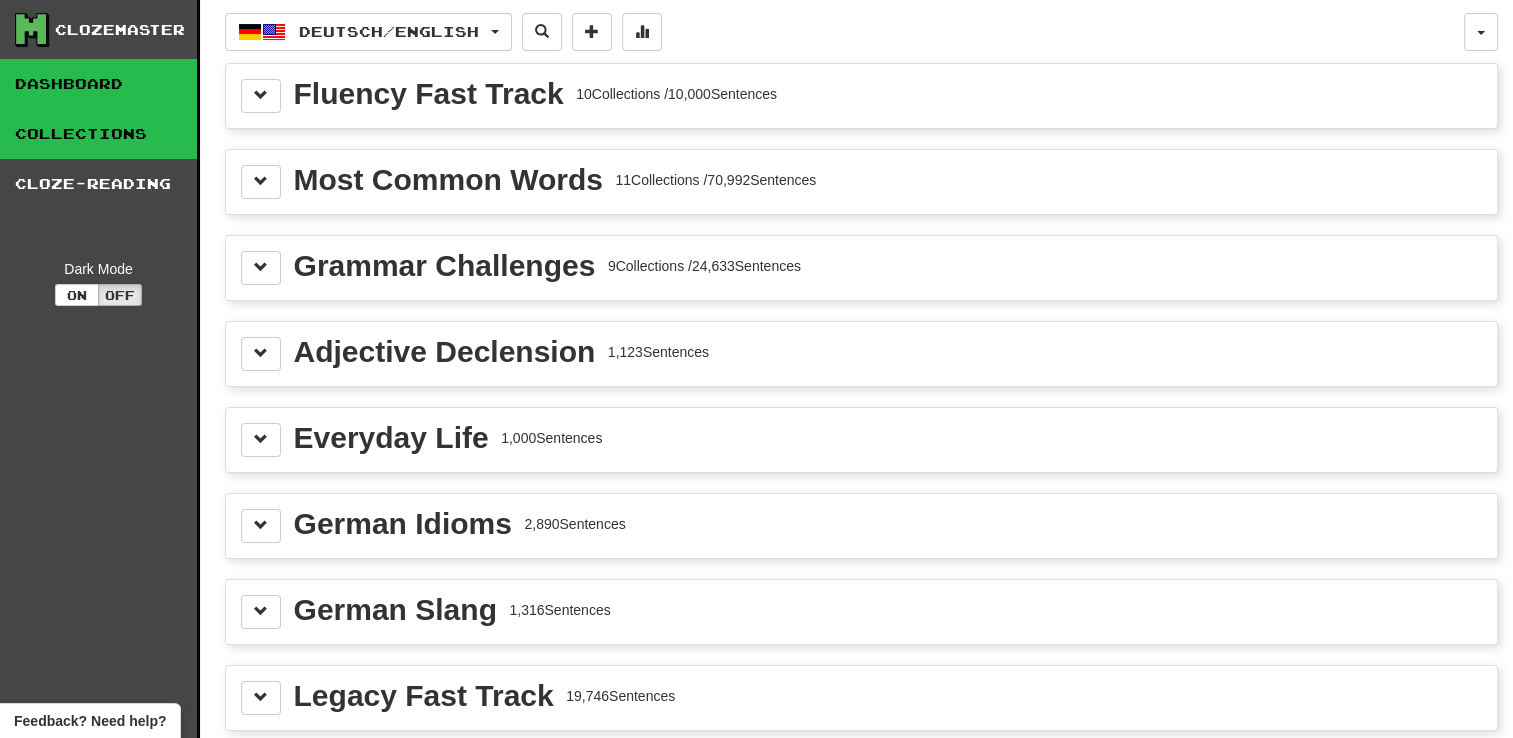 click on "Dashboard" at bounding box center [98, 84] 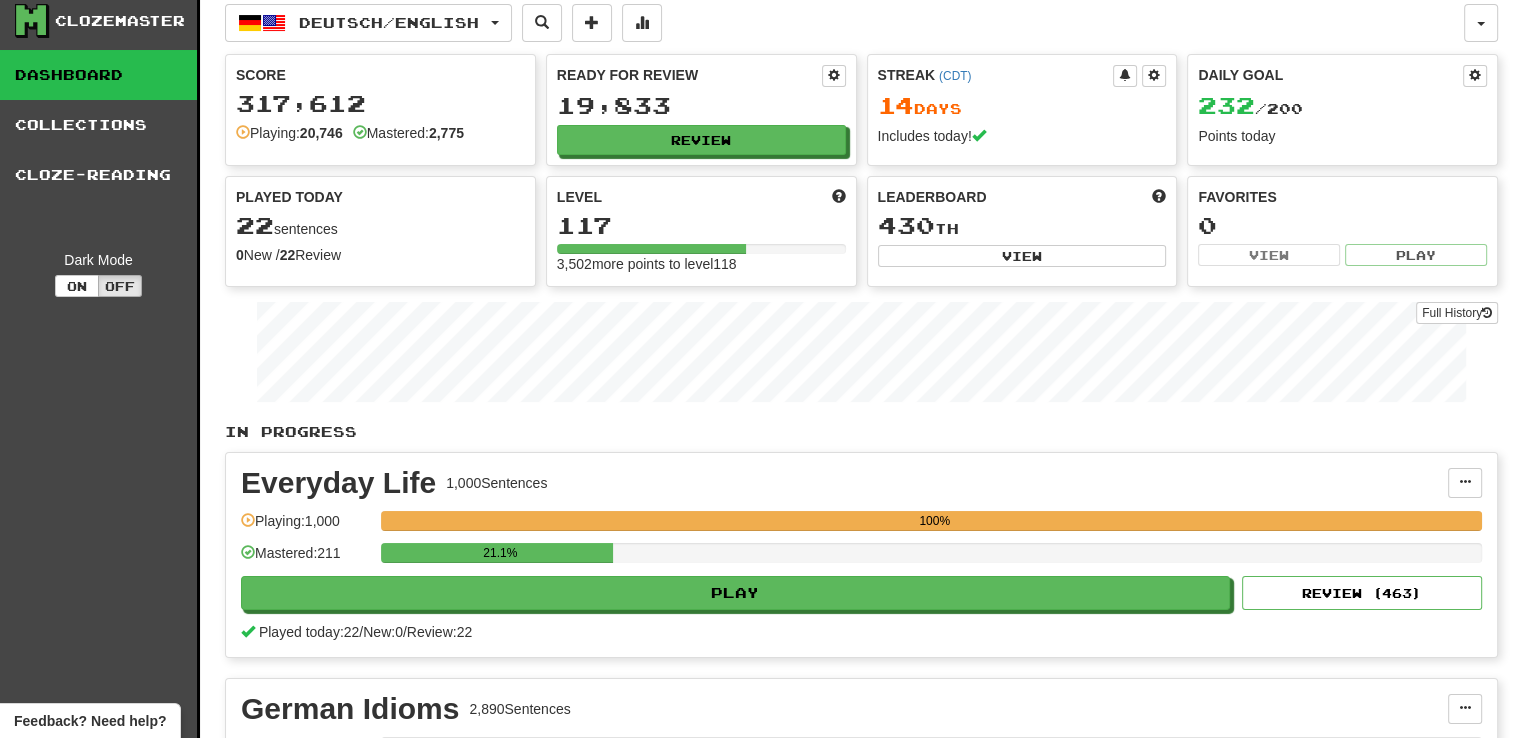 scroll, scrollTop: 0, scrollLeft: 0, axis: both 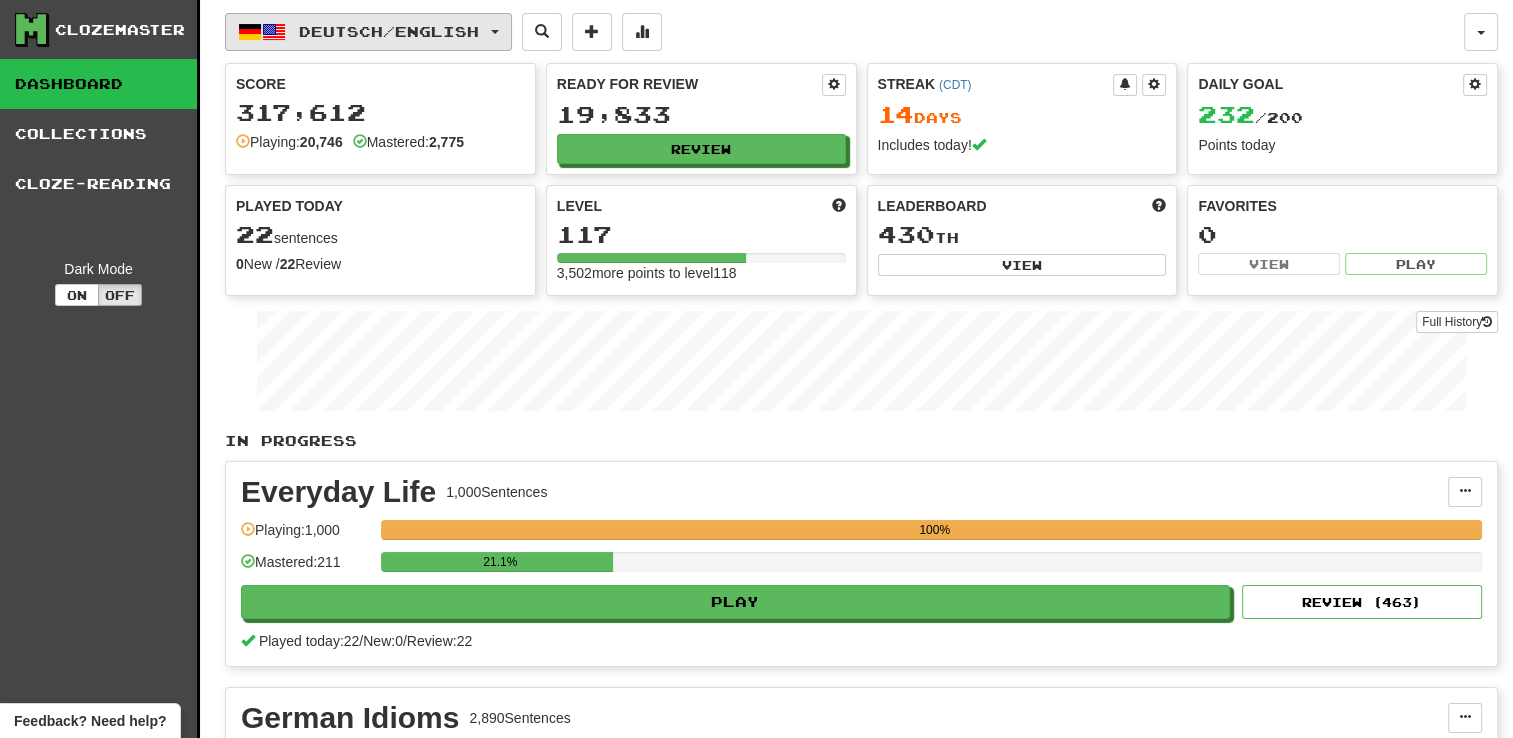 click on "Deutsch  /  English" at bounding box center (368, 32) 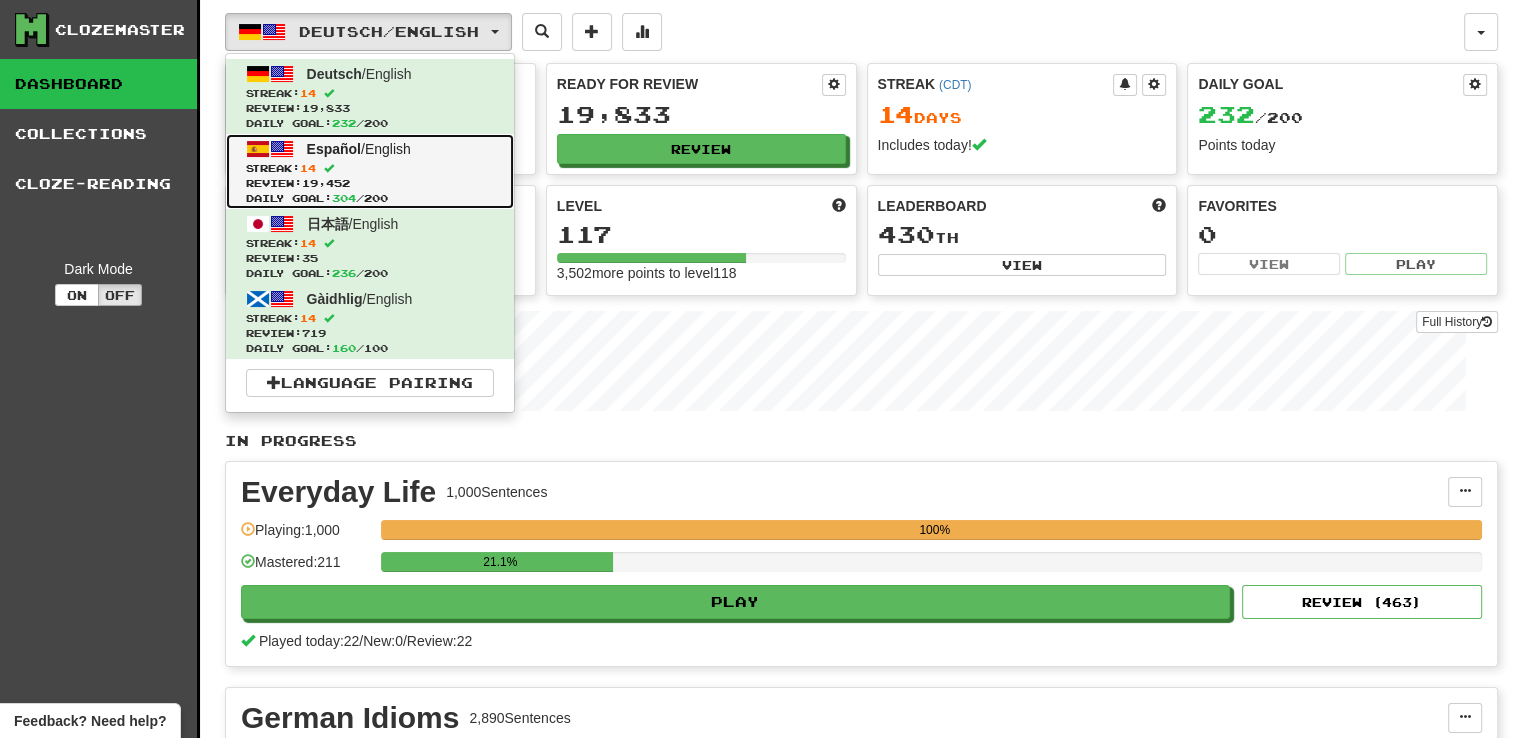 click on "Streak:  14" at bounding box center (370, 168) 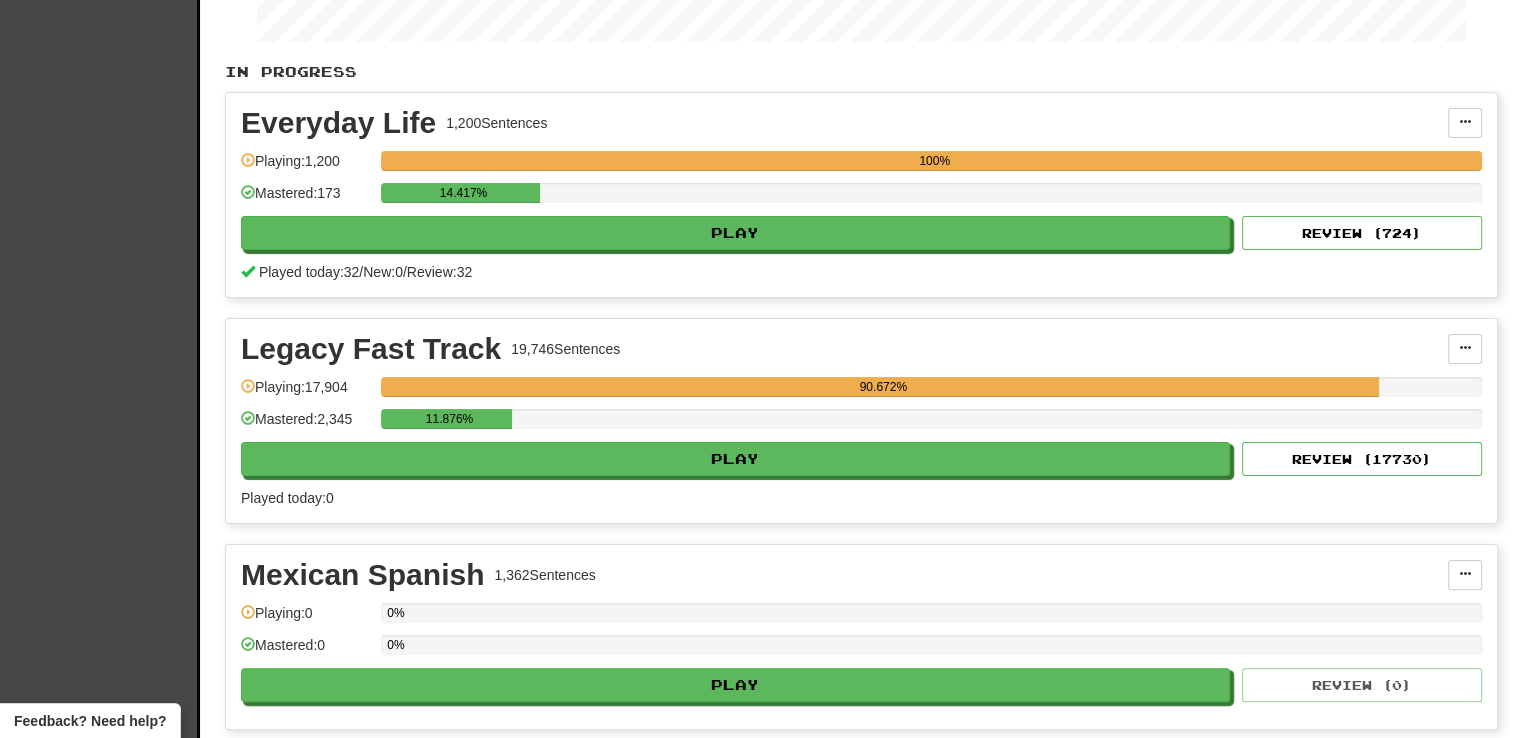 scroll, scrollTop: 0, scrollLeft: 0, axis: both 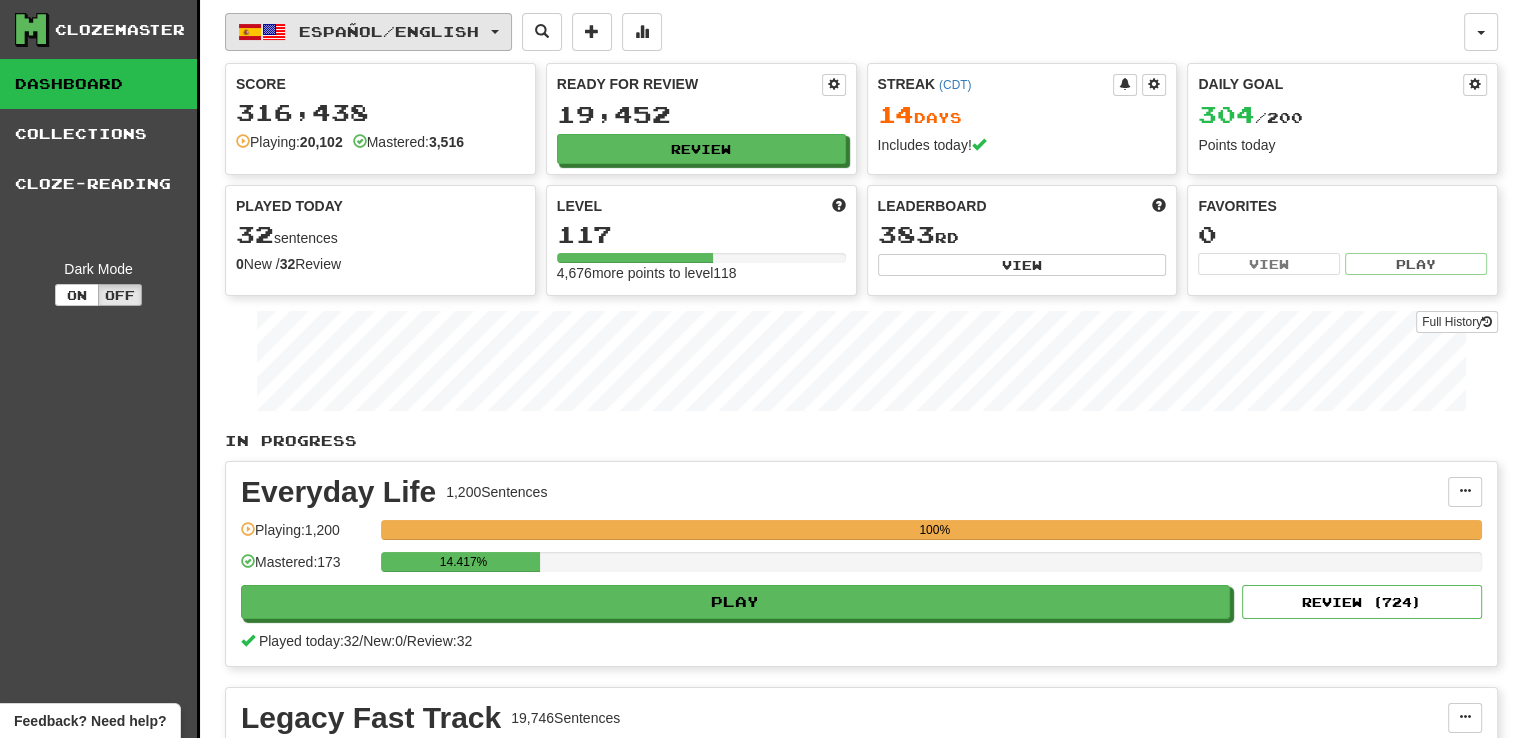 click on "Español  /  English" at bounding box center [389, 31] 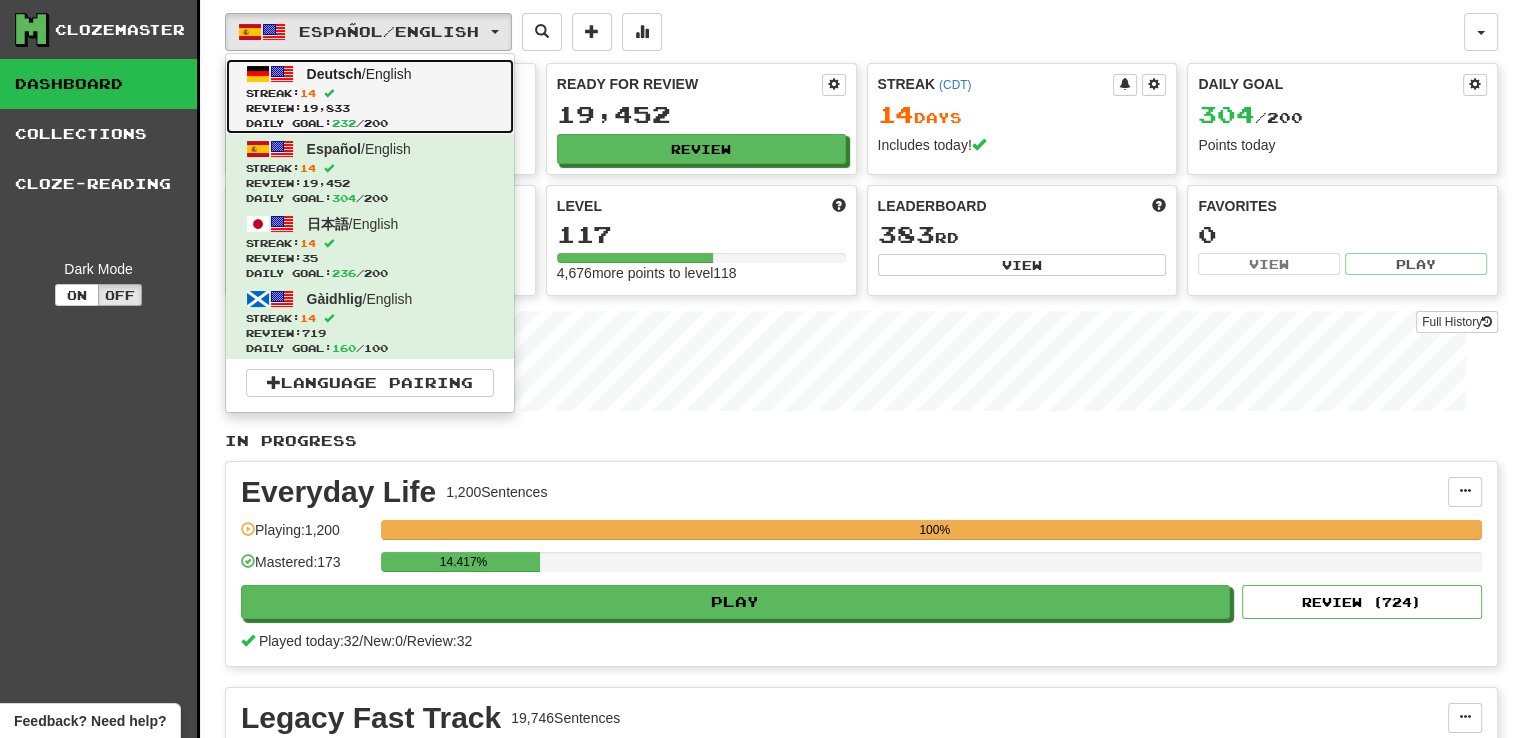 click on "Streak:  14" at bounding box center (370, 93) 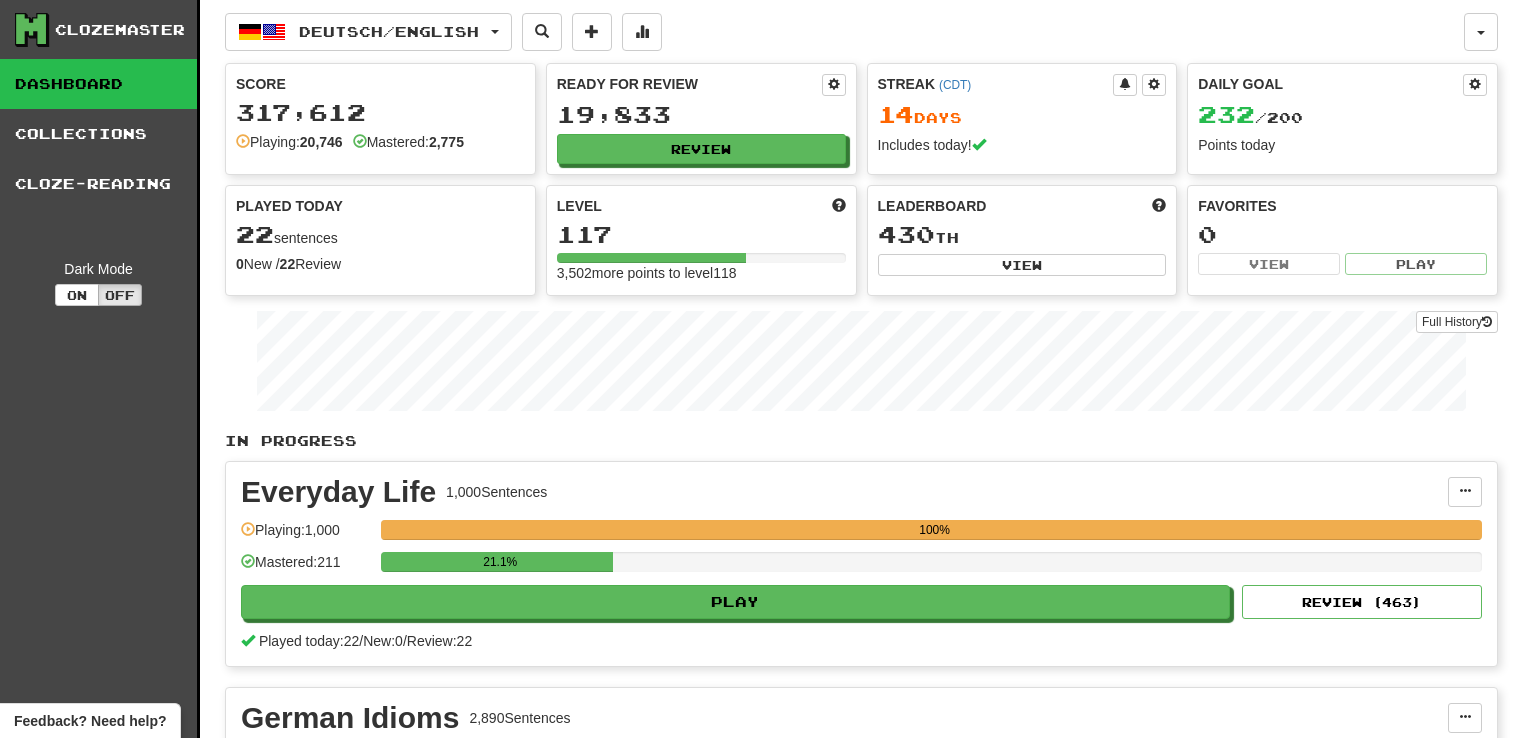 scroll, scrollTop: 0, scrollLeft: 0, axis: both 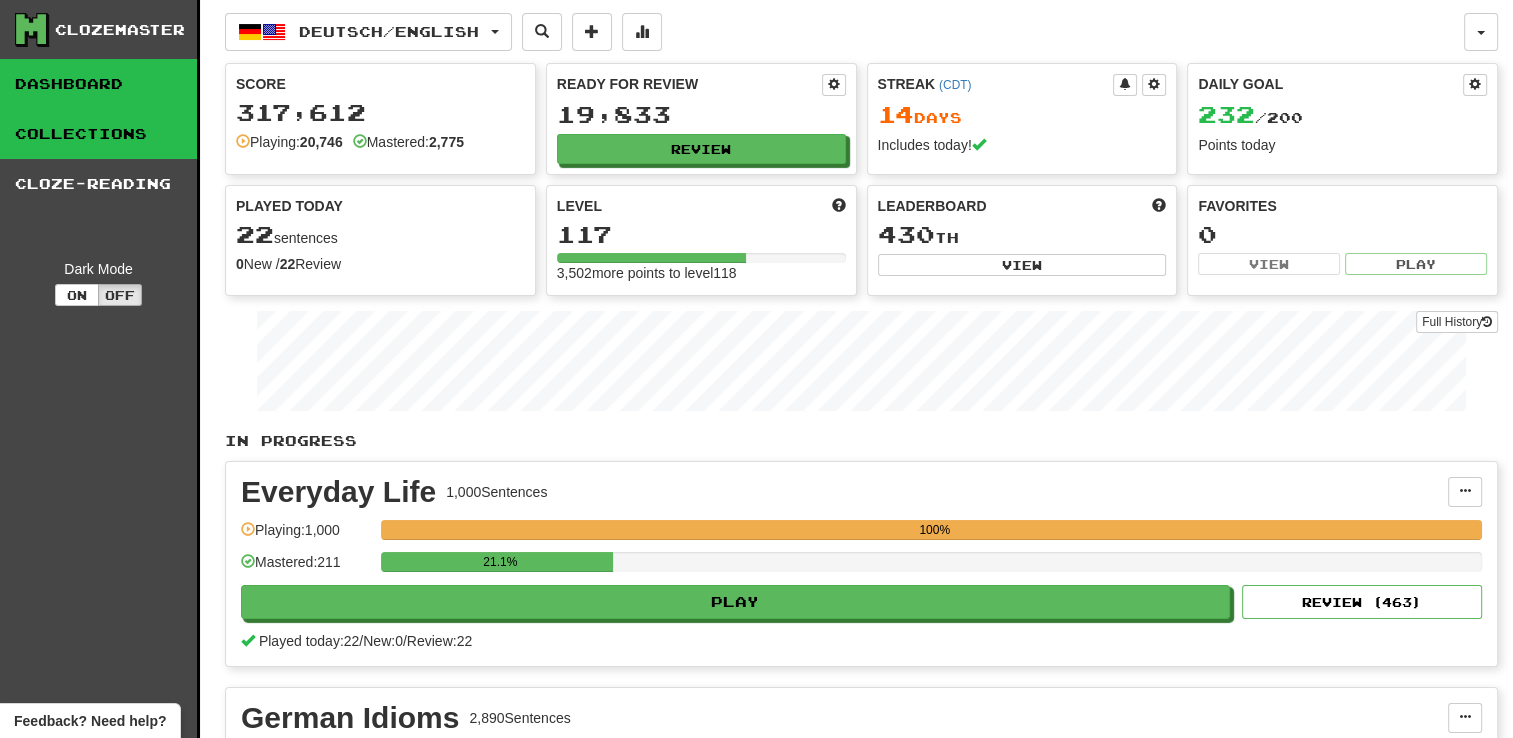 click on "Collections" at bounding box center [98, 134] 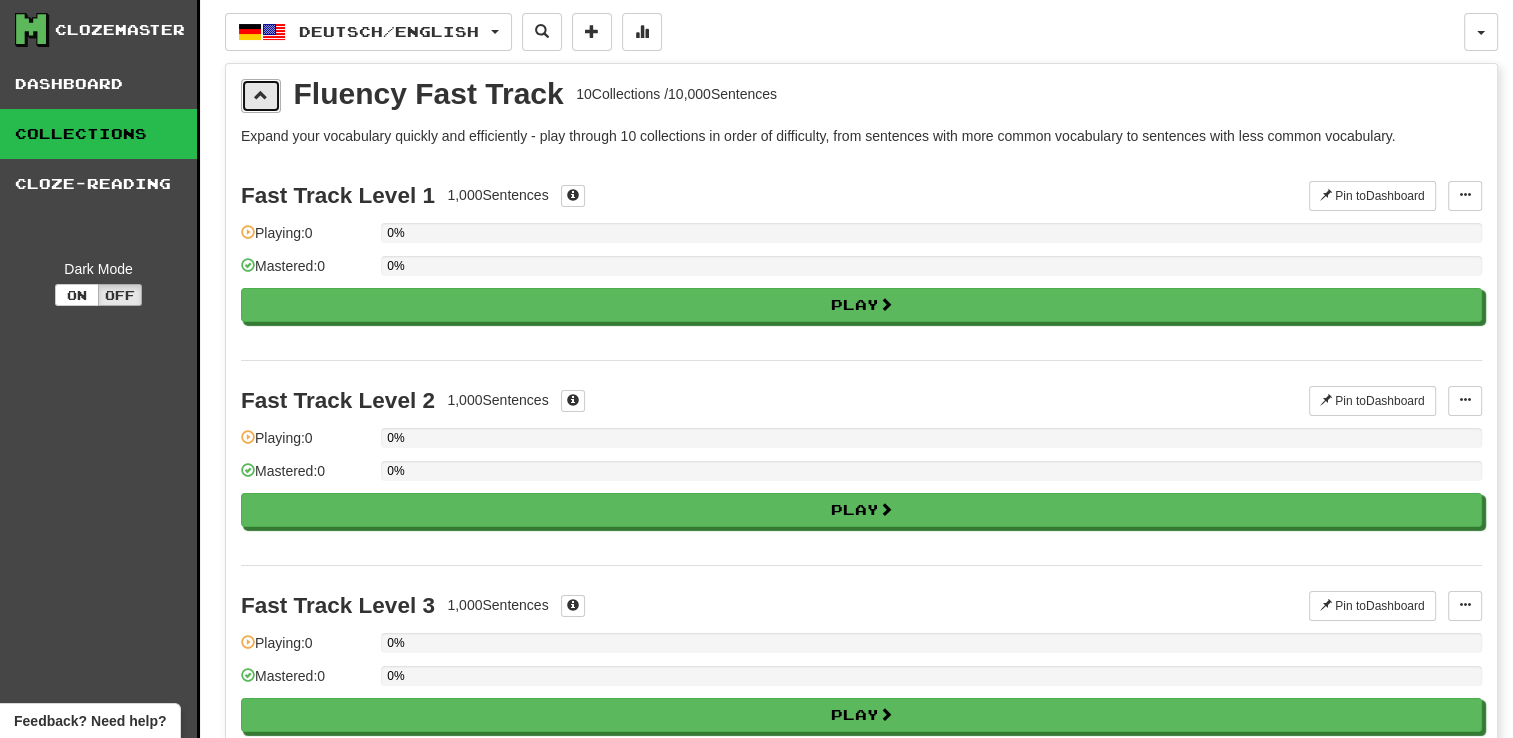 click at bounding box center (261, 95) 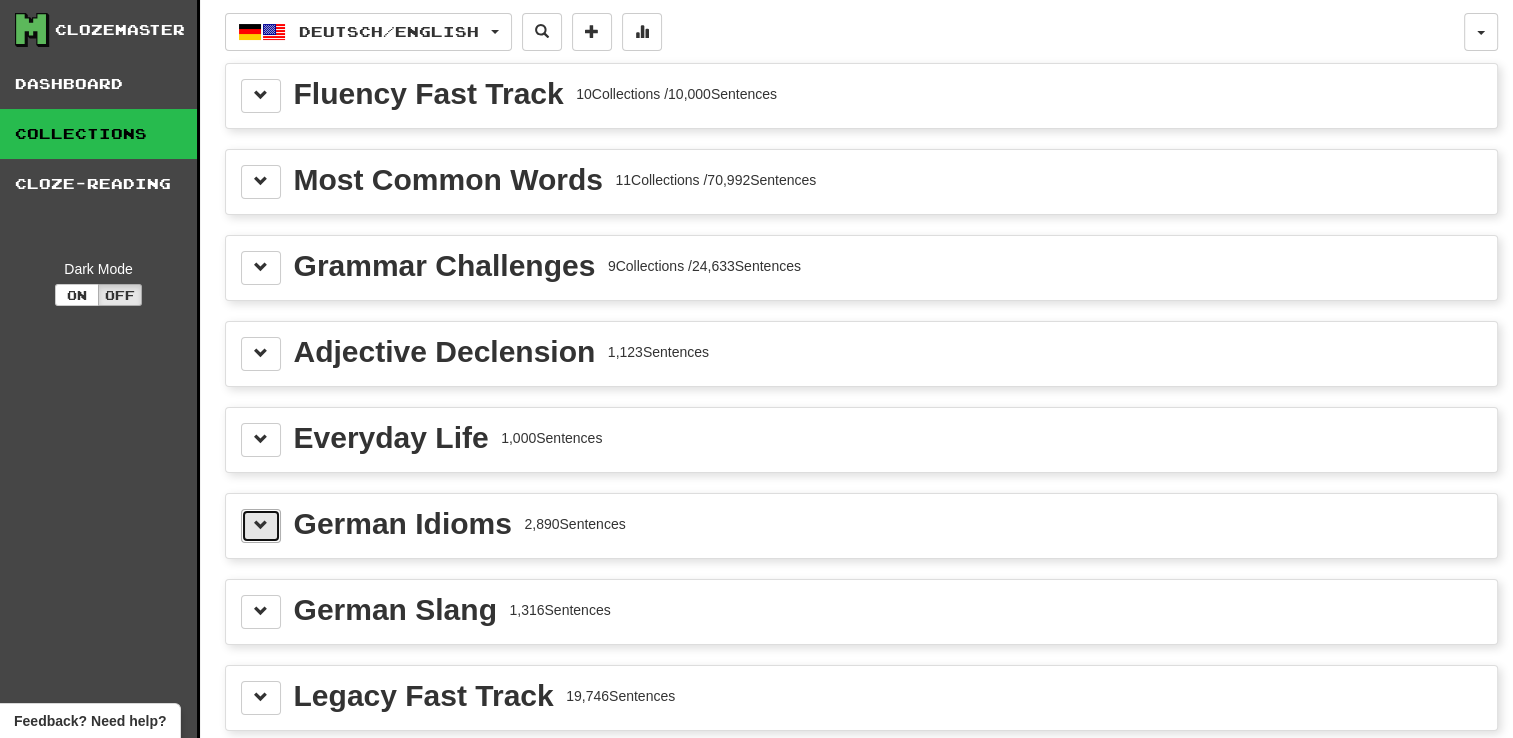 click at bounding box center (261, 526) 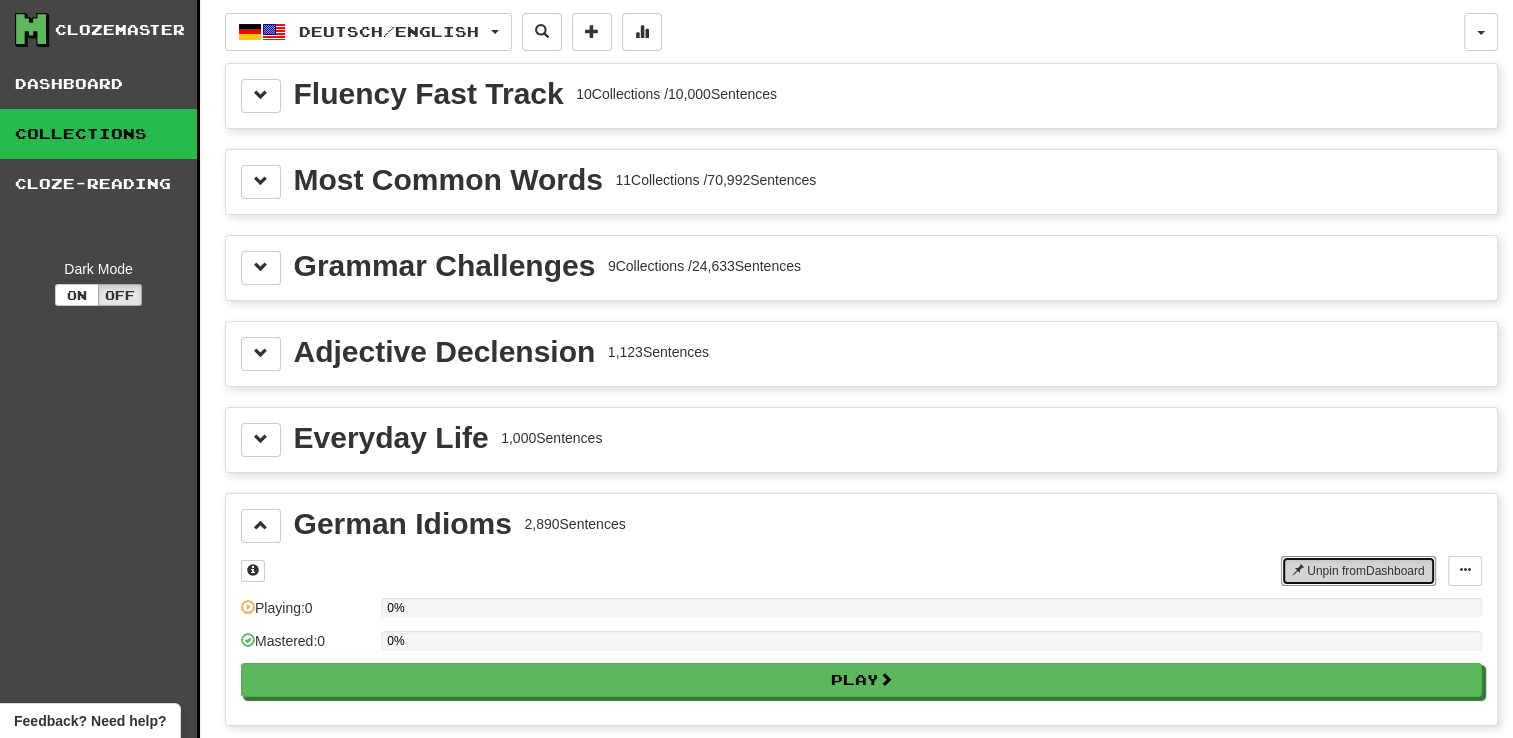 click on "Unpin from  Dashboard" at bounding box center [1358, 571] 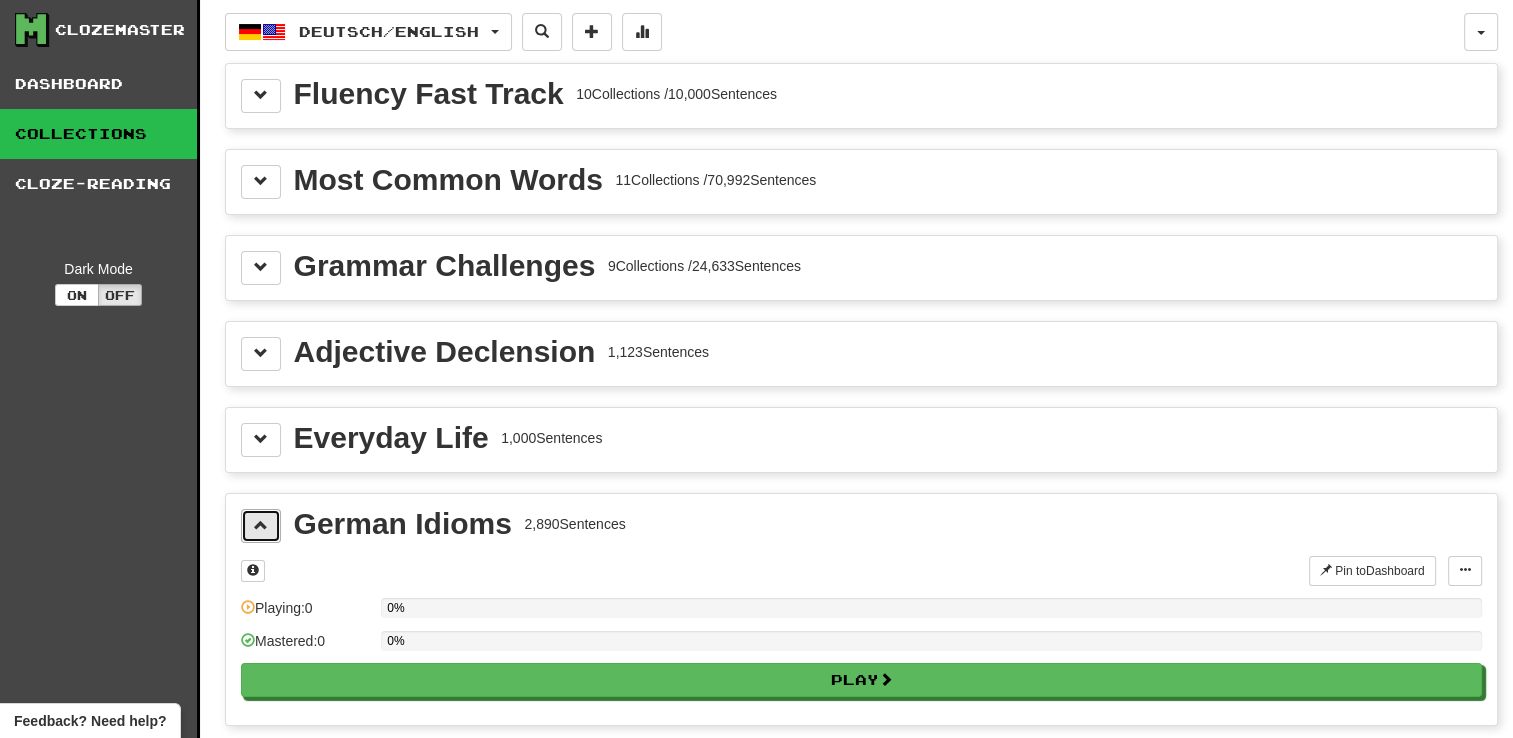 click at bounding box center [261, 526] 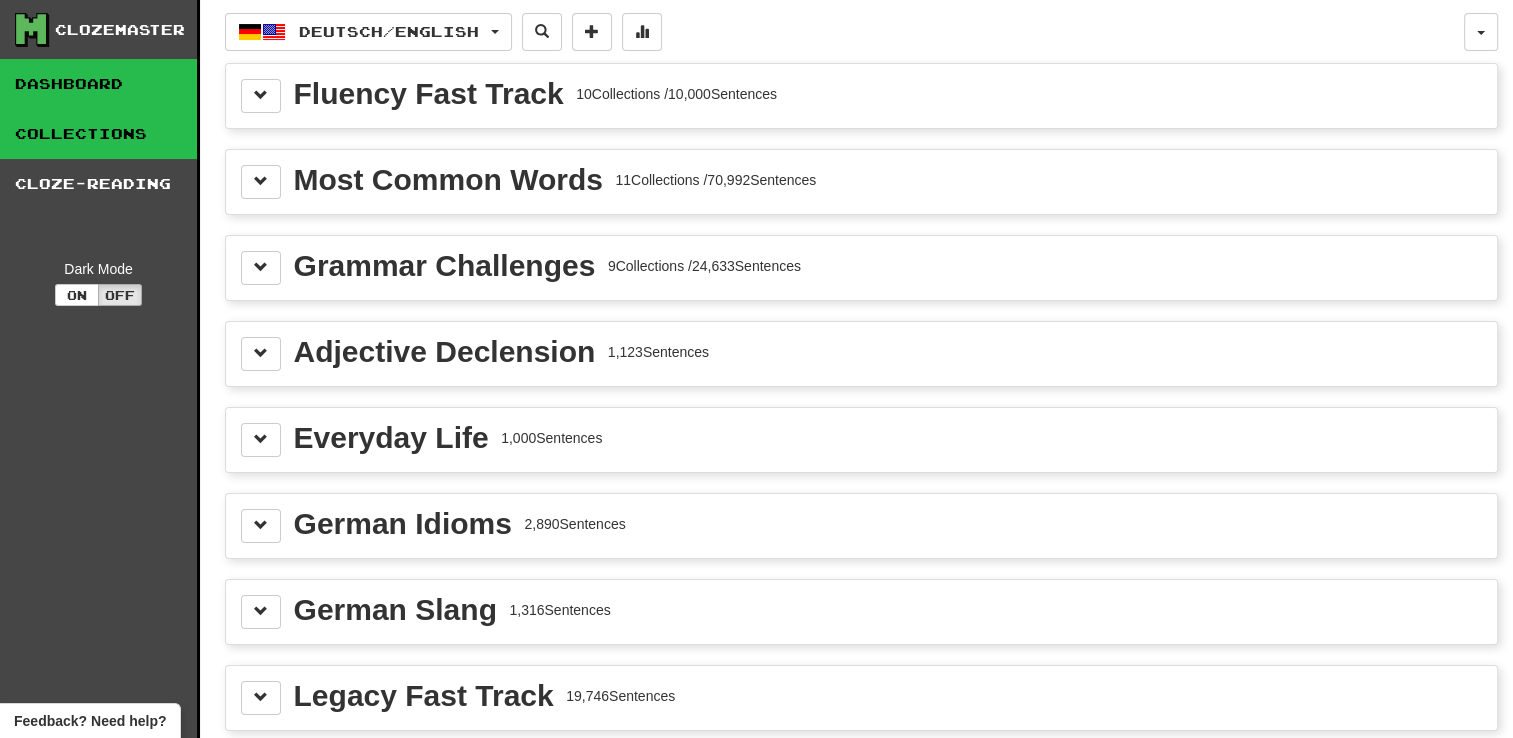 click on "Dashboard" at bounding box center [98, 84] 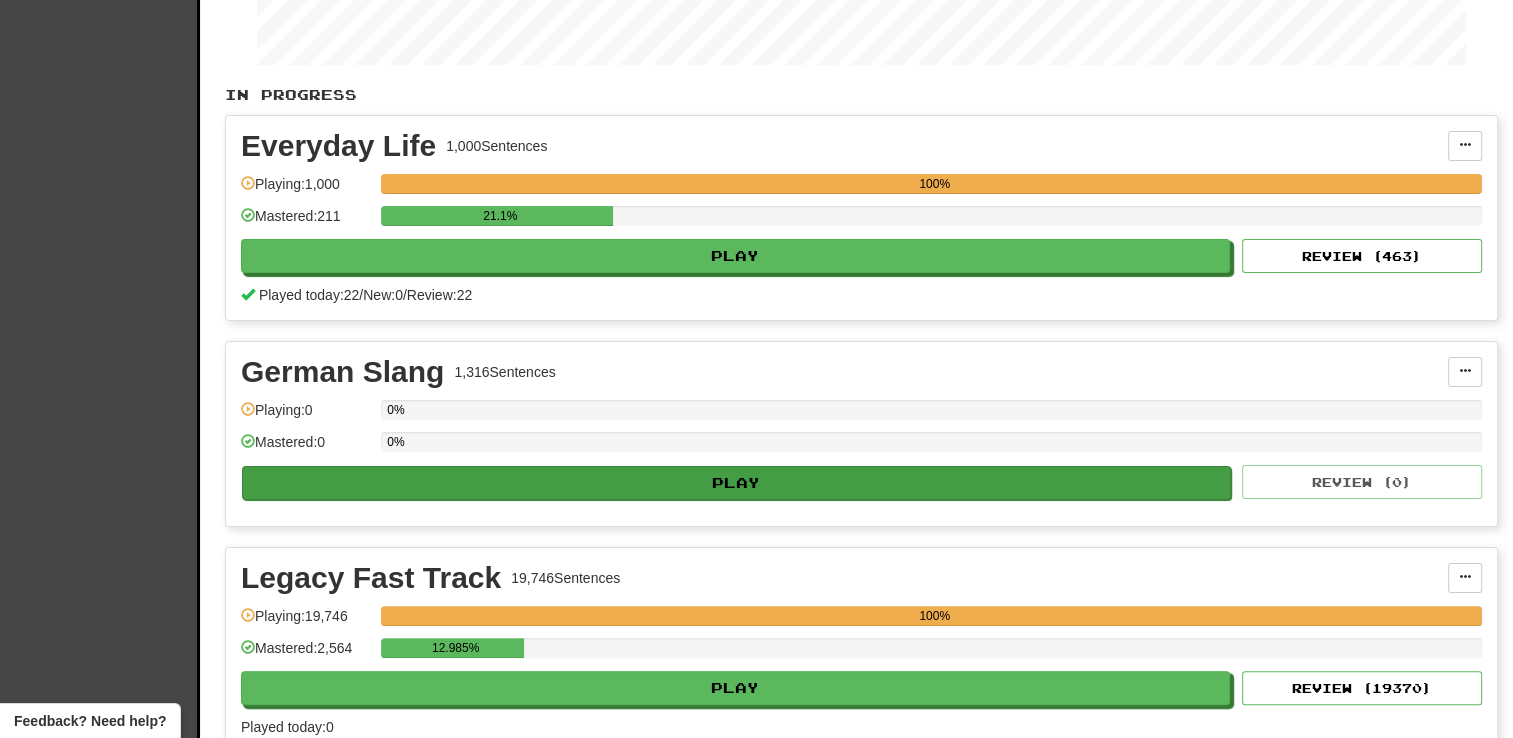 scroll, scrollTop: 0, scrollLeft: 0, axis: both 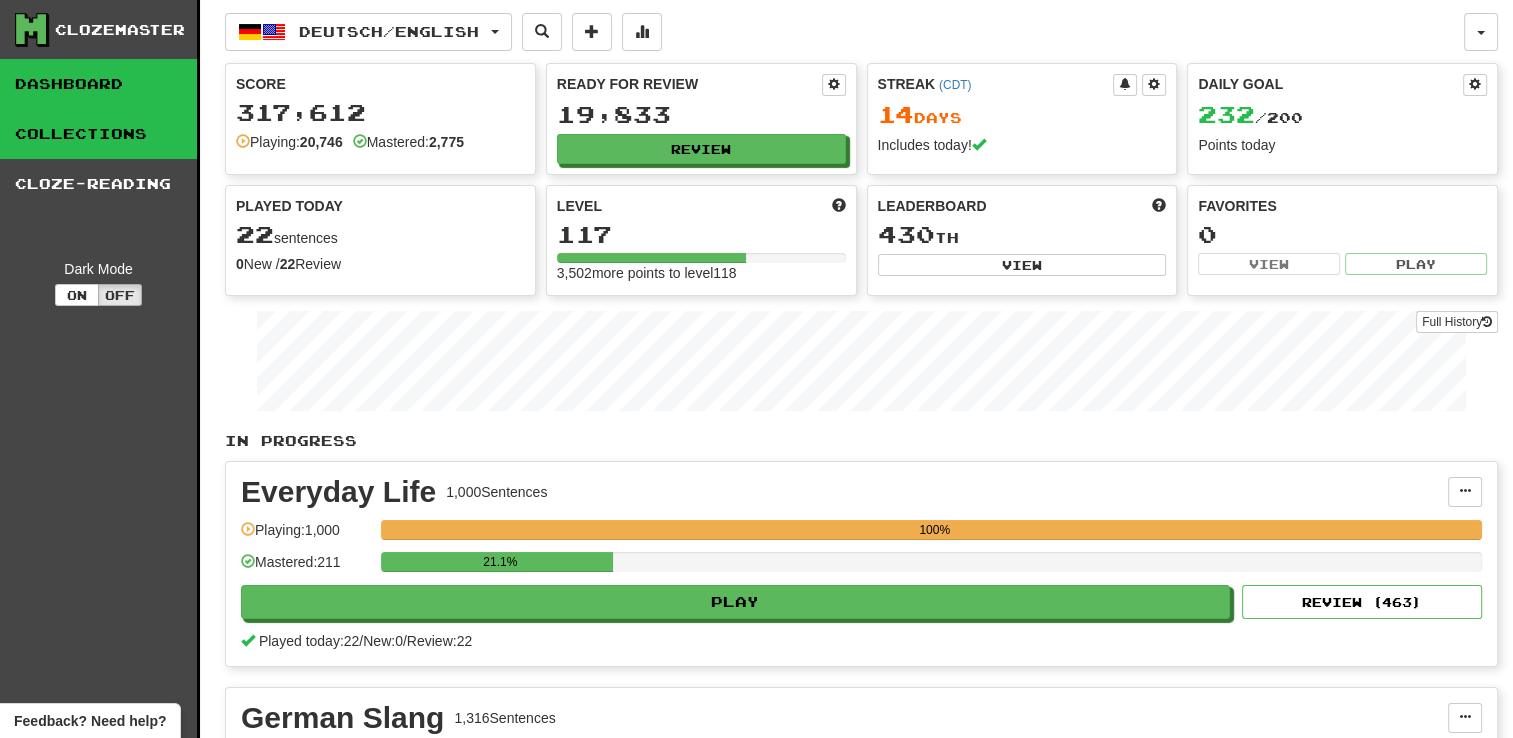 click on "Collections" at bounding box center (98, 134) 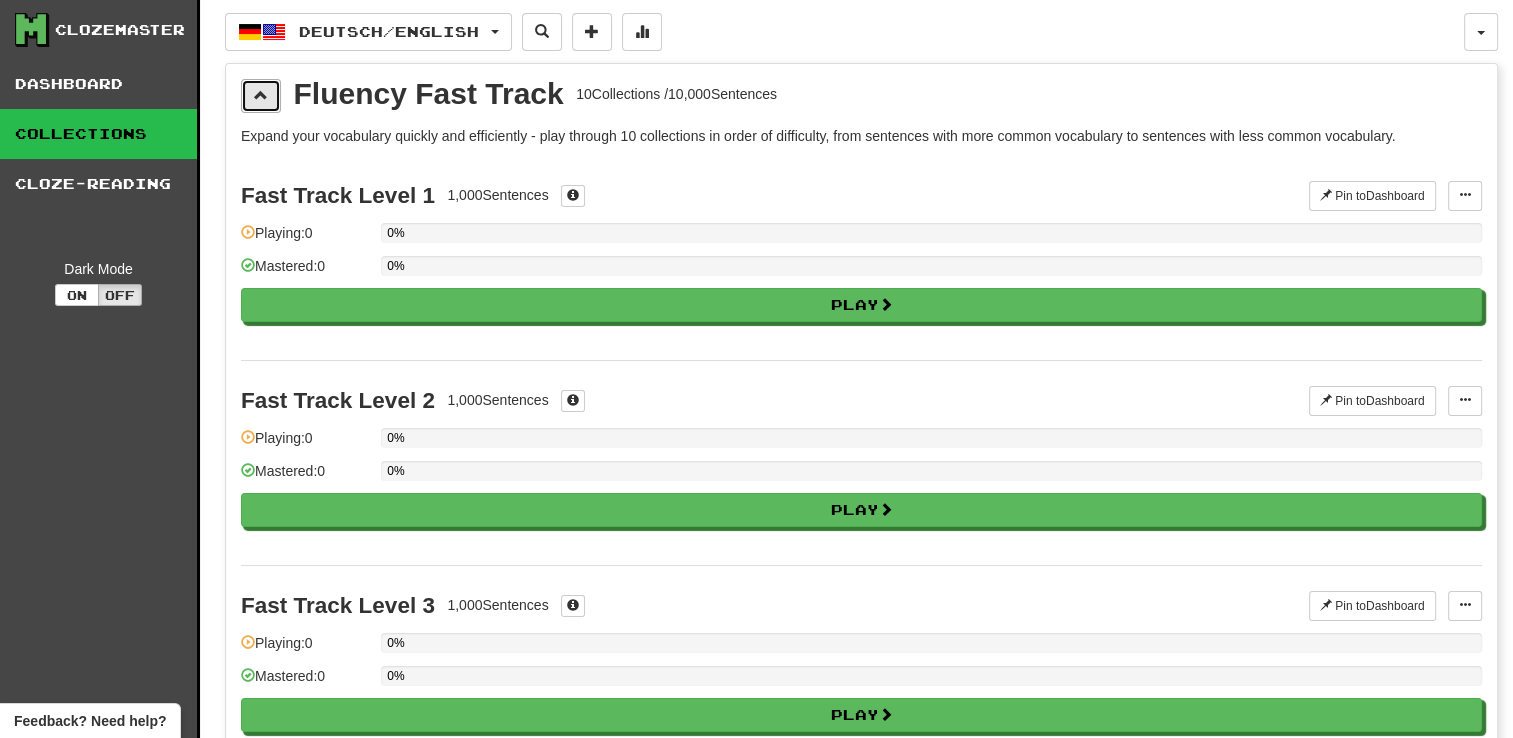 click at bounding box center (261, 96) 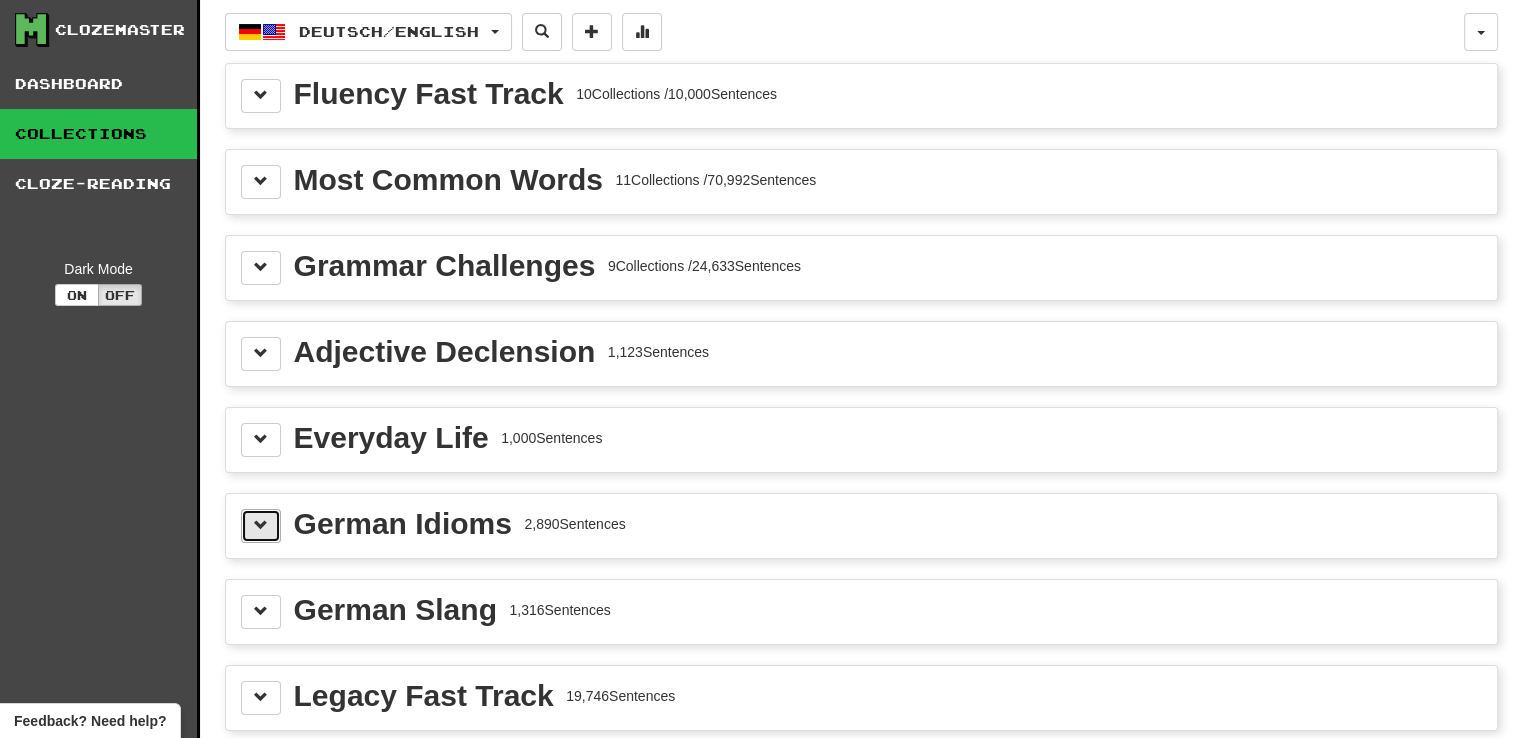 click at bounding box center [261, 525] 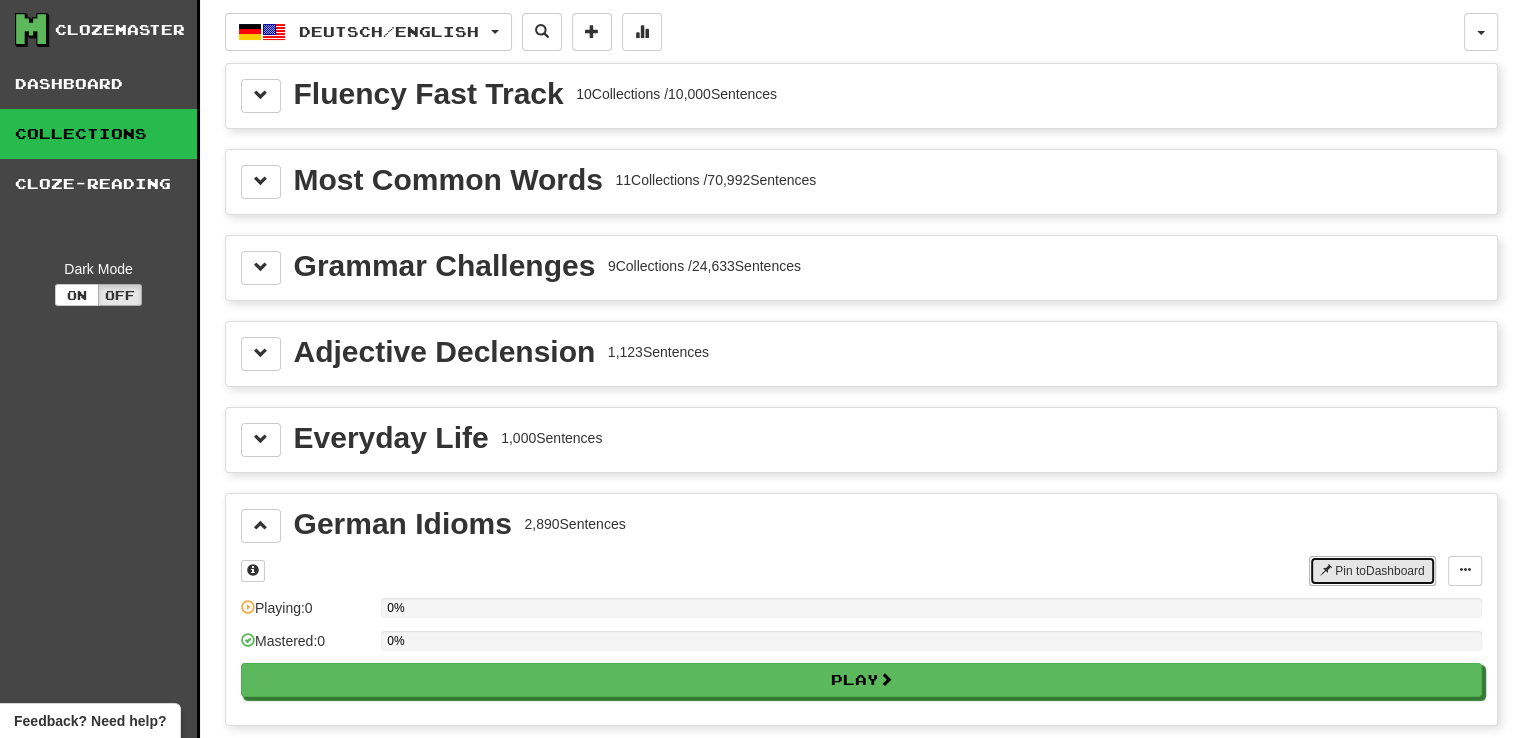 click on "Pin to  Dashboard" at bounding box center [1372, 571] 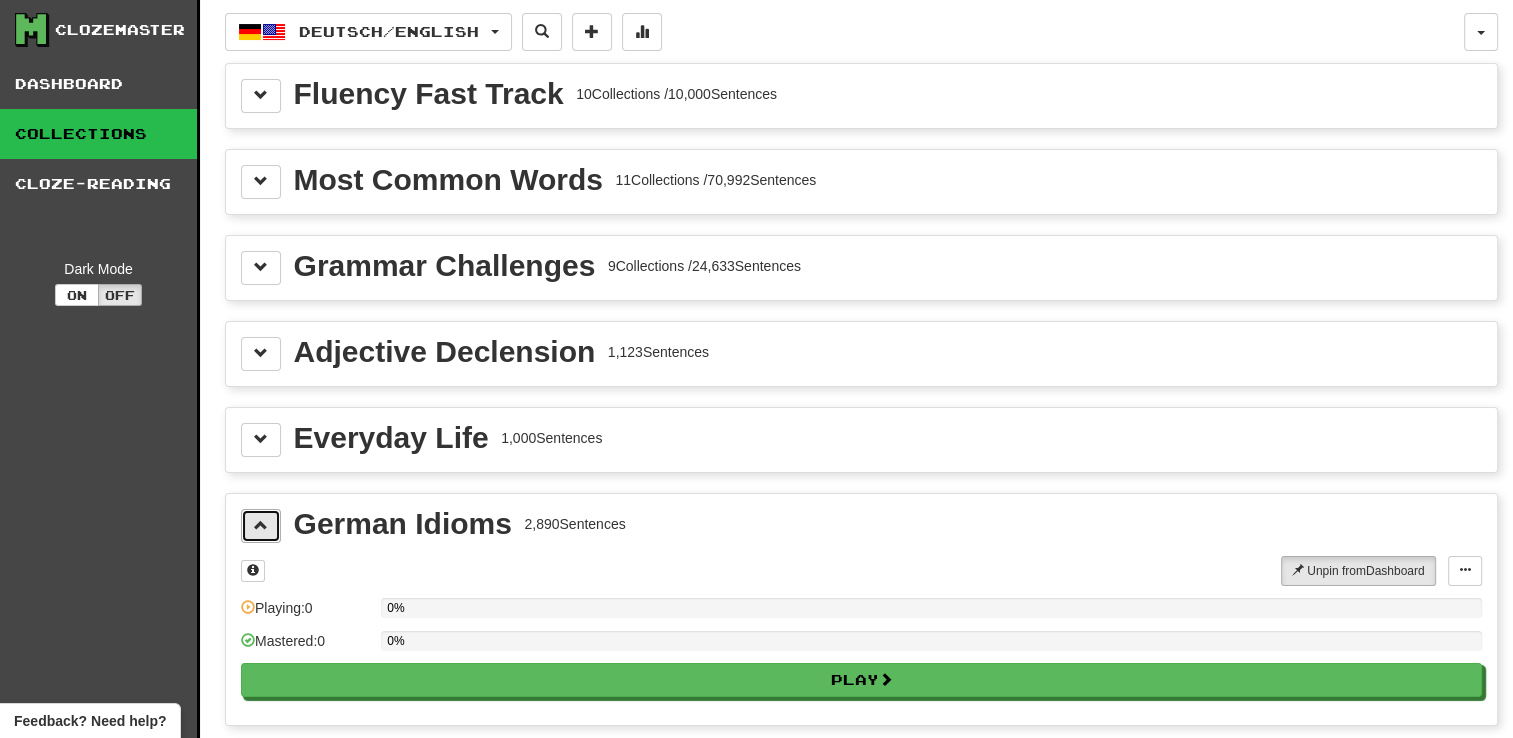 click at bounding box center (261, 525) 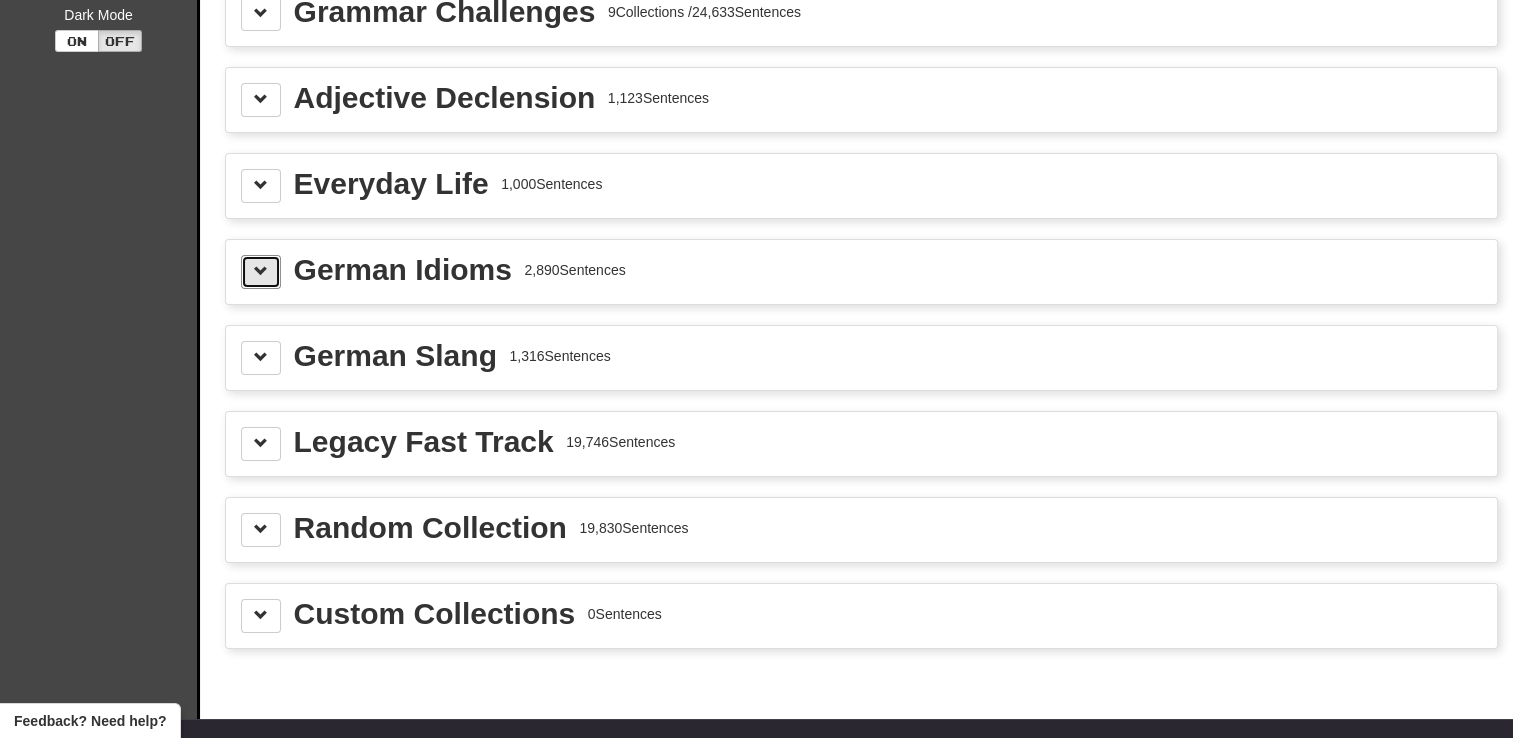 scroll, scrollTop: 300, scrollLeft: 0, axis: vertical 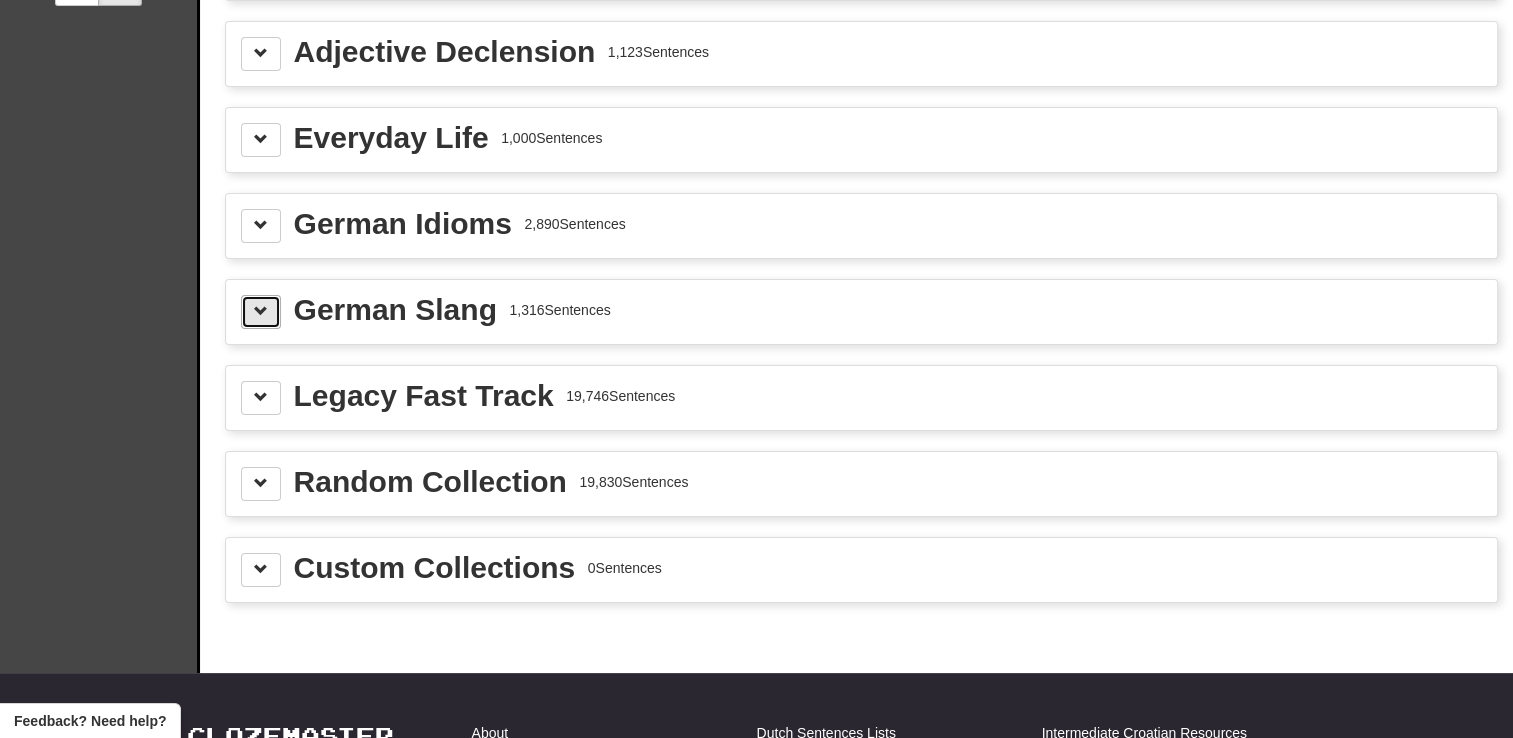 click at bounding box center (261, 312) 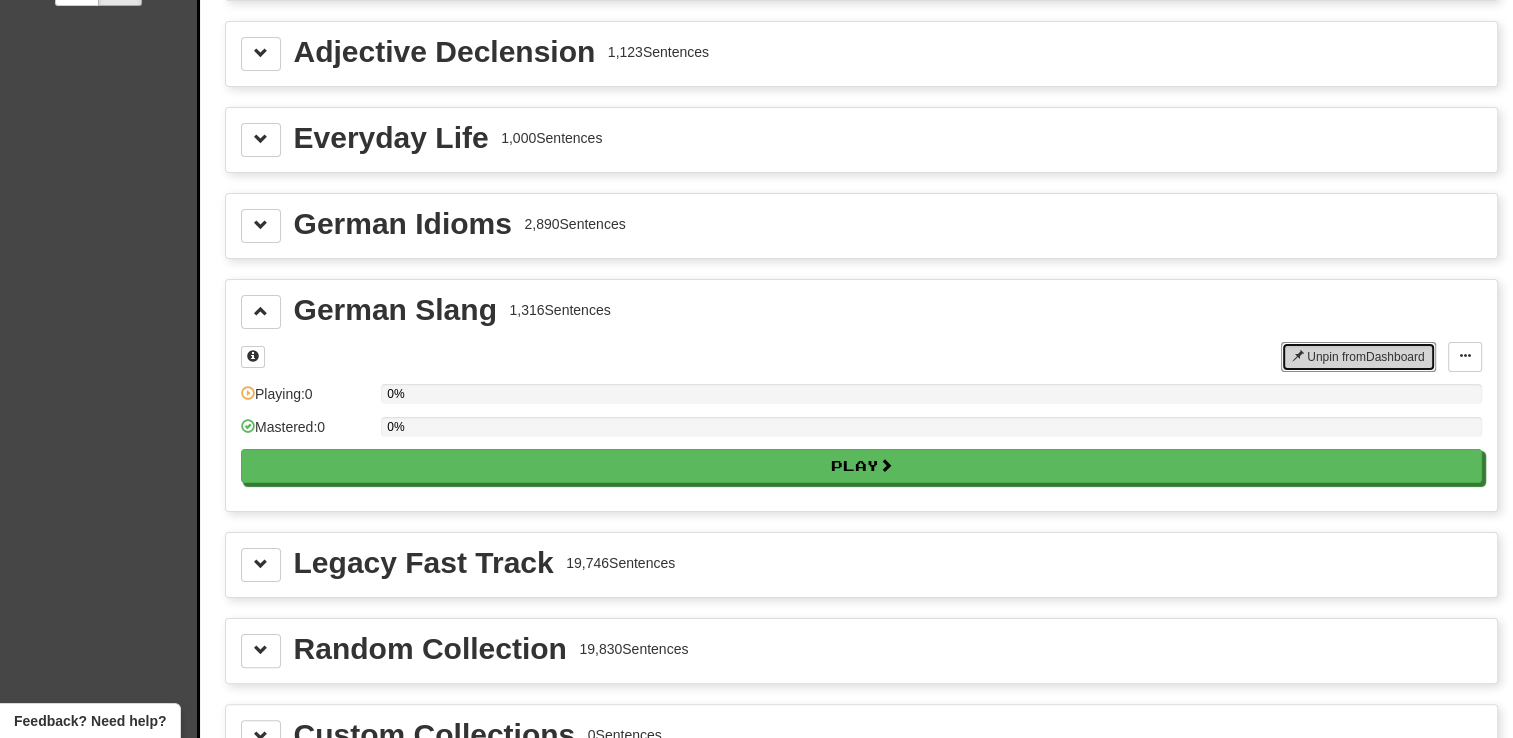 click on "Unpin from  Dashboard" at bounding box center (1358, 357) 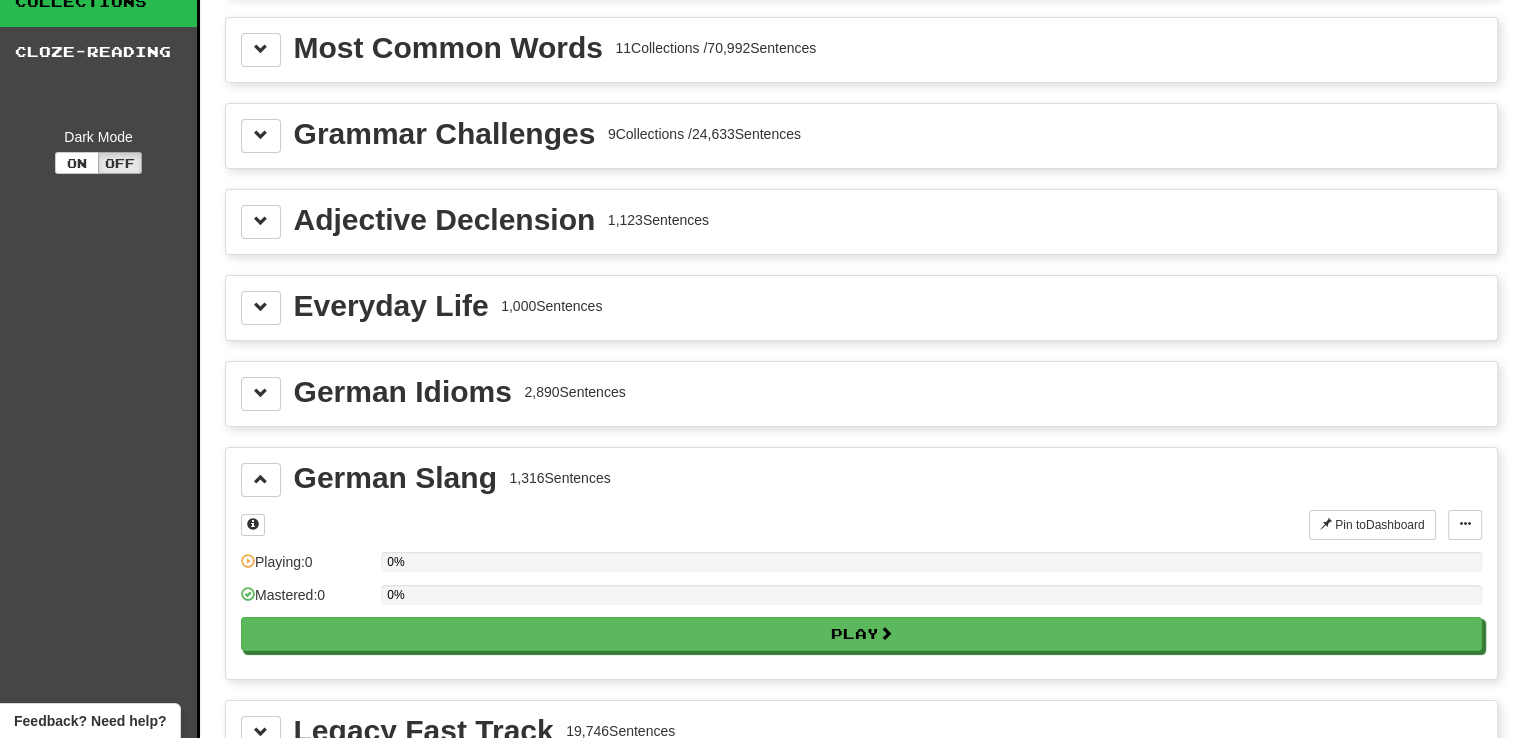 scroll, scrollTop: 0, scrollLeft: 0, axis: both 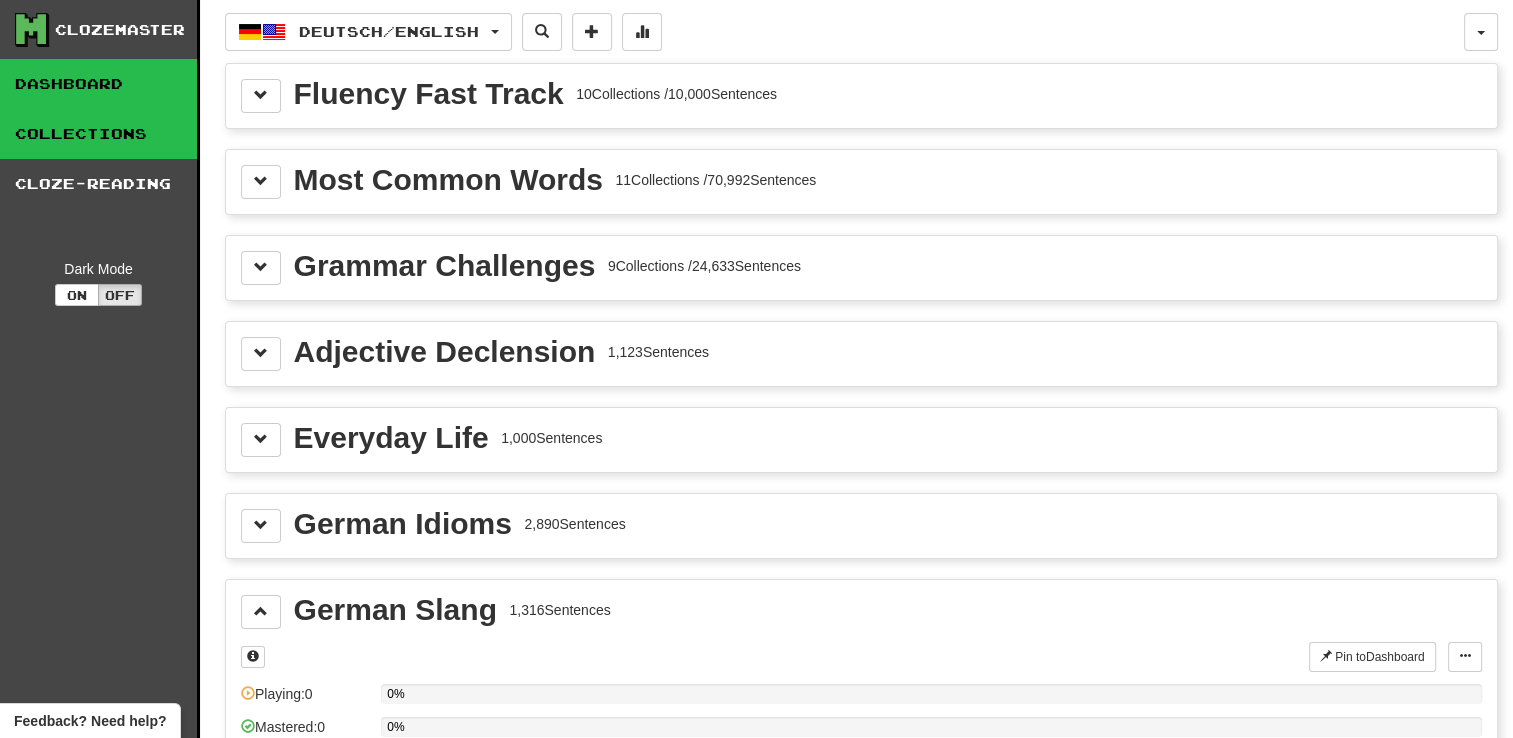 click on "Dashboard" at bounding box center [98, 84] 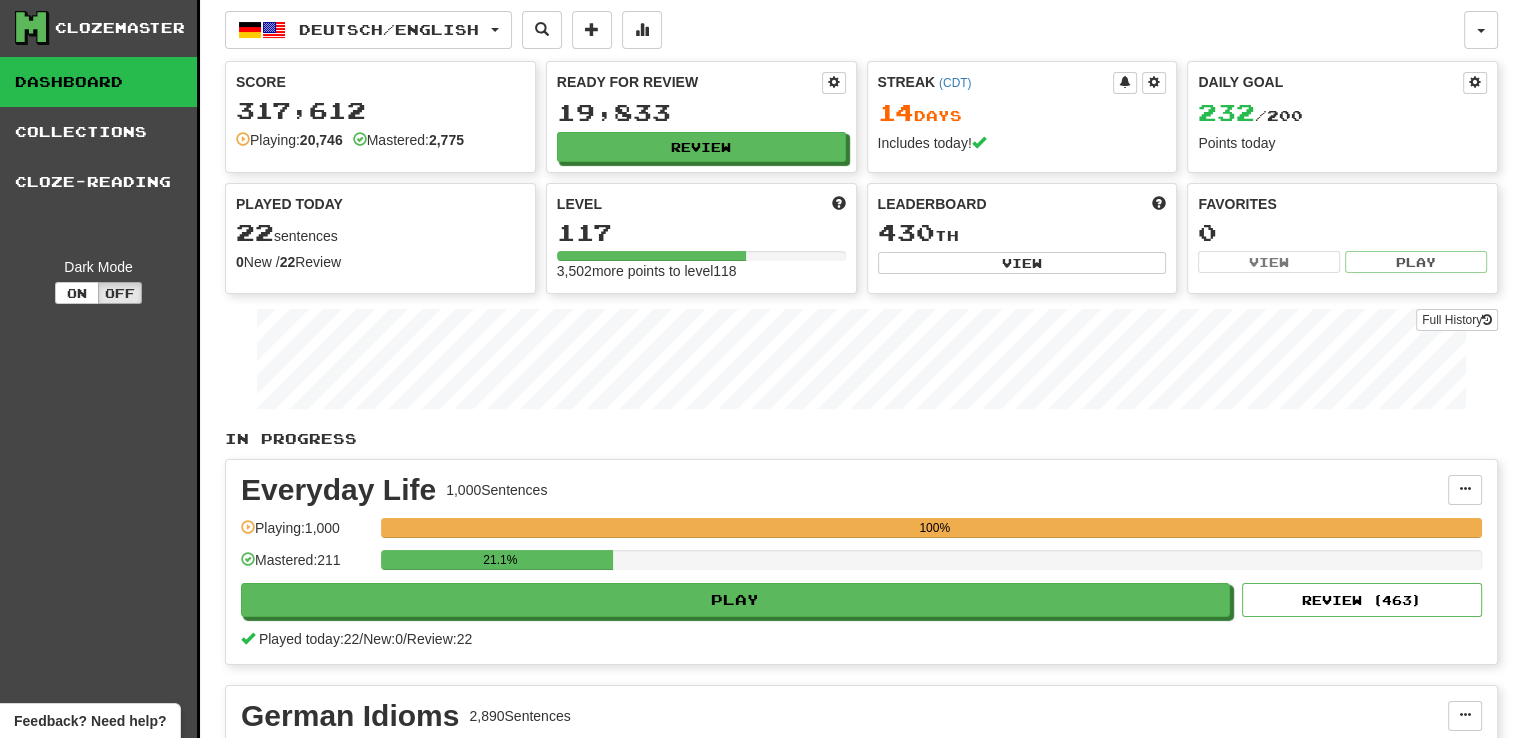 scroll, scrollTop: 0, scrollLeft: 0, axis: both 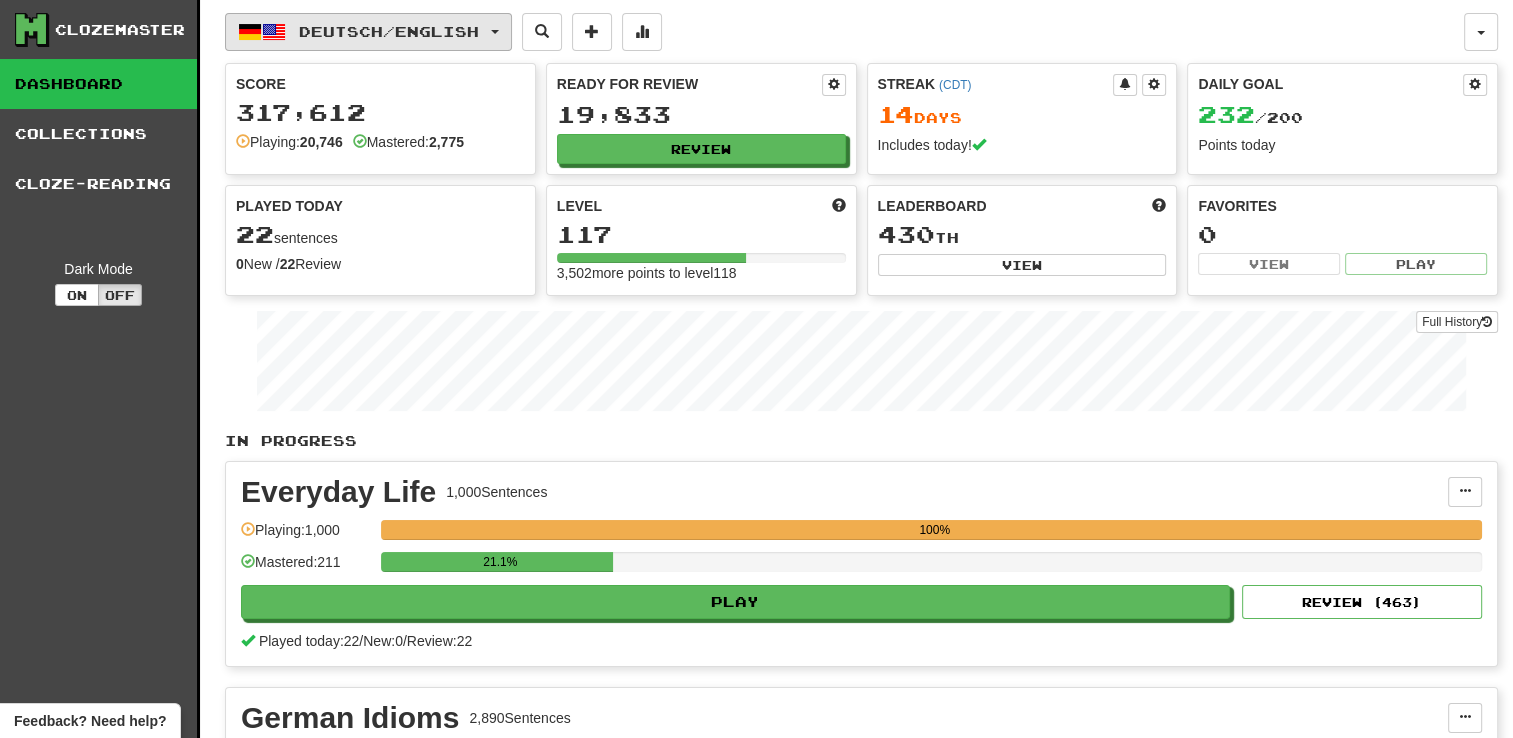 click at bounding box center [274, 32] 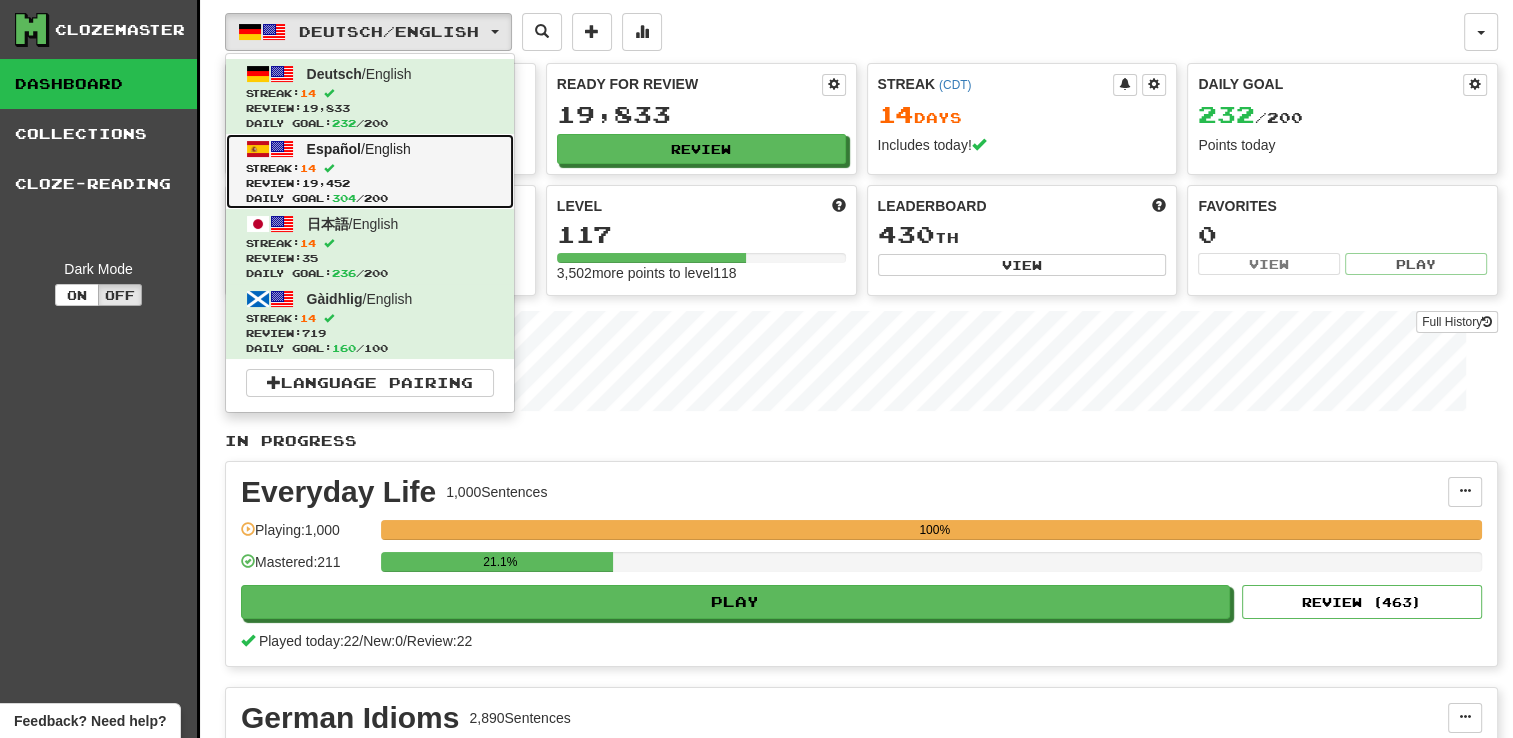 click on "Español" at bounding box center [334, 149] 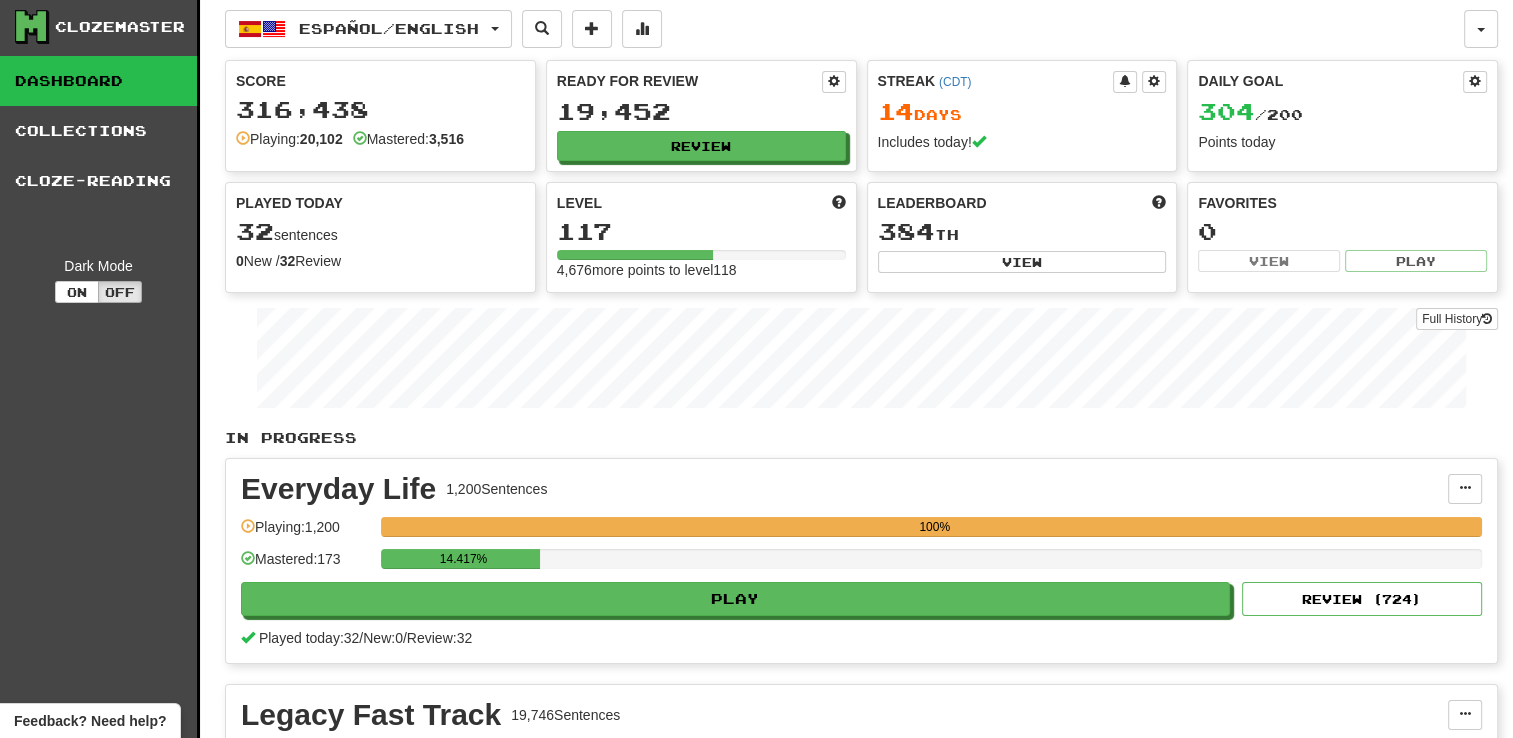 scroll, scrollTop: 0, scrollLeft: 0, axis: both 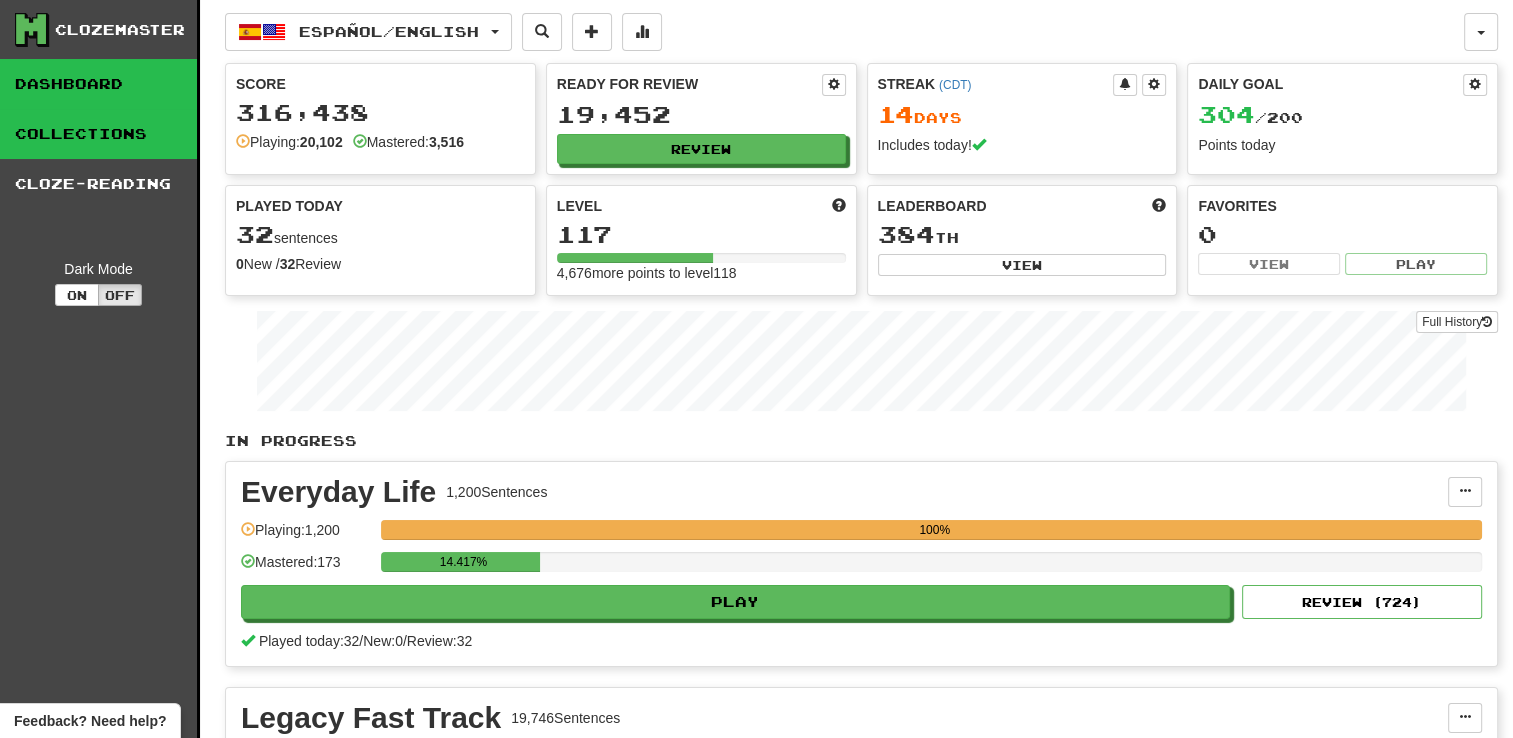 click on "Collections" at bounding box center [98, 134] 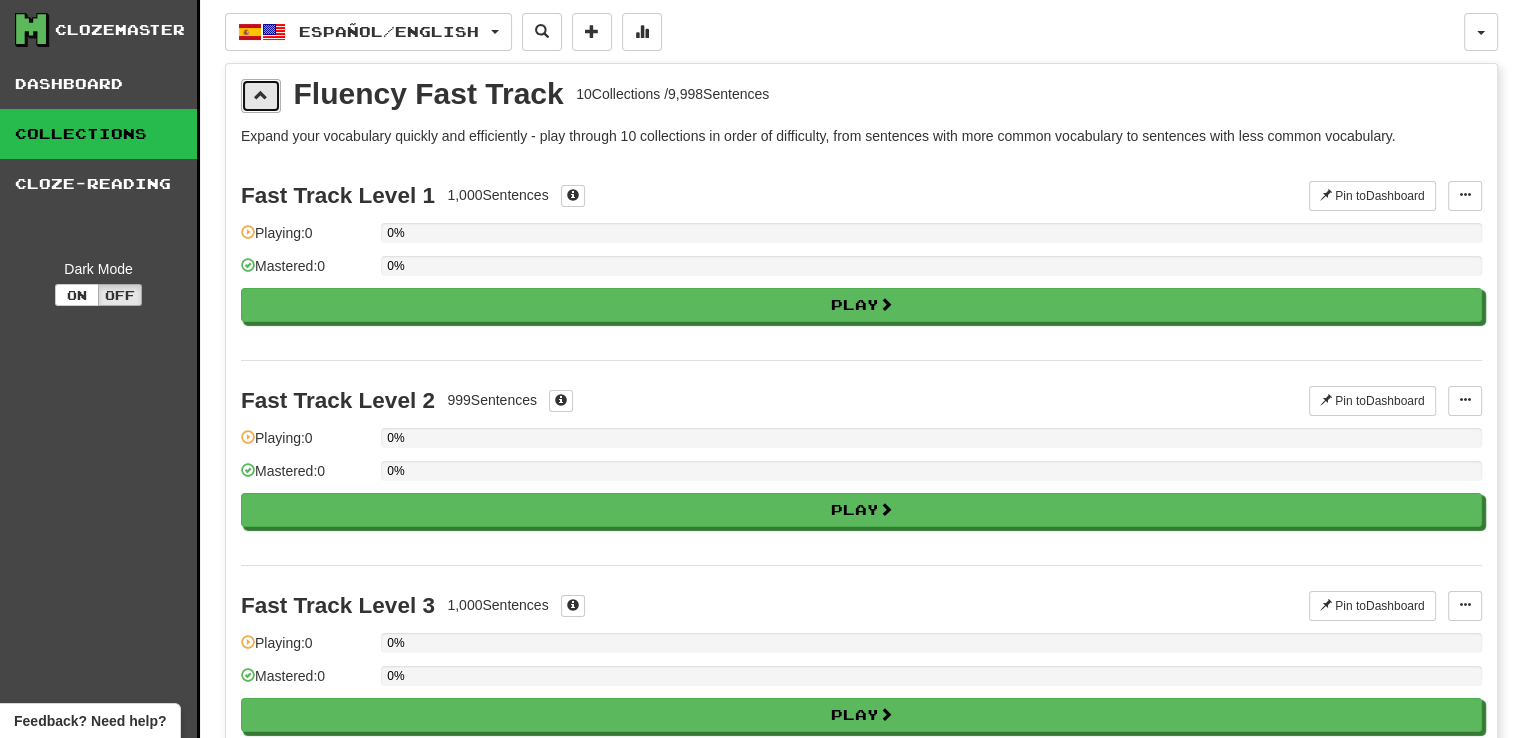click at bounding box center [261, 96] 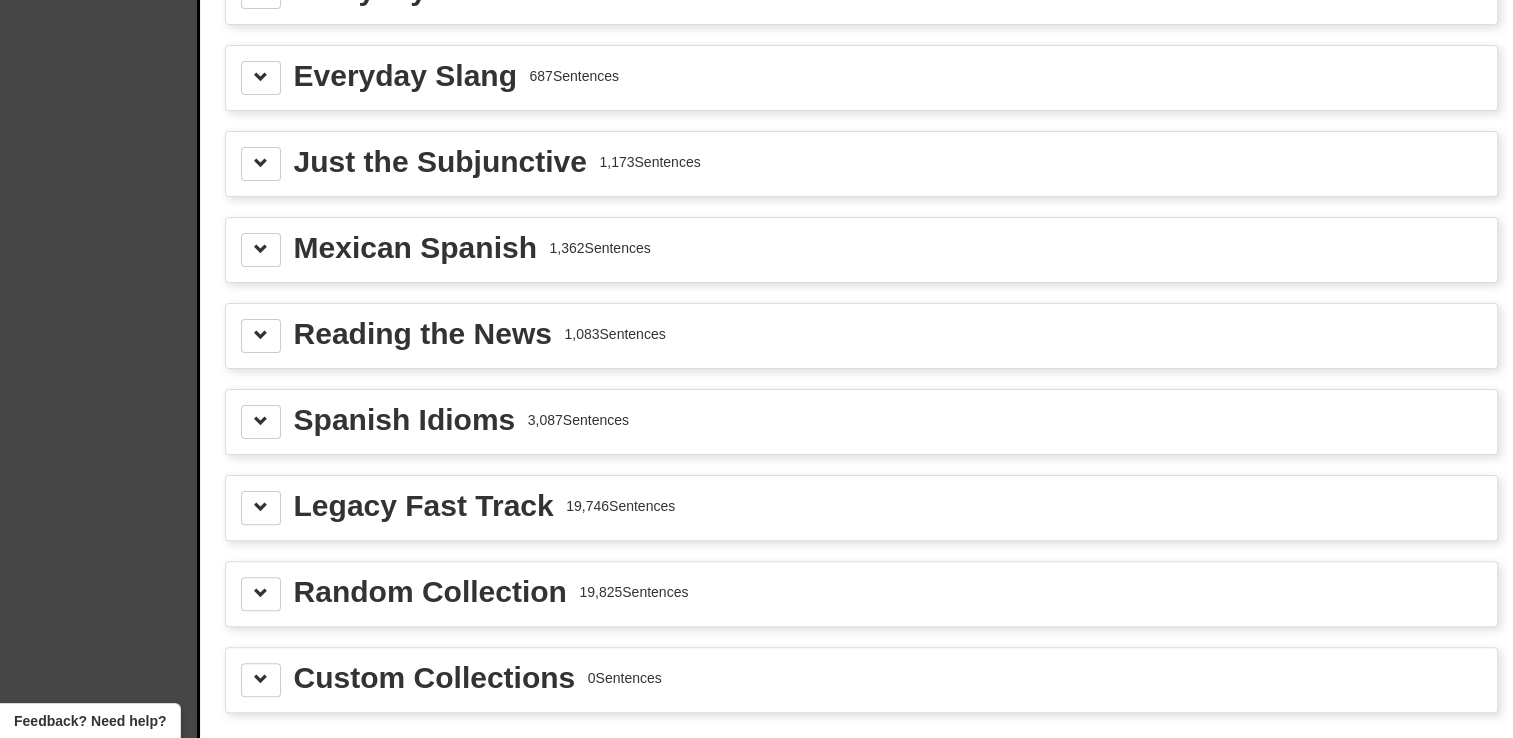scroll, scrollTop: 500, scrollLeft: 0, axis: vertical 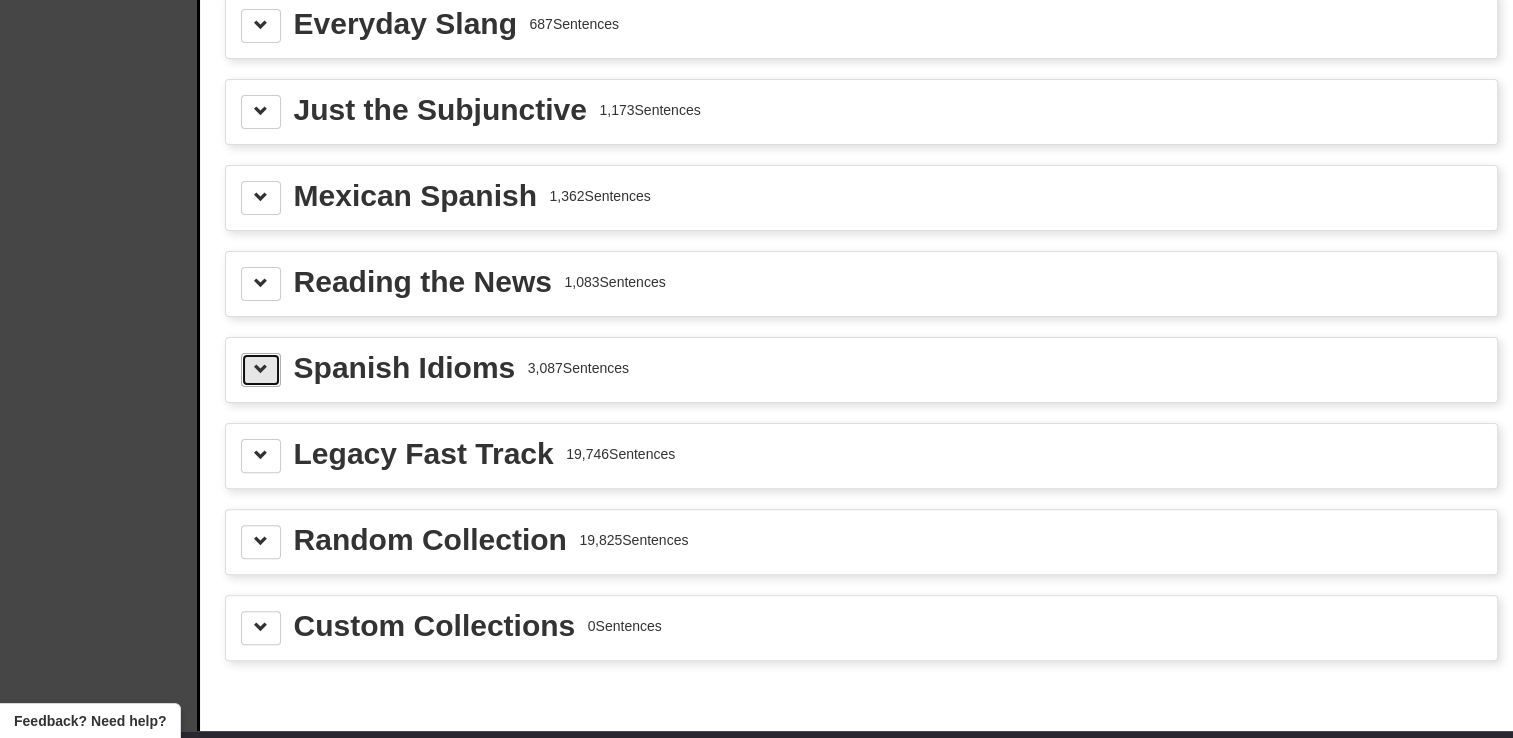 click at bounding box center [261, 369] 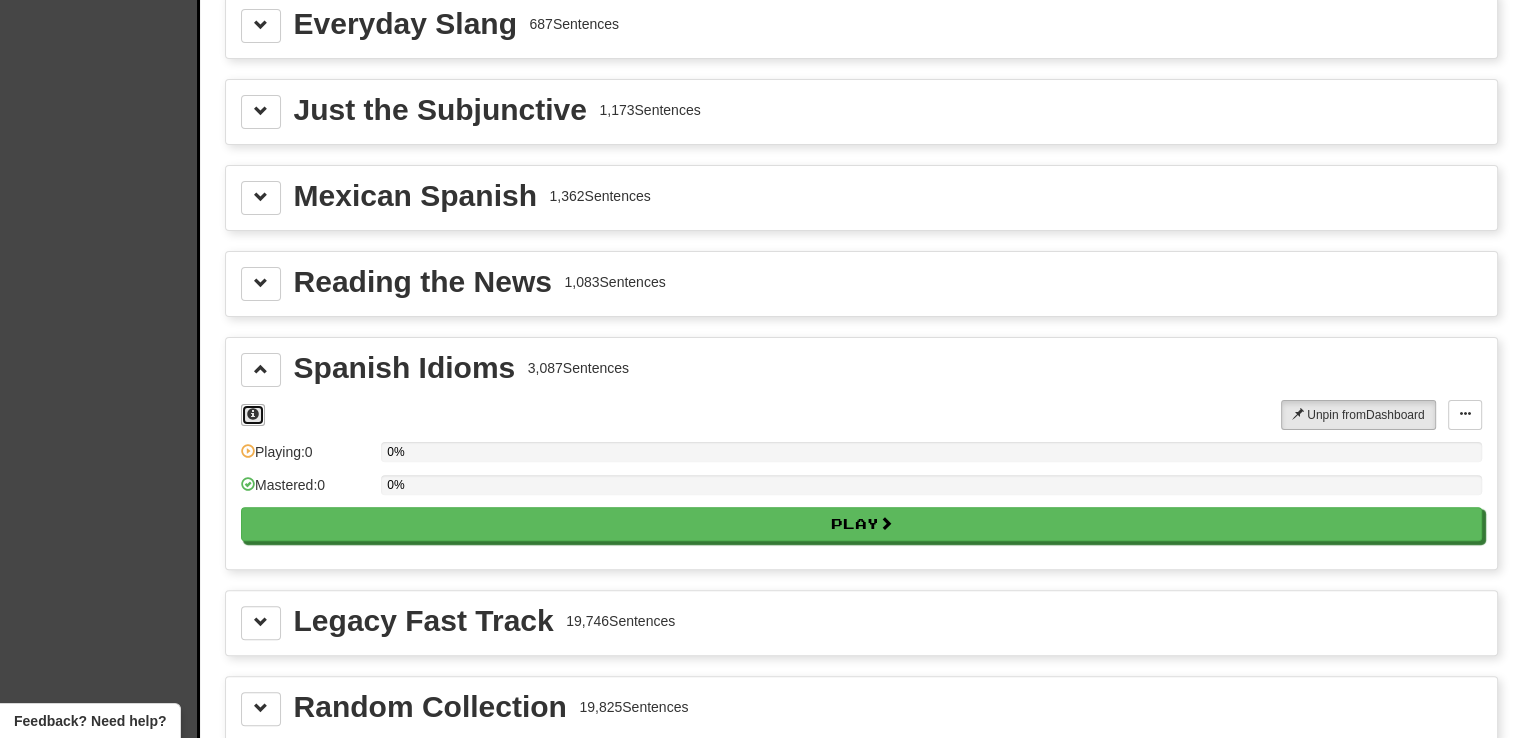click at bounding box center [253, 414] 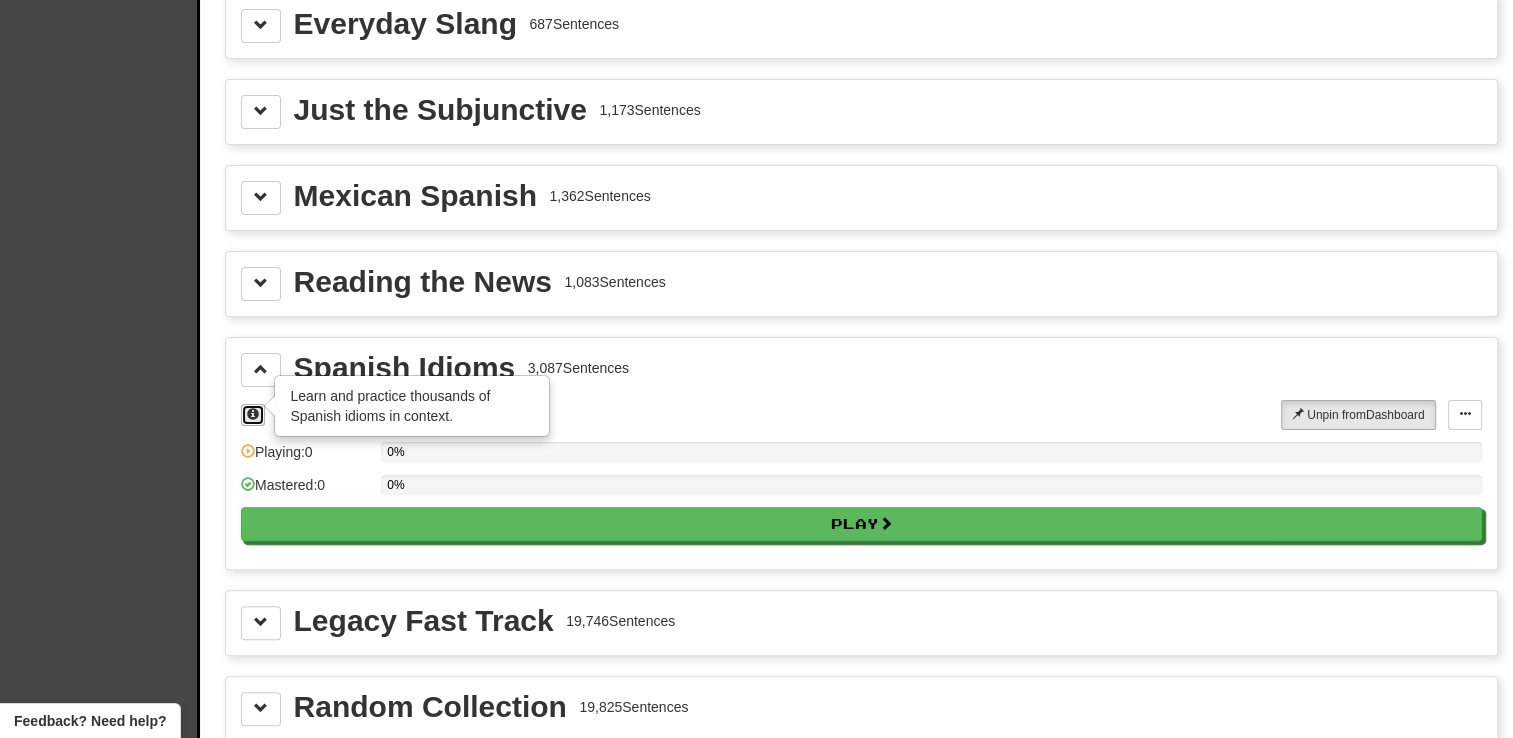 click at bounding box center [253, 414] 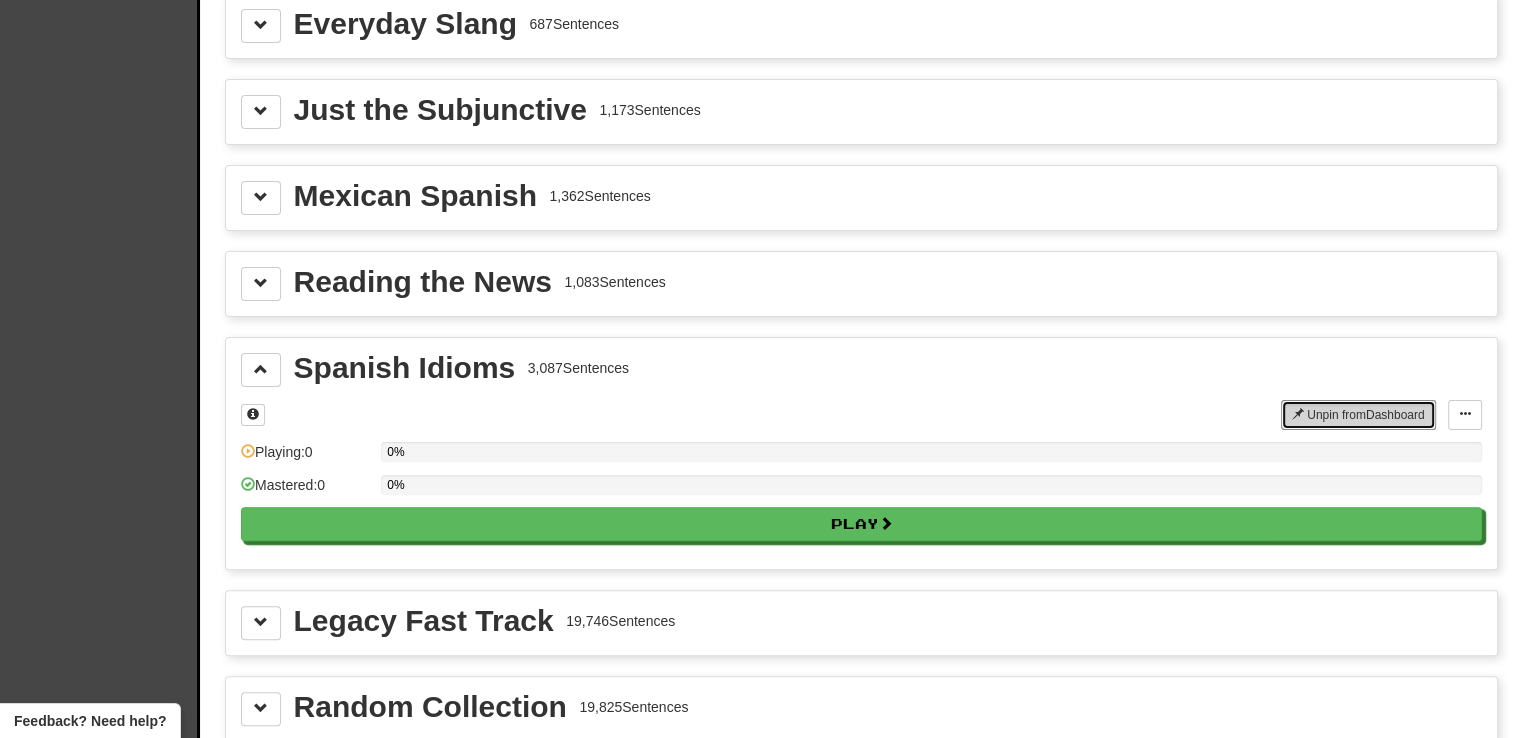 click on "Unpin from  Dashboard" at bounding box center (1358, 415) 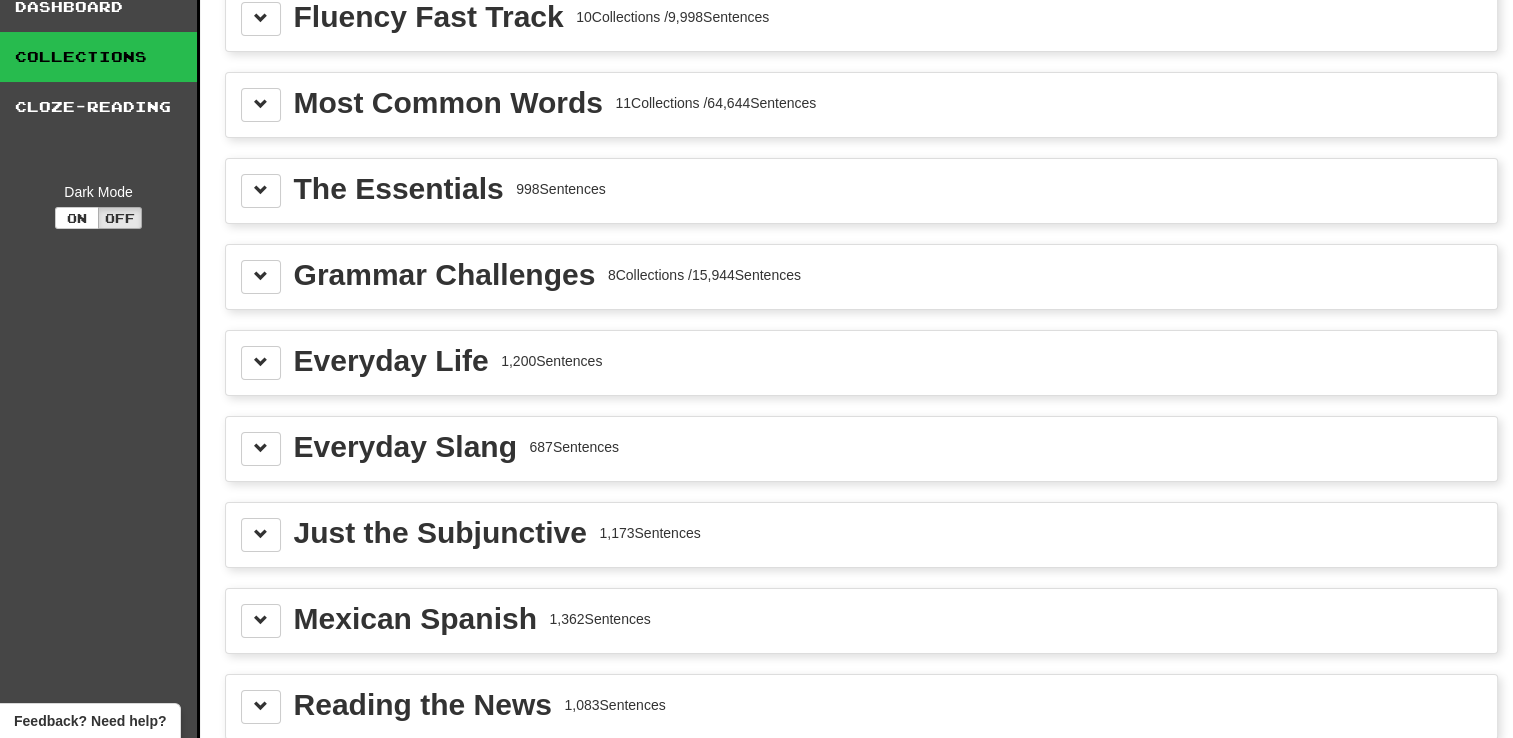 scroll, scrollTop: 0, scrollLeft: 0, axis: both 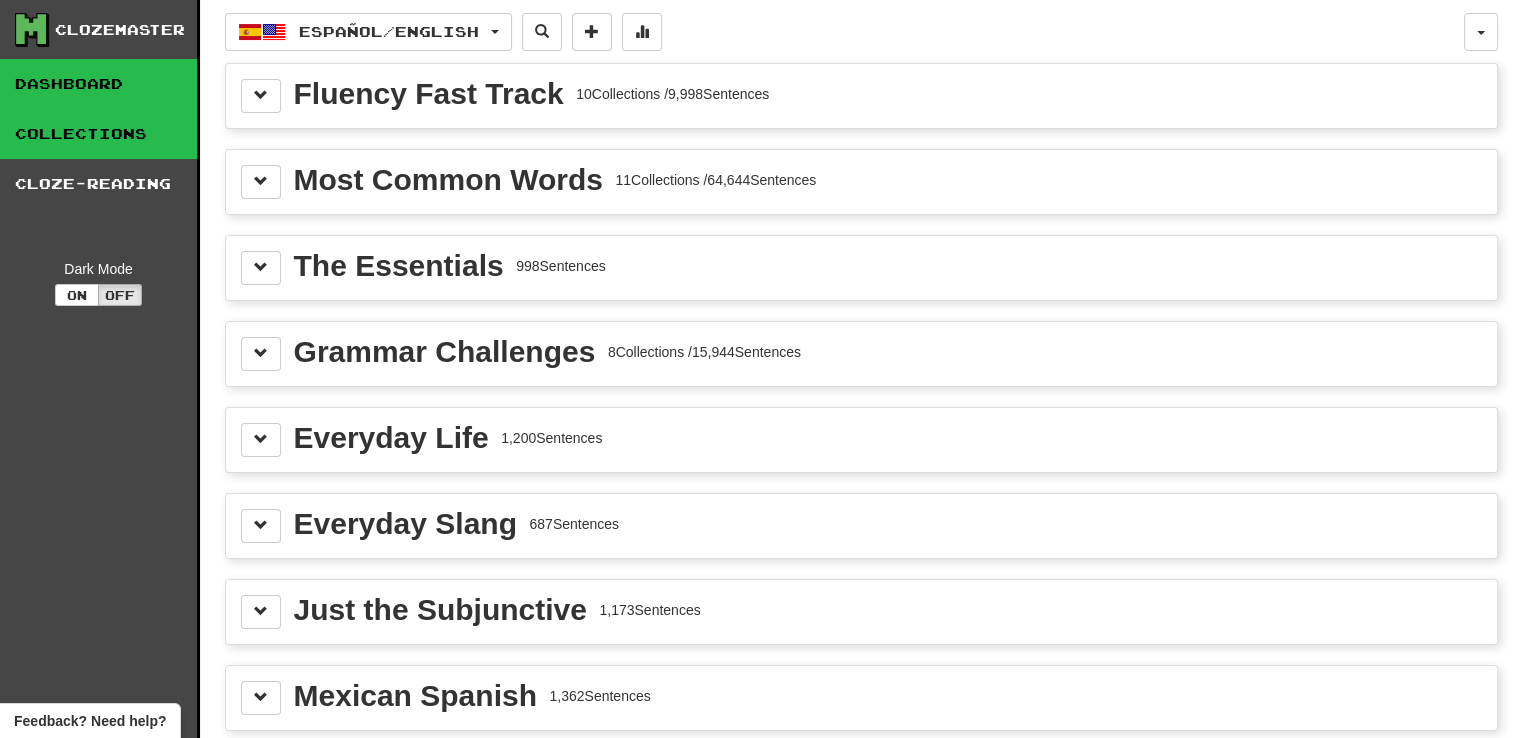 click on "Dashboard" at bounding box center (98, 84) 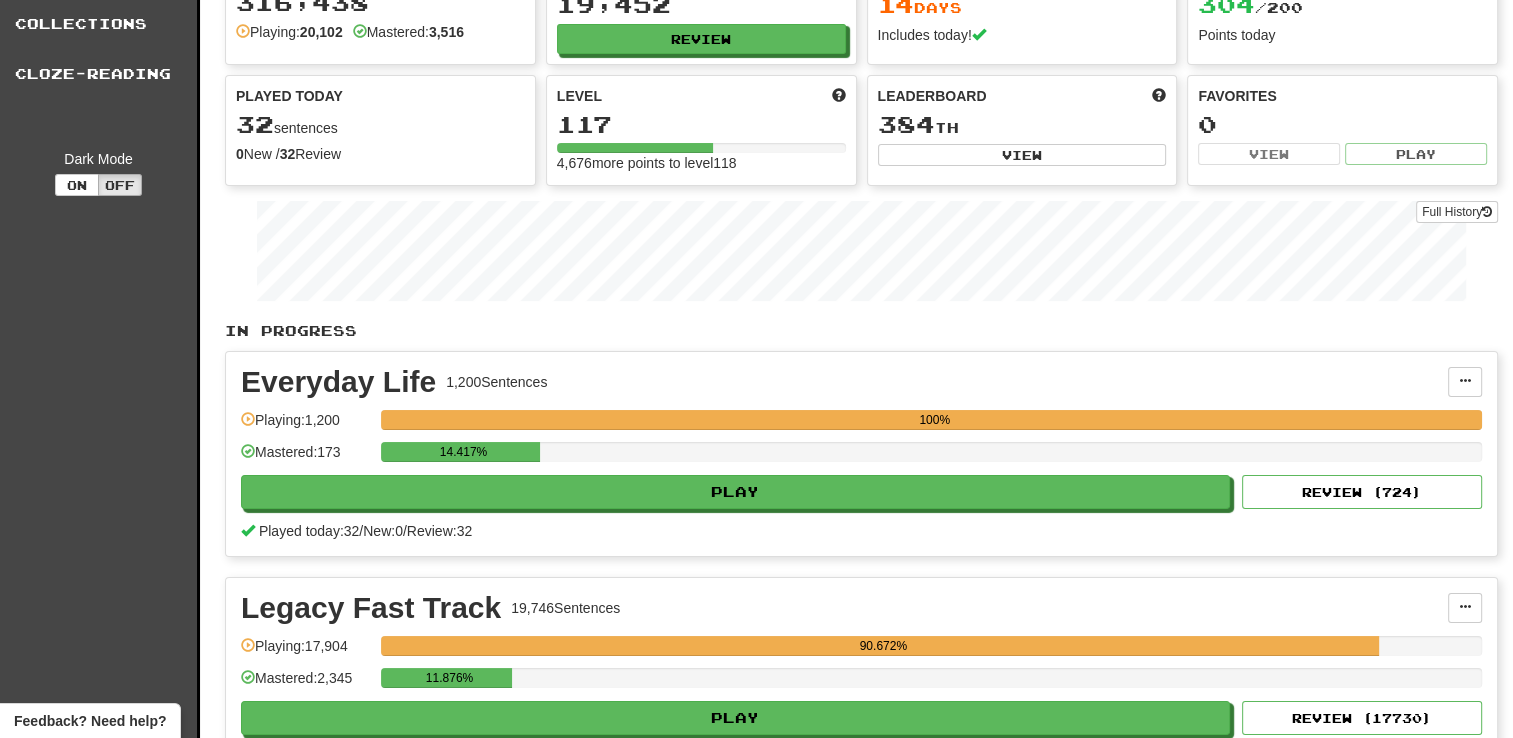 scroll, scrollTop: 0, scrollLeft: 0, axis: both 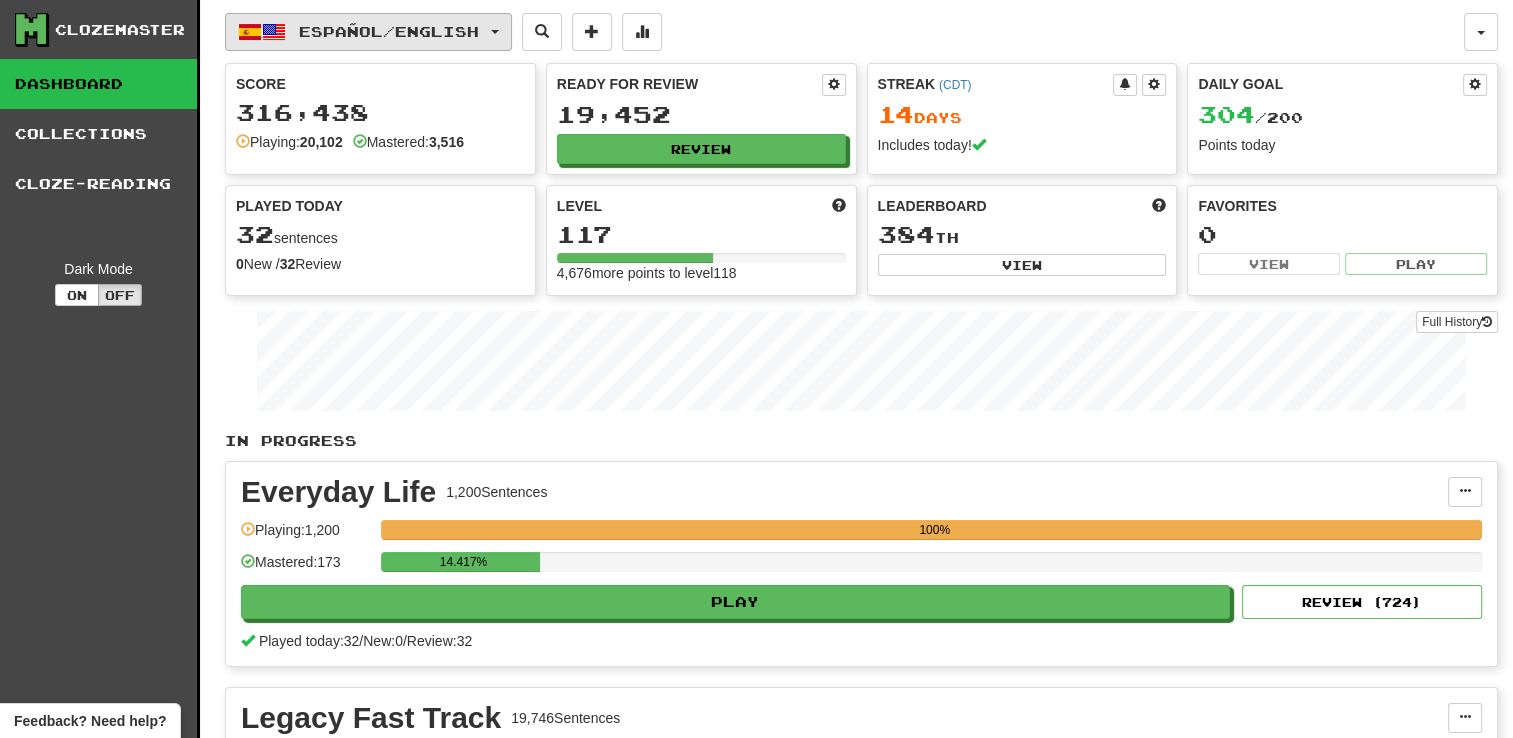 click at bounding box center [274, 32] 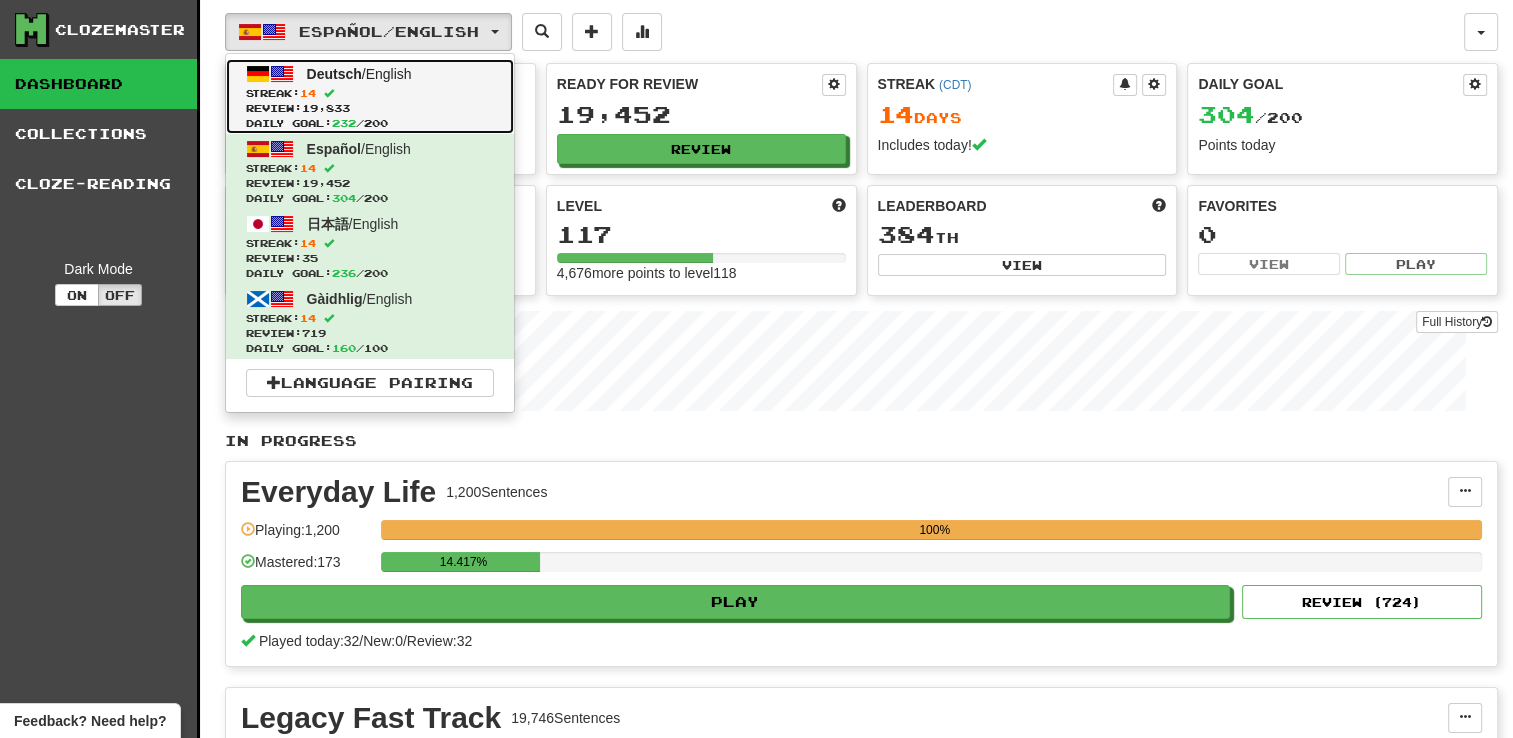 click on "Deutsch  /  English Streak:  14   Review:  19,833 Daily Goal:  232  /  200" at bounding box center [370, 96] 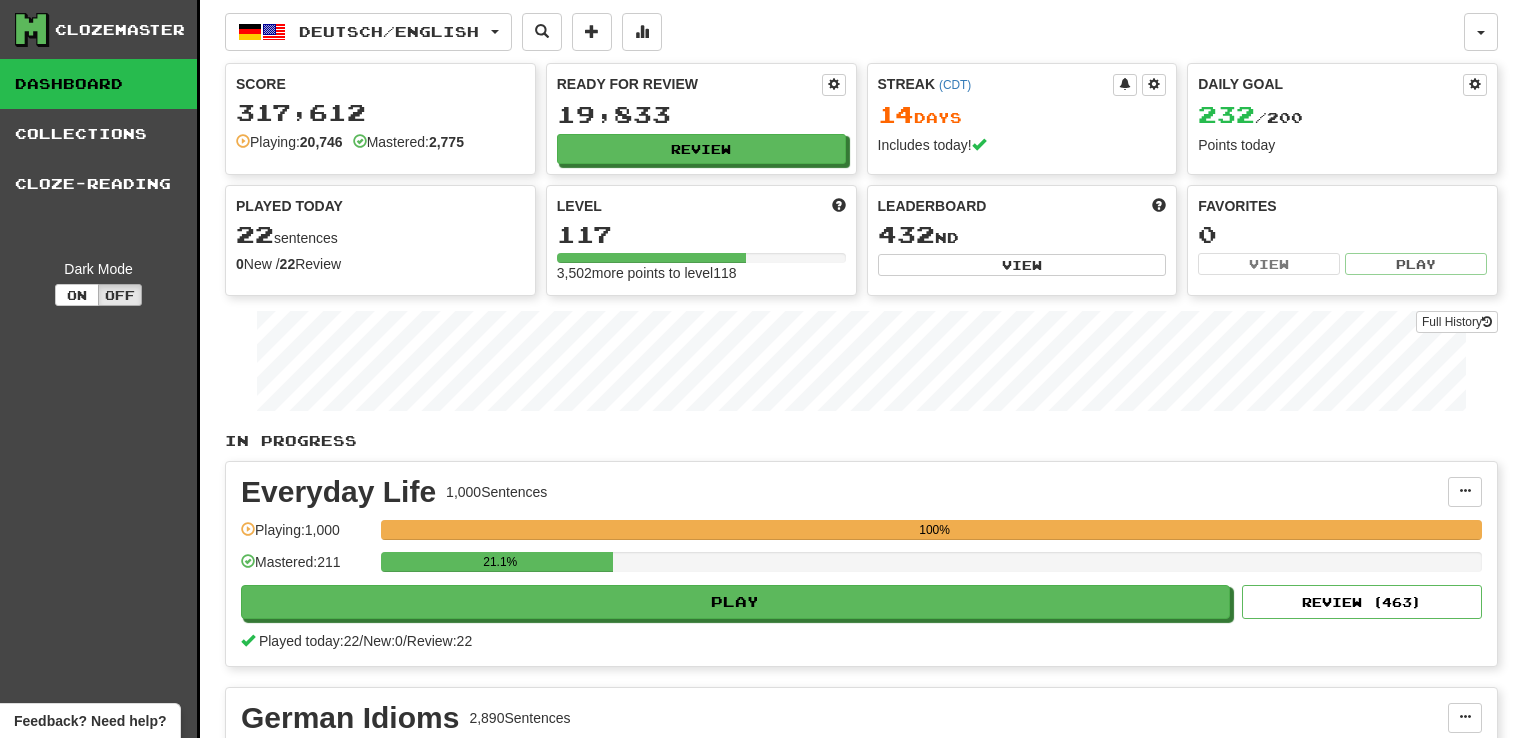 scroll, scrollTop: 0, scrollLeft: 0, axis: both 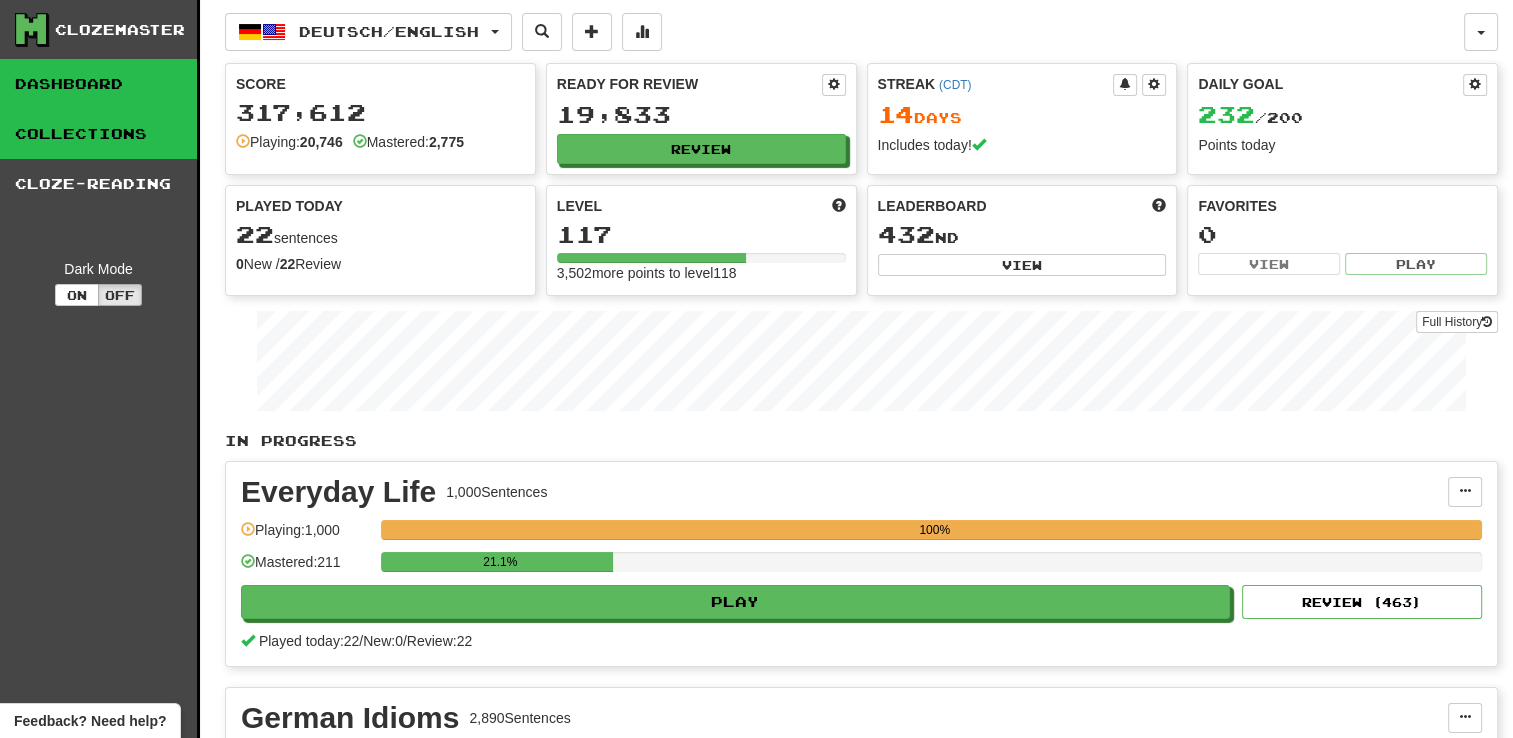 click on "Collections" at bounding box center [98, 134] 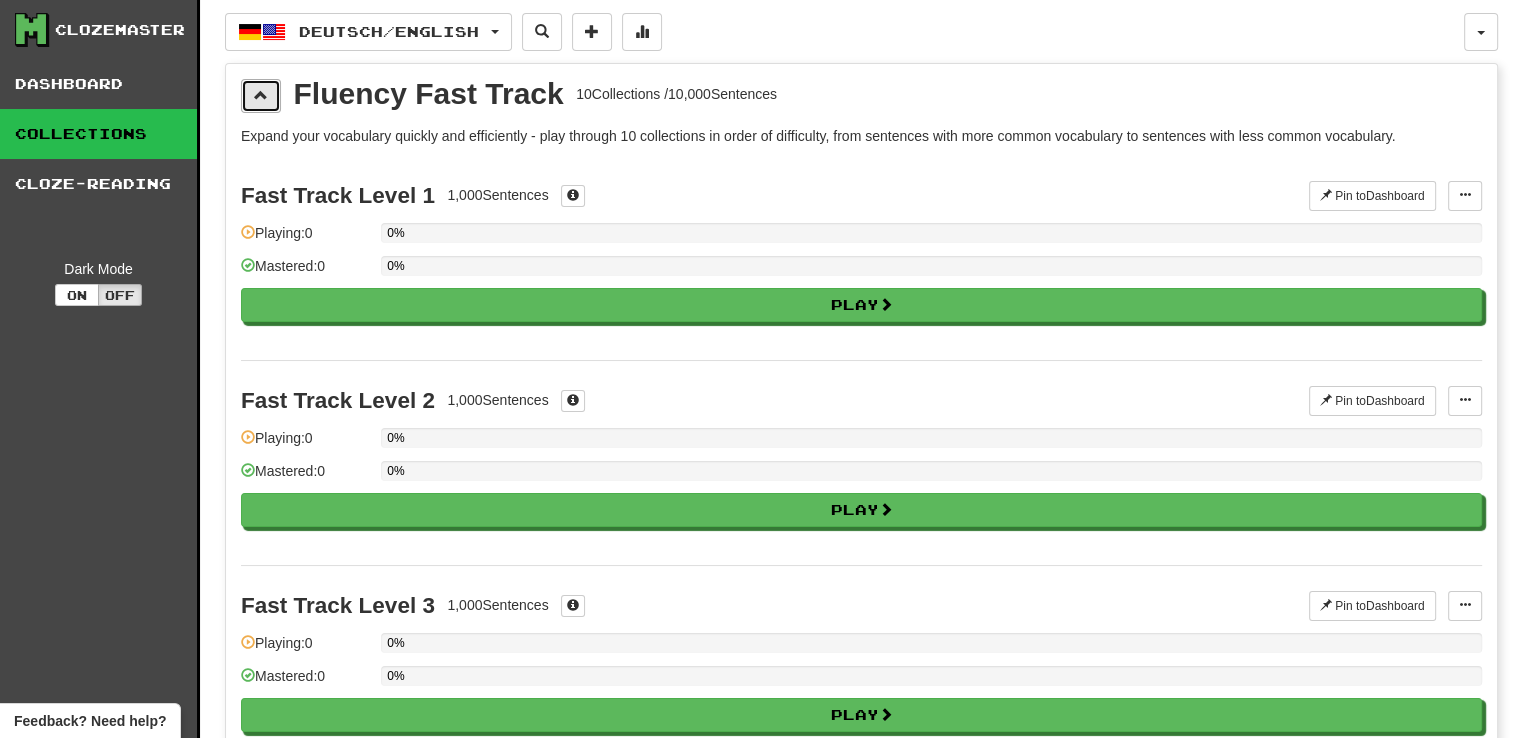 click at bounding box center [261, 95] 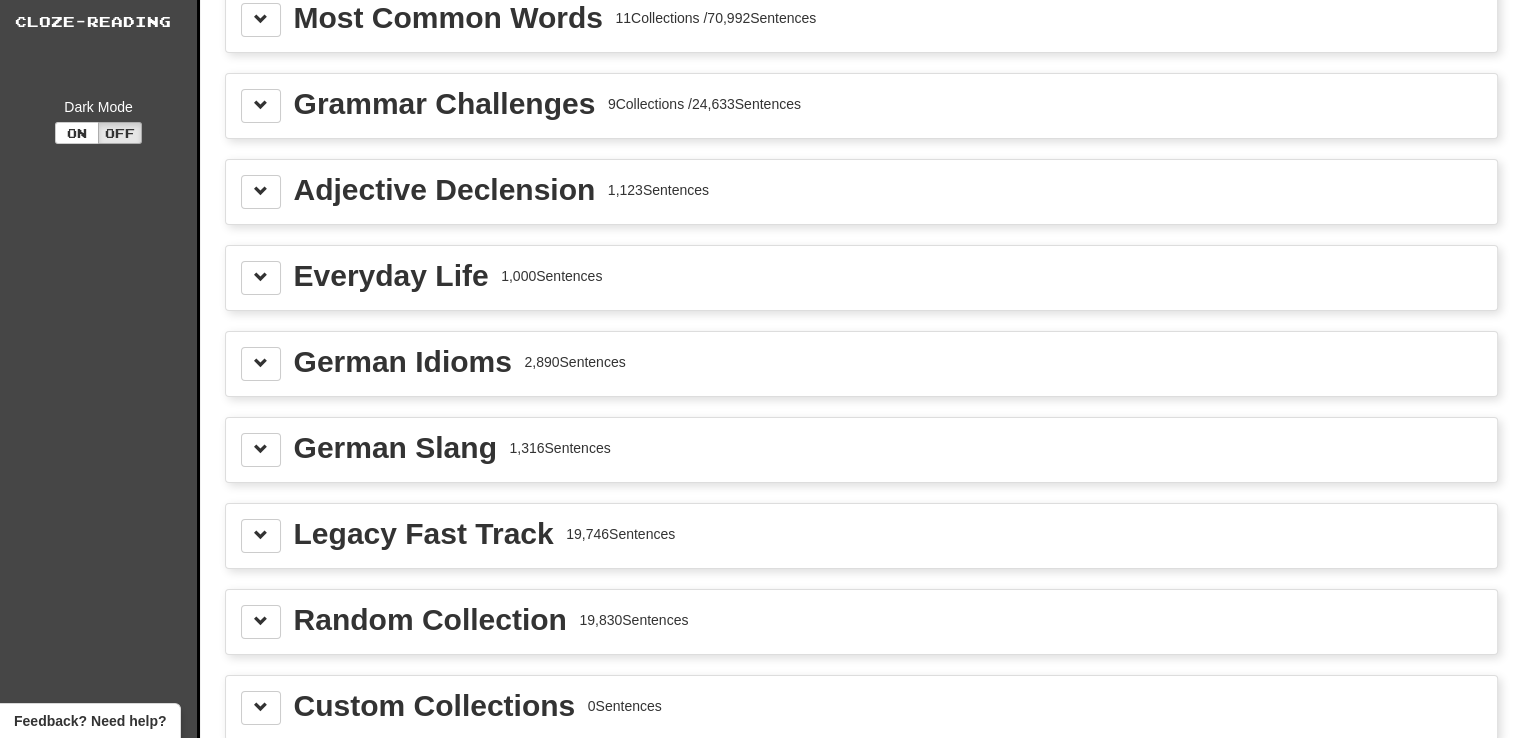 scroll, scrollTop: 200, scrollLeft: 0, axis: vertical 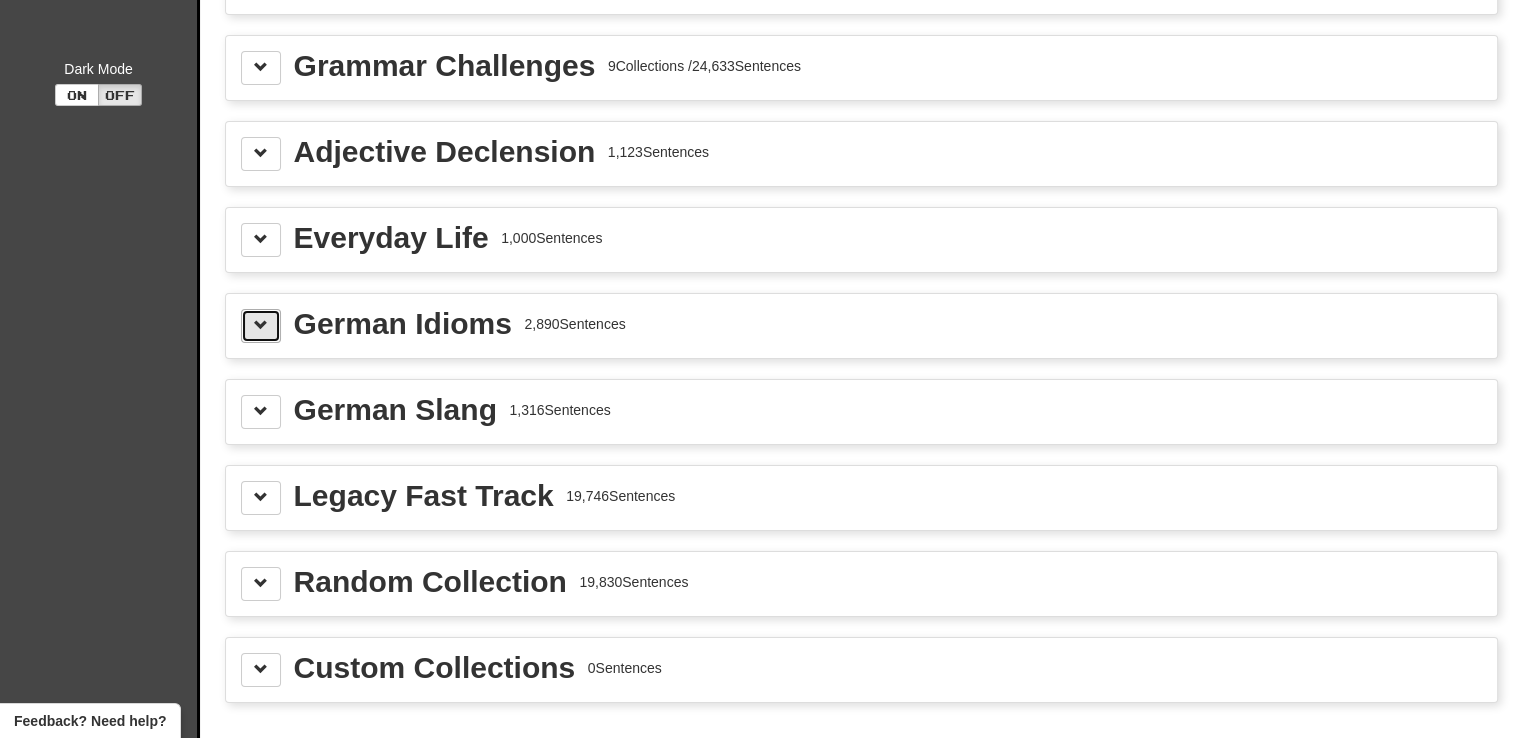 click at bounding box center (261, 326) 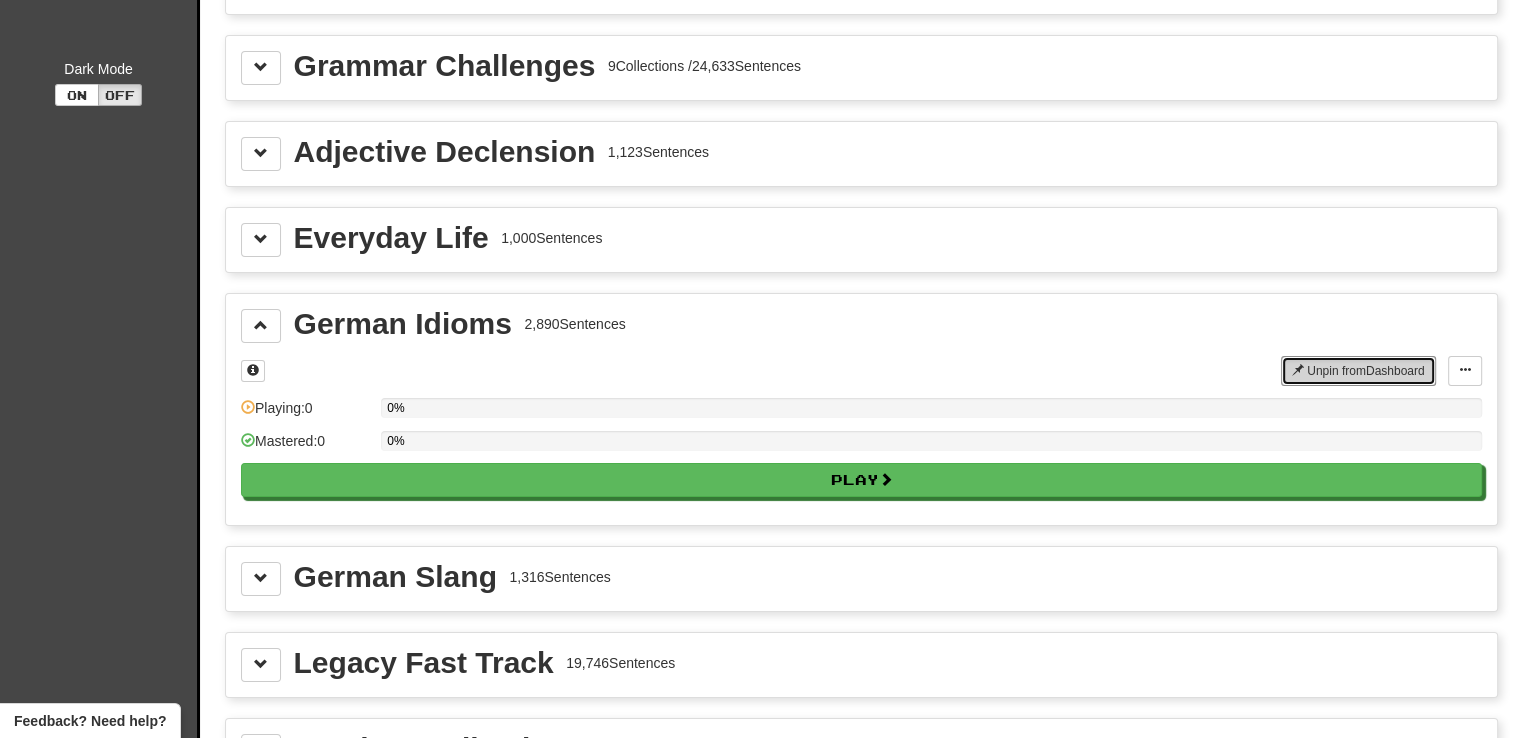 click on "Unpin from  Dashboard" at bounding box center (1358, 371) 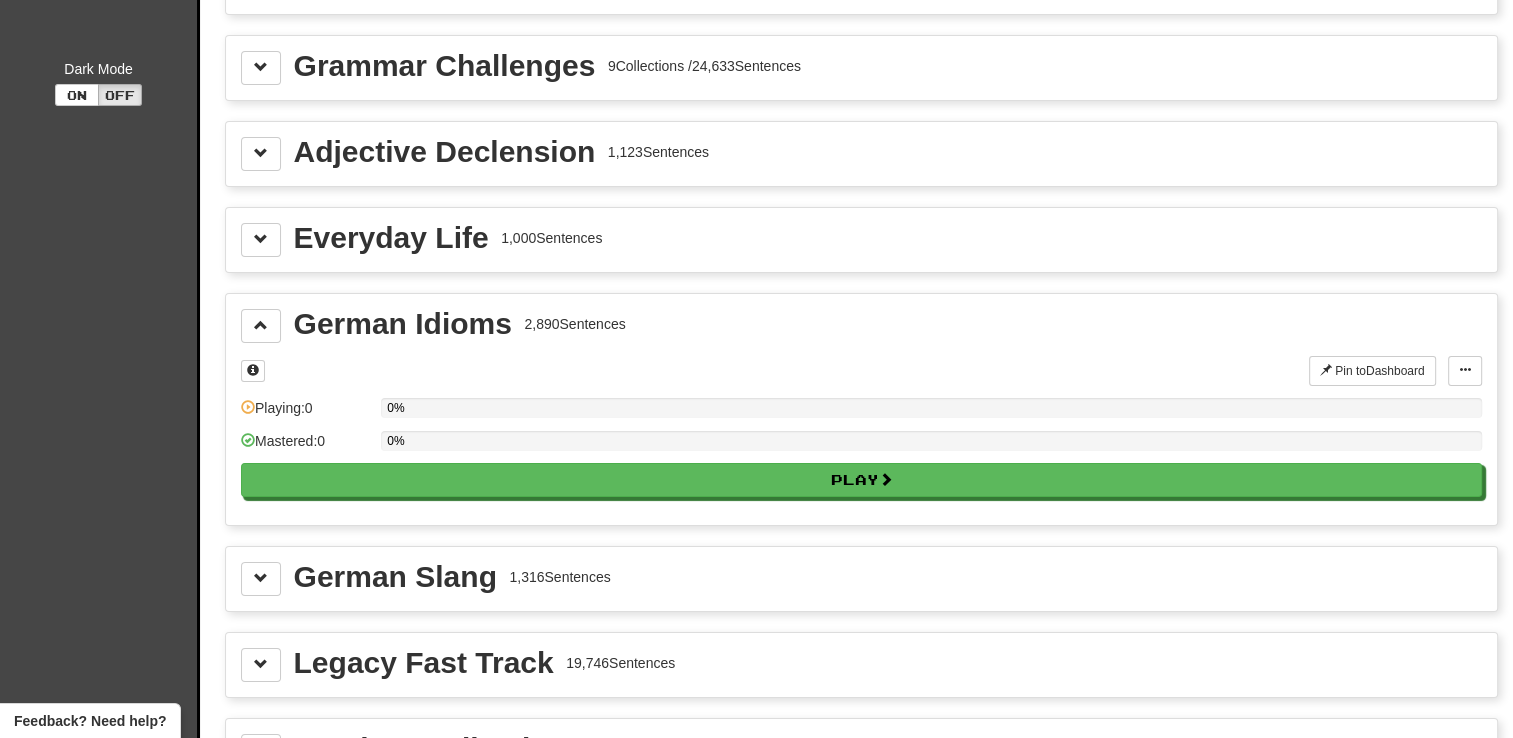 scroll, scrollTop: 0, scrollLeft: 0, axis: both 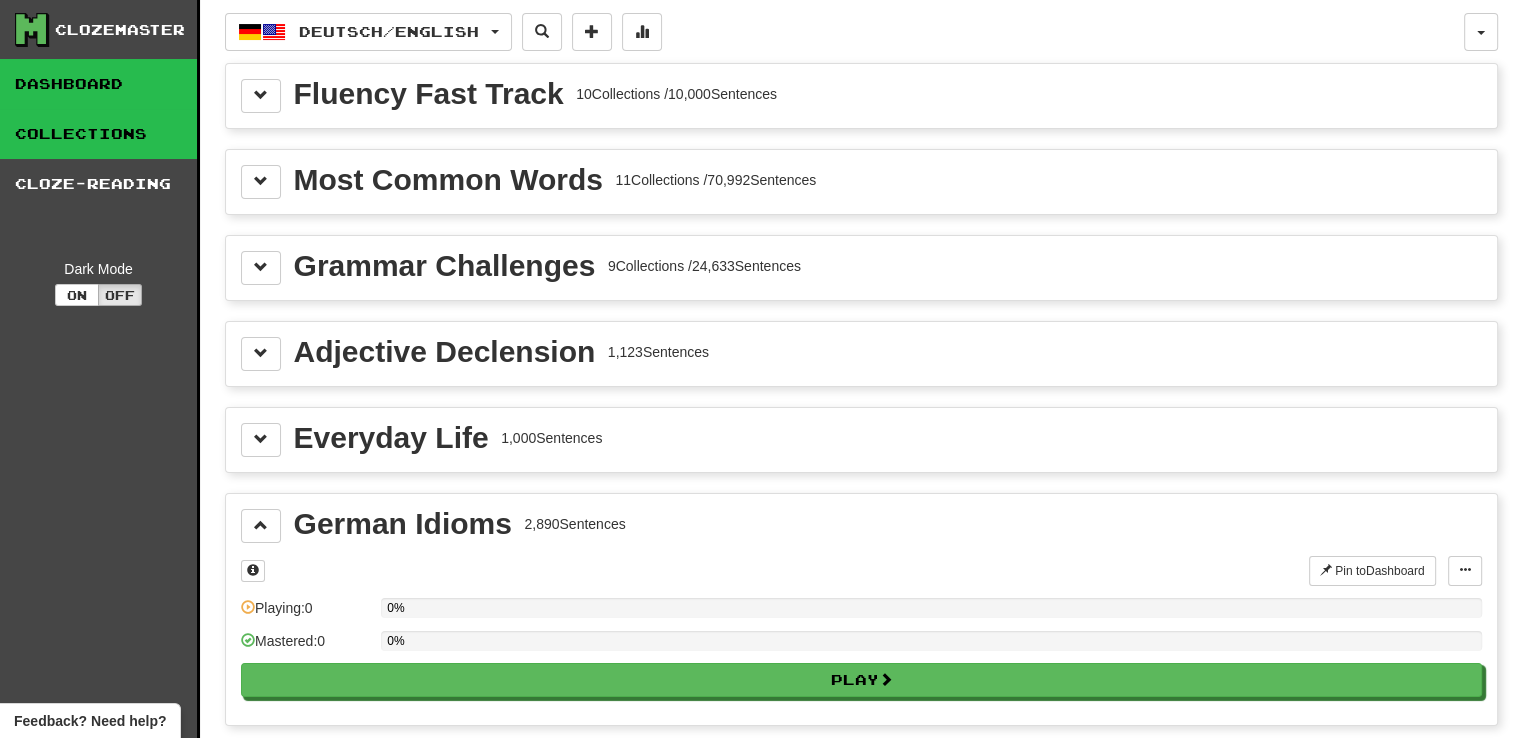 click on "Dashboard" at bounding box center [98, 84] 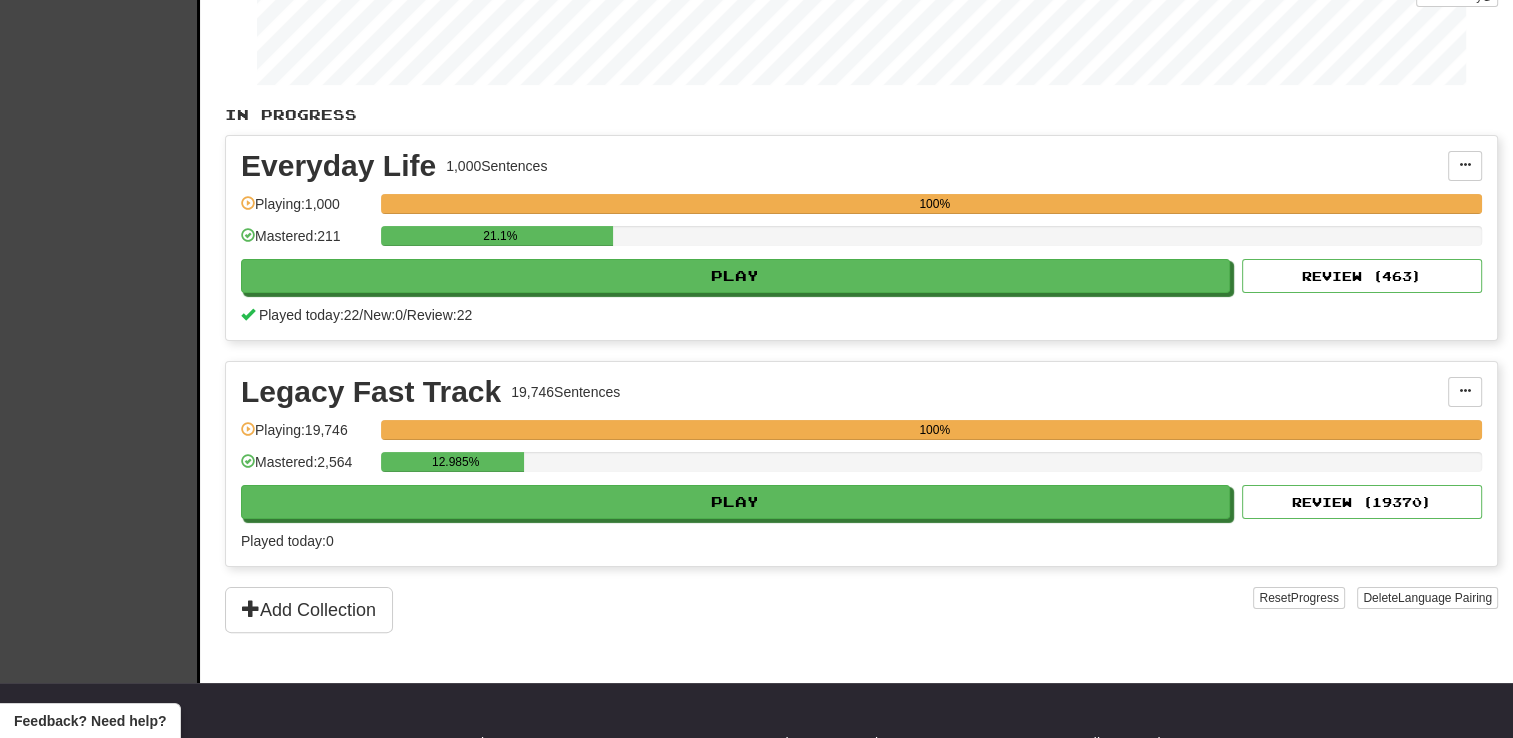 scroll, scrollTop: 0, scrollLeft: 0, axis: both 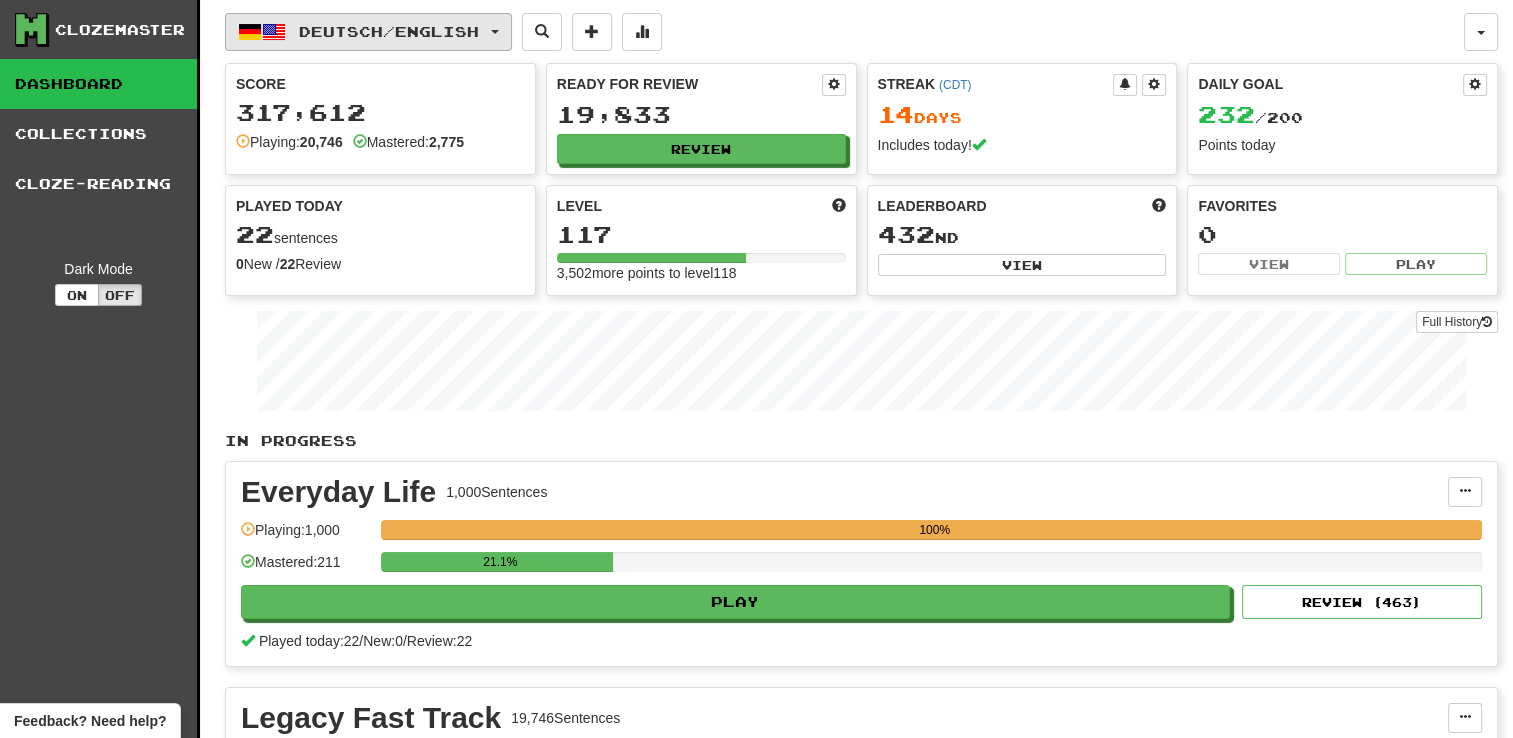 click at bounding box center (274, 32) 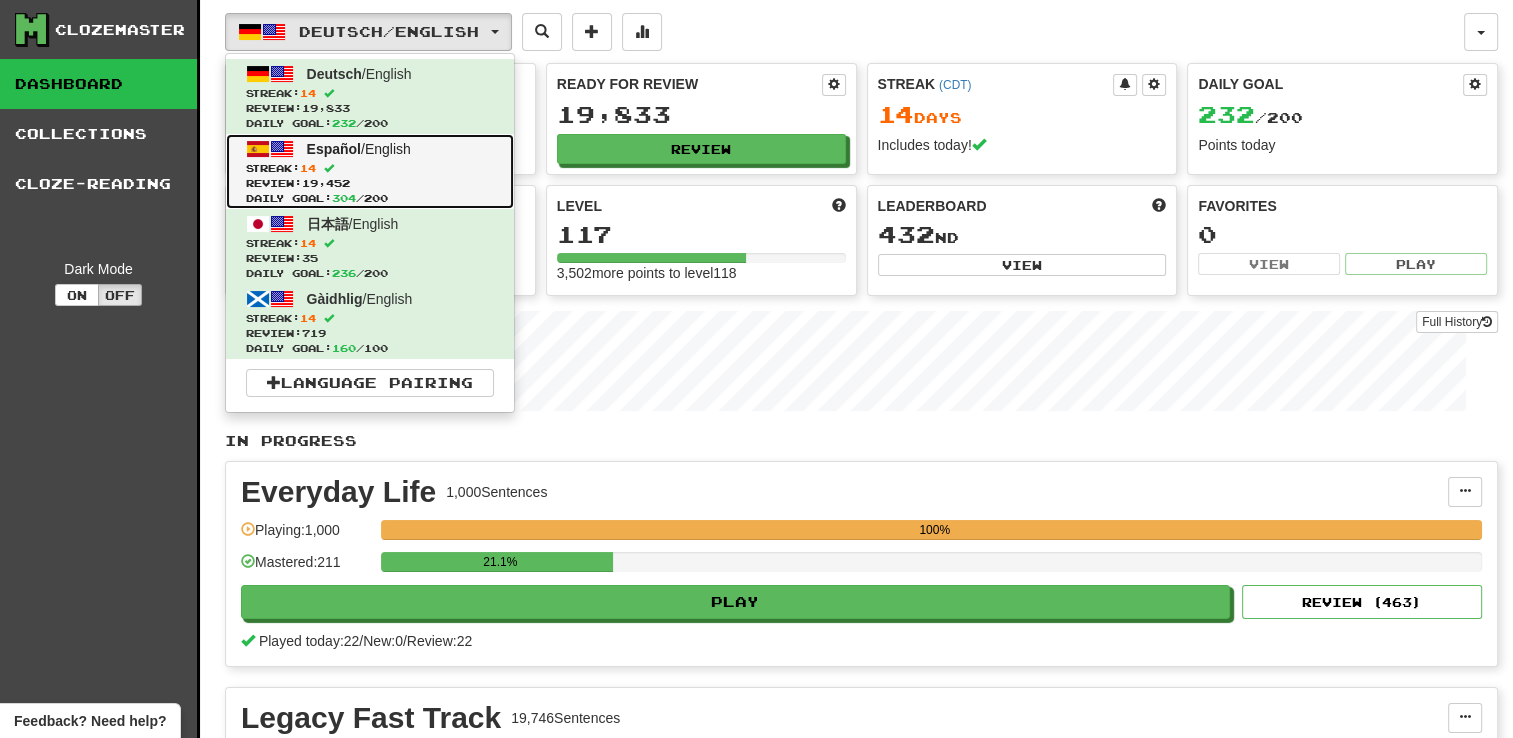 click on "Español" at bounding box center [334, 149] 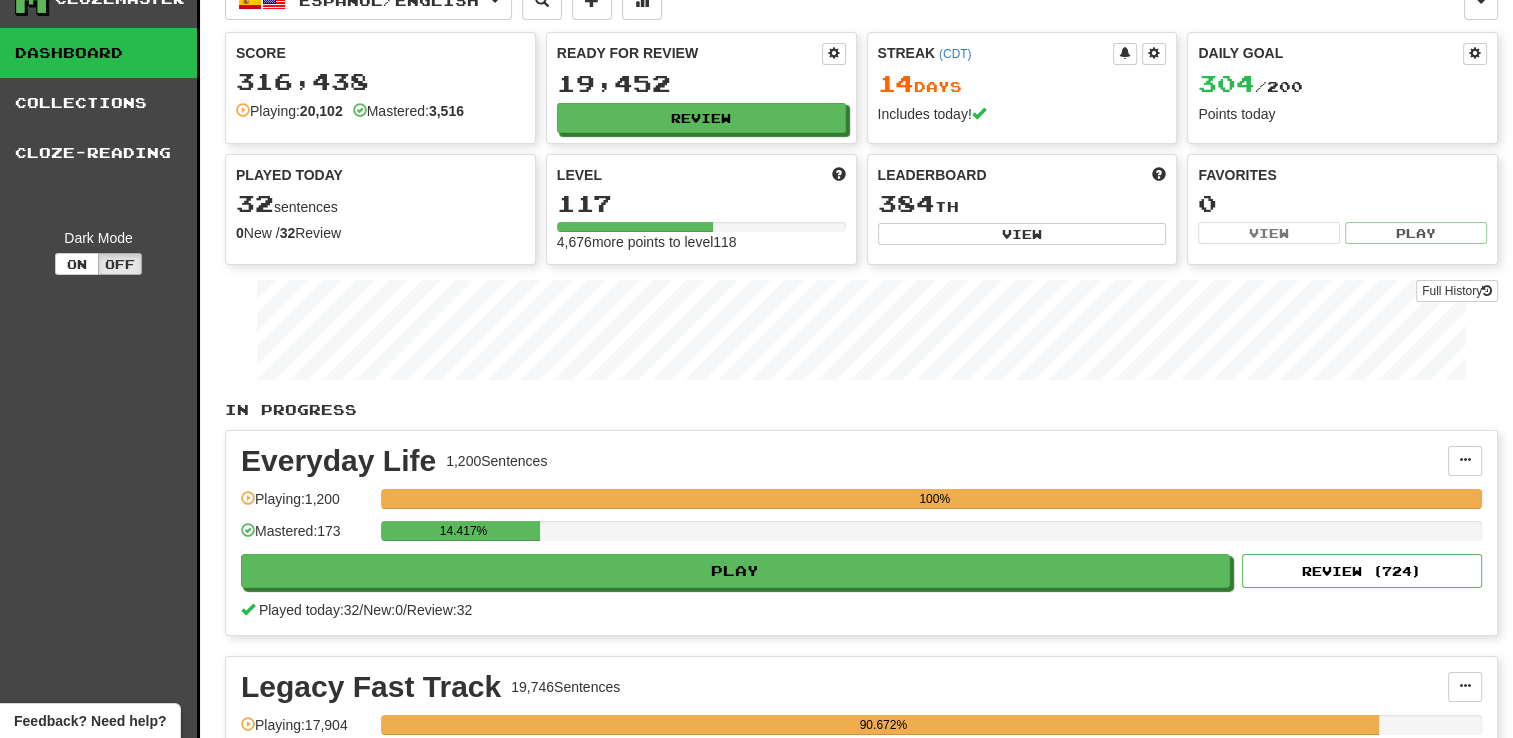 scroll, scrollTop: 0, scrollLeft: 0, axis: both 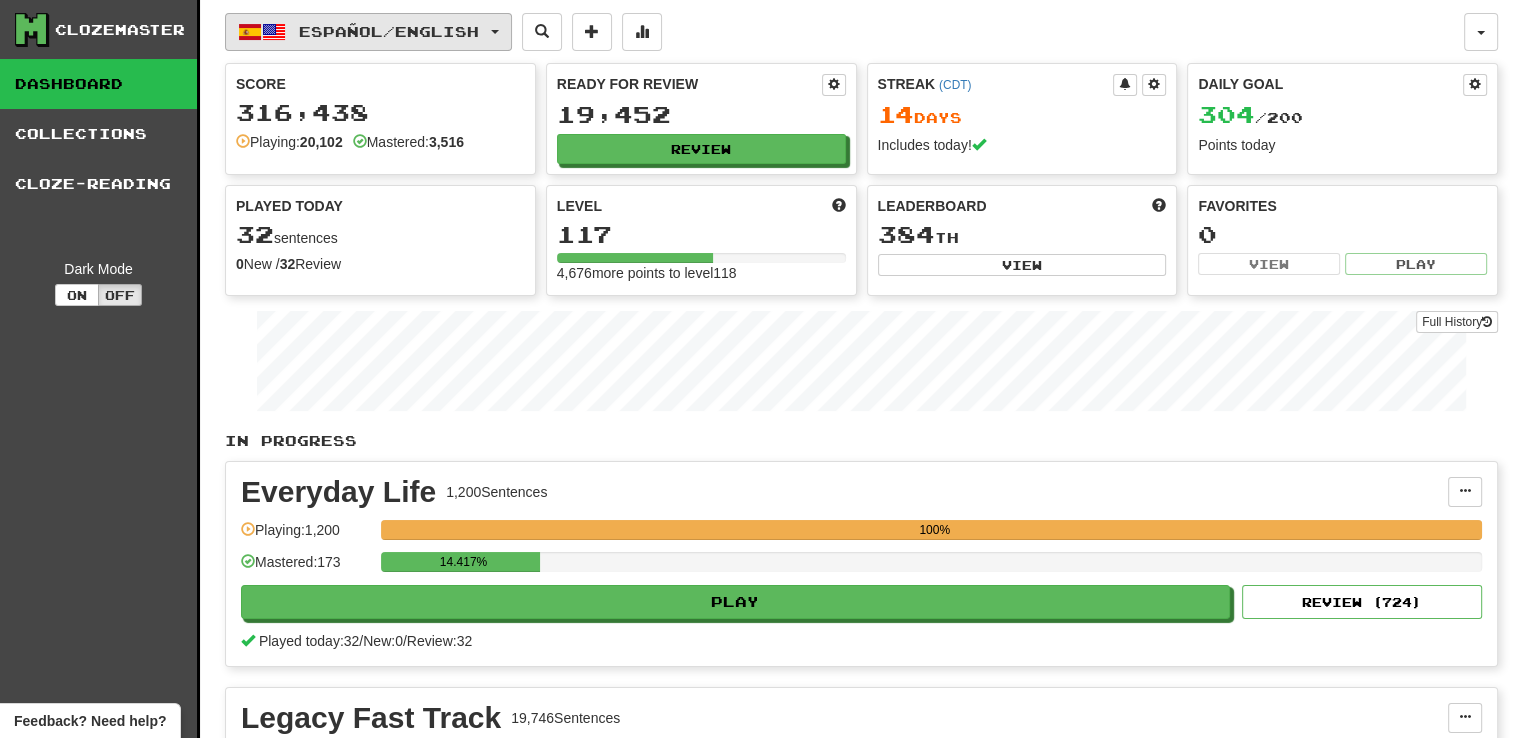 click on "Español  /  English" at bounding box center [389, 31] 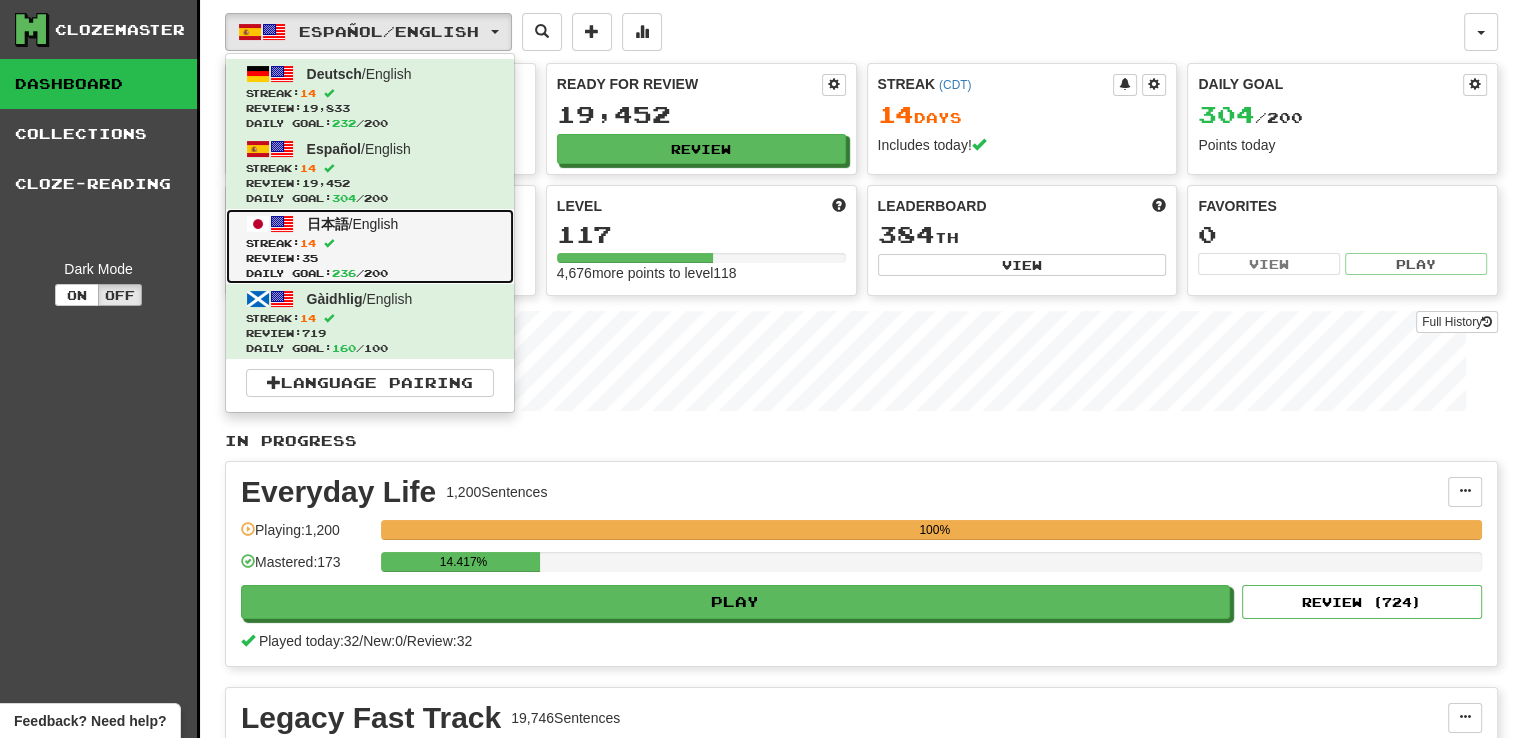 click on "日本語  /  English" at bounding box center [353, 224] 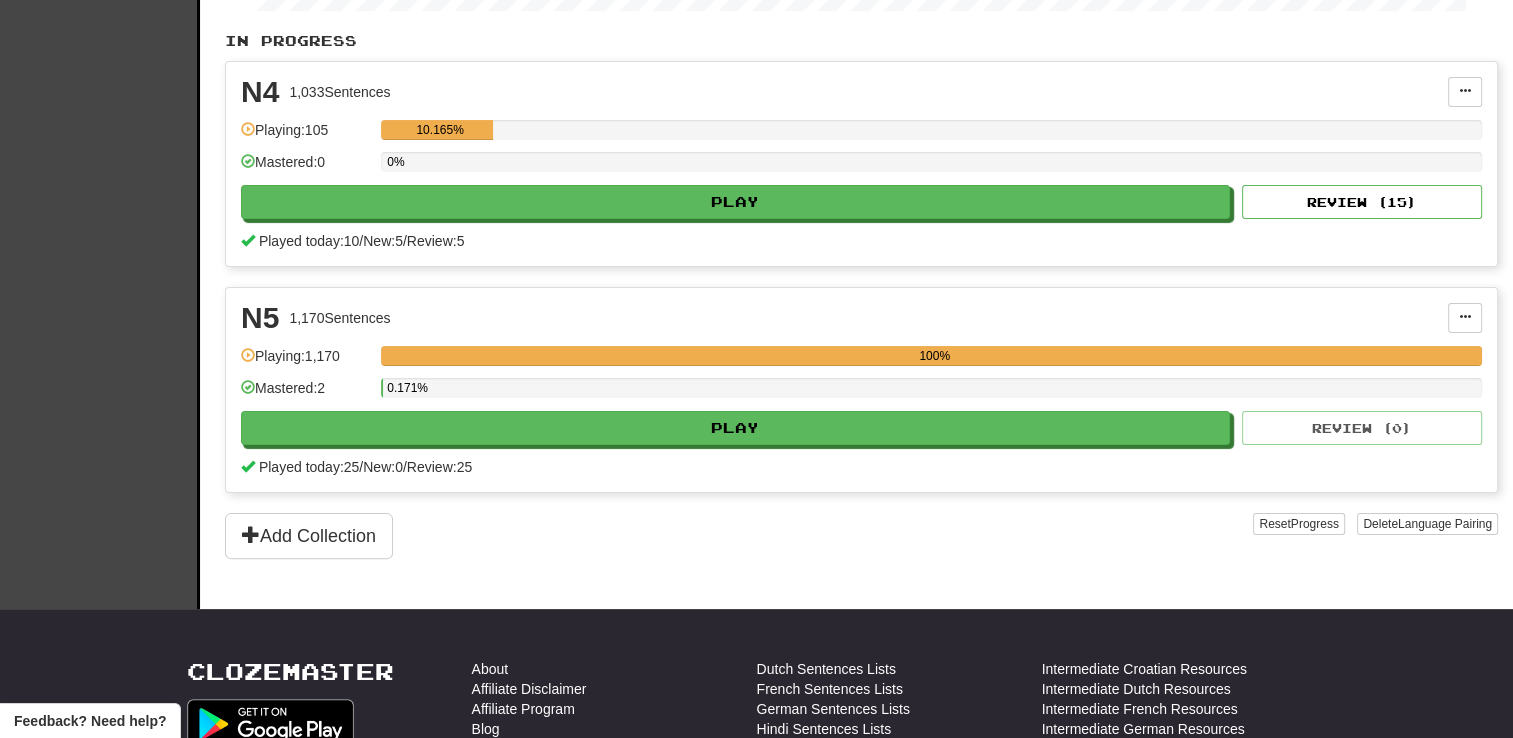 scroll, scrollTop: 0, scrollLeft: 0, axis: both 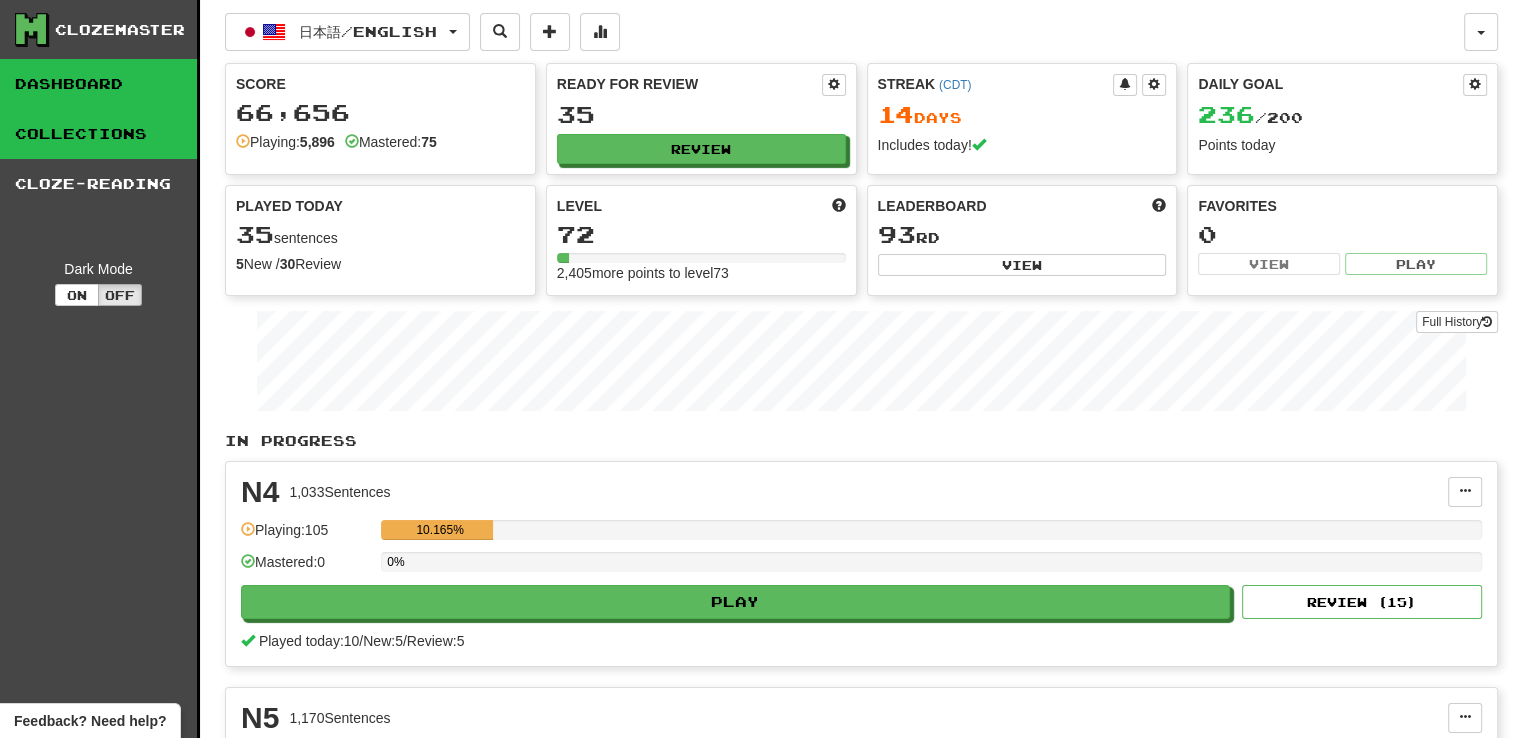 click on "Collections" at bounding box center (98, 134) 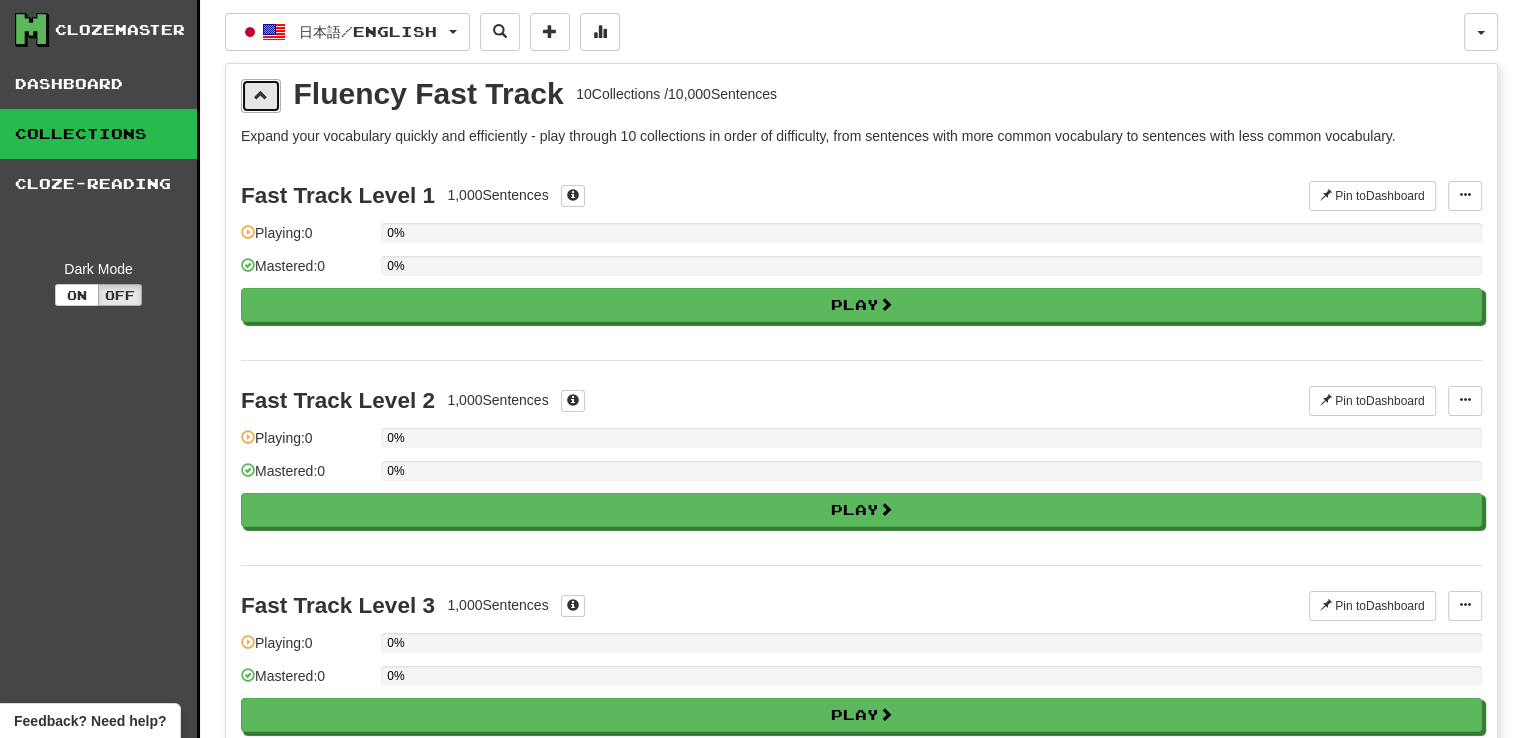 click at bounding box center (261, 96) 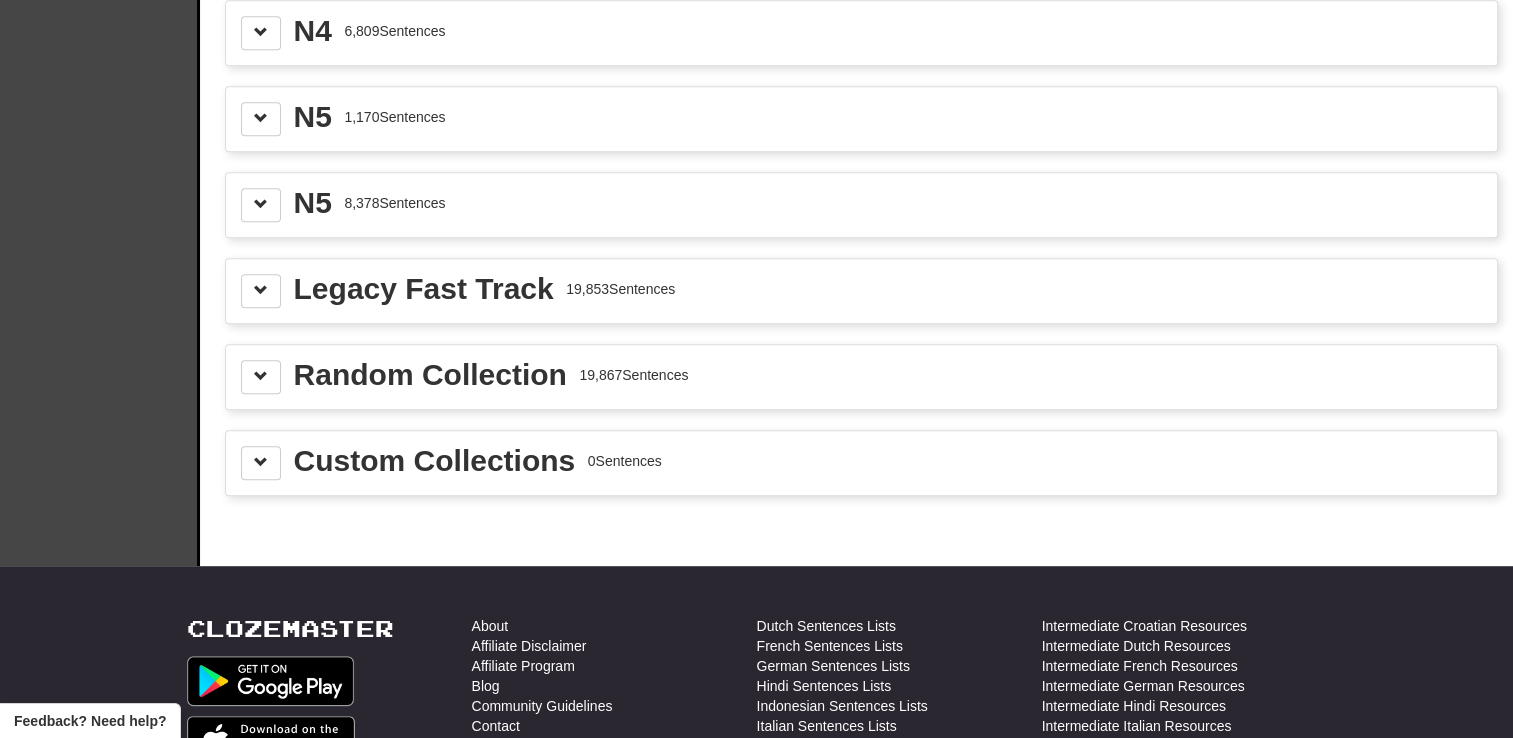 scroll, scrollTop: 1000, scrollLeft: 0, axis: vertical 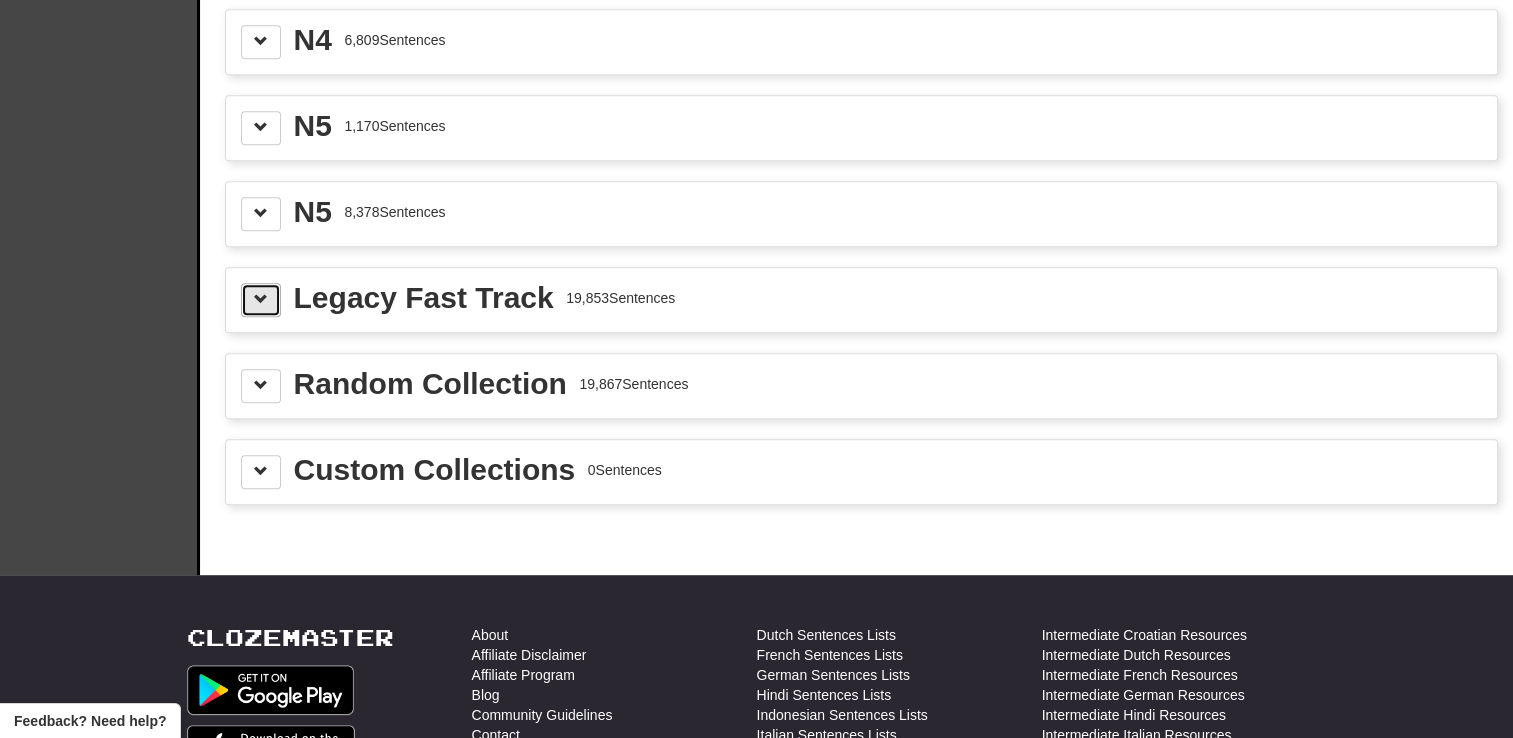 click at bounding box center [261, 300] 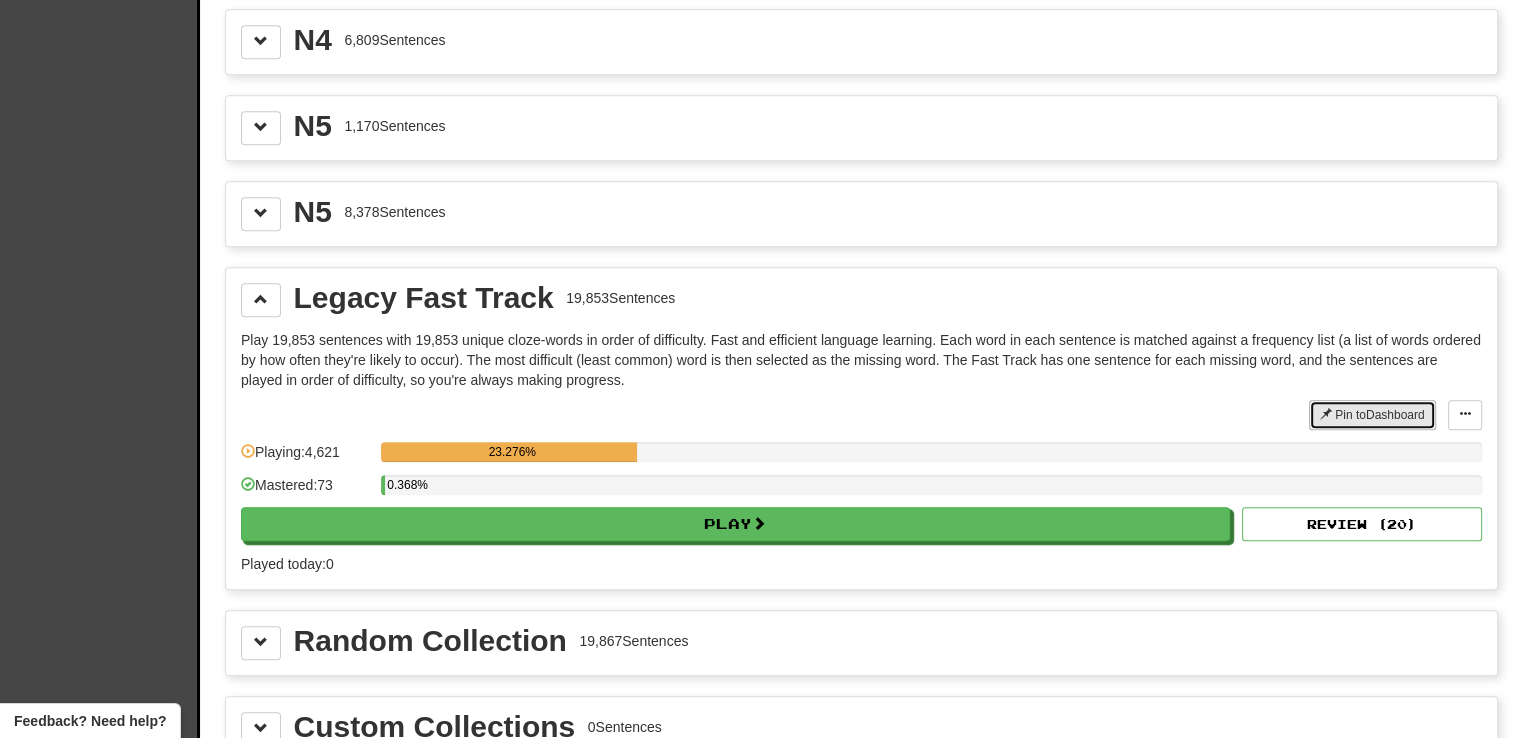 click on "Pin to  Dashboard" at bounding box center [1372, 415] 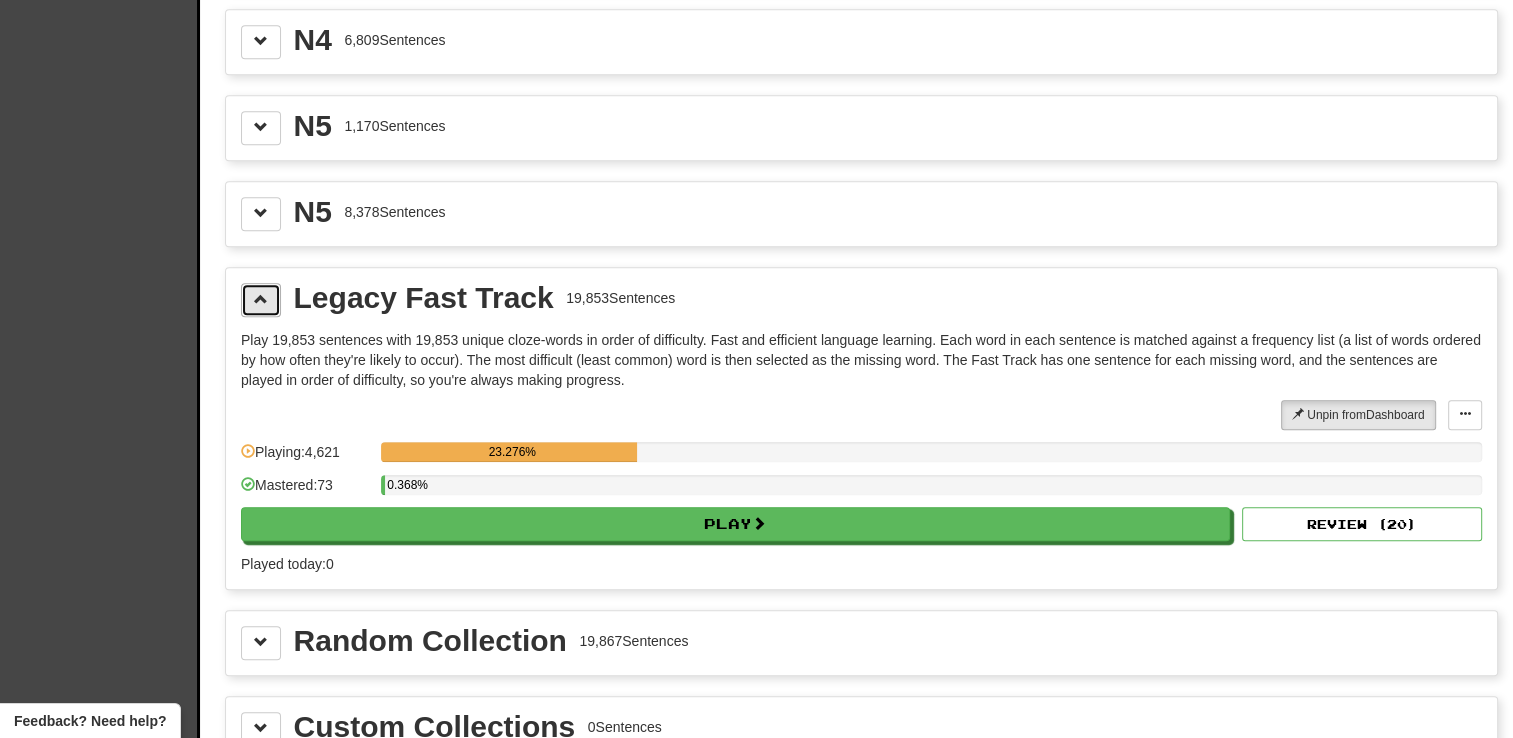 click at bounding box center [261, 300] 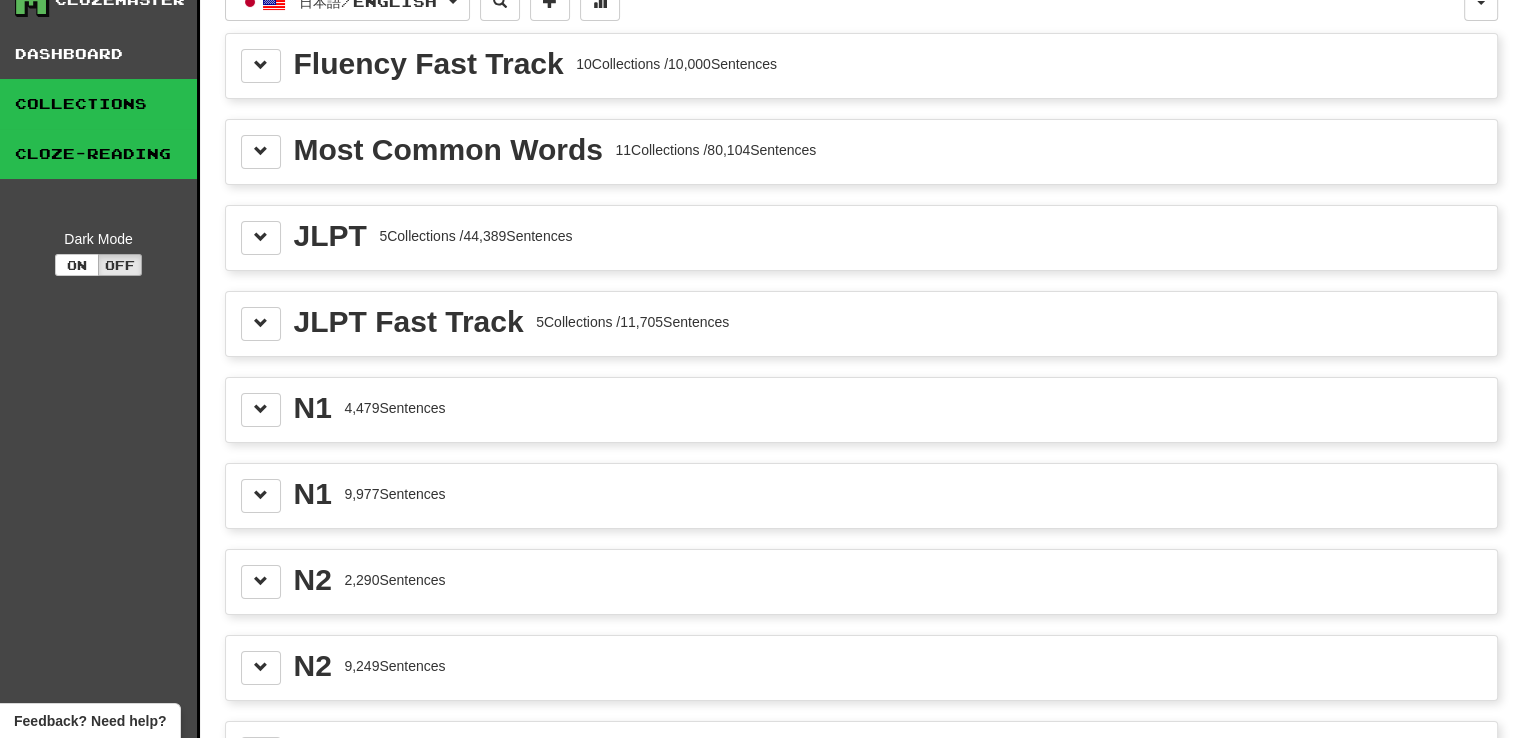 scroll, scrollTop: 0, scrollLeft: 0, axis: both 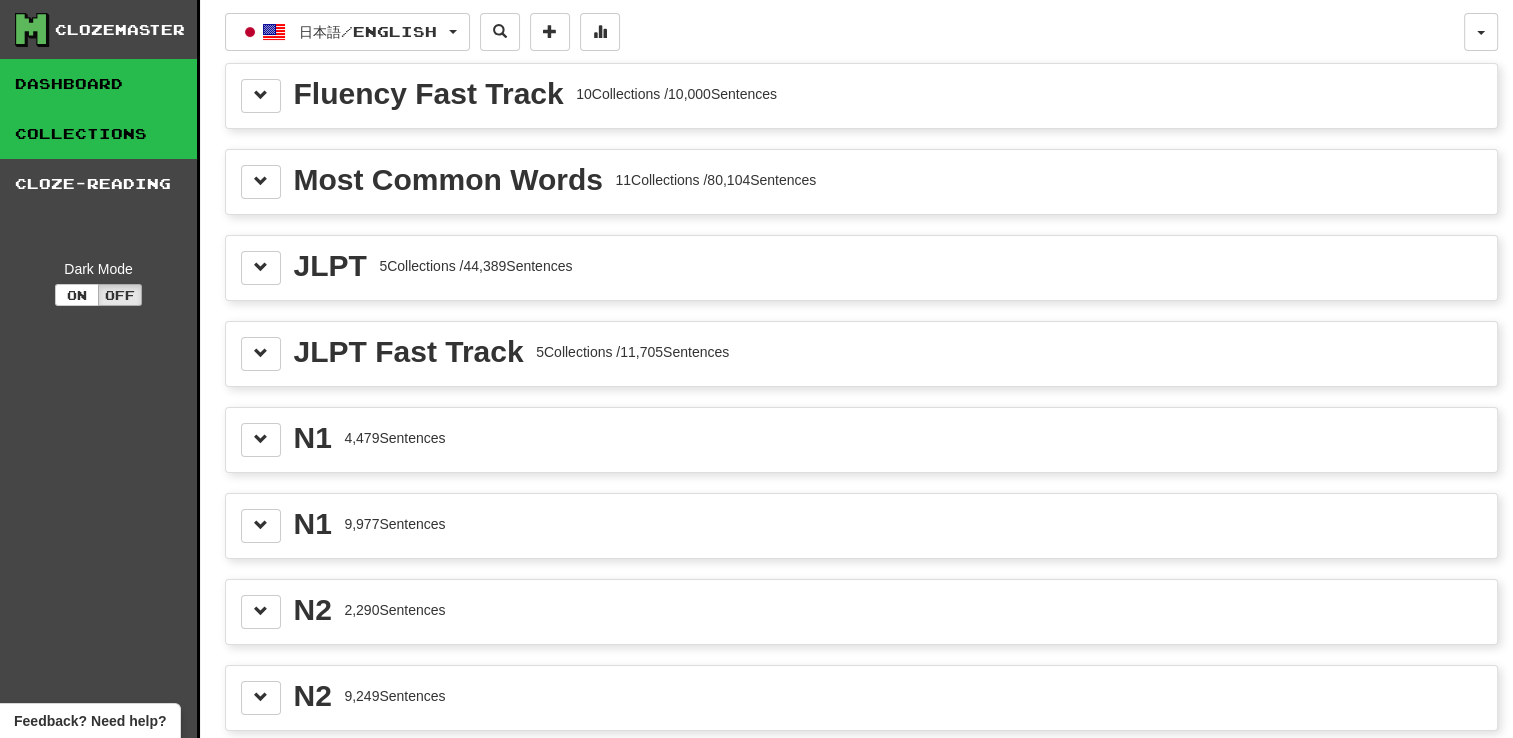click on "Dashboard" at bounding box center (98, 84) 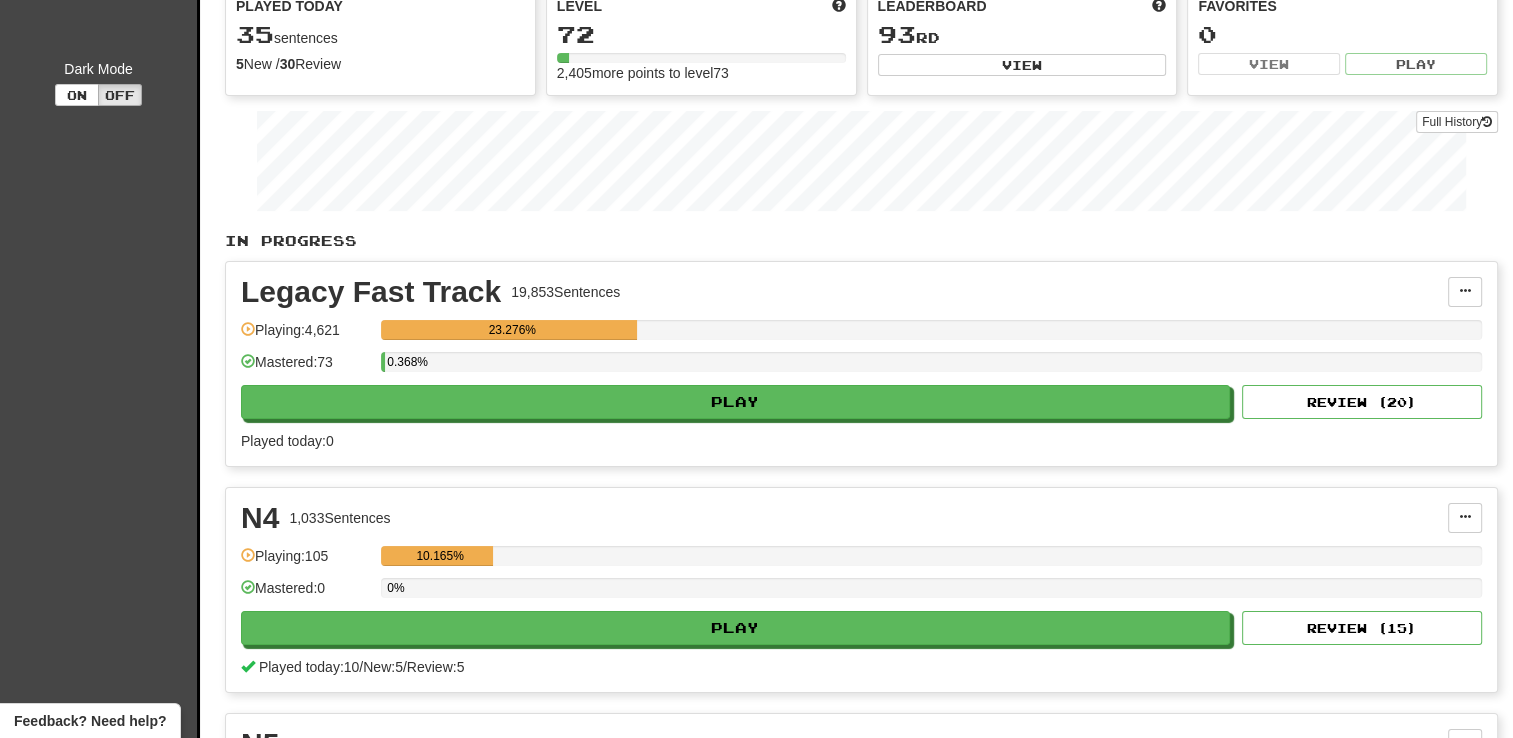 scroll, scrollTop: 0, scrollLeft: 0, axis: both 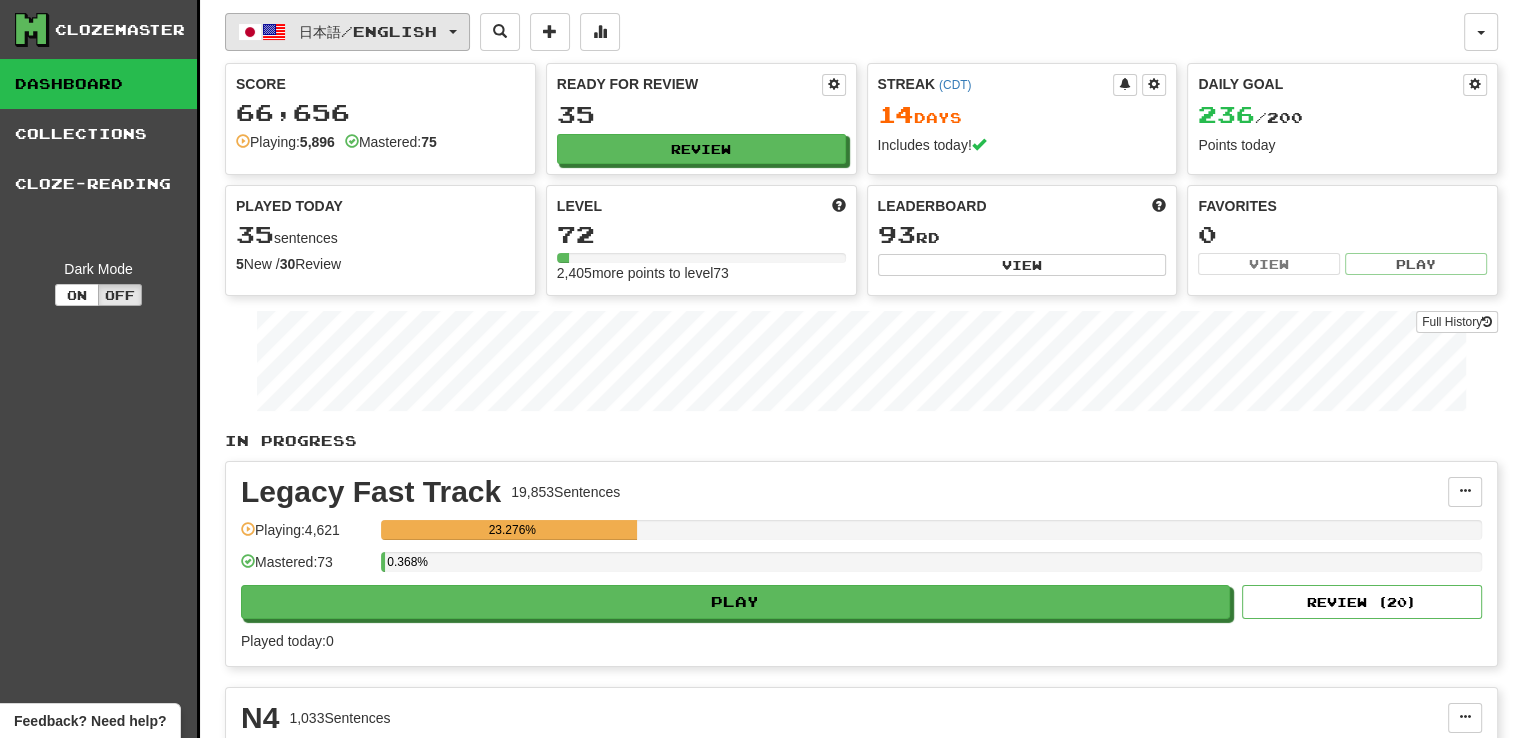 click on "日本語  /  English" at bounding box center (347, 32) 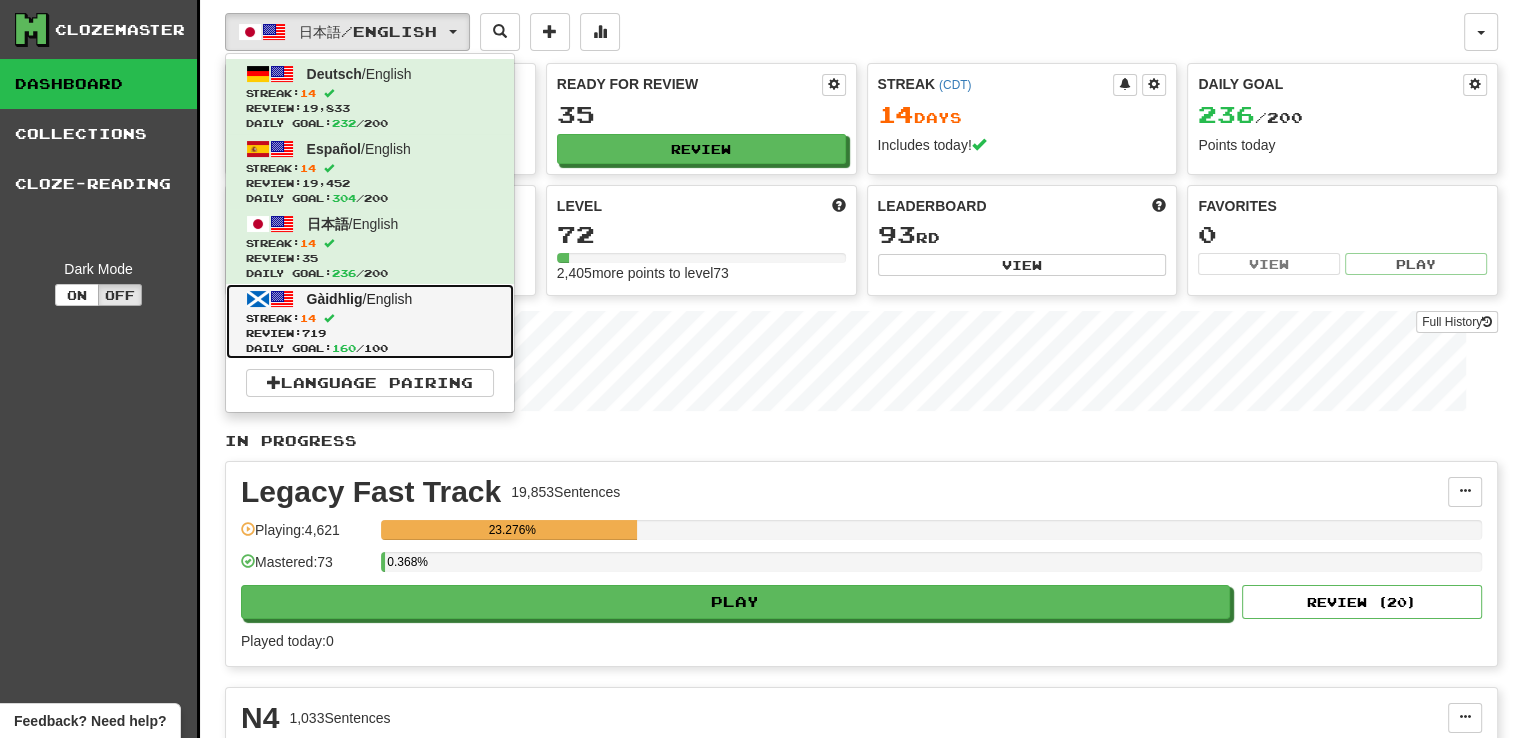 click on "Gàidhlig  /  English Streak:  14   Review:  719 Daily Goal:  160  /  100" at bounding box center [370, 321] 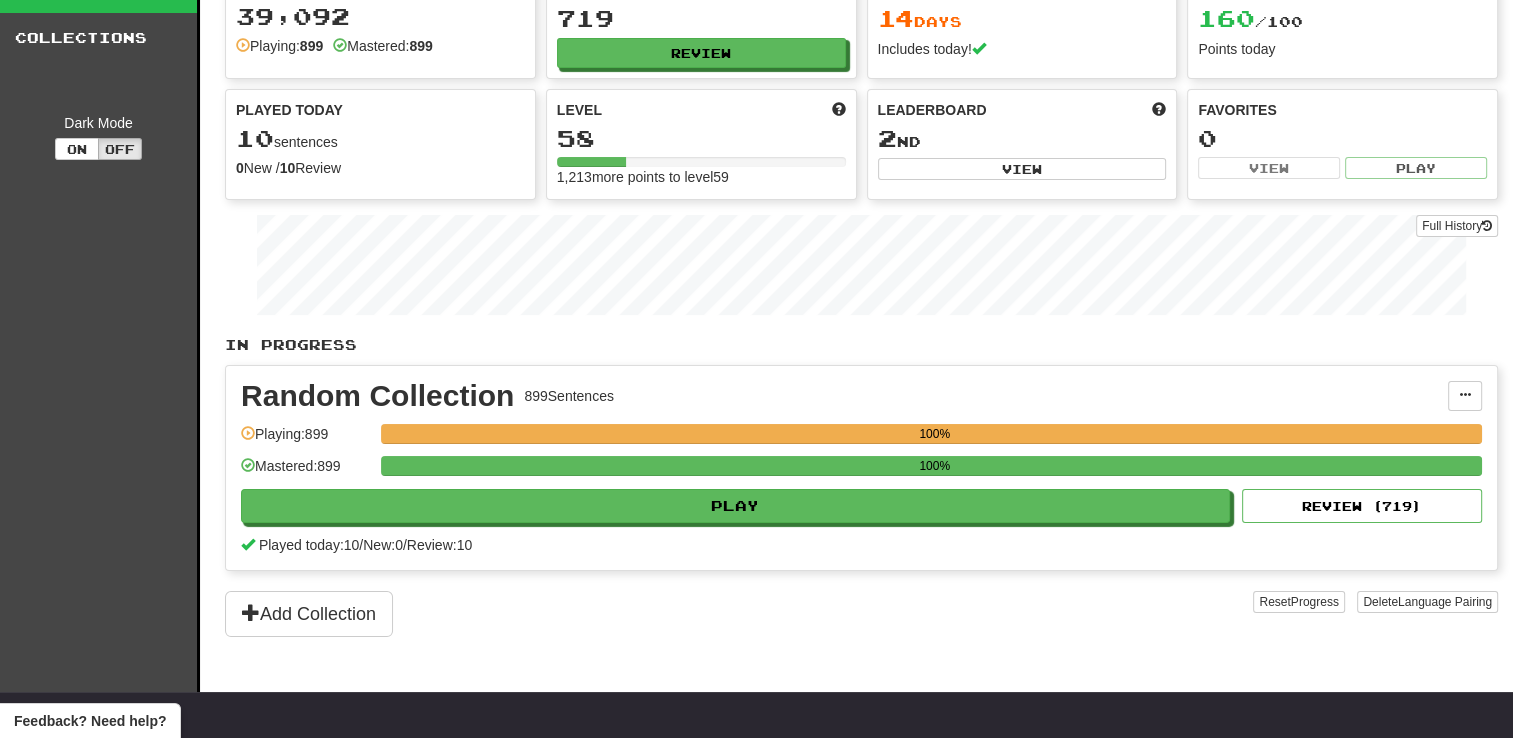 scroll, scrollTop: 0, scrollLeft: 0, axis: both 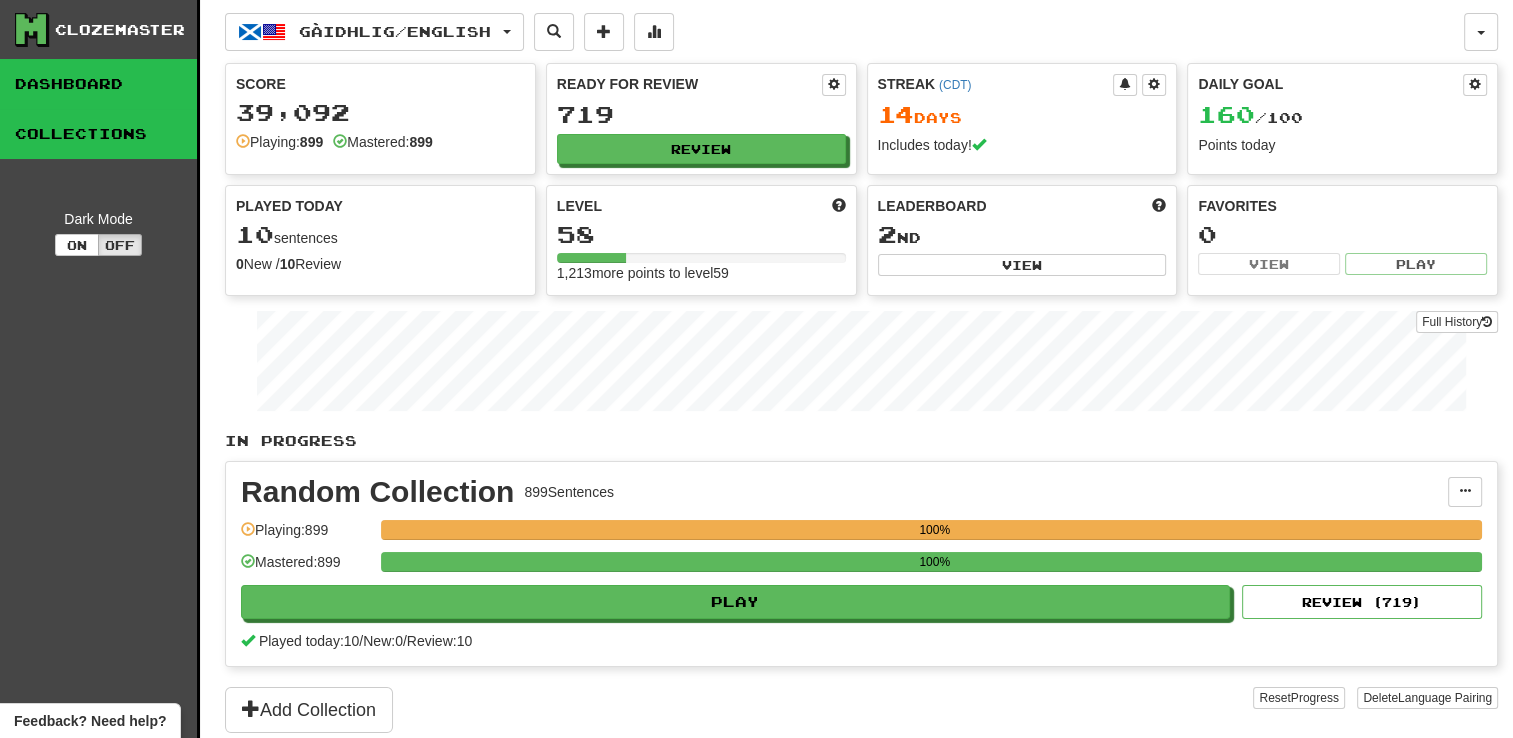click on "Collections" at bounding box center [98, 134] 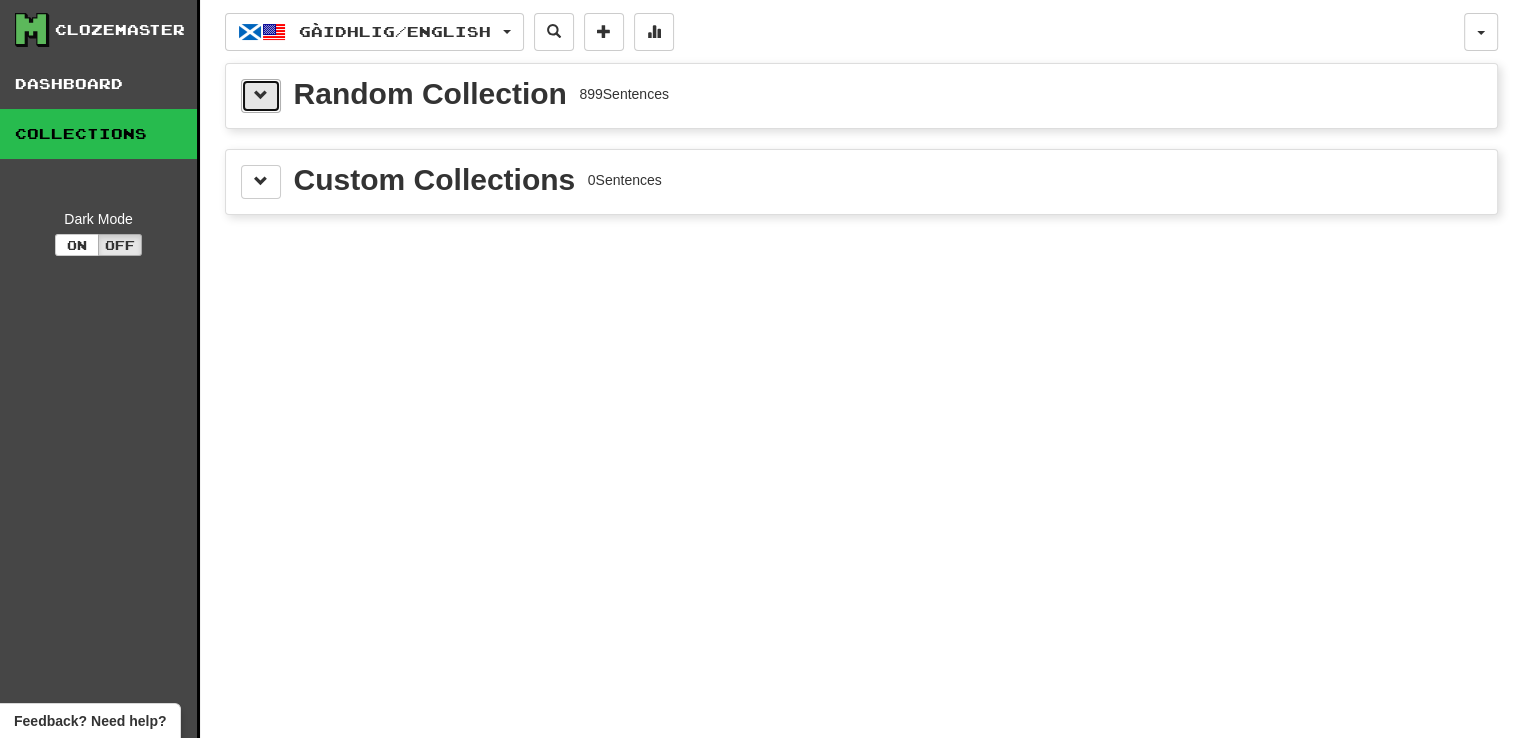 click at bounding box center [261, 95] 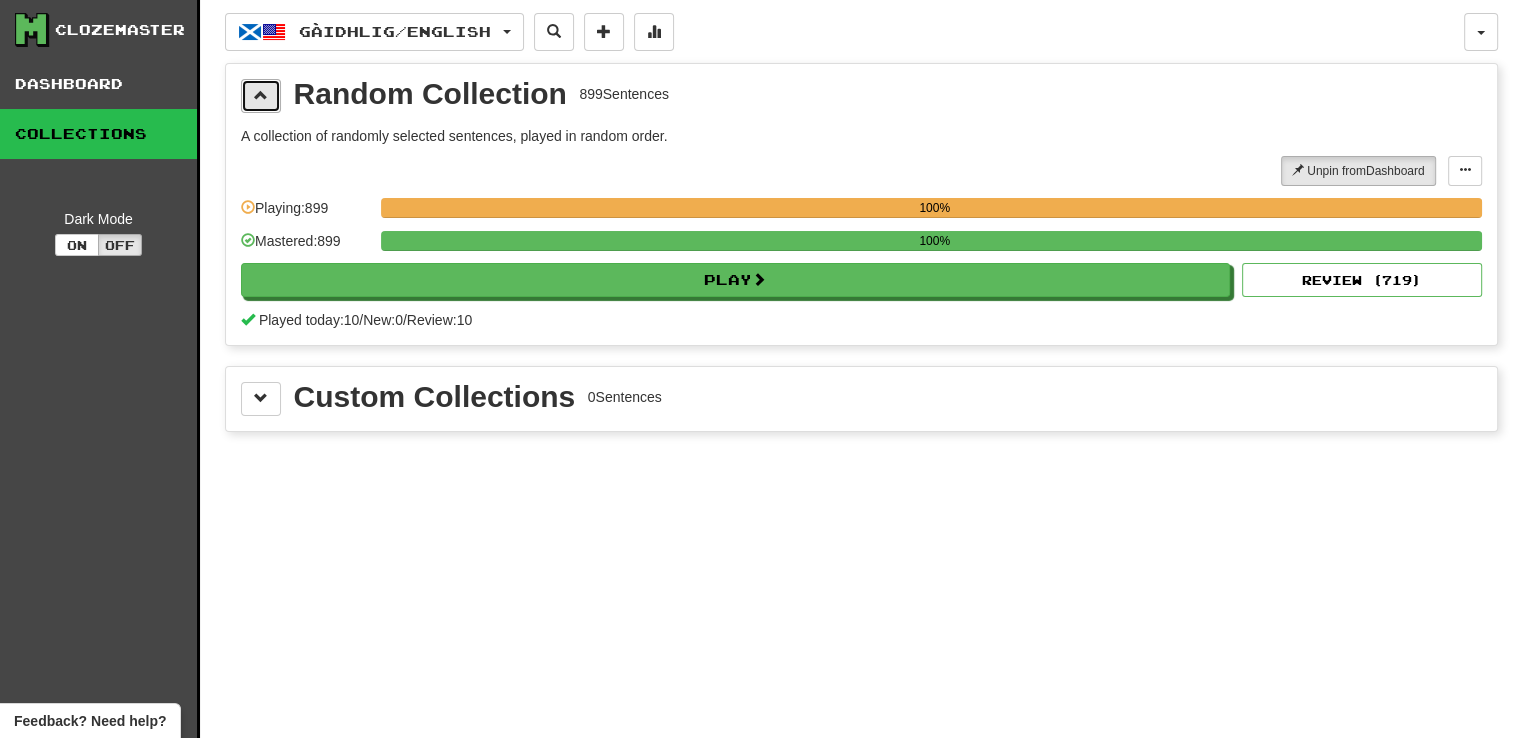 click at bounding box center [261, 95] 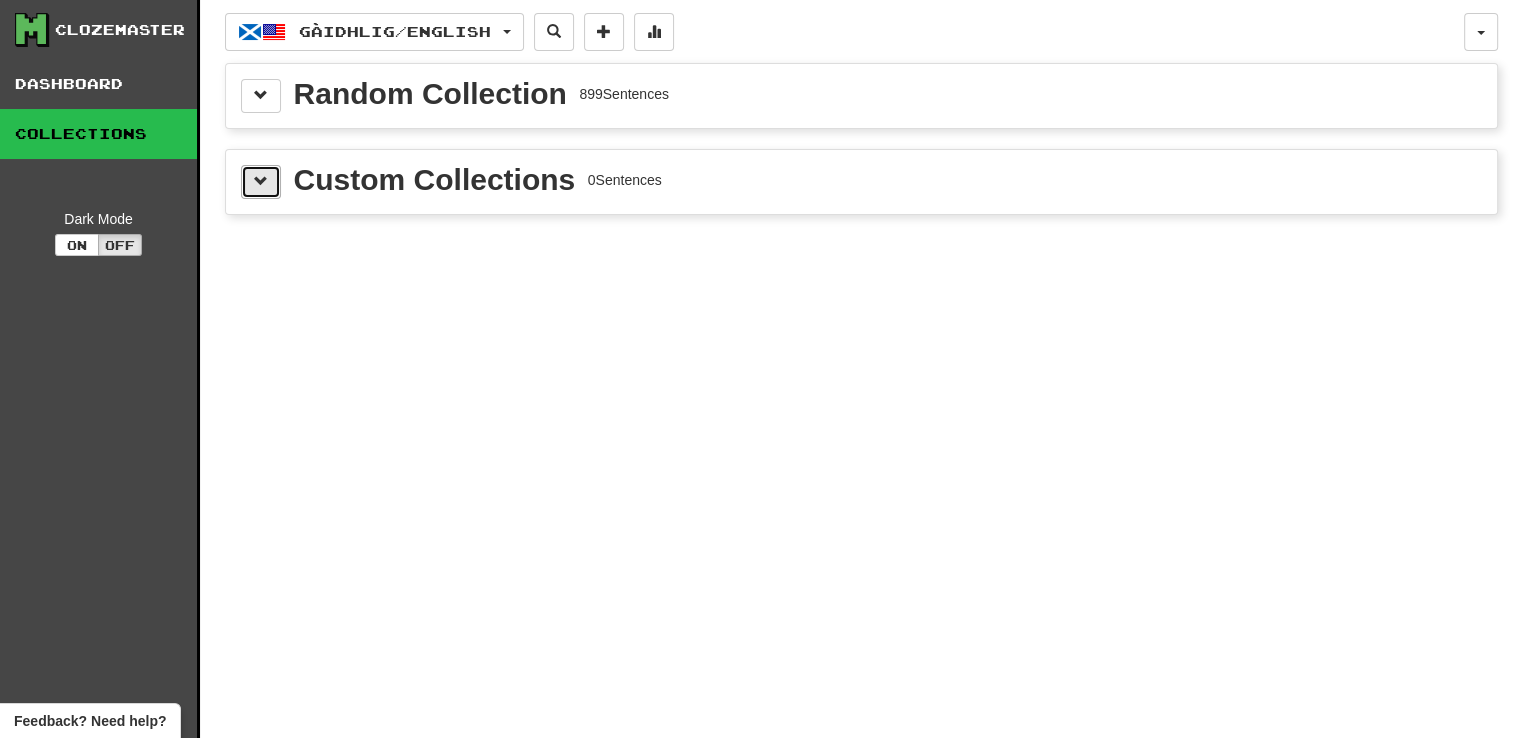 click at bounding box center (261, 181) 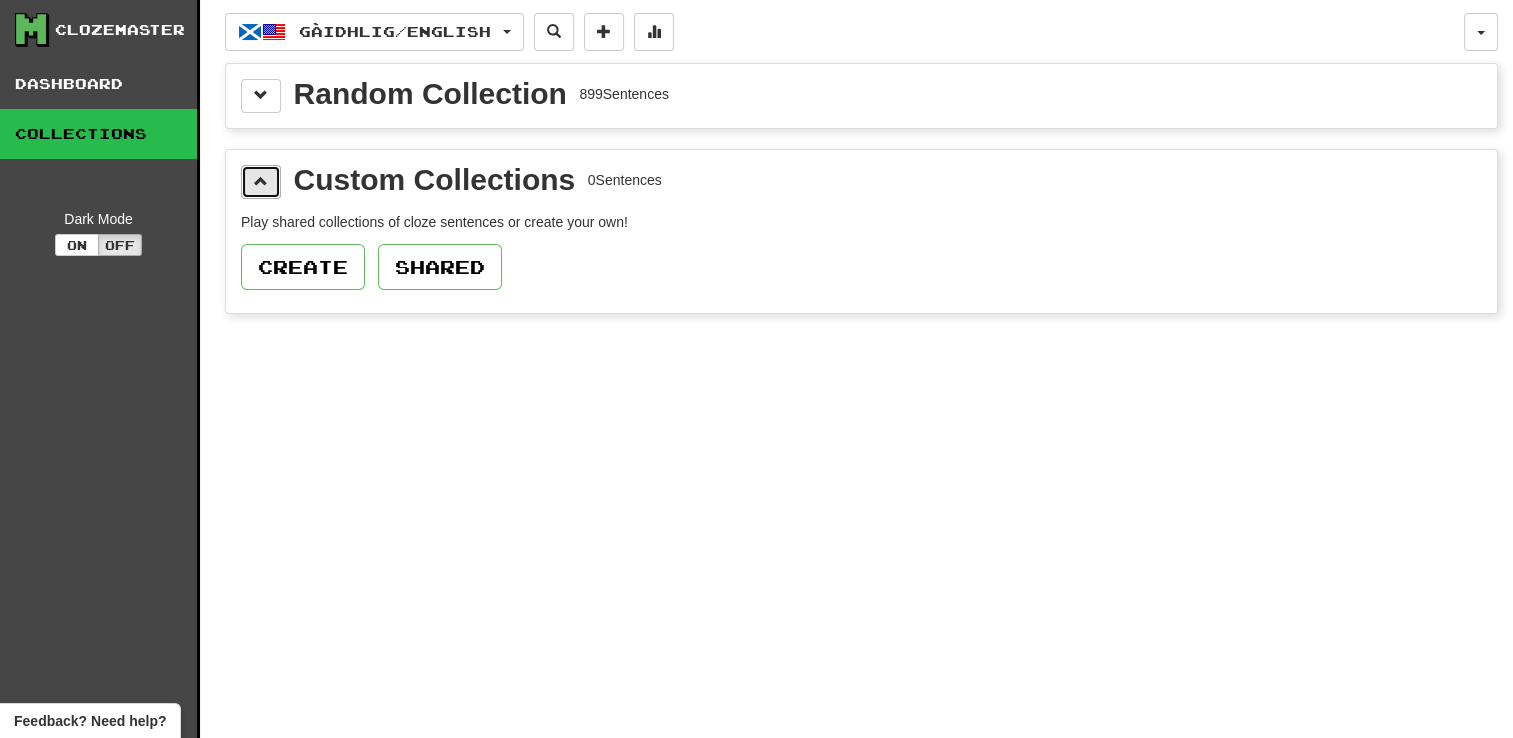 click at bounding box center [261, 181] 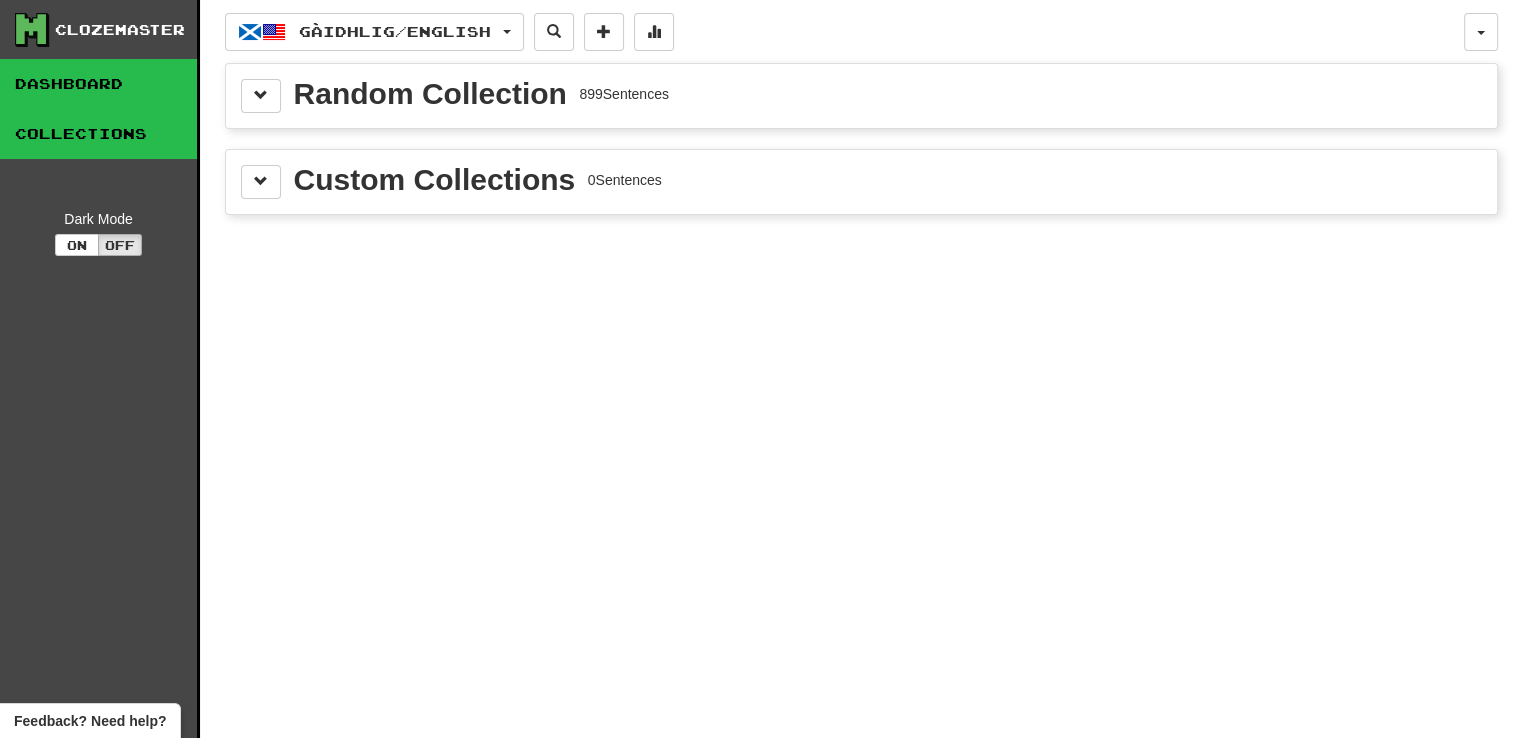 click on "Dashboard" at bounding box center [98, 84] 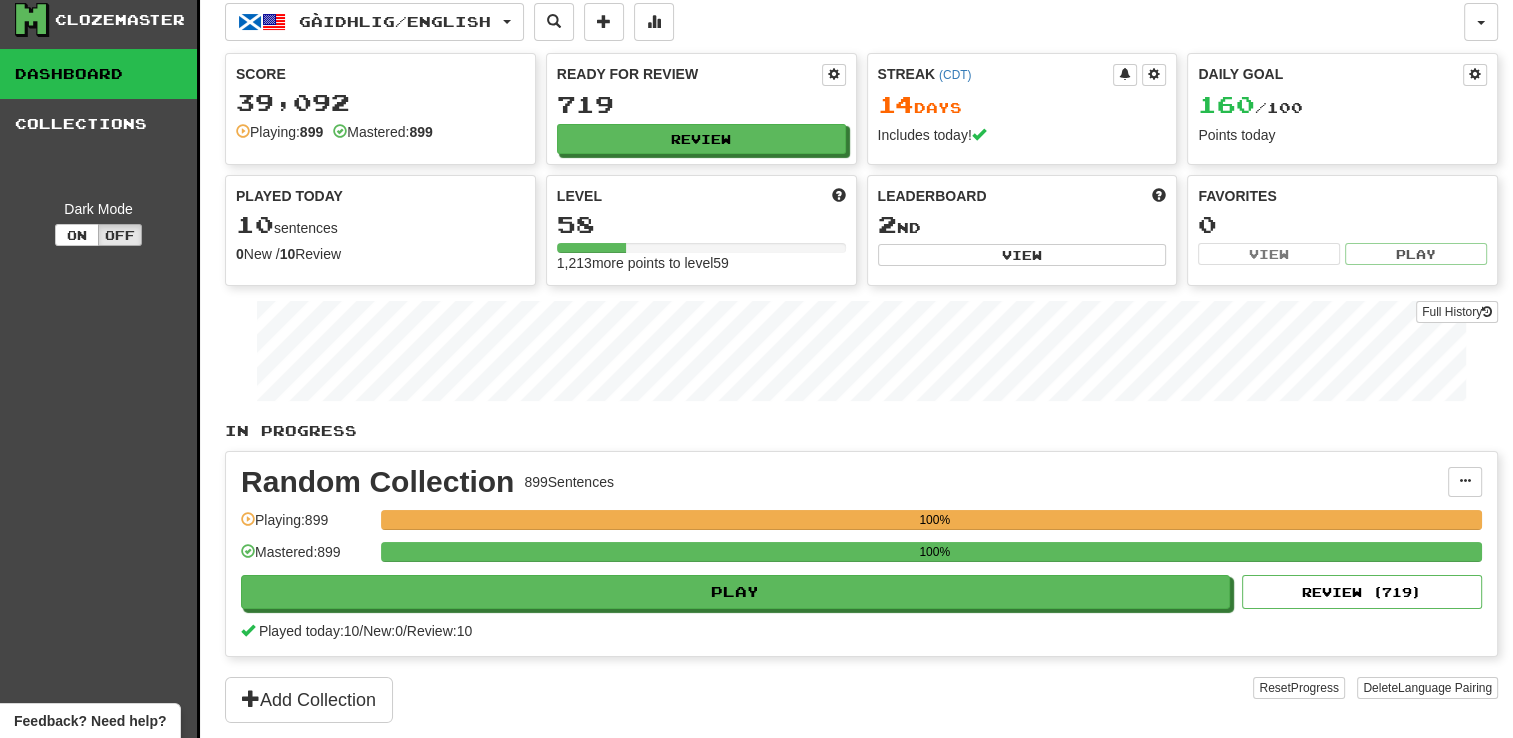 scroll, scrollTop: 0, scrollLeft: 0, axis: both 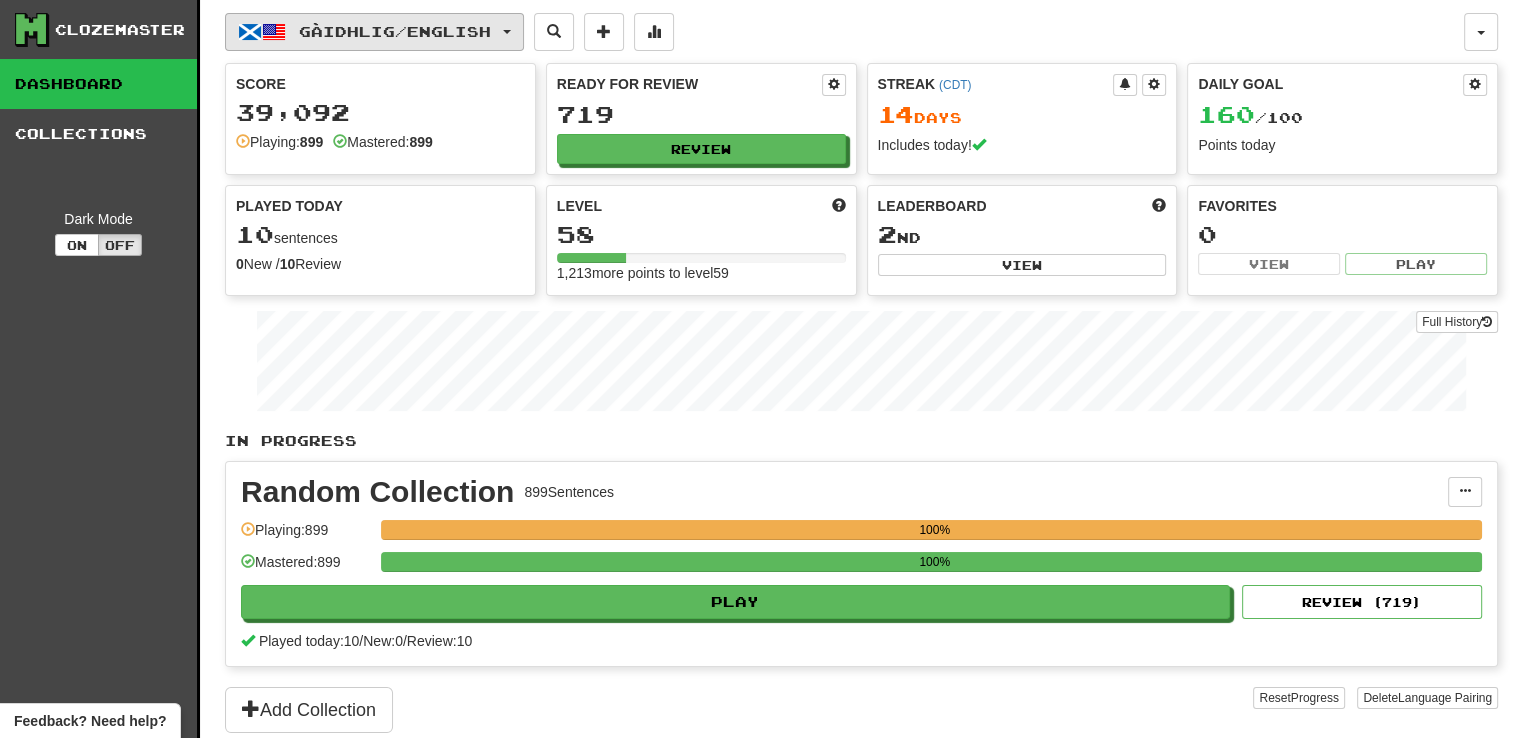 click on "Gàidhlig  /  English" at bounding box center [395, 31] 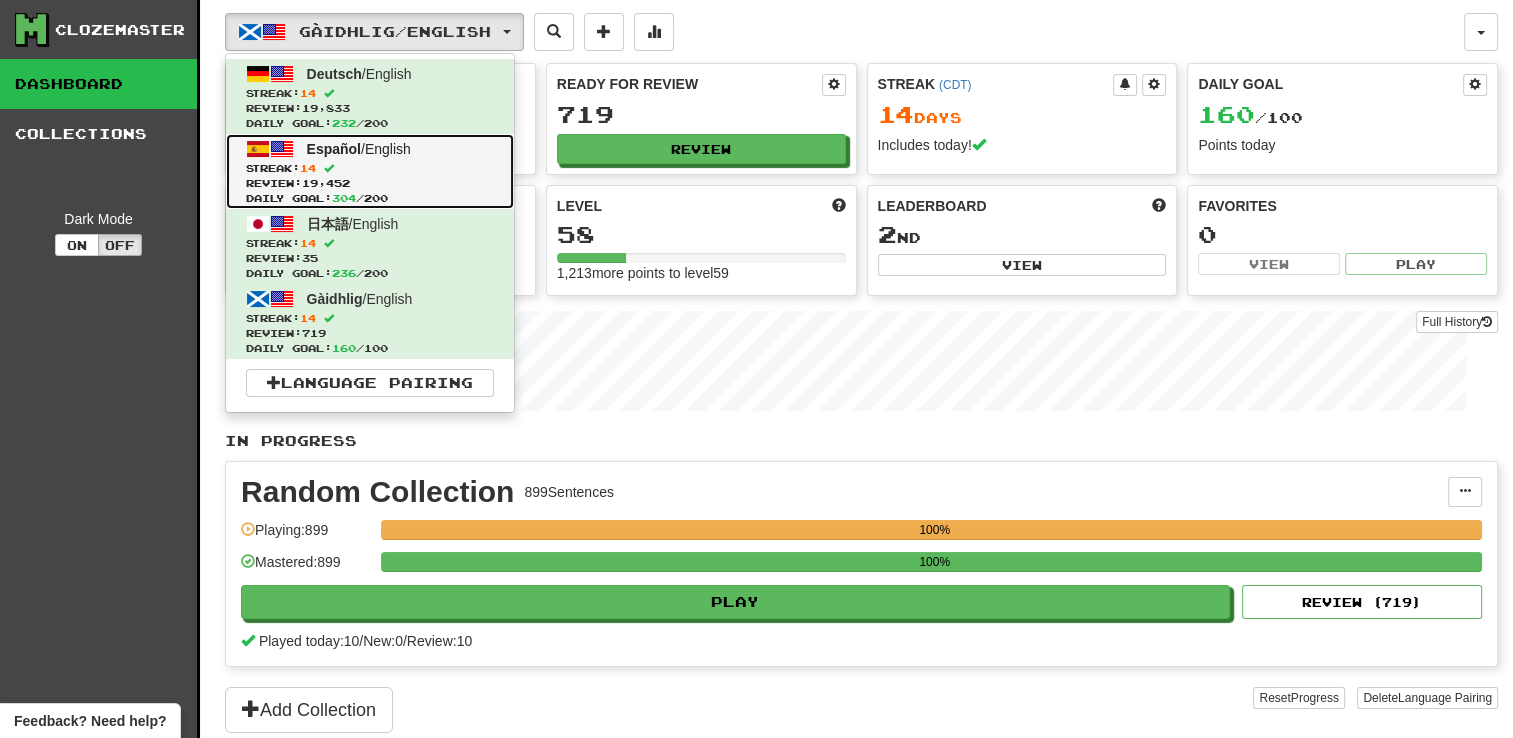 click on "Español" at bounding box center (334, 149) 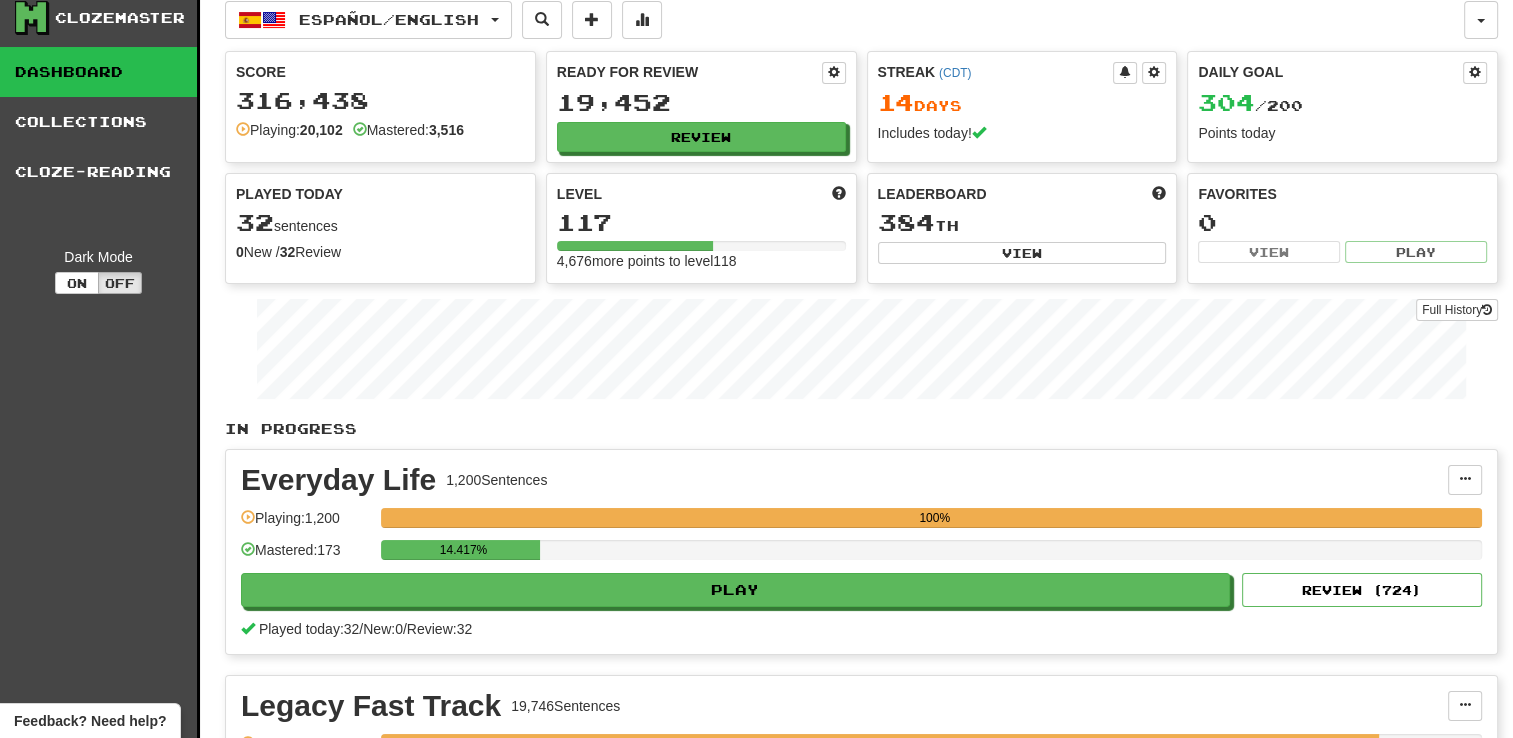 scroll, scrollTop: 0, scrollLeft: 0, axis: both 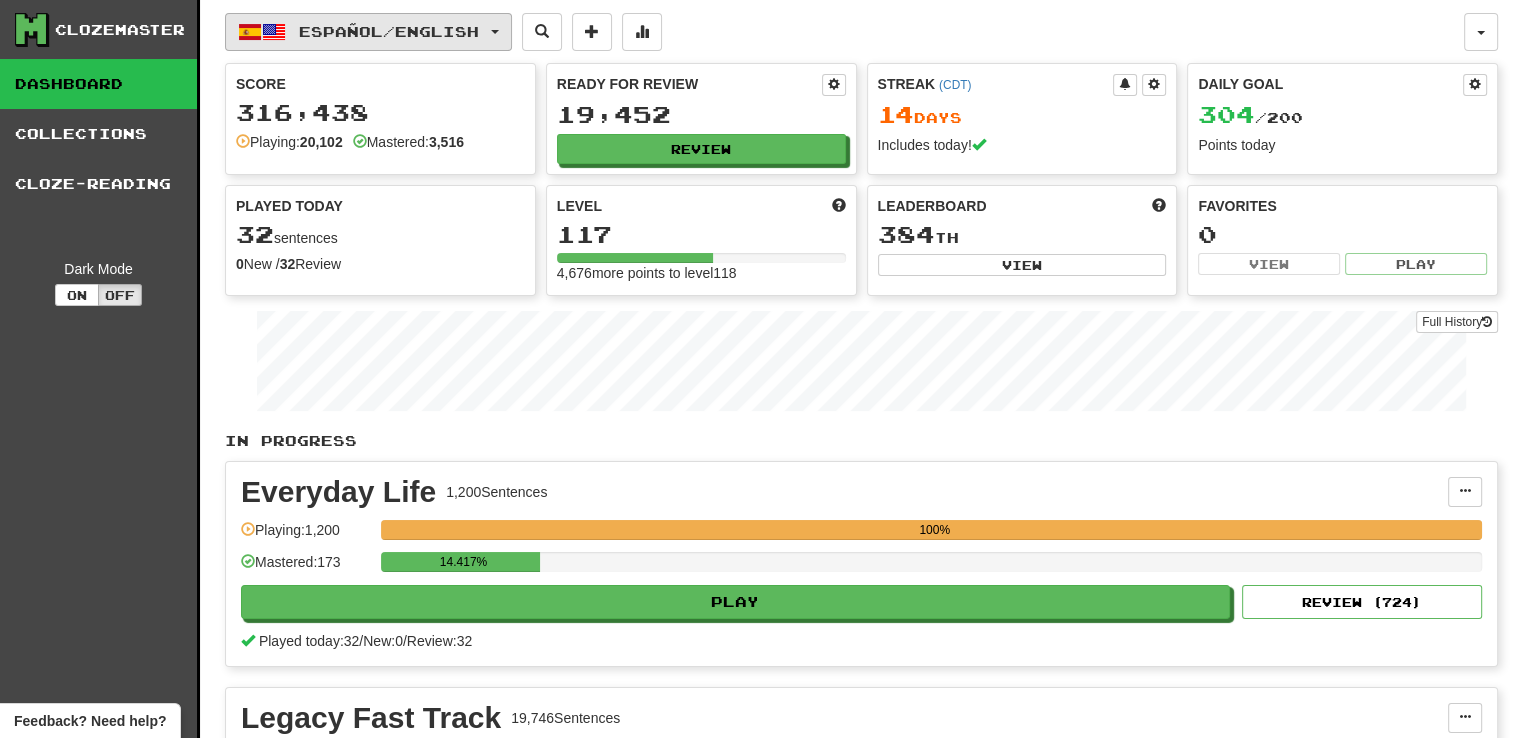 click on "Español  /  English" at bounding box center (389, 31) 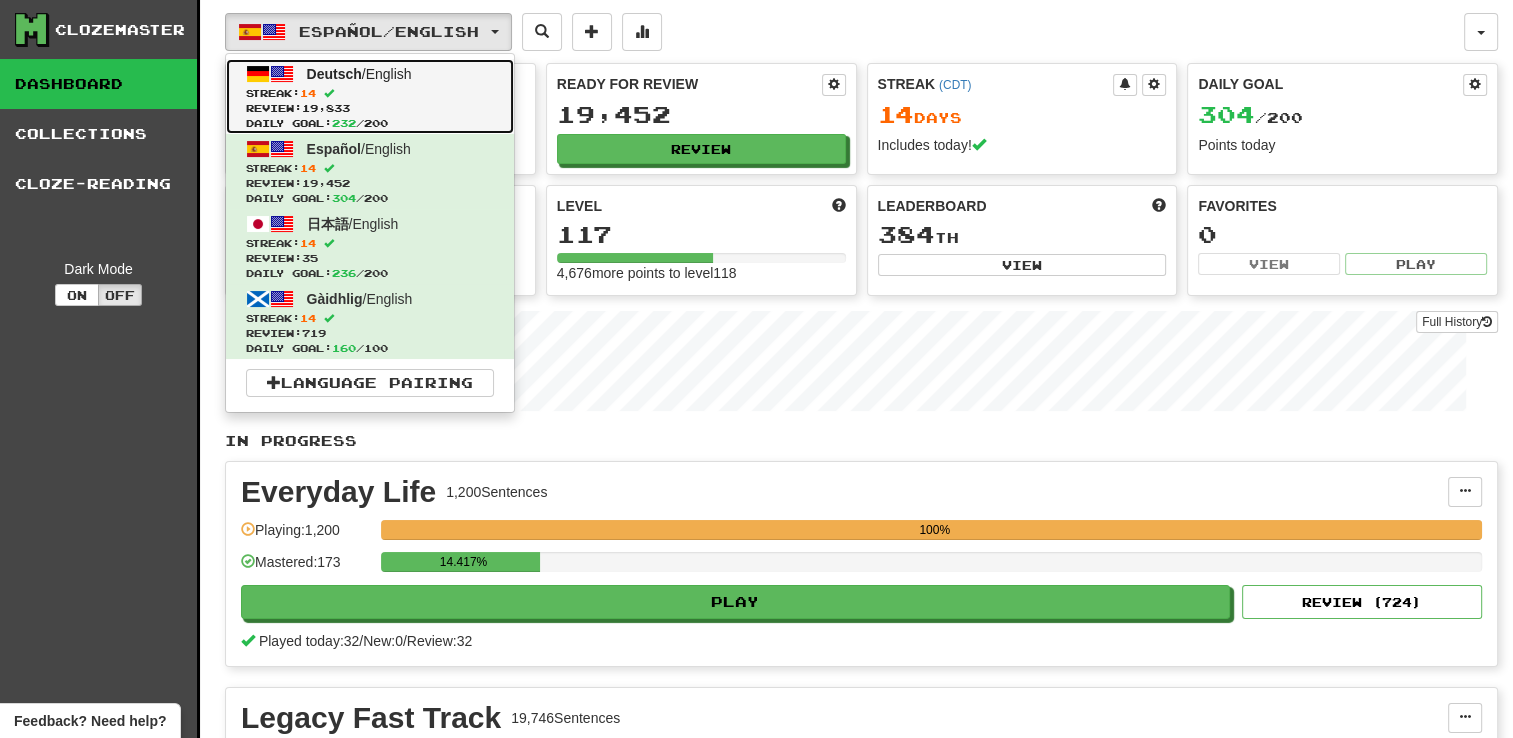 click on "Deutsch" at bounding box center (334, 74) 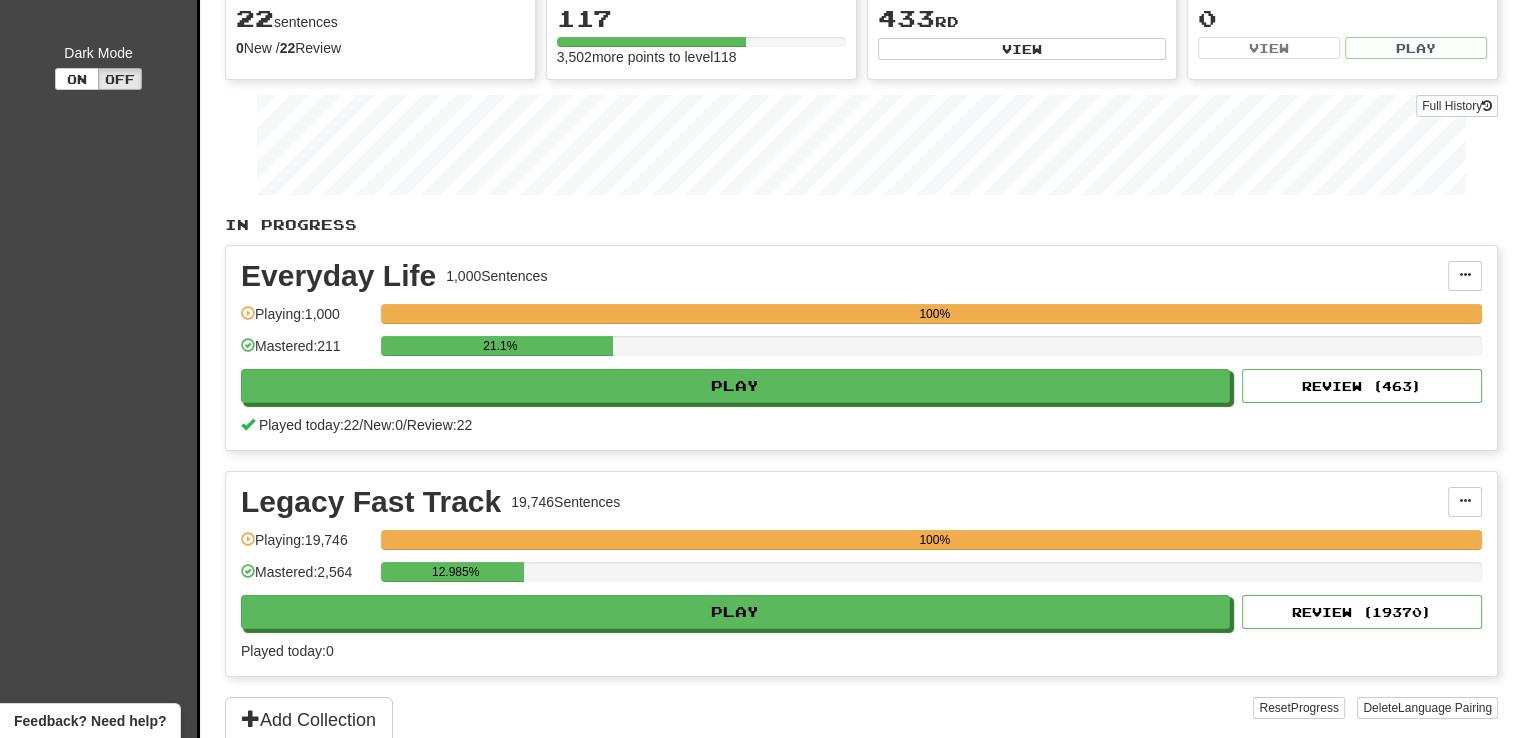 scroll, scrollTop: 0, scrollLeft: 0, axis: both 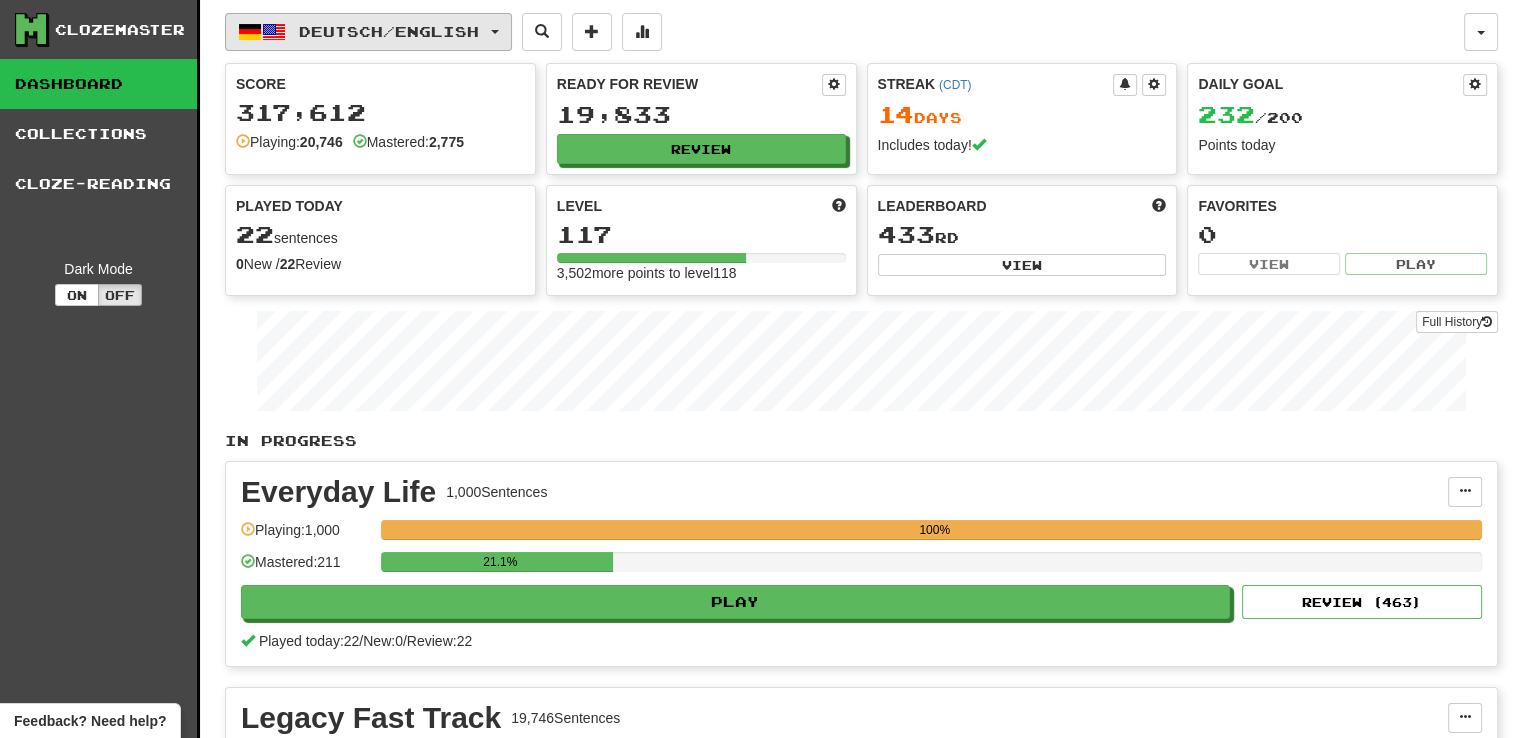 click on "Deutsch  /  English" at bounding box center [389, 31] 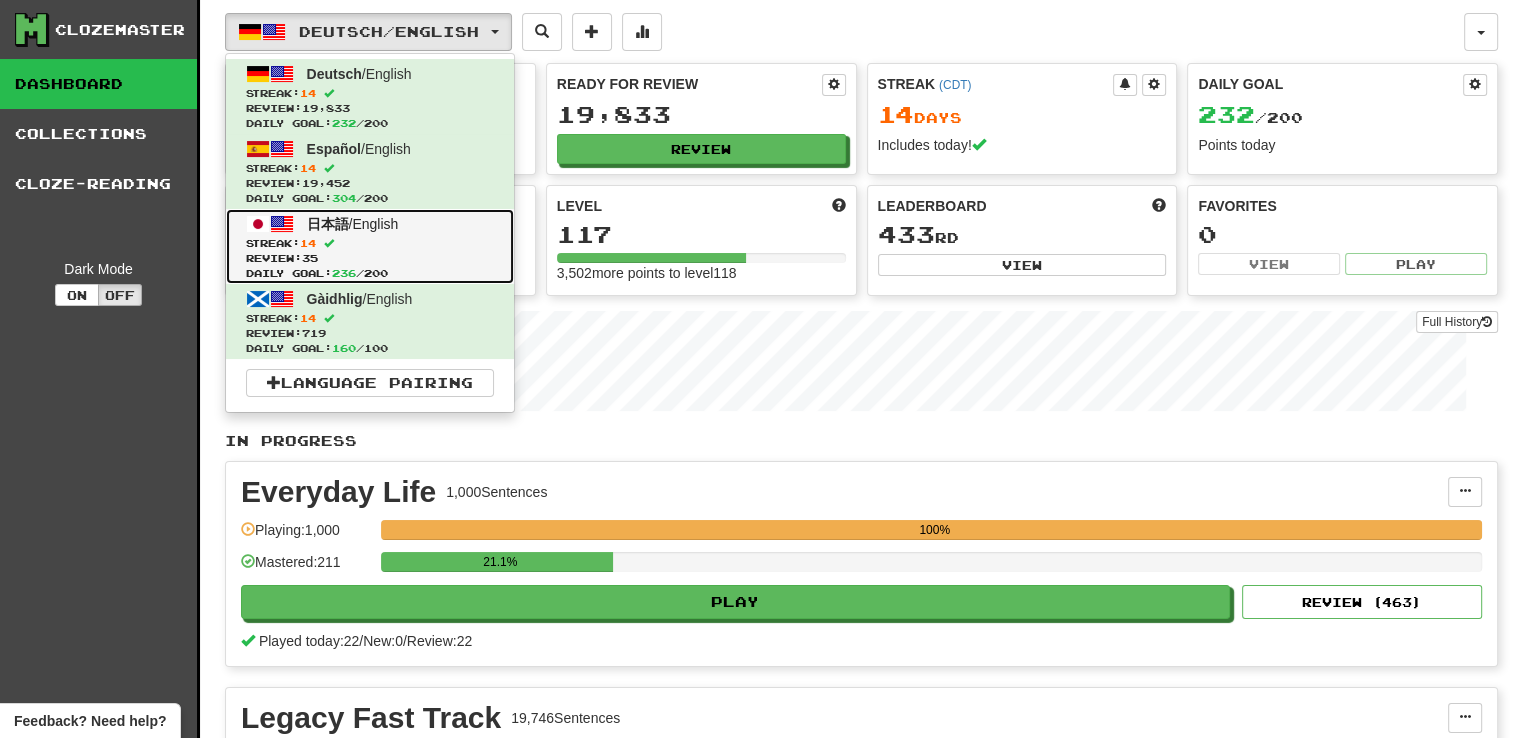 click on "日本語" at bounding box center [328, 224] 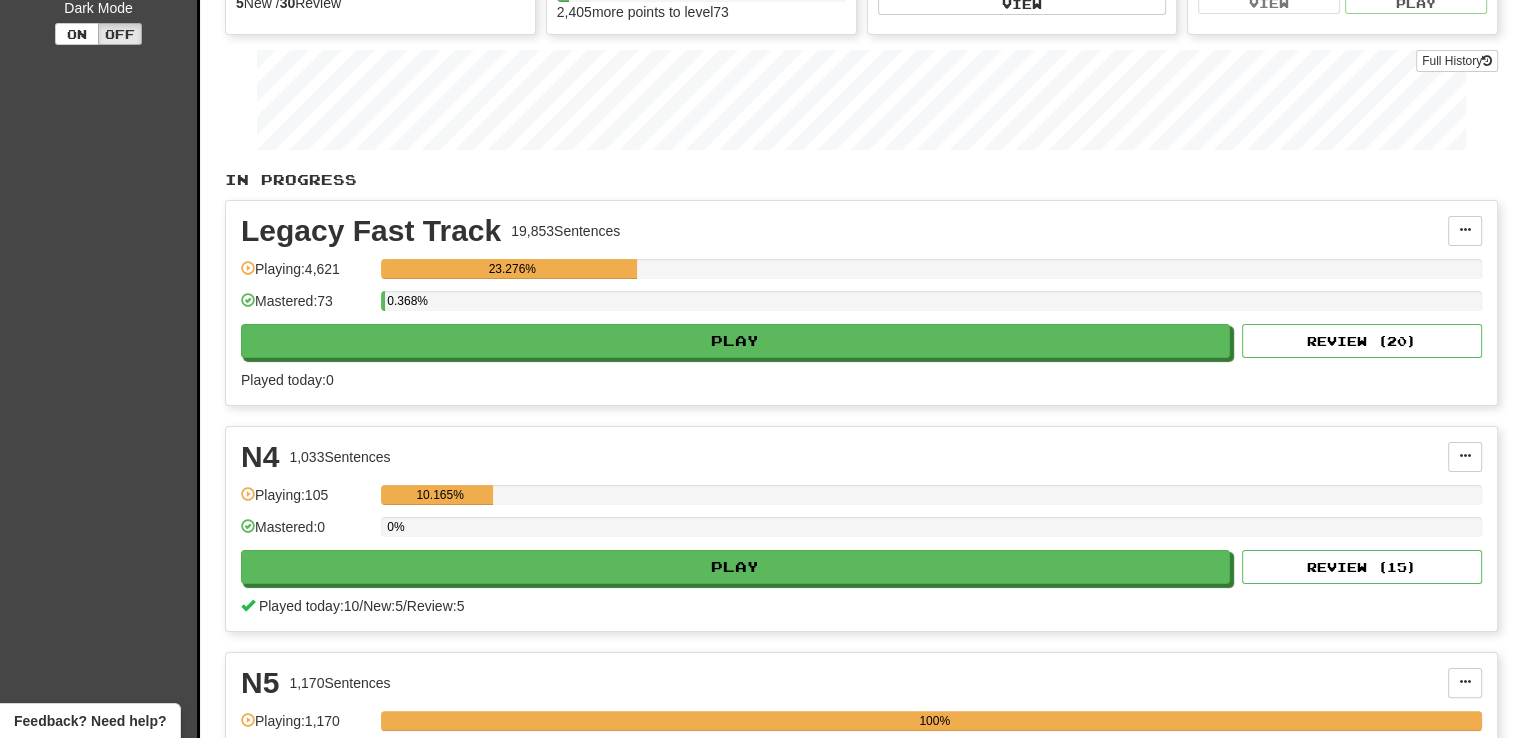 scroll, scrollTop: 0, scrollLeft: 0, axis: both 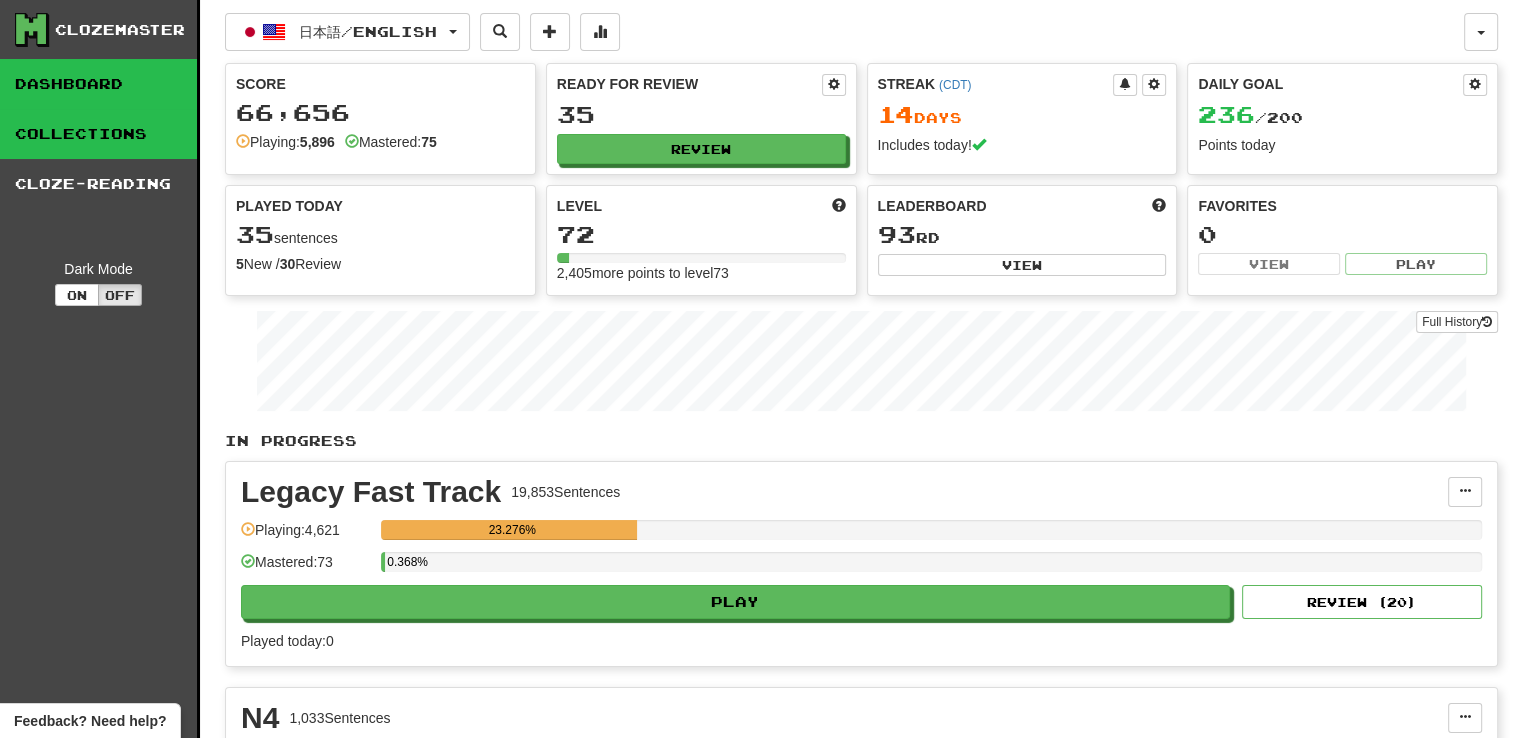 click on "Collections" at bounding box center [98, 134] 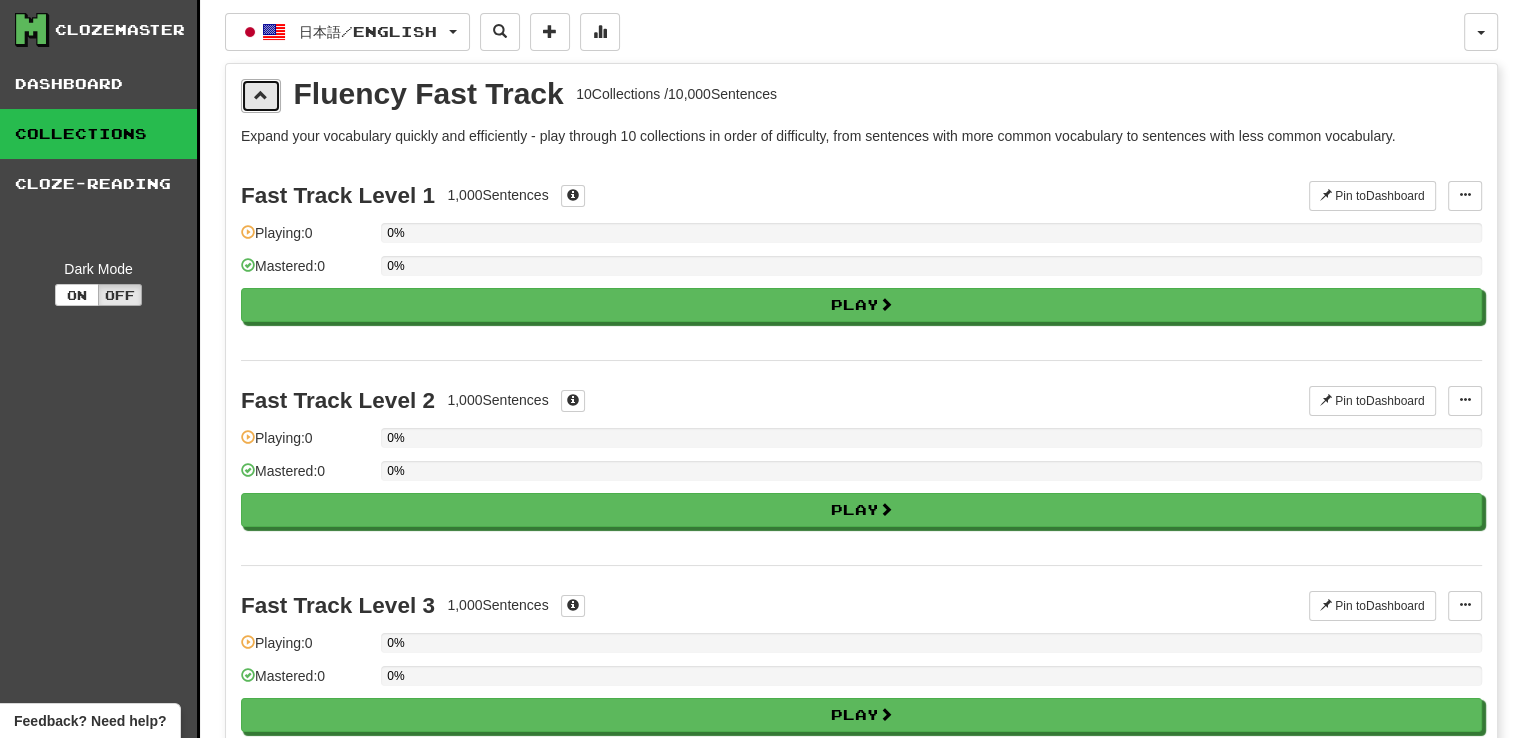 click at bounding box center [261, 96] 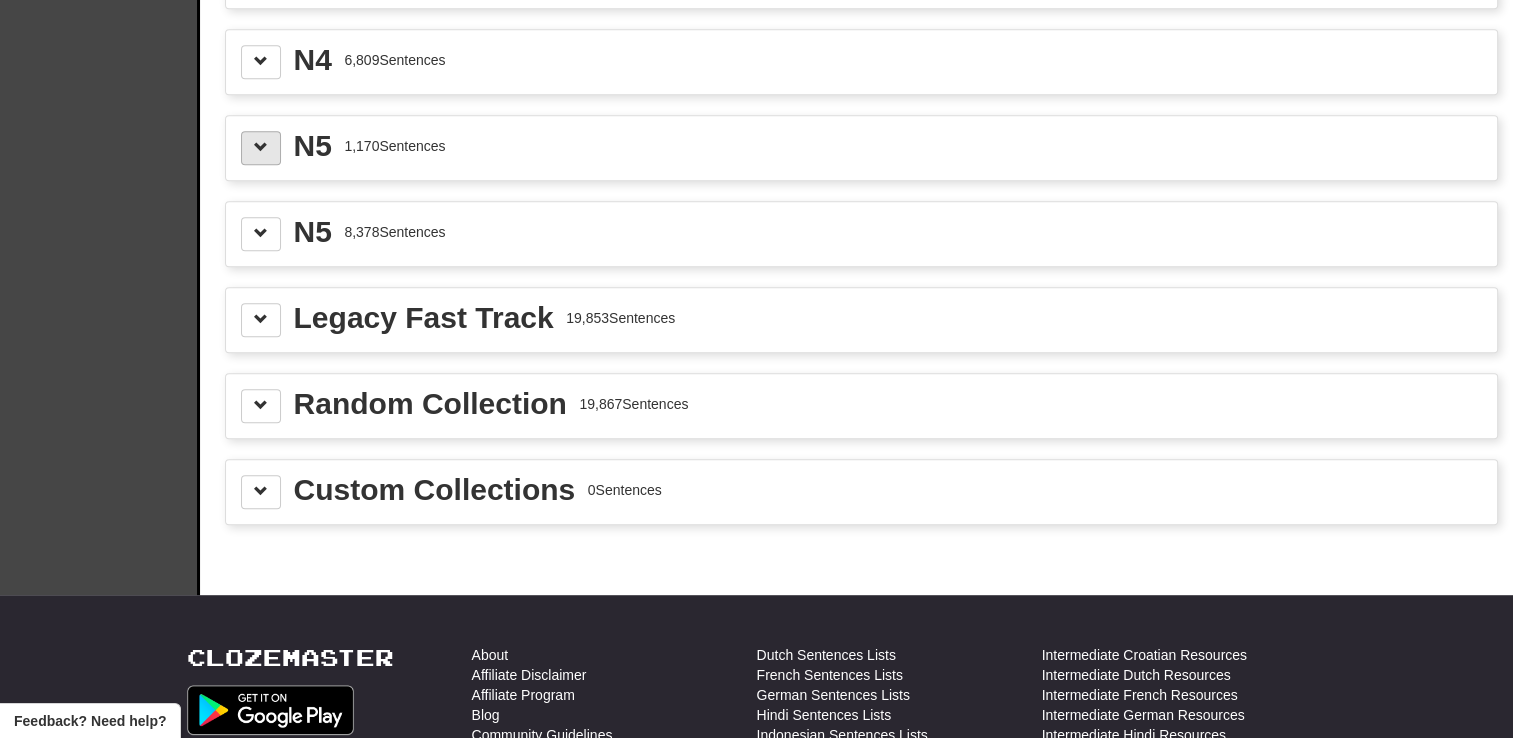 scroll, scrollTop: 1000, scrollLeft: 0, axis: vertical 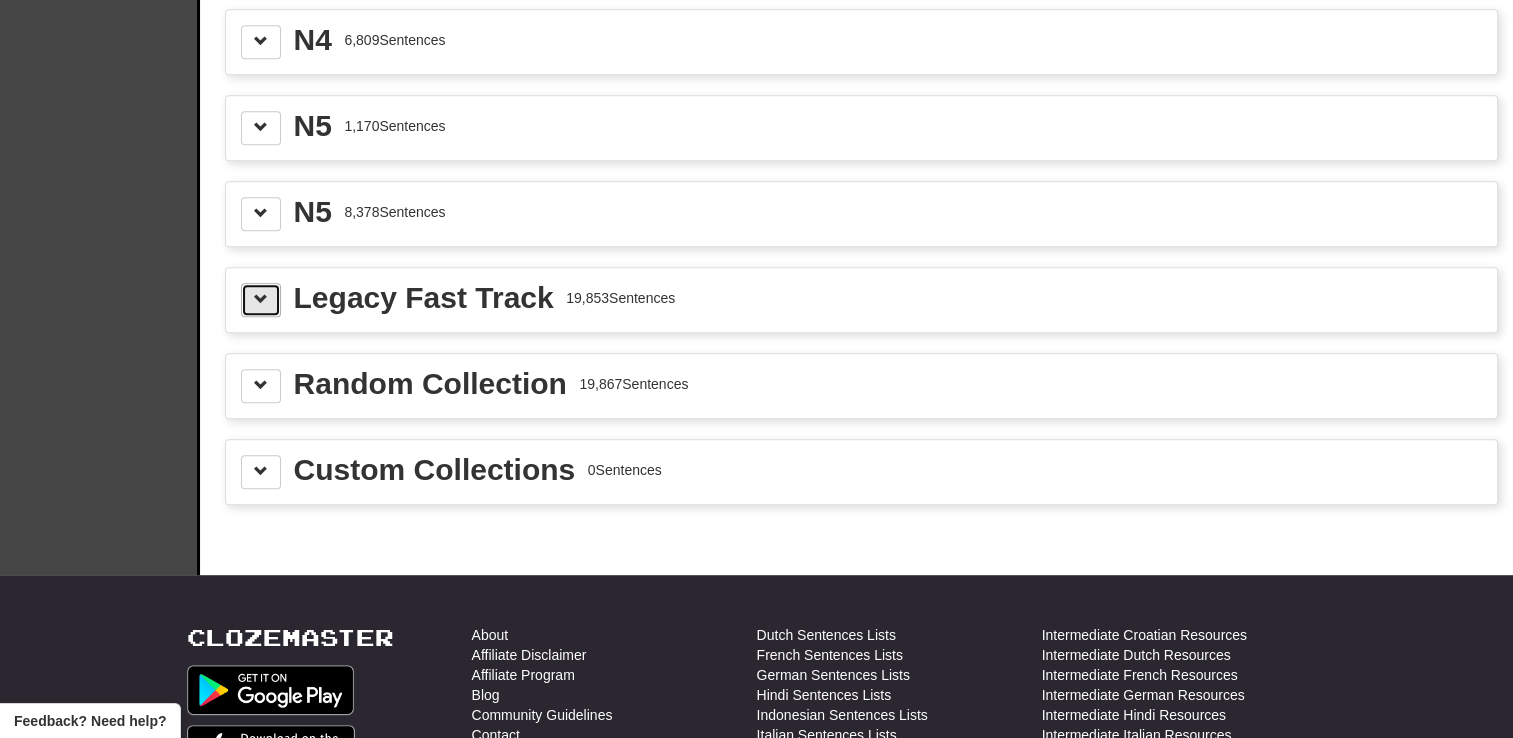 click at bounding box center [261, 300] 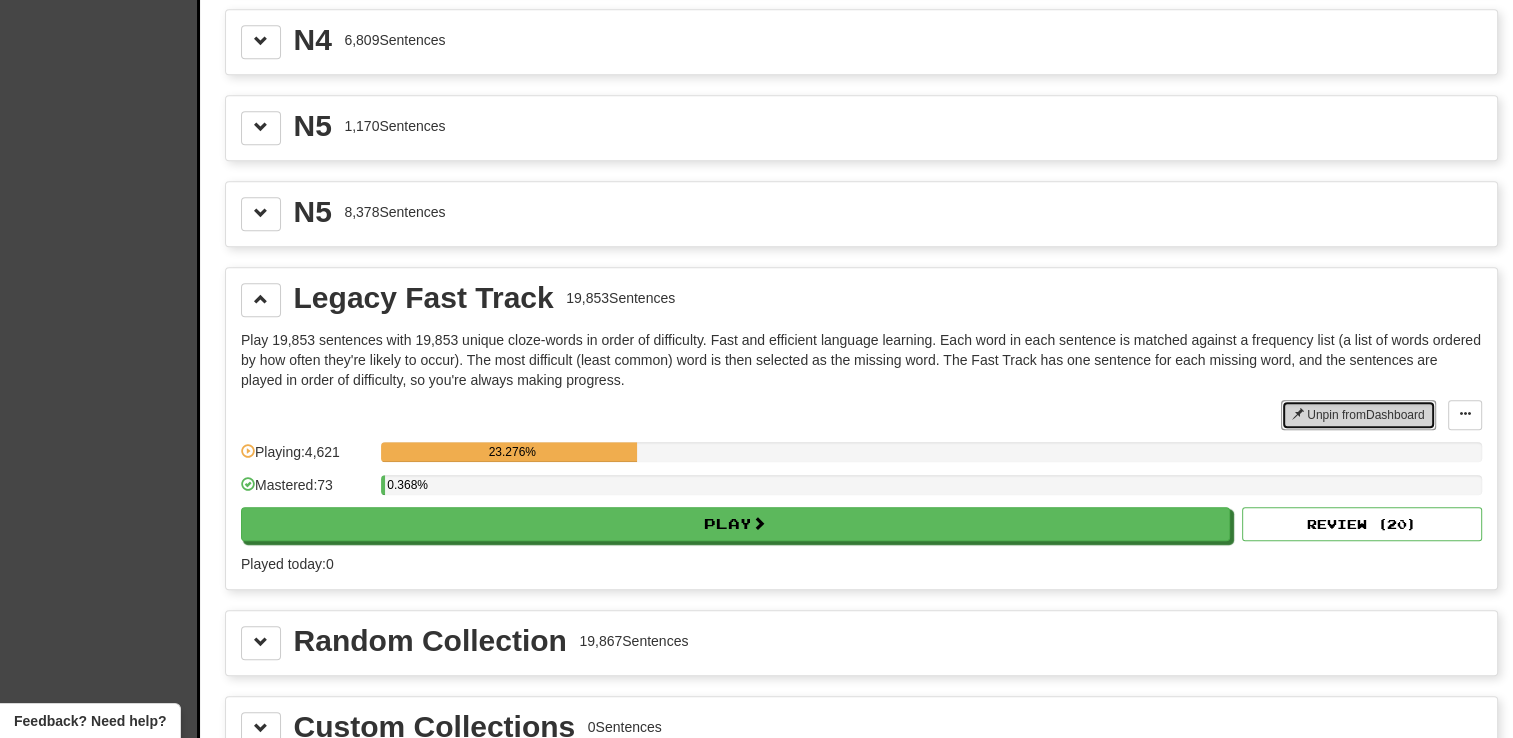 click on "Unpin from  Dashboard" at bounding box center (1358, 415) 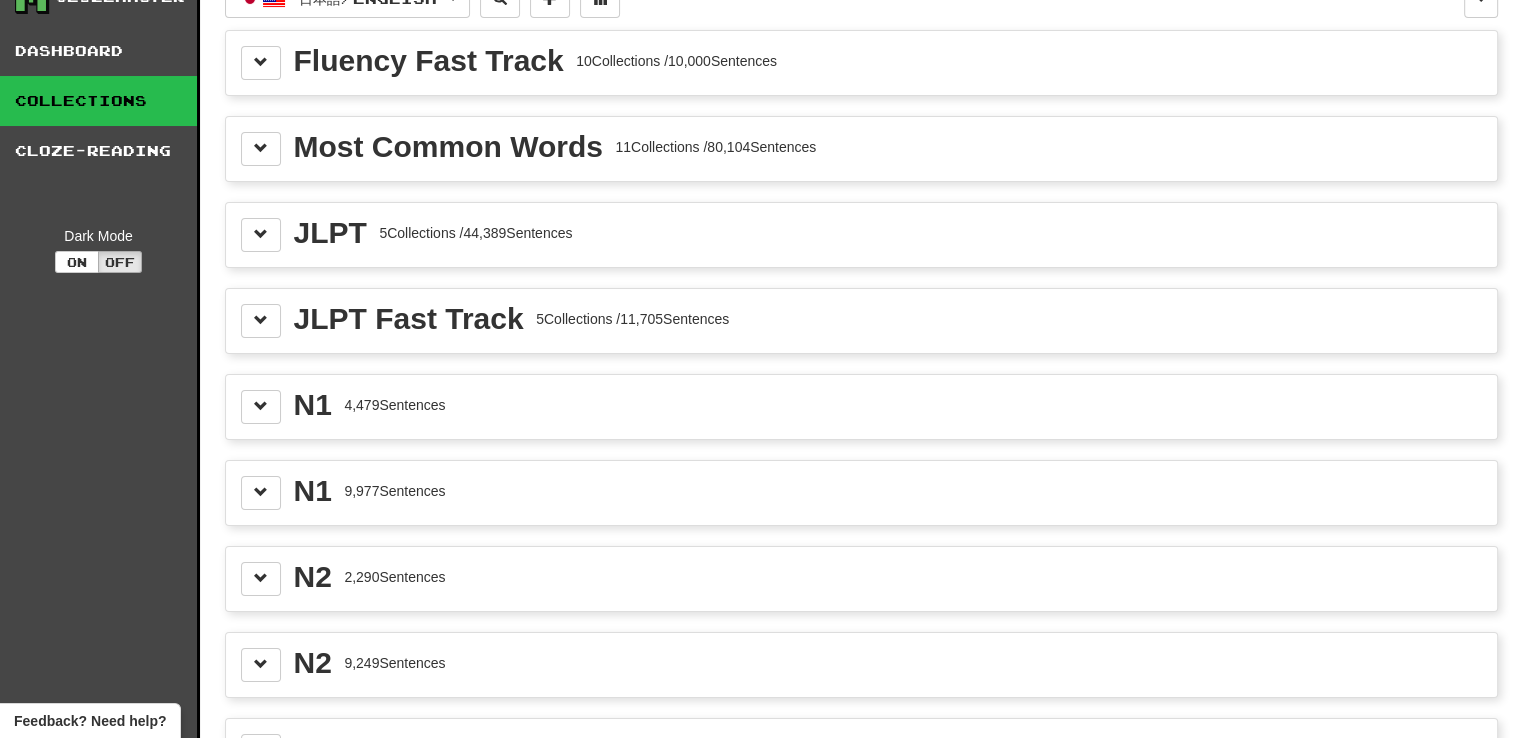 scroll, scrollTop: 0, scrollLeft: 0, axis: both 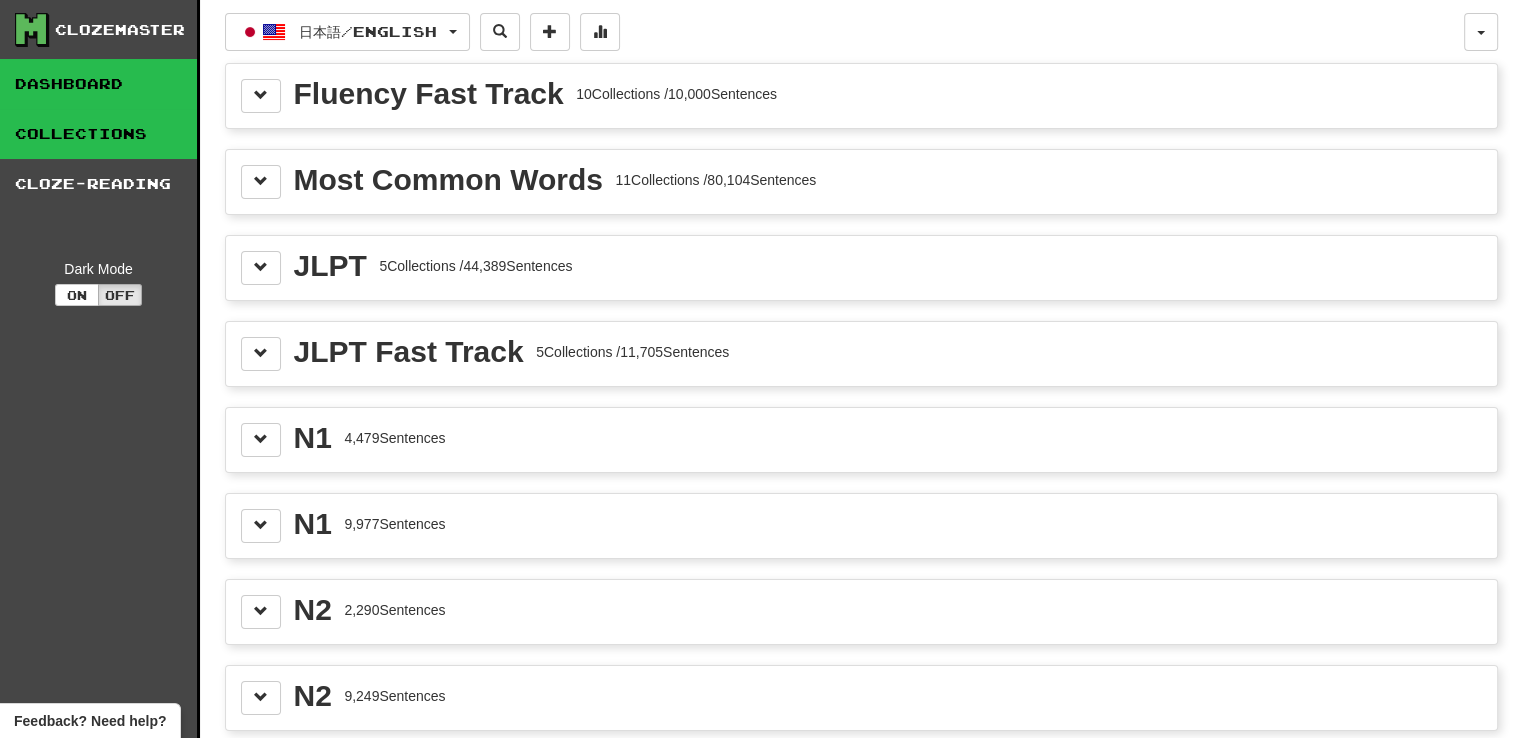 click on "Dashboard" at bounding box center (98, 84) 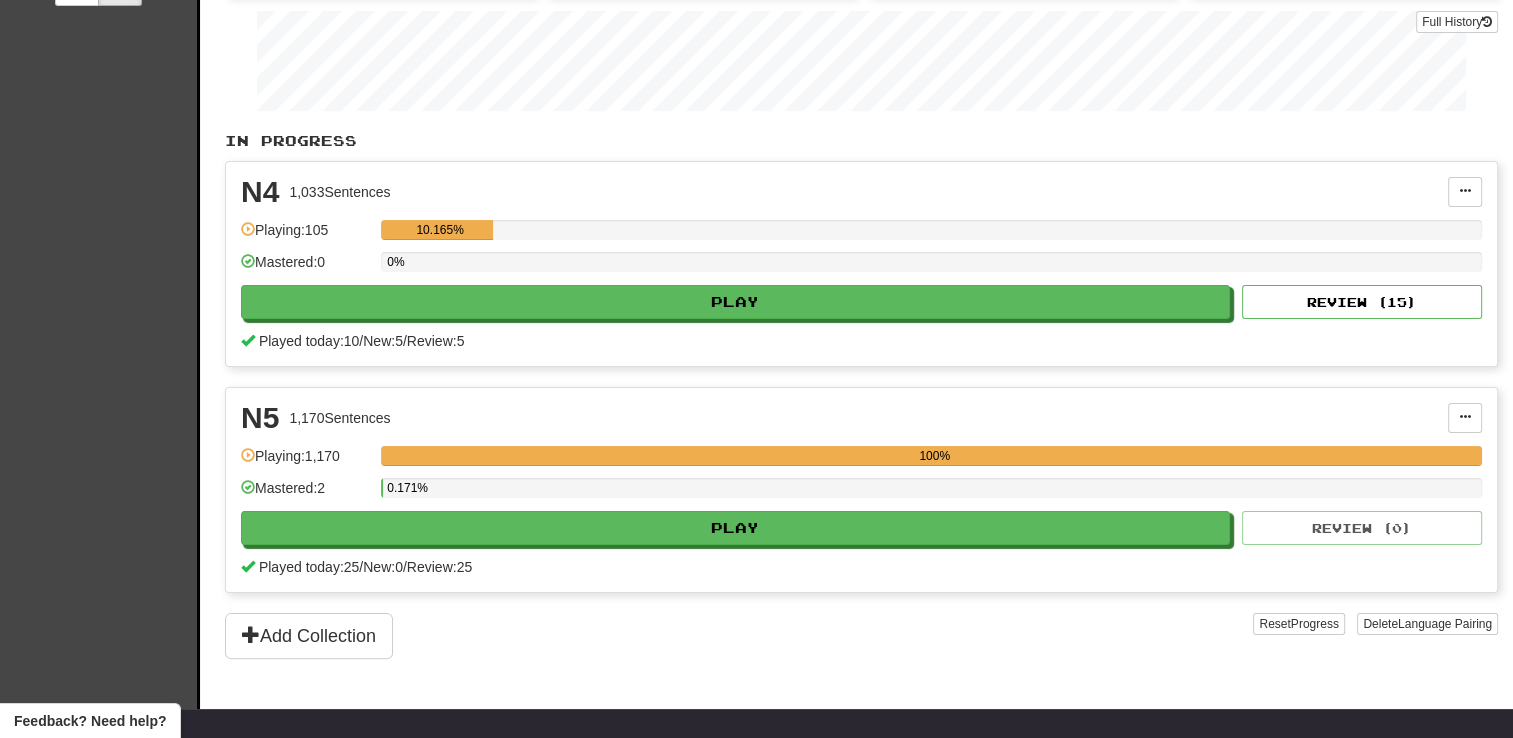 scroll, scrollTop: 0, scrollLeft: 0, axis: both 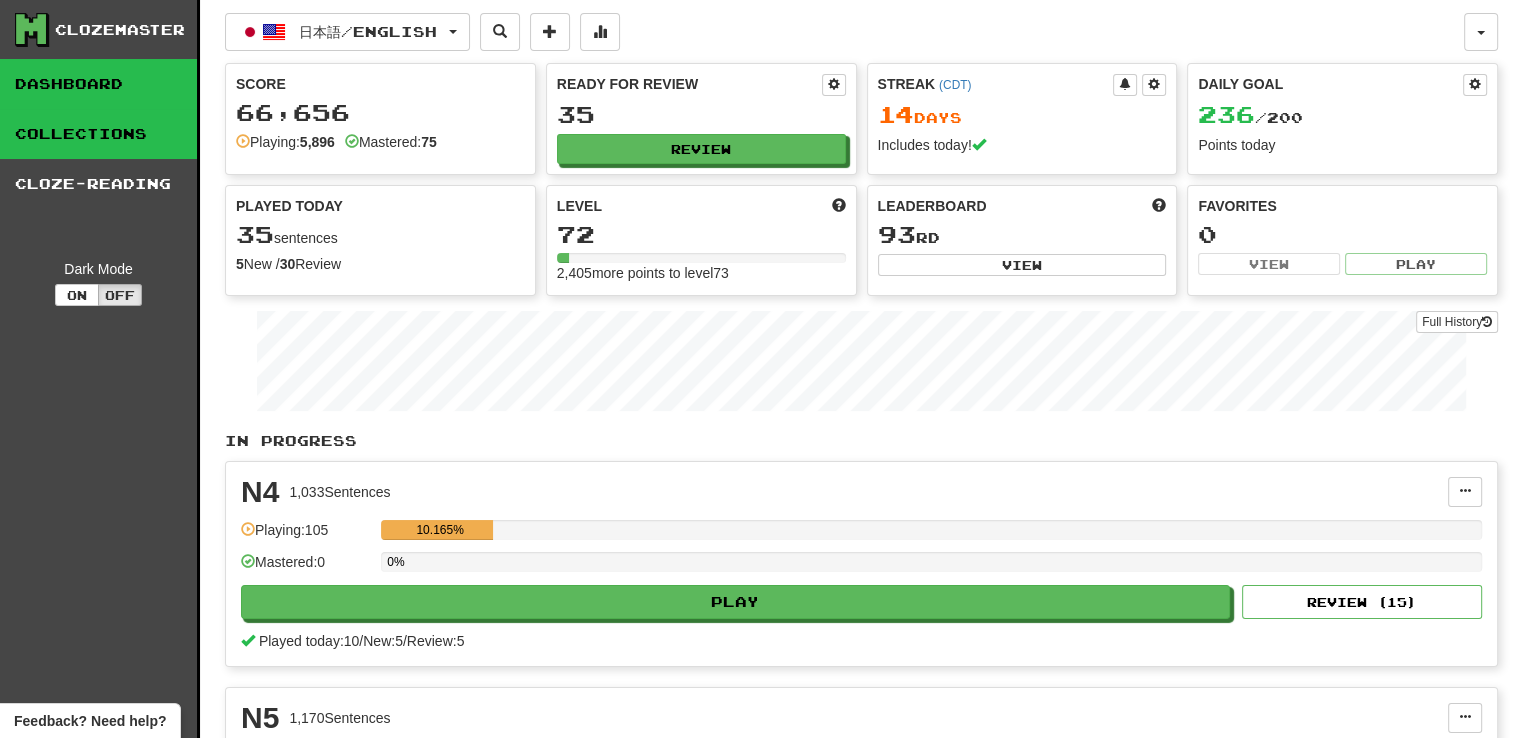 click on "Collections" at bounding box center [98, 134] 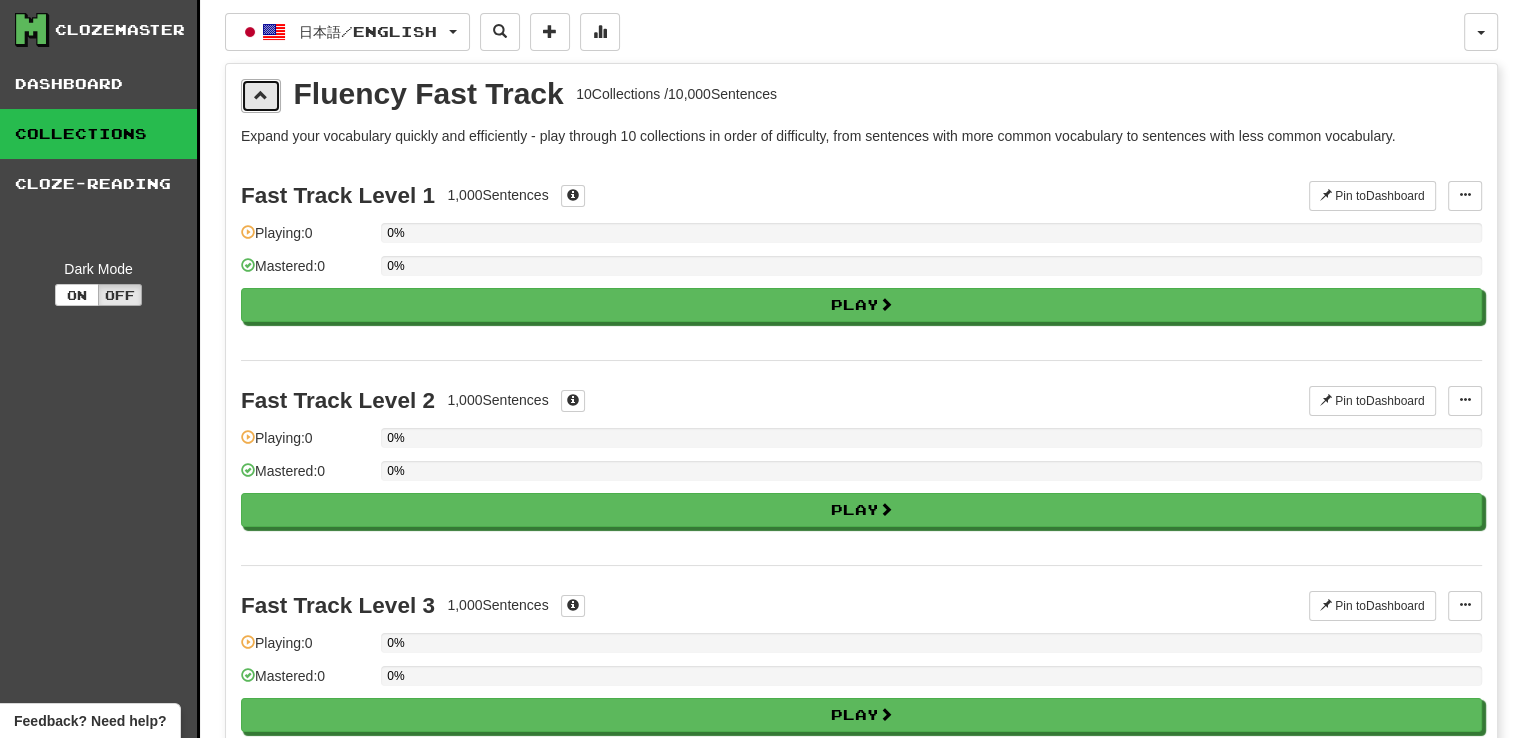 click at bounding box center [261, 96] 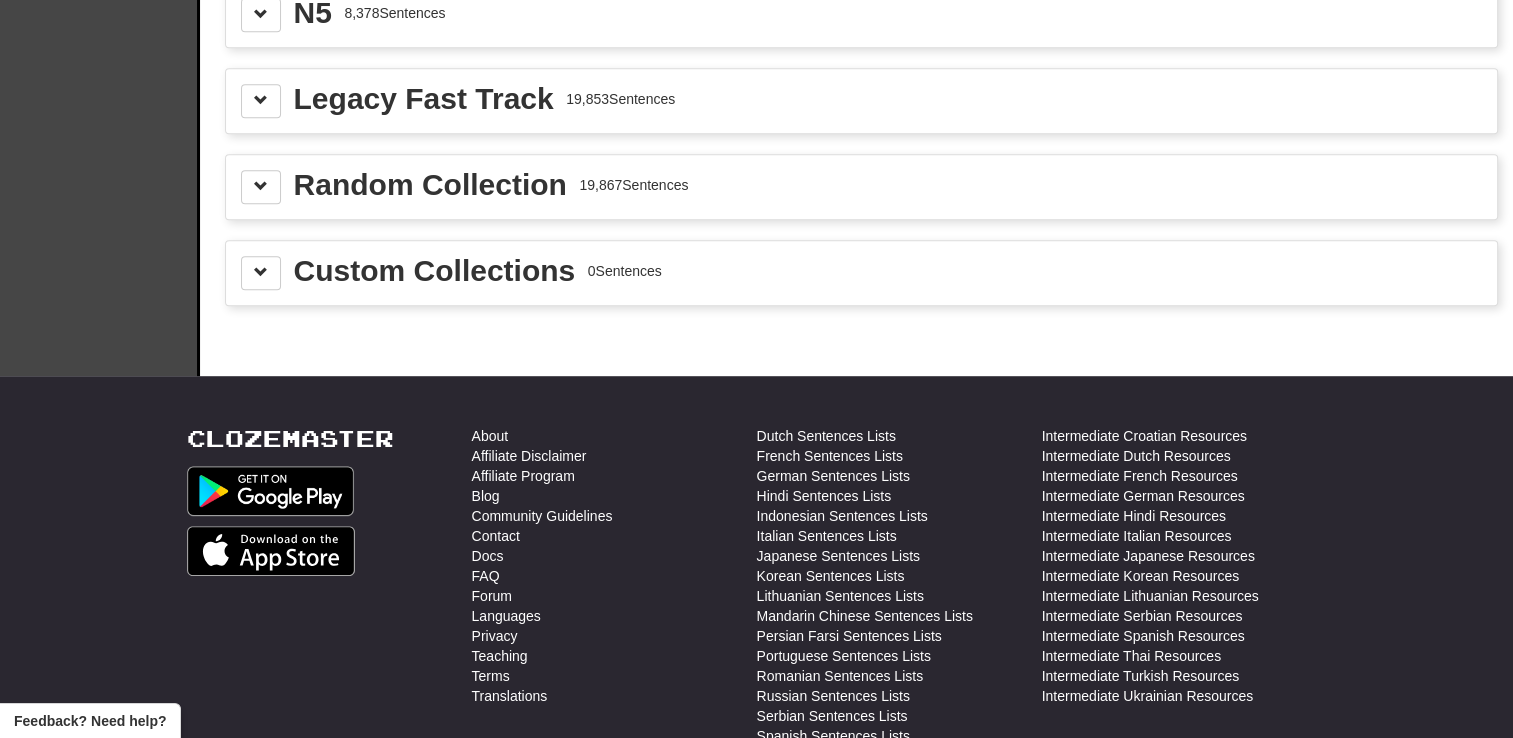 scroll, scrollTop: 1200, scrollLeft: 0, axis: vertical 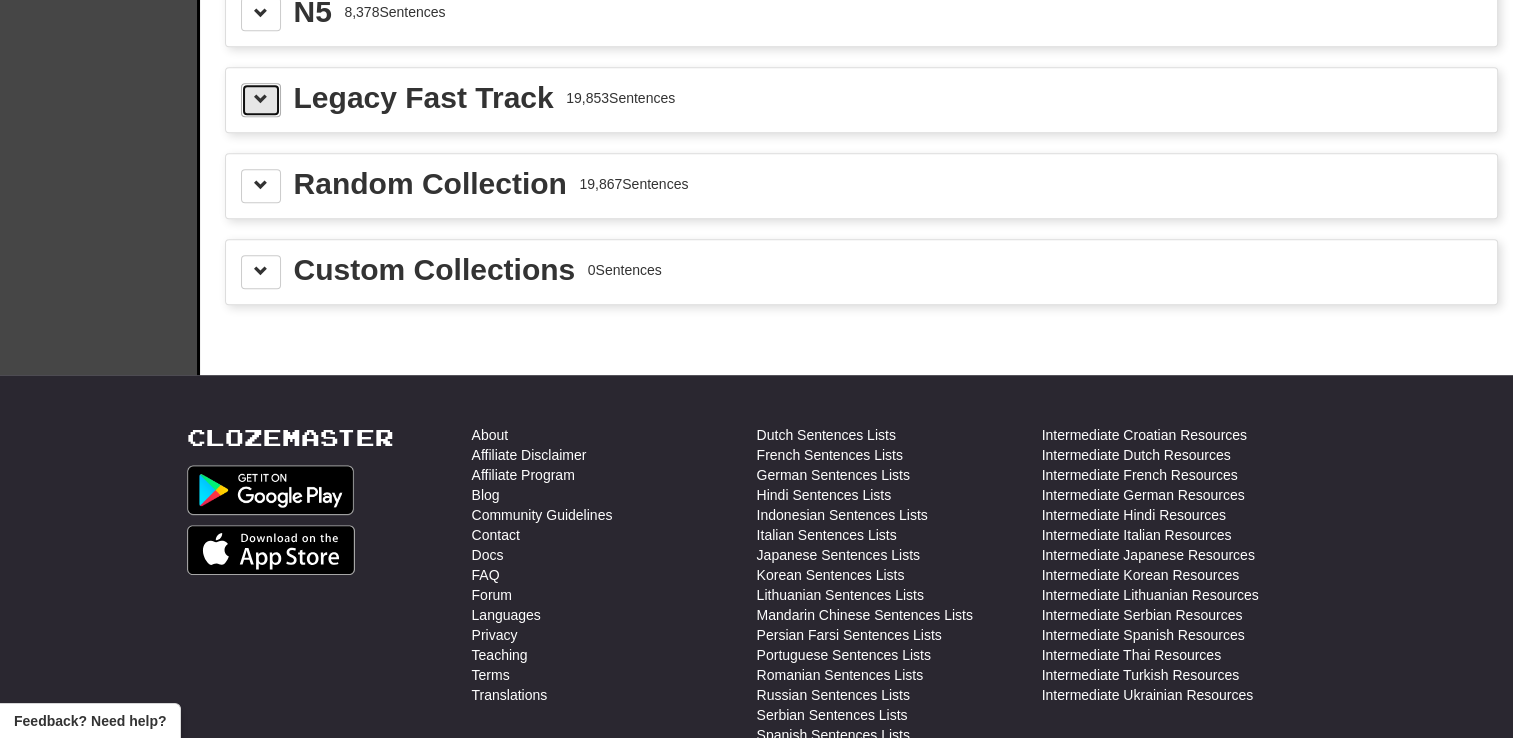 click at bounding box center [261, 99] 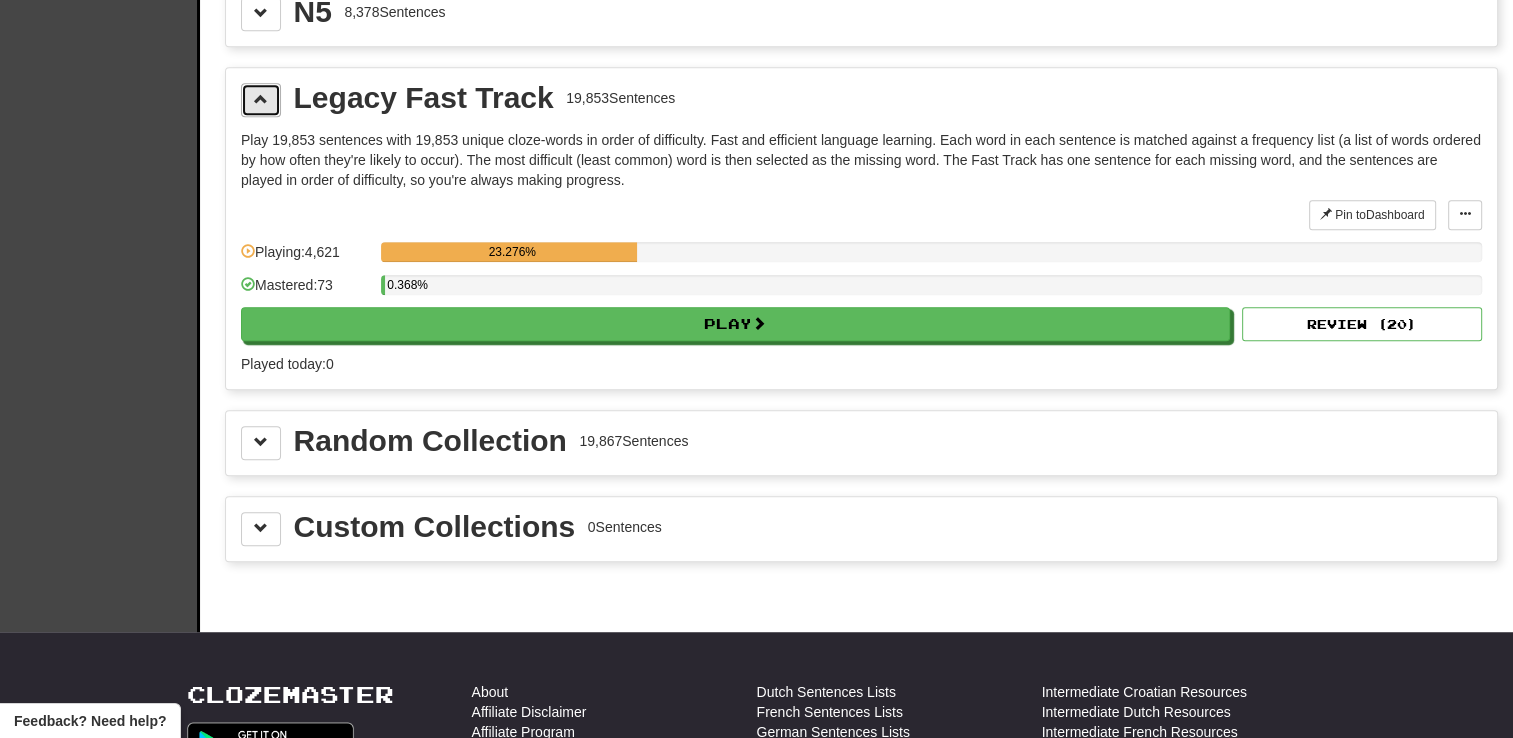 click at bounding box center [261, 99] 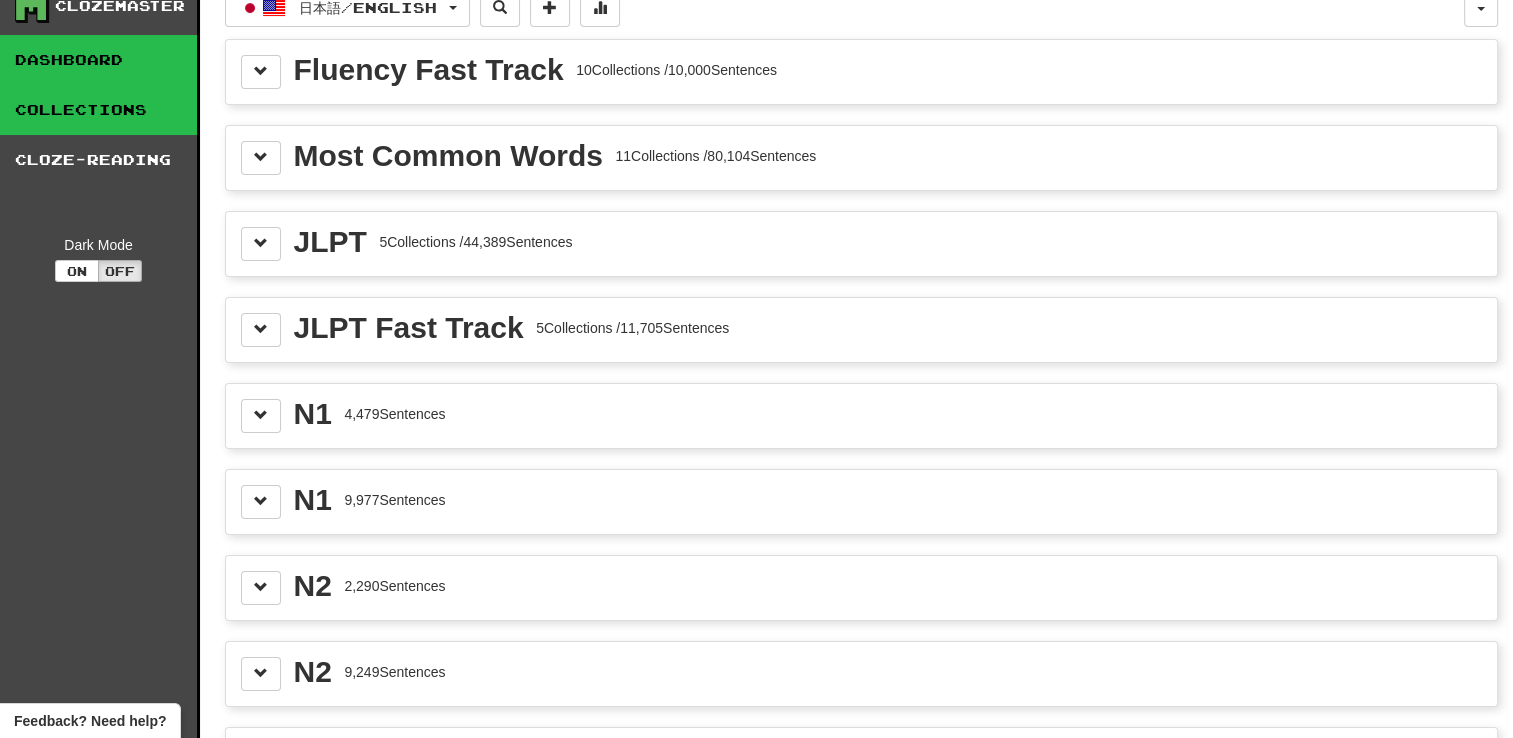 scroll, scrollTop: 0, scrollLeft: 0, axis: both 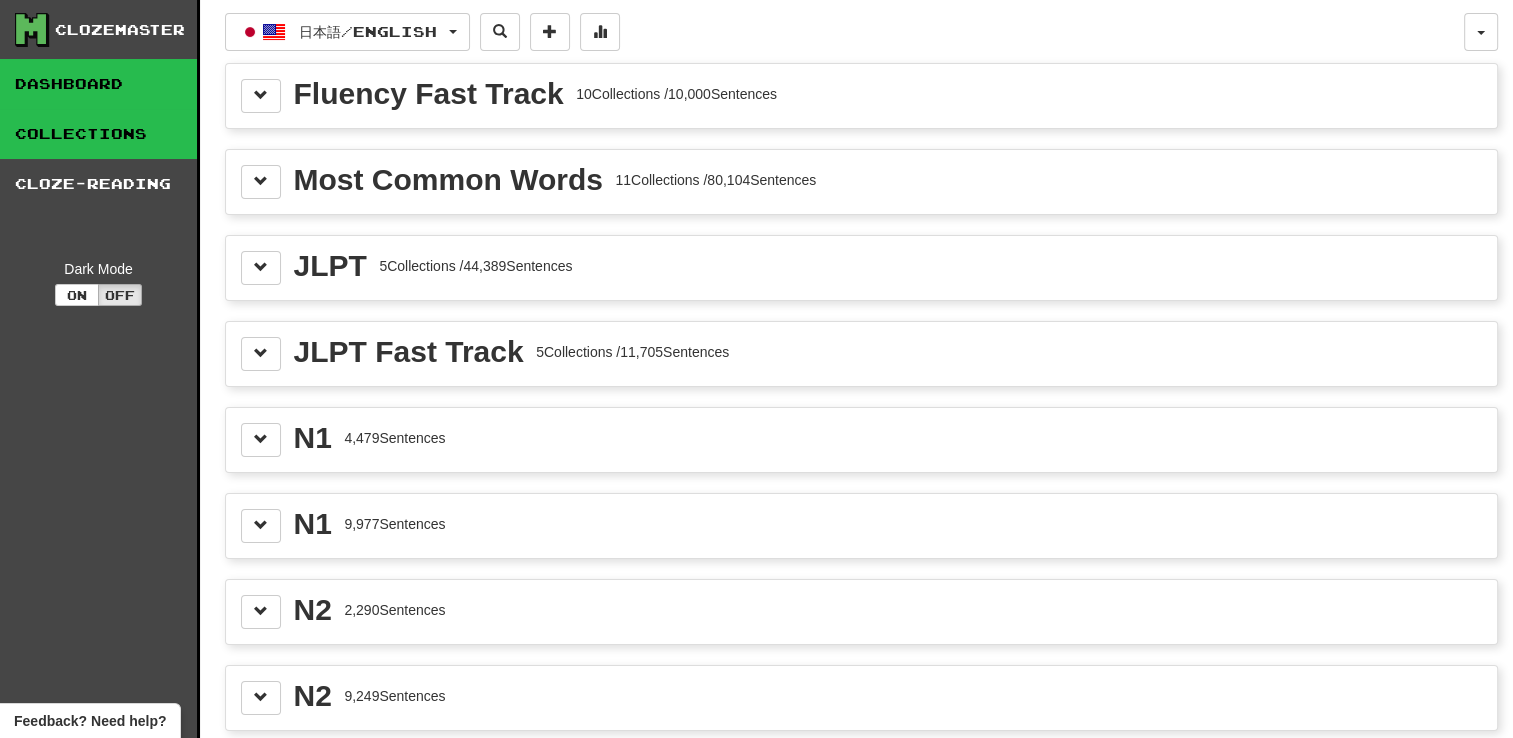 click on "Dashboard" at bounding box center [98, 84] 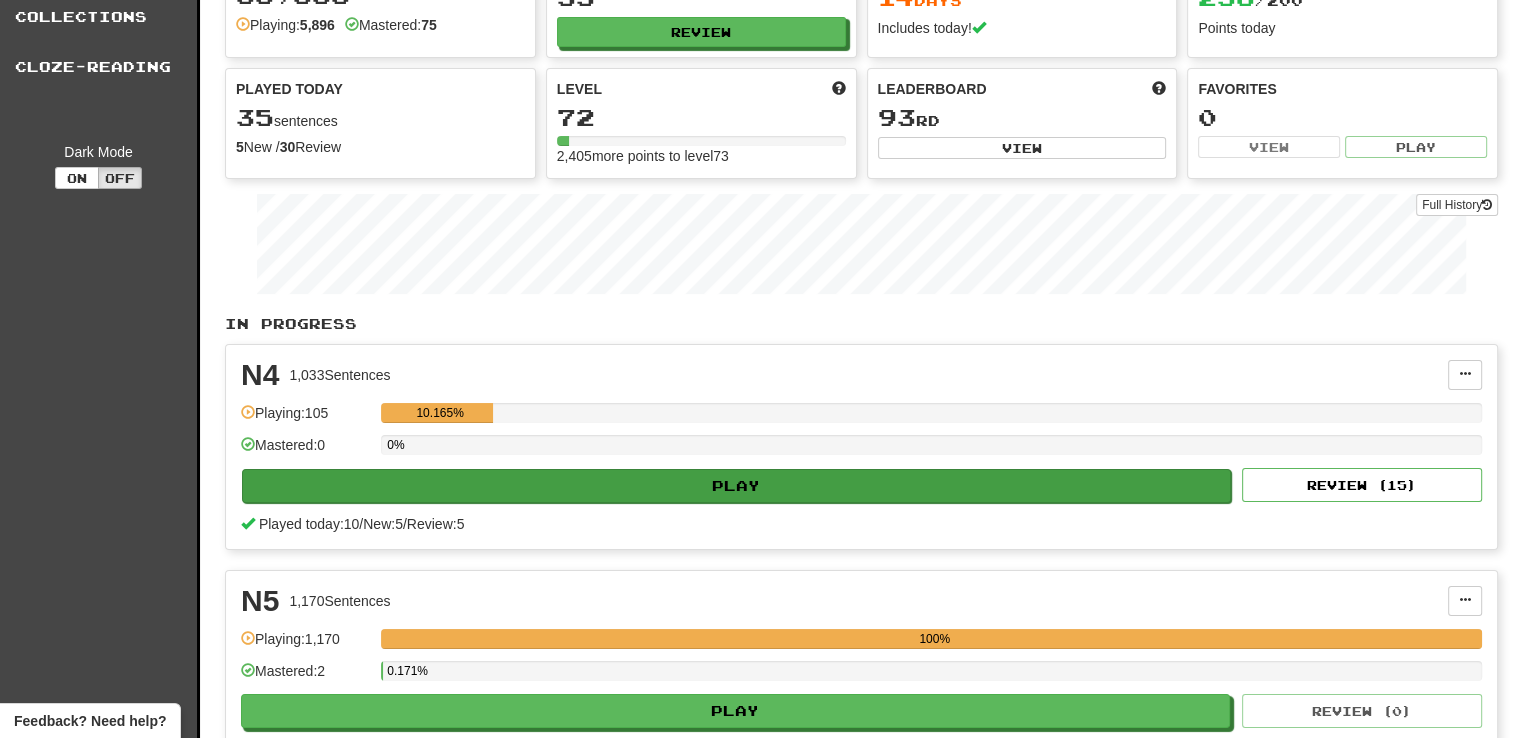 scroll, scrollTop: 0, scrollLeft: 0, axis: both 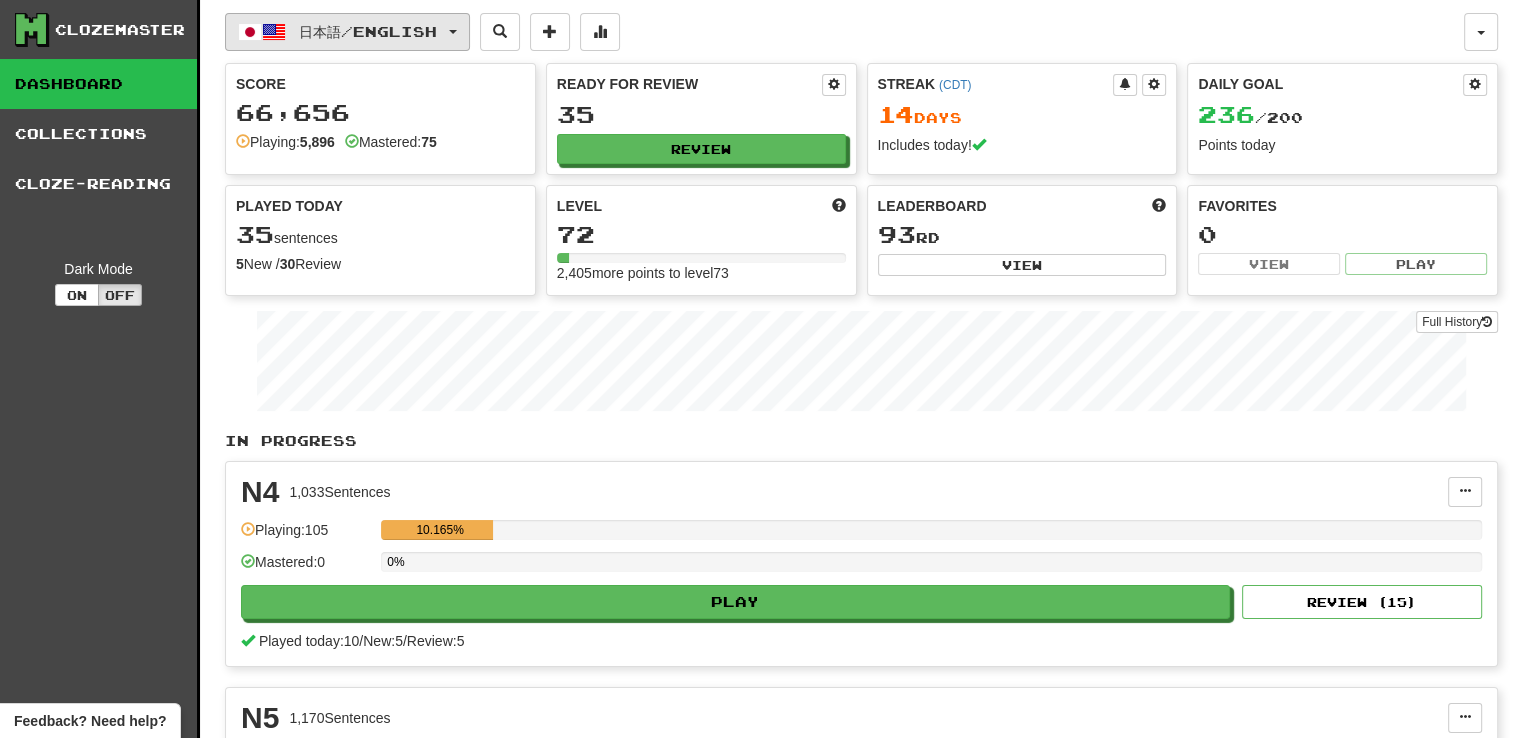 click on "日本語  /  English" at bounding box center [368, 31] 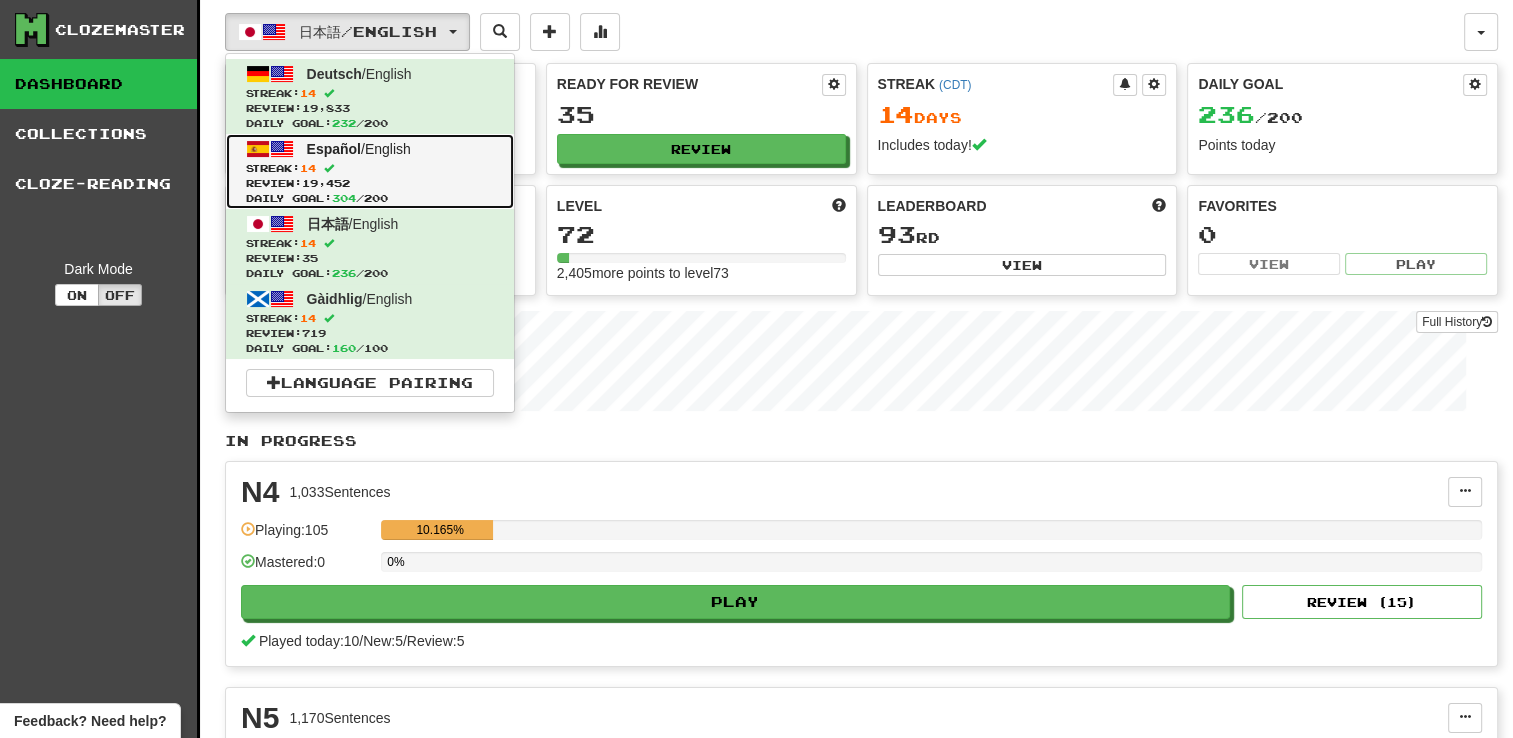 click on "Español" at bounding box center [334, 149] 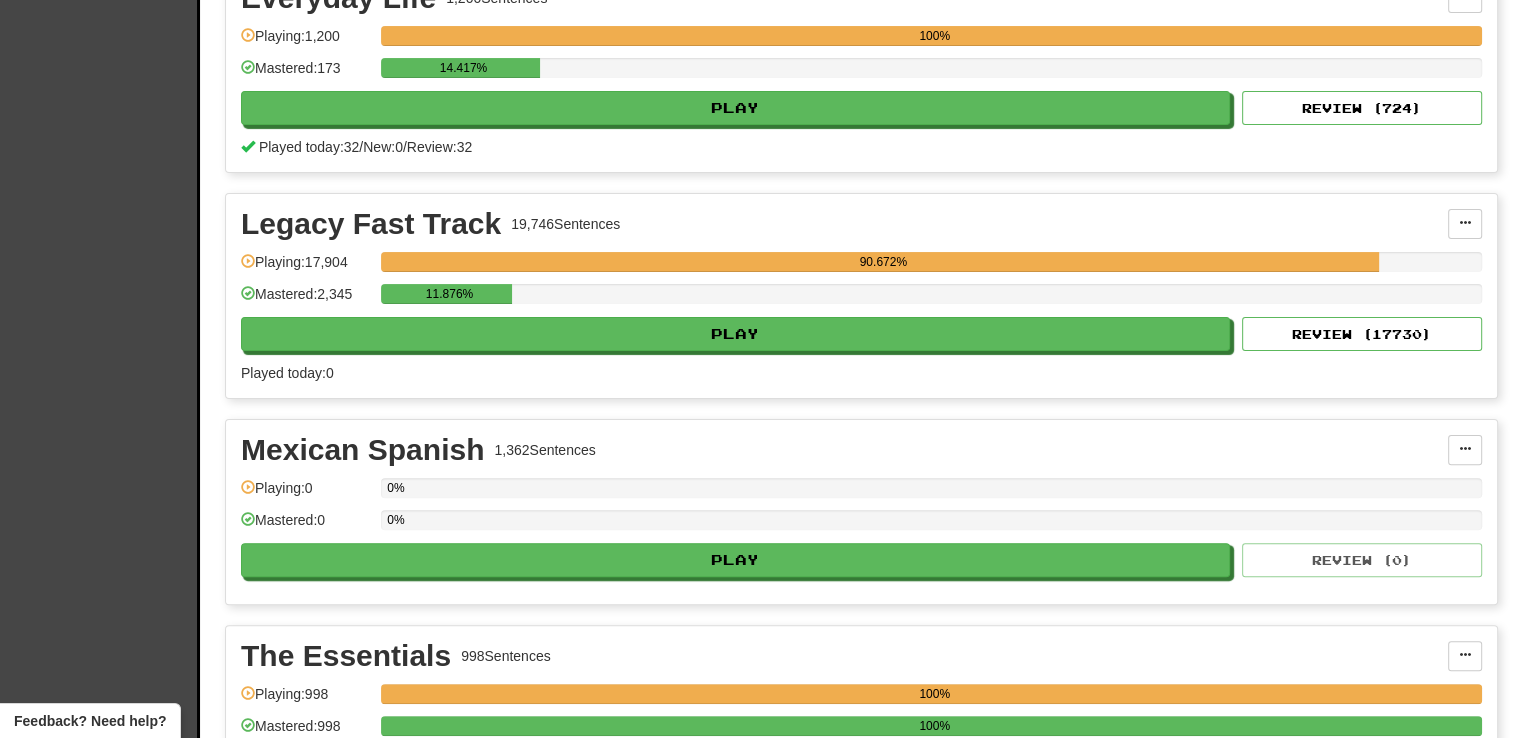 scroll, scrollTop: 0, scrollLeft: 0, axis: both 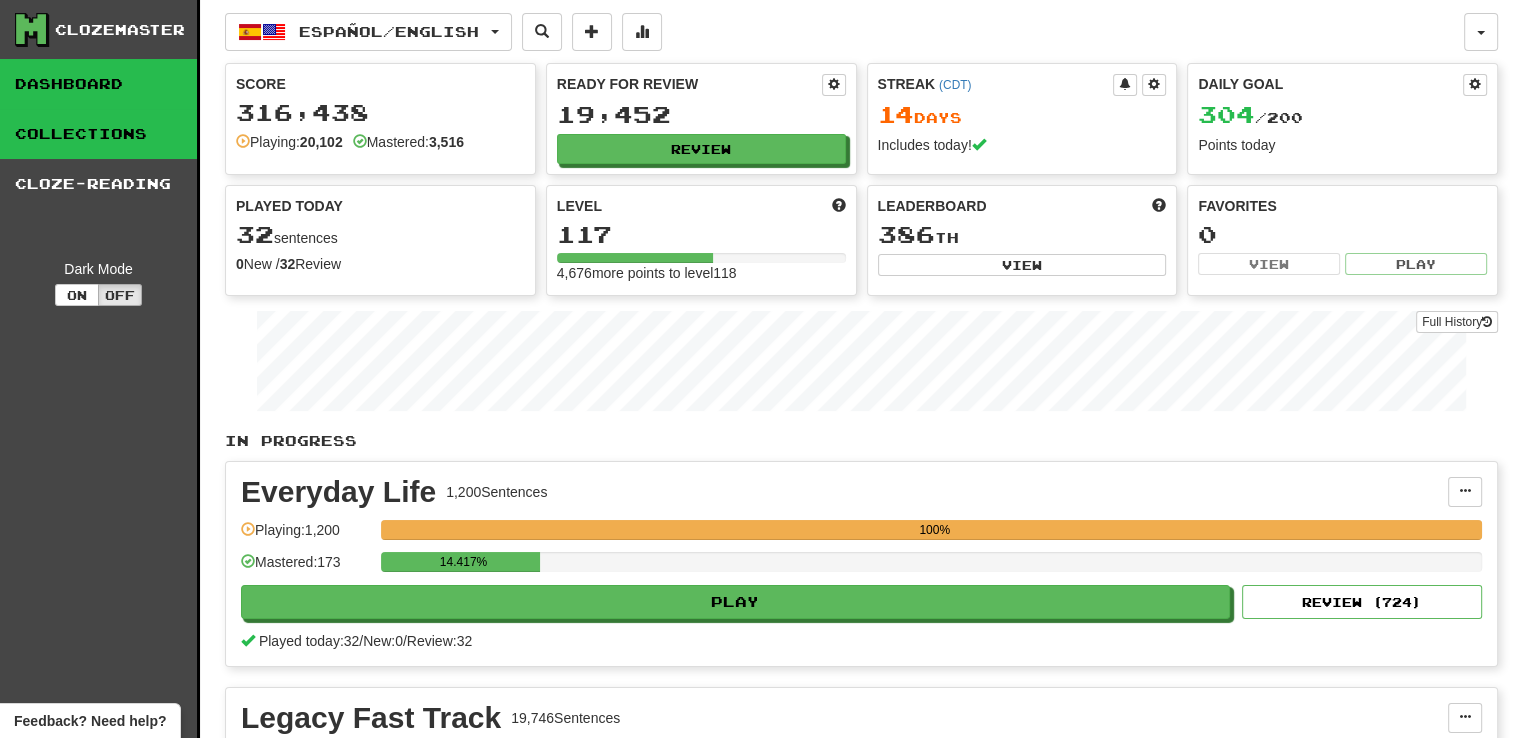 click on "Collections" at bounding box center (98, 134) 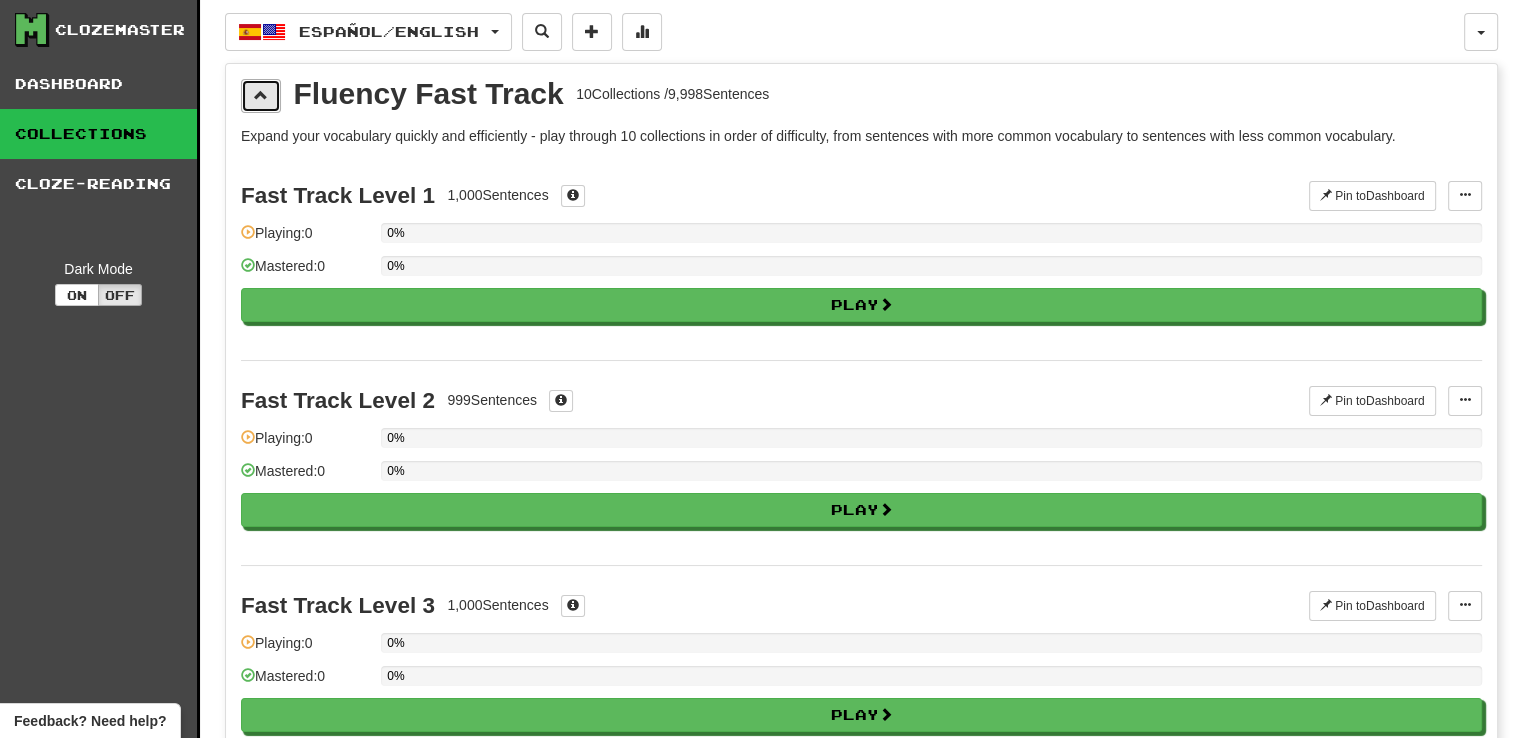 click at bounding box center (261, 95) 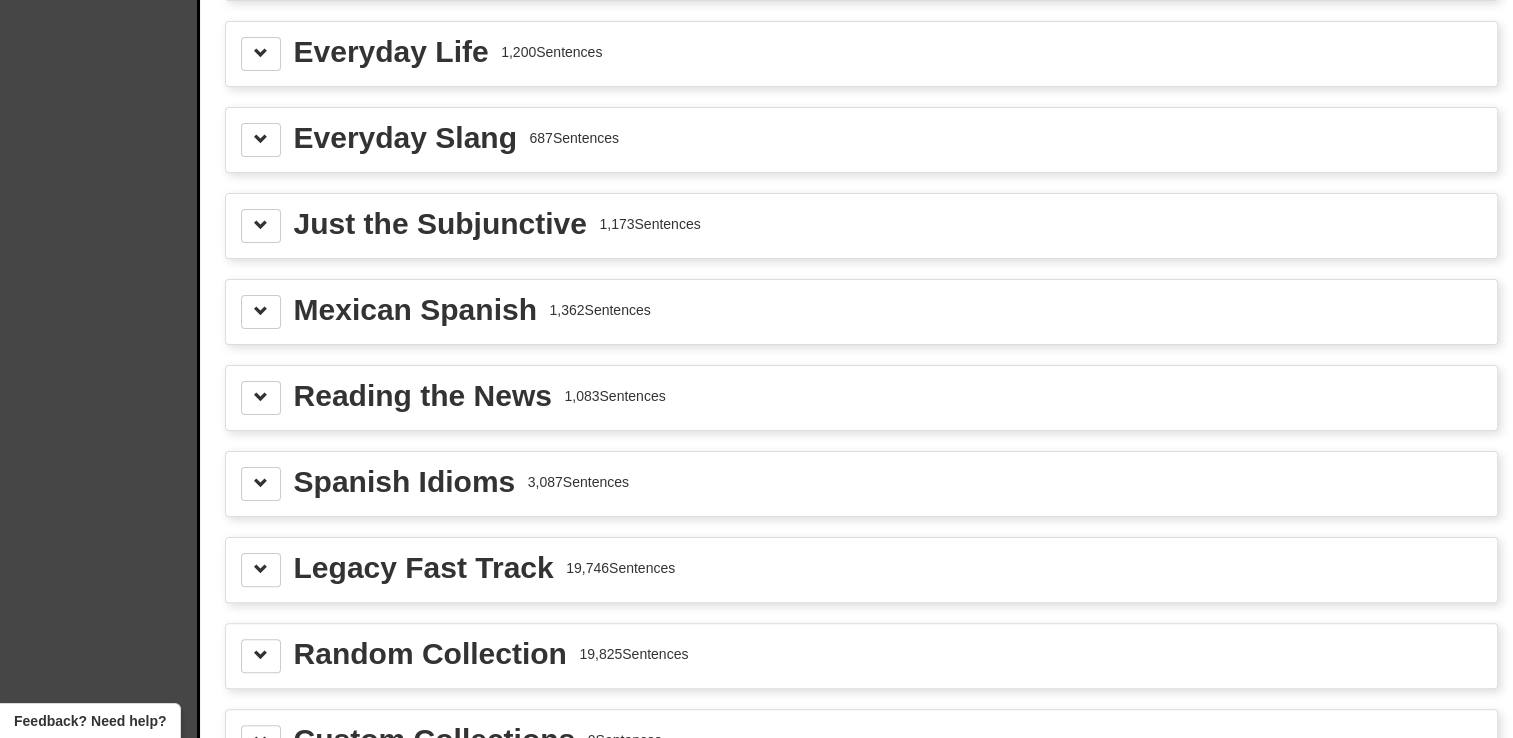 scroll, scrollTop: 400, scrollLeft: 0, axis: vertical 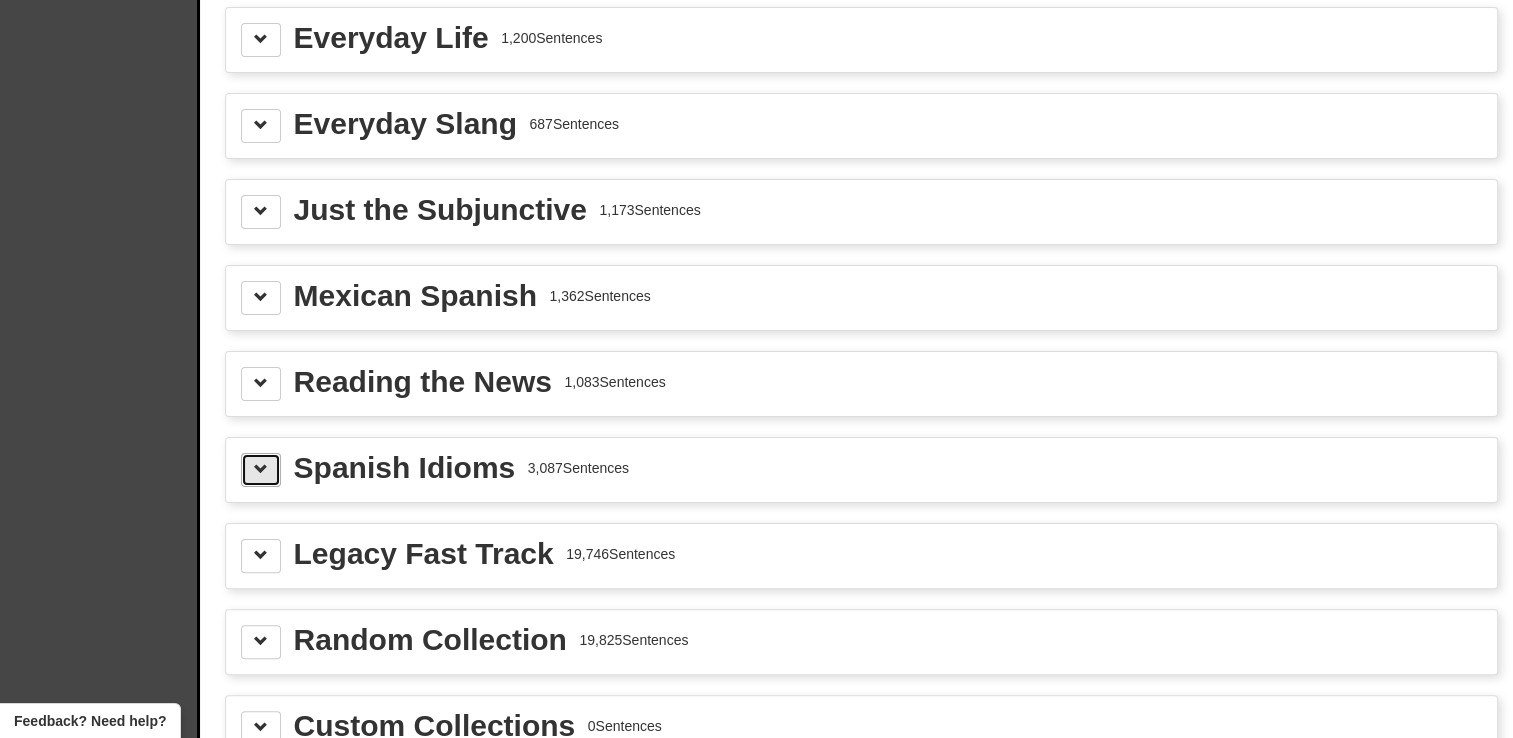 click at bounding box center [261, 469] 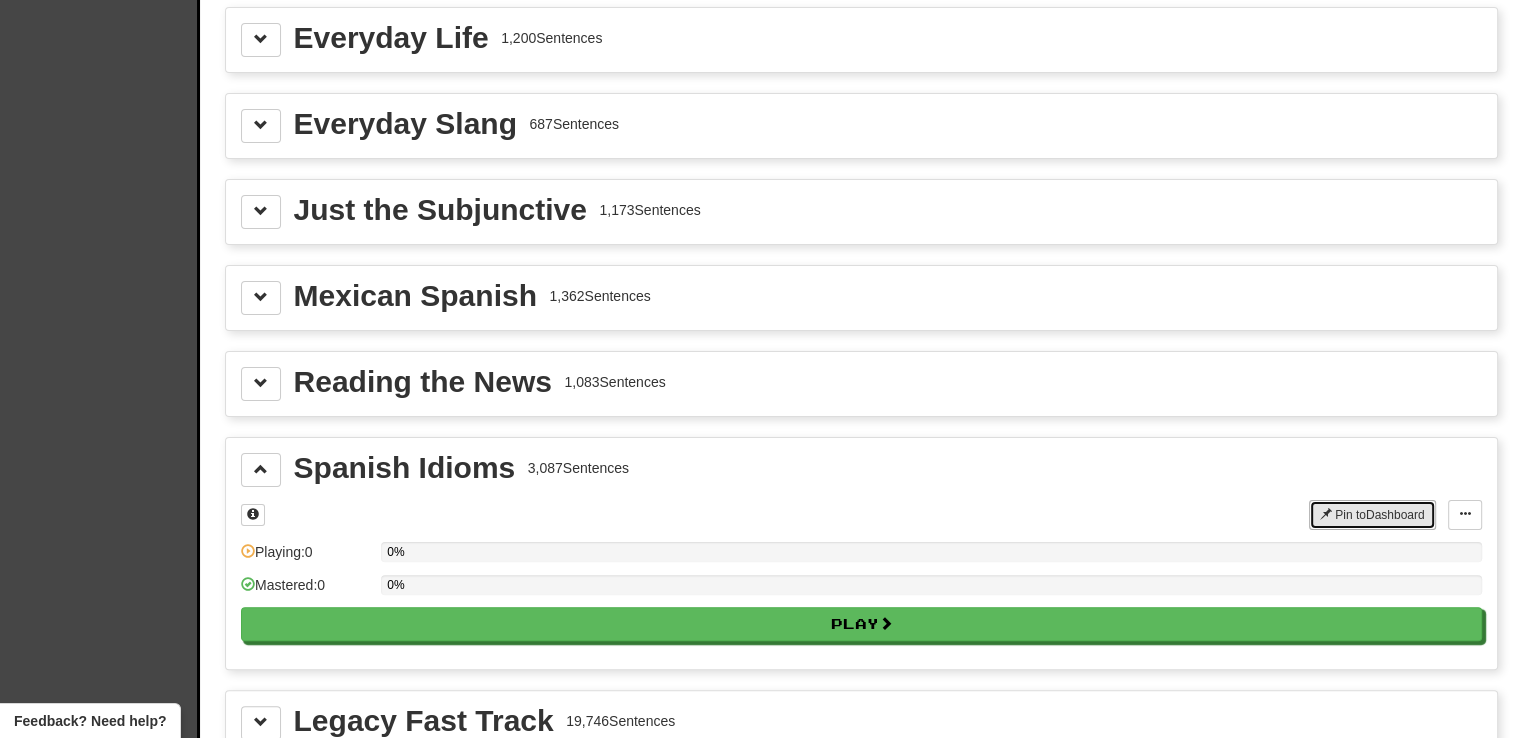 click on "Pin to  Dashboard" at bounding box center (1372, 515) 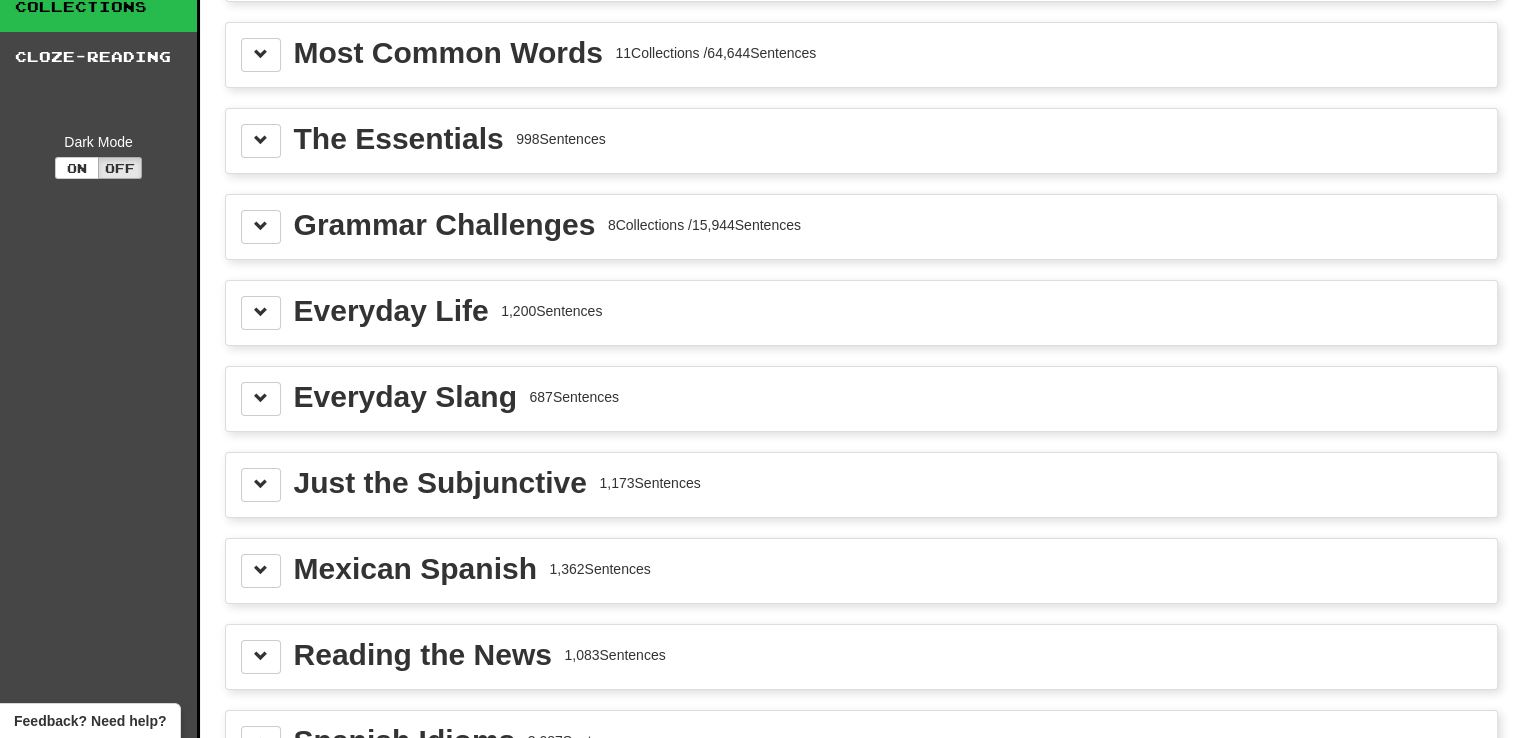scroll, scrollTop: 0, scrollLeft: 0, axis: both 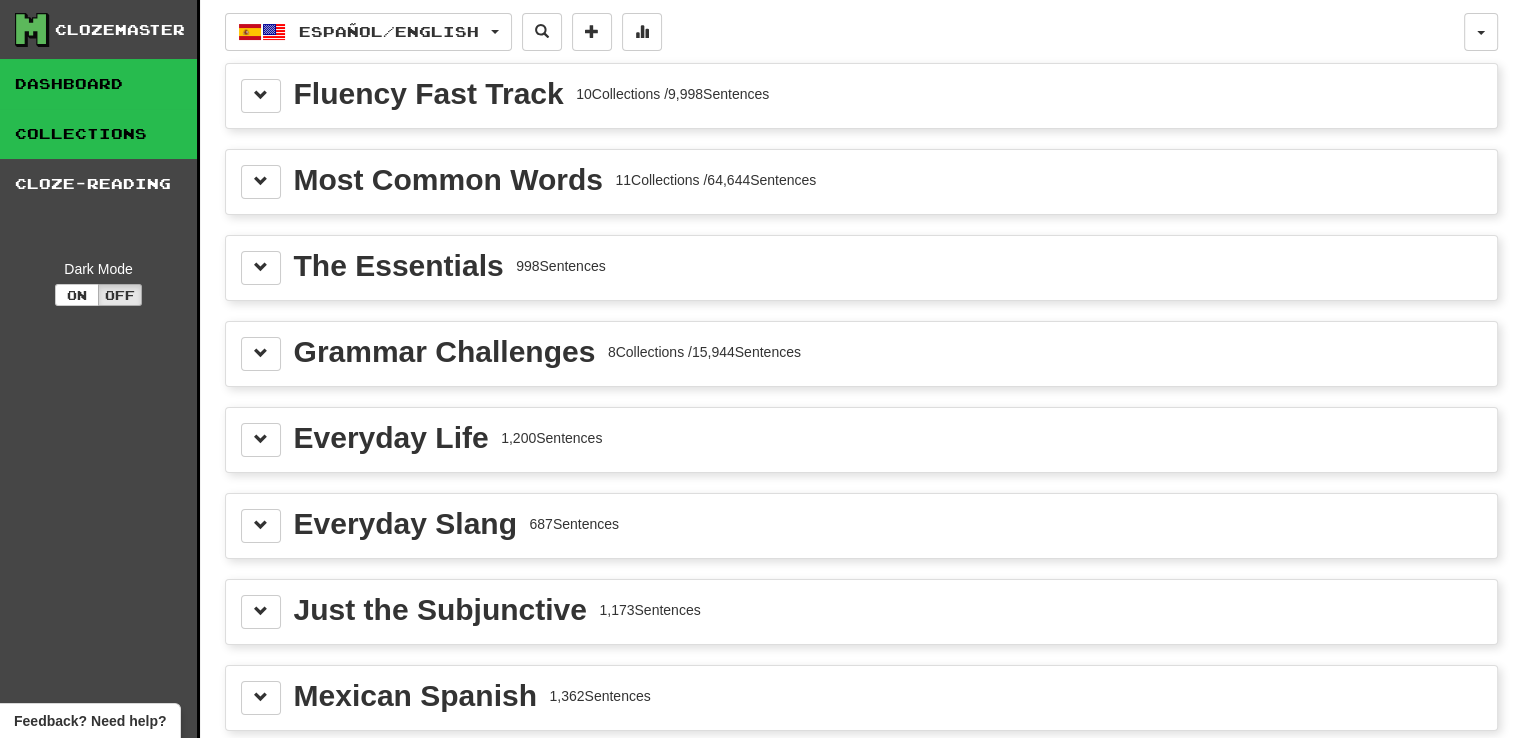 click on "Dashboard" at bounding box center [98, 84] 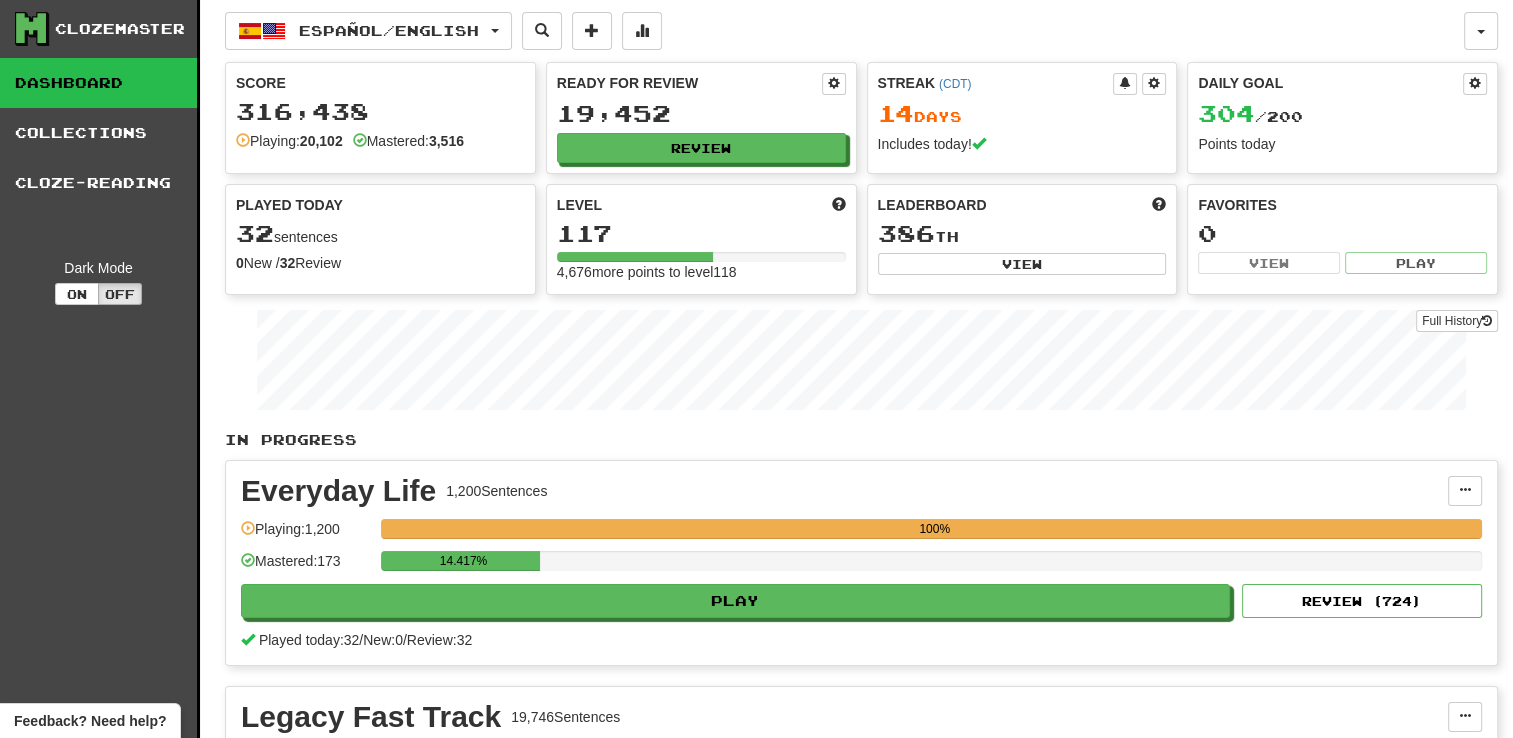 scroll, scrollTop: 0, scrollLeft: 0, axis: both 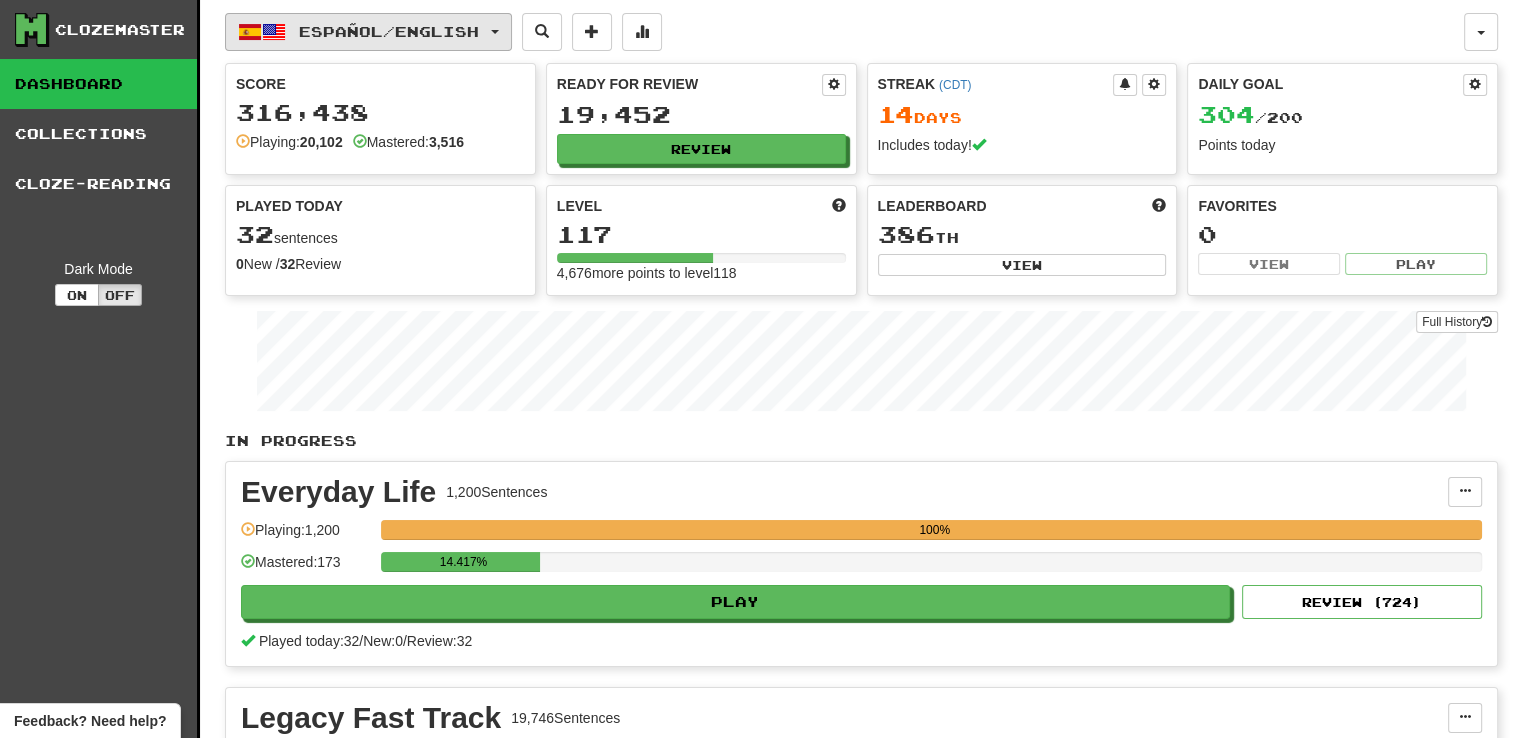 click on "Español  /  English" at bounding box center (389, 31) 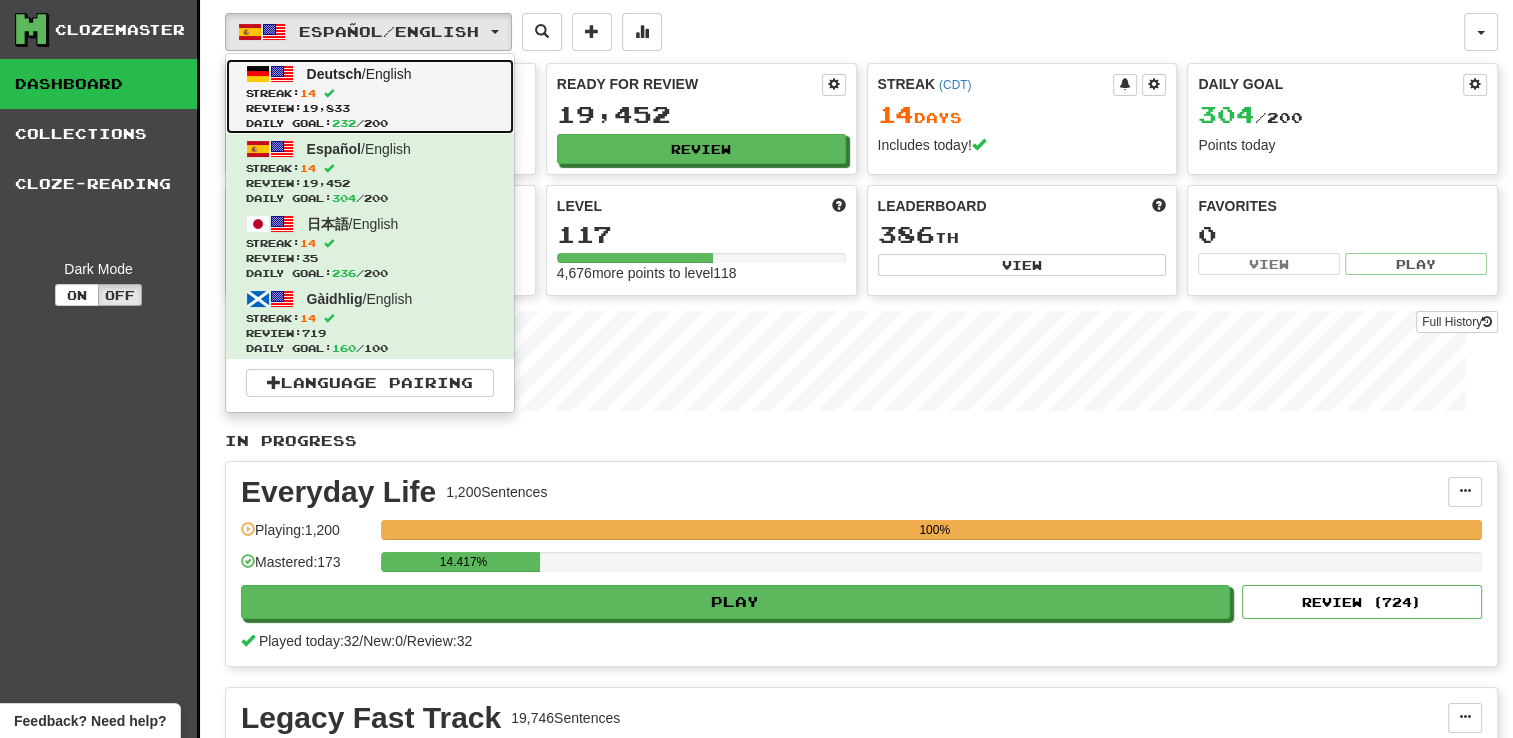 click on "Deutsch" at bounding box center [334, 74] 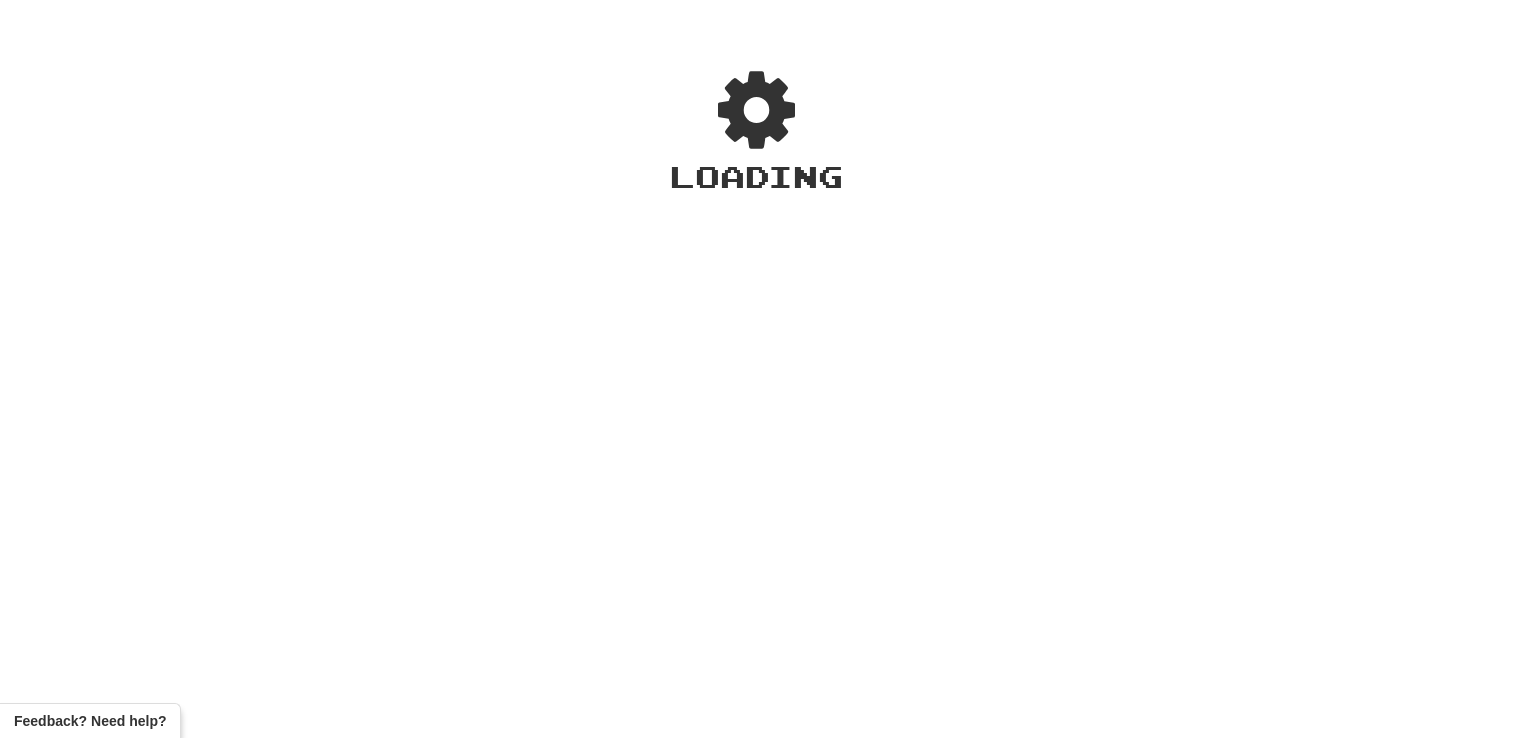 scroll, scrollTop: 0, scrollLeft: 0, axis: both 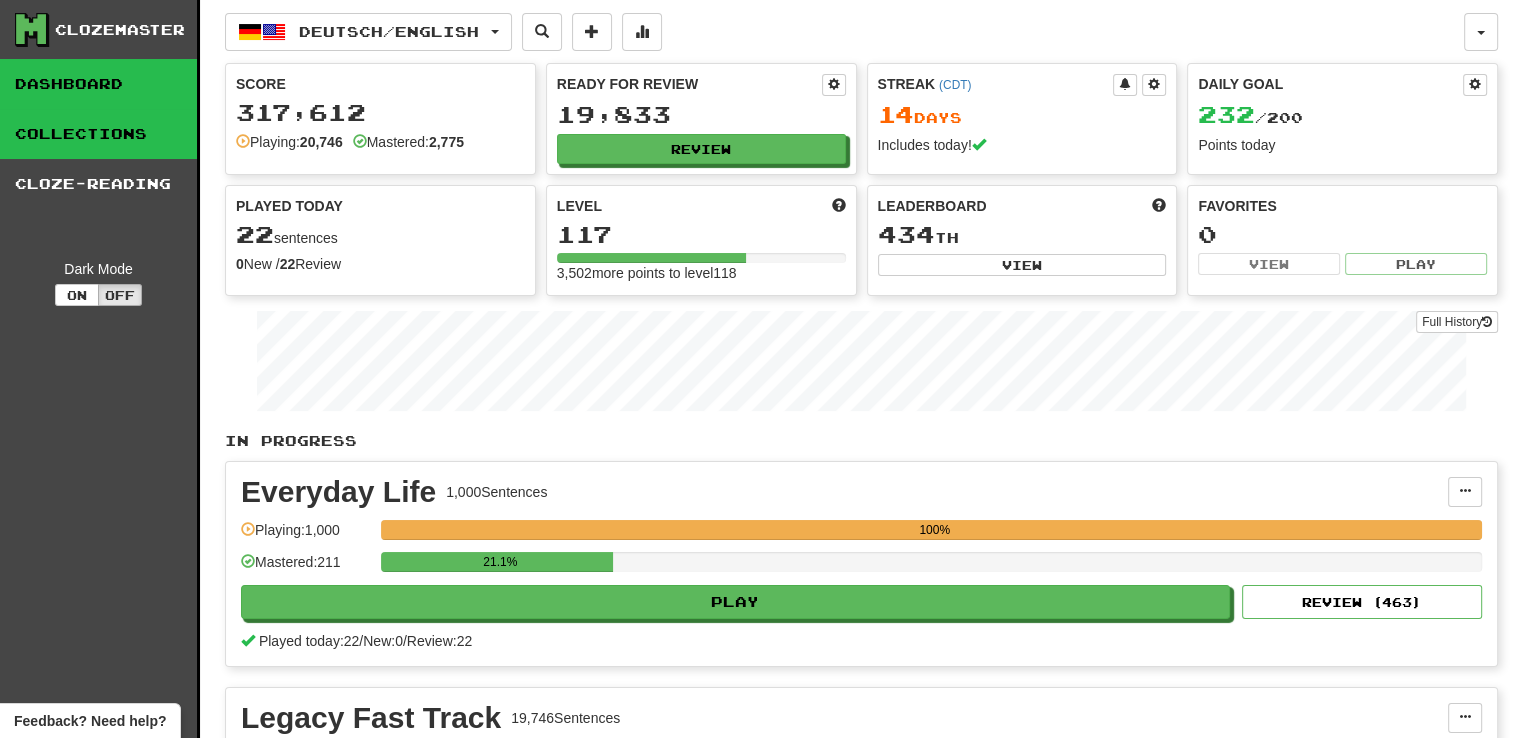 click on "Collections" at bounding box center [98, 134] 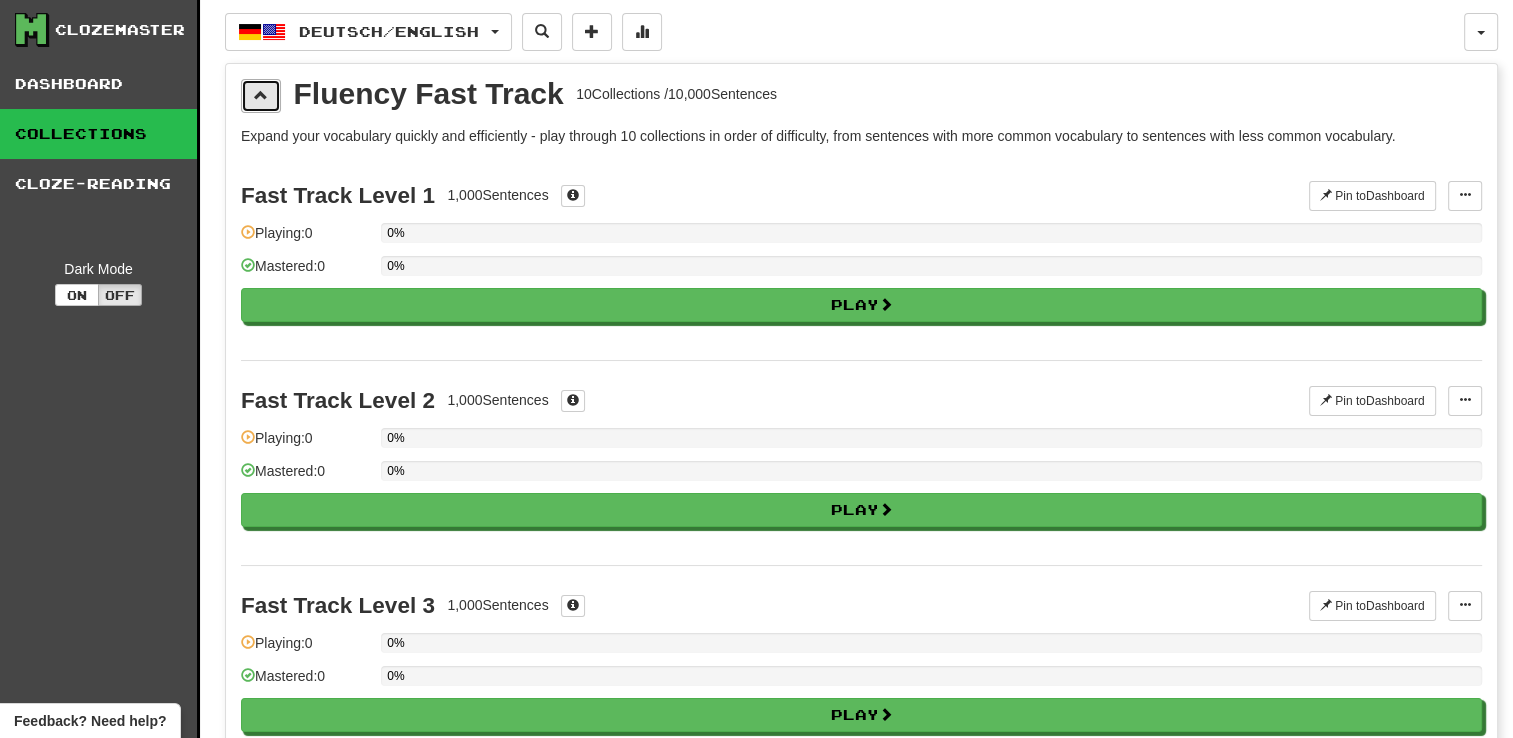 click at bounding box center [261, 96] 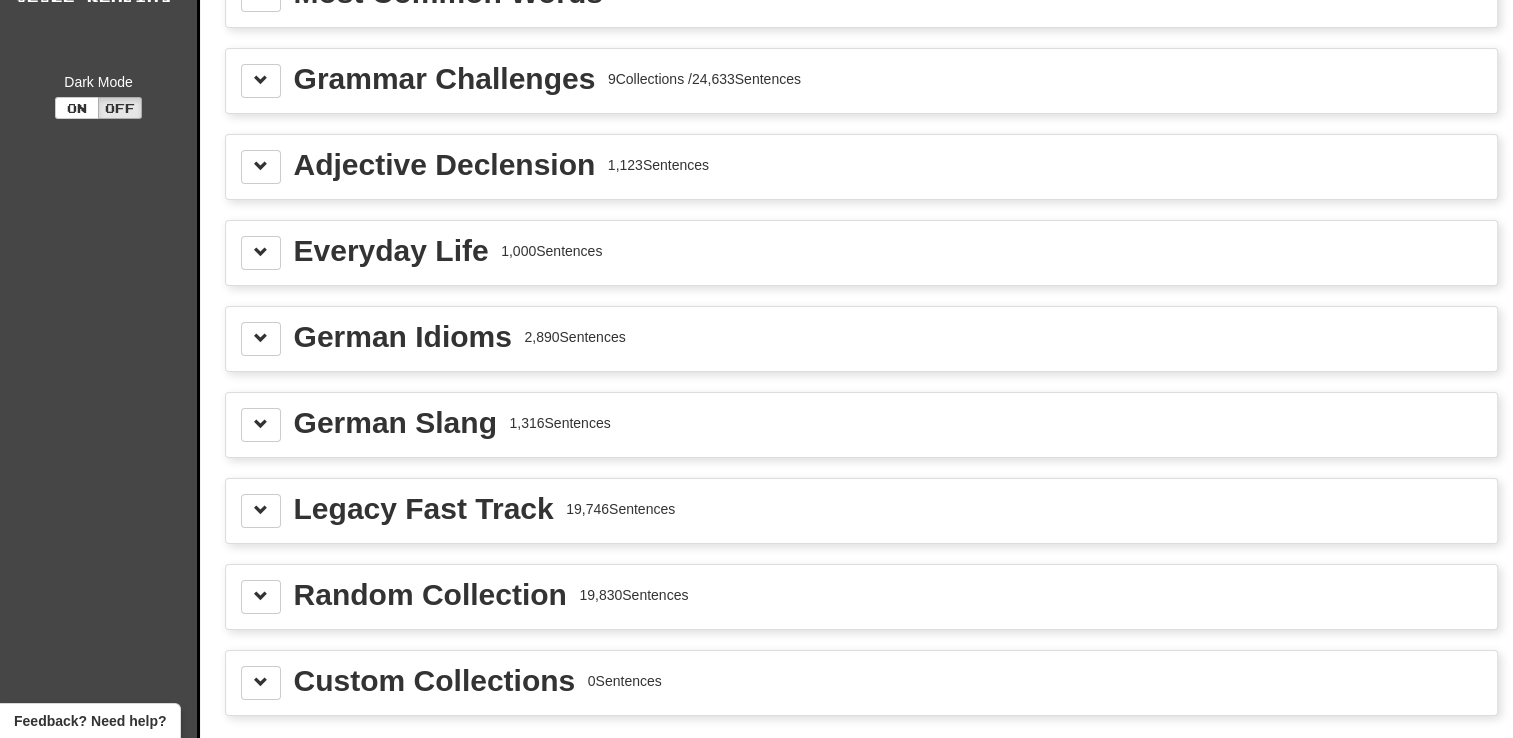 scroll, scrollTop: 200, scrollLeft: 0, axis: vertical 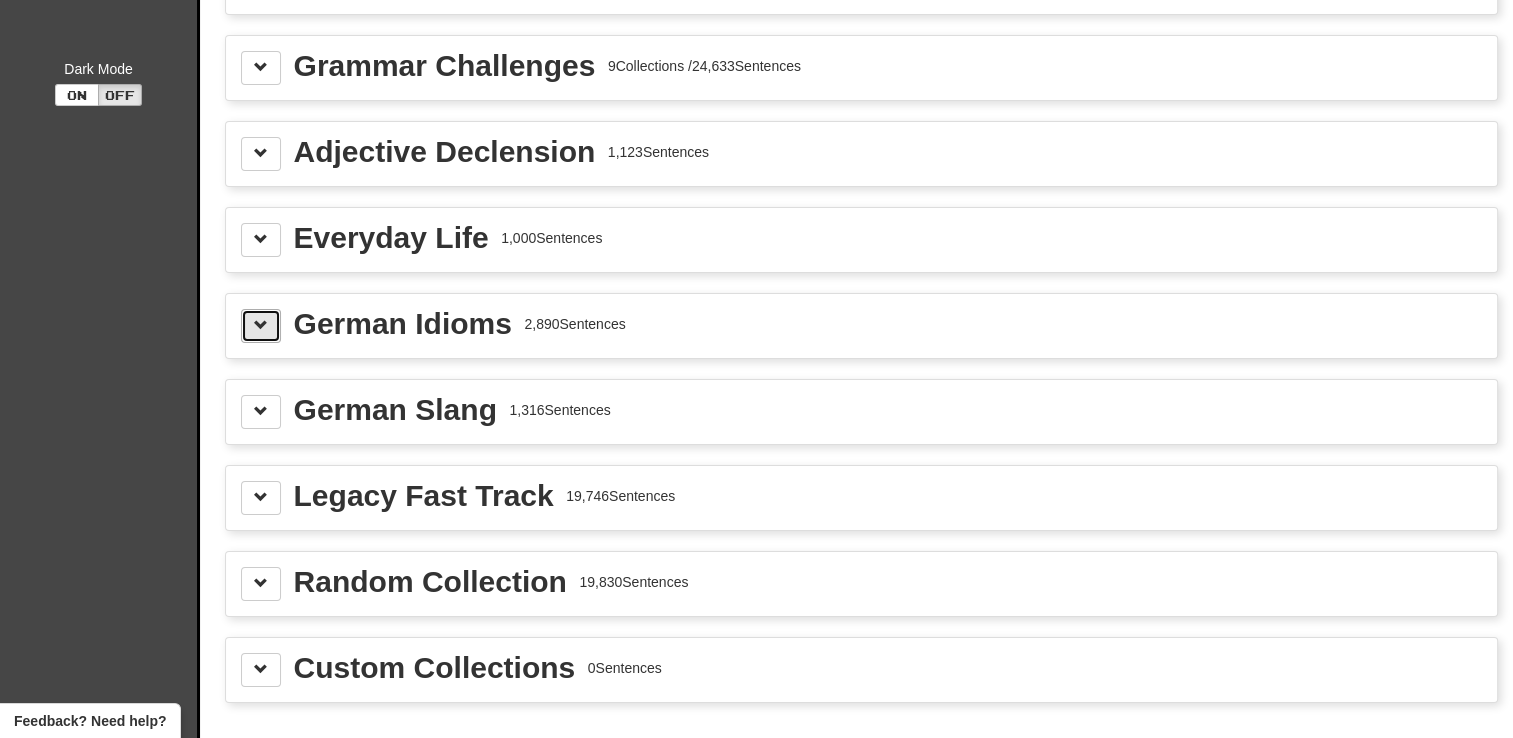 click at bounding box center [261, 326] 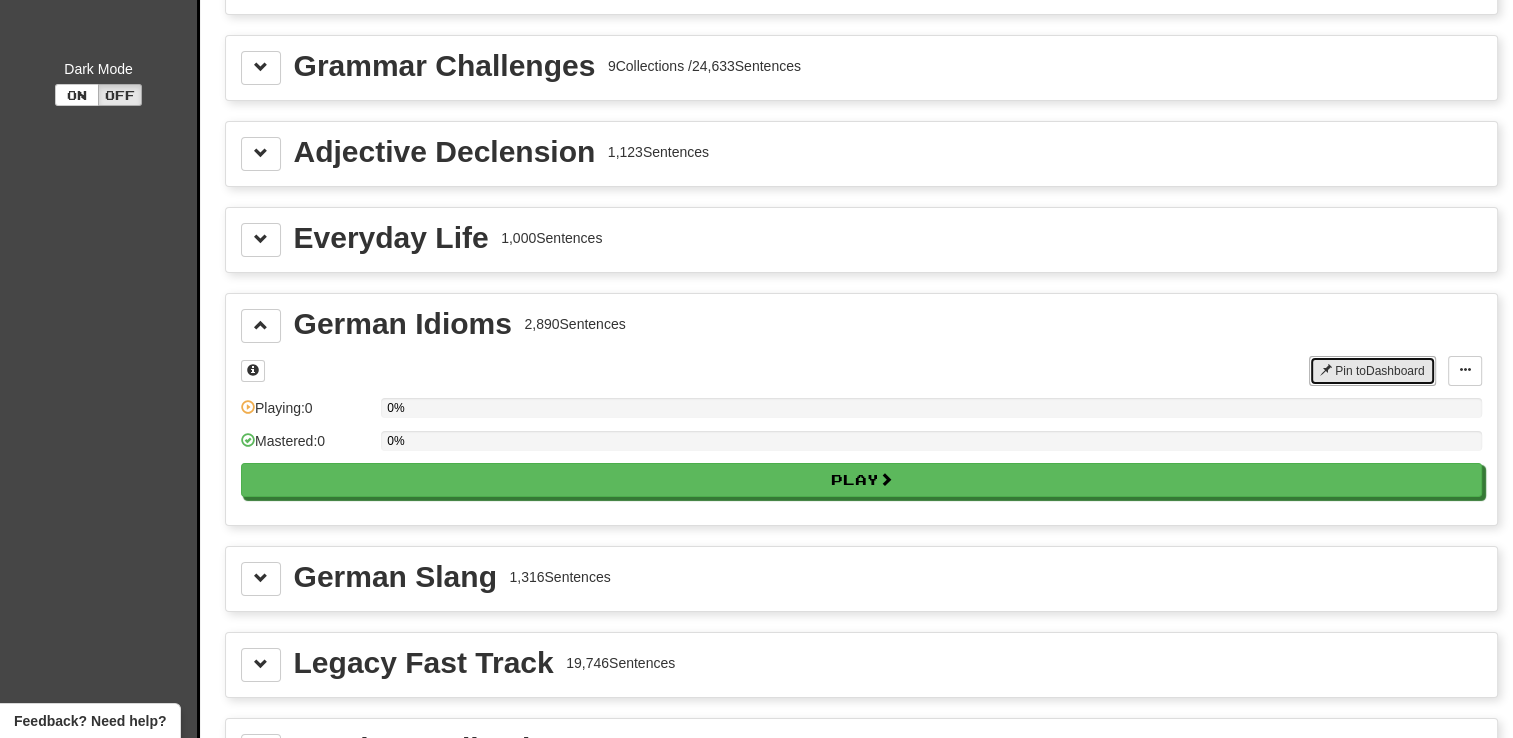 click on "Pin to  Dashboard" at bounding box center (1372, 371) 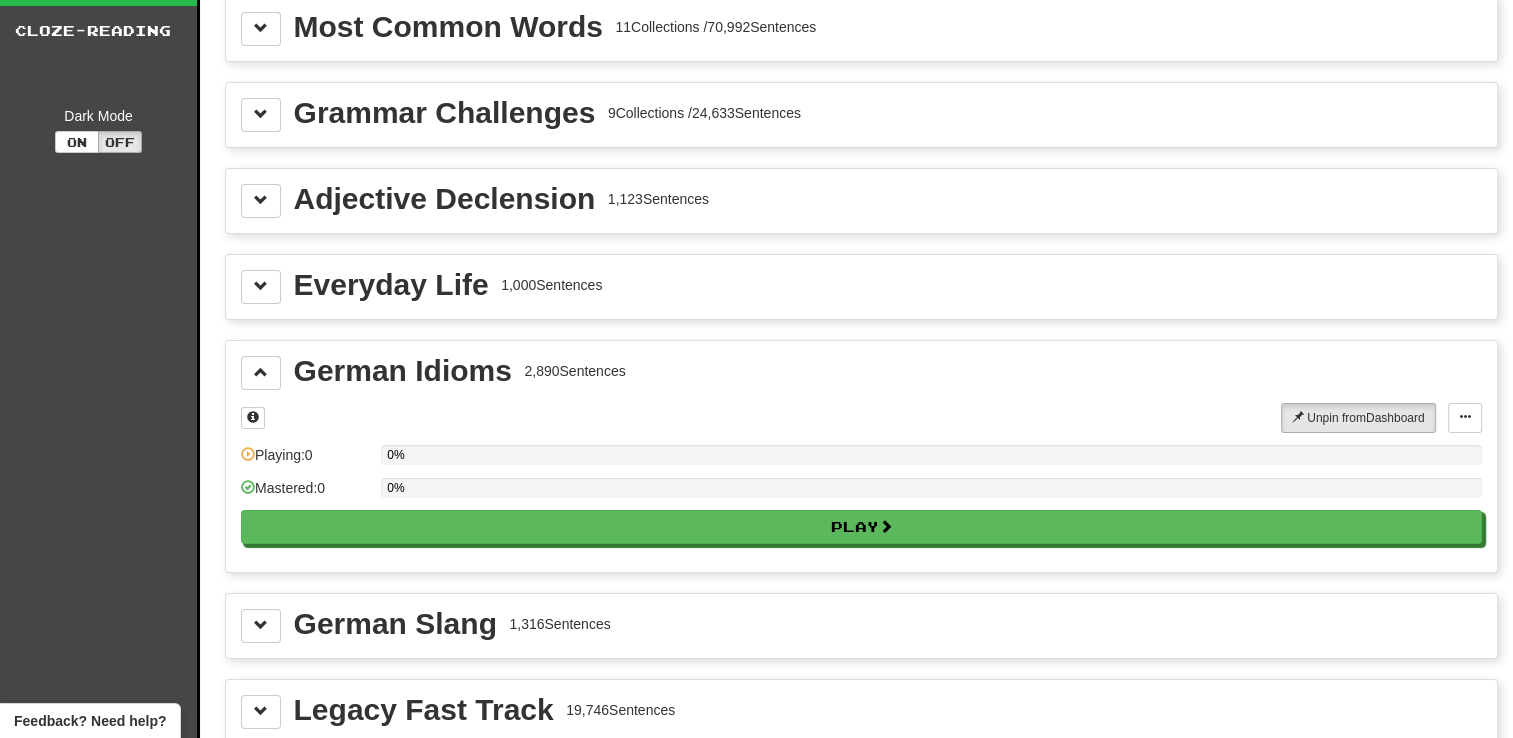 scroll, scrollTop: 0, scrollLeft: 0, axis: both 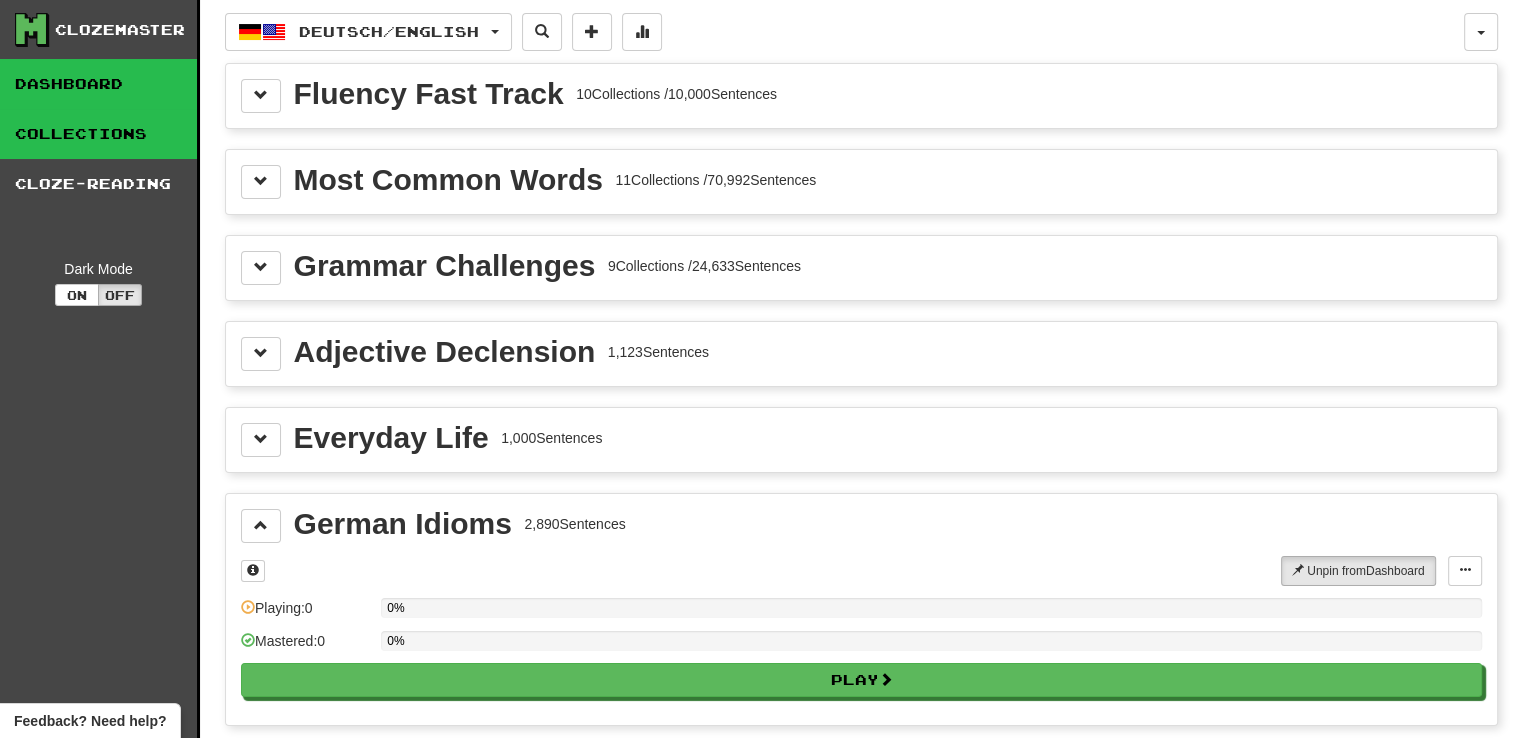 click on "Dashboard" at bounding box center [98, 84] 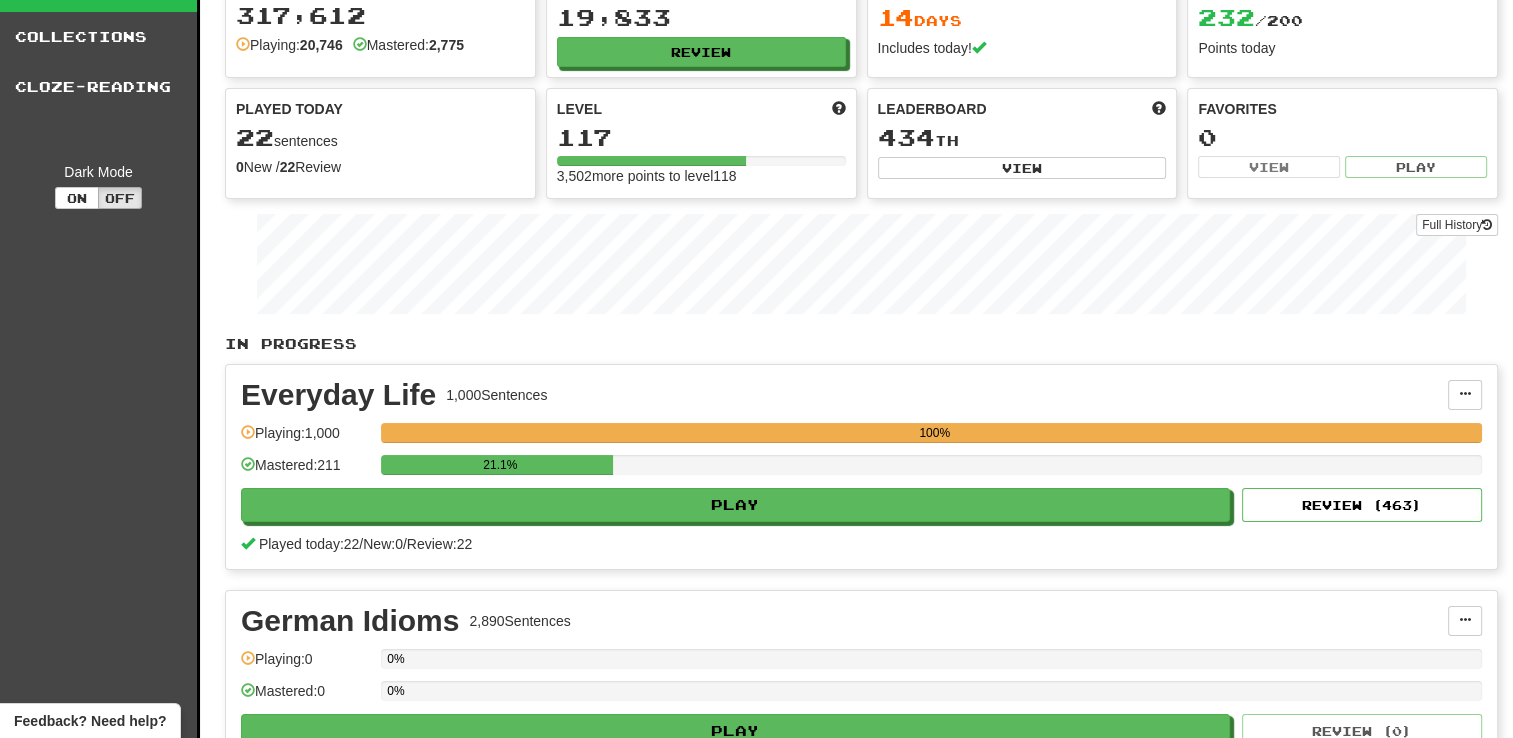 scroll, scrollTop: 0, scrollLeft: 0, axis: both 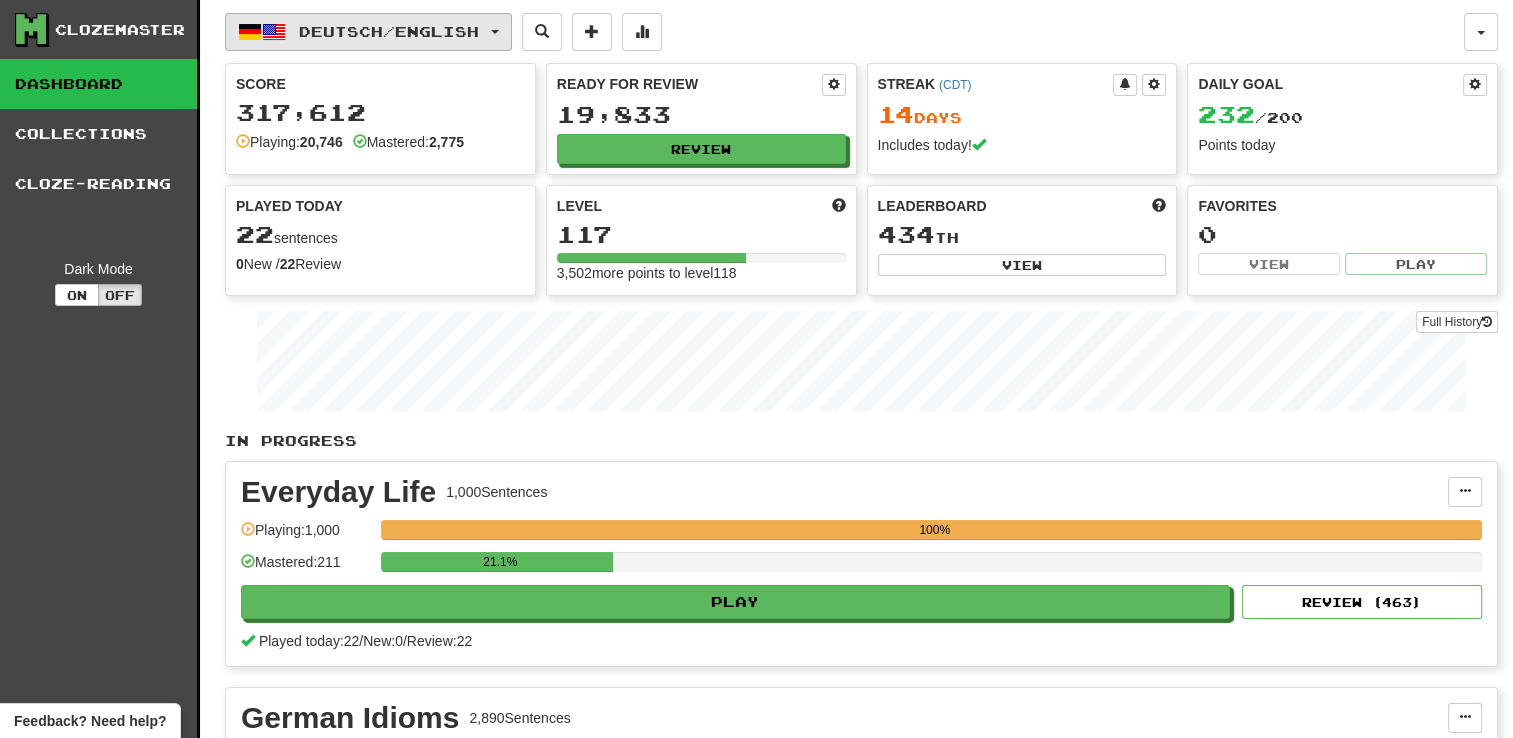 click on "Deutsch  /  English" at bounding box center [389, 31] 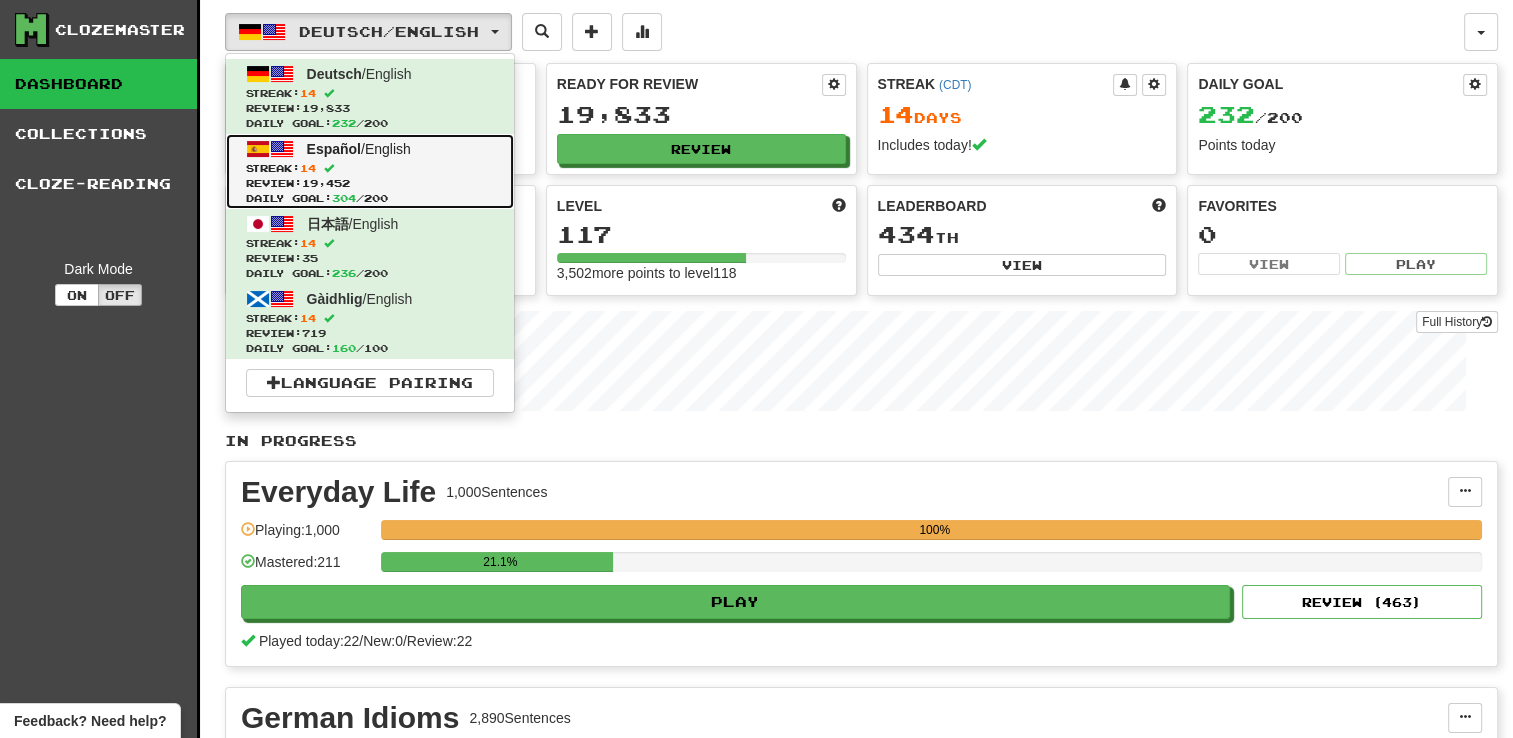 click on "Streak:  14" at bounding box center [370, 168] 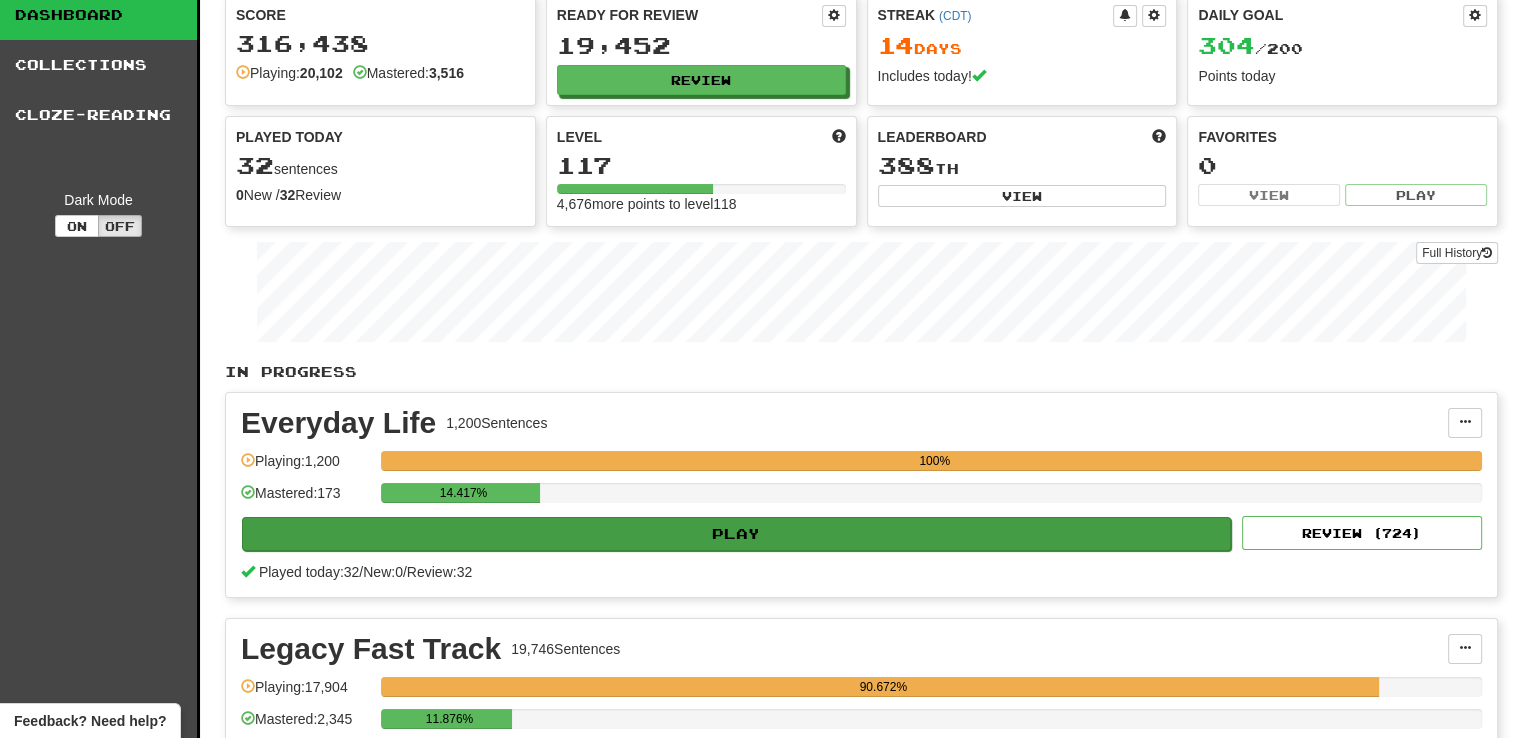 scroll, scrollTop: 0, scrollLeft: 0, axis: both 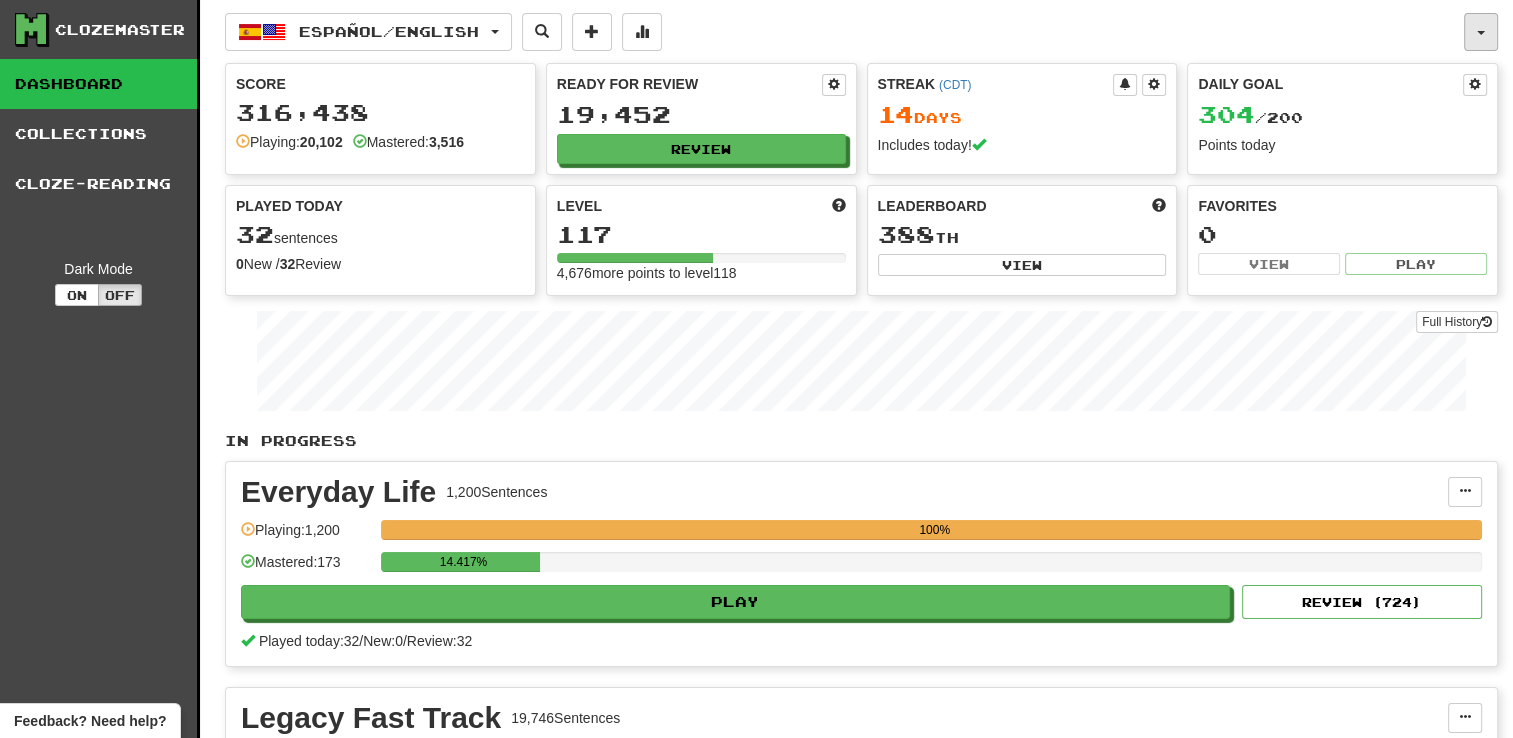 click at bounding box center (1481, 32) 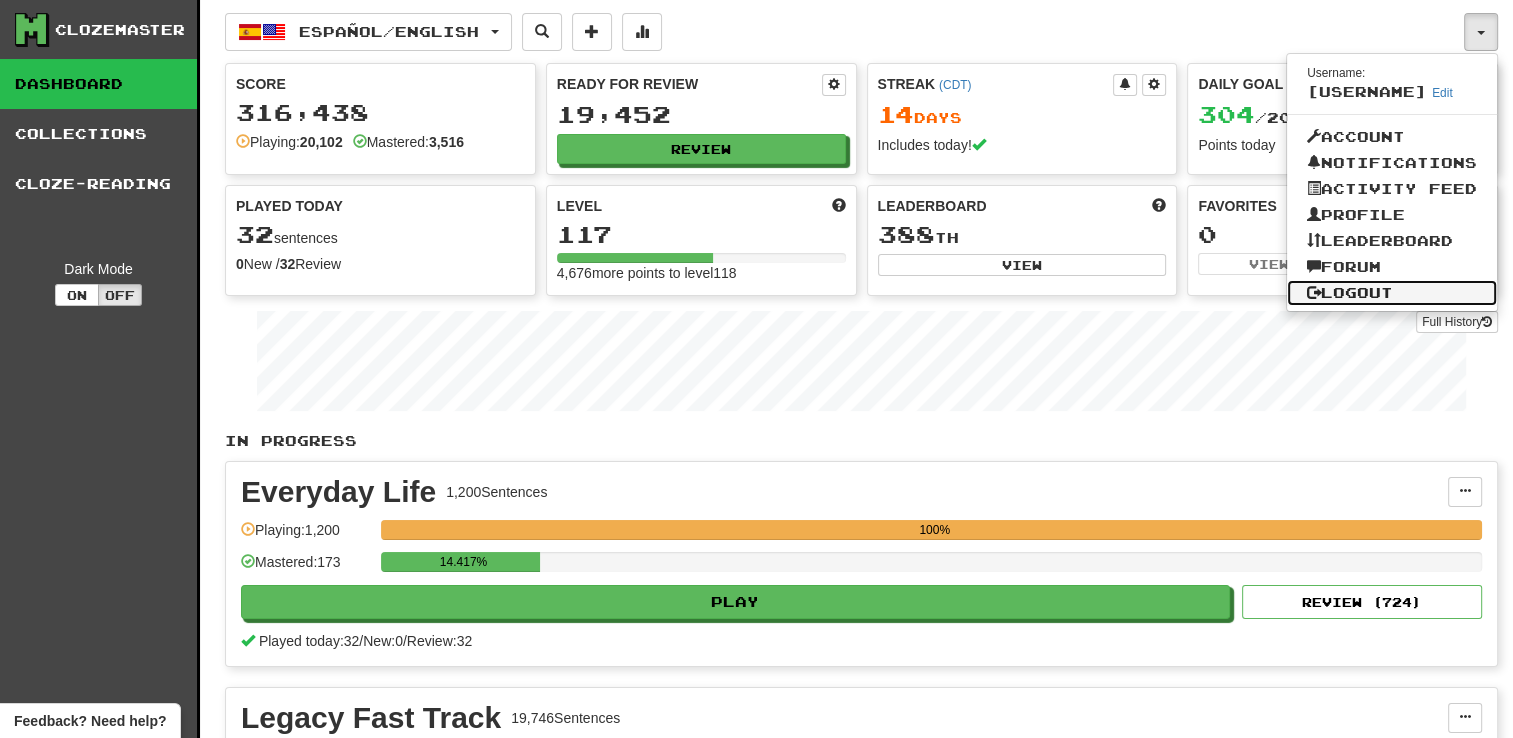 click on "Logout" at bounding box center [1392, 293] 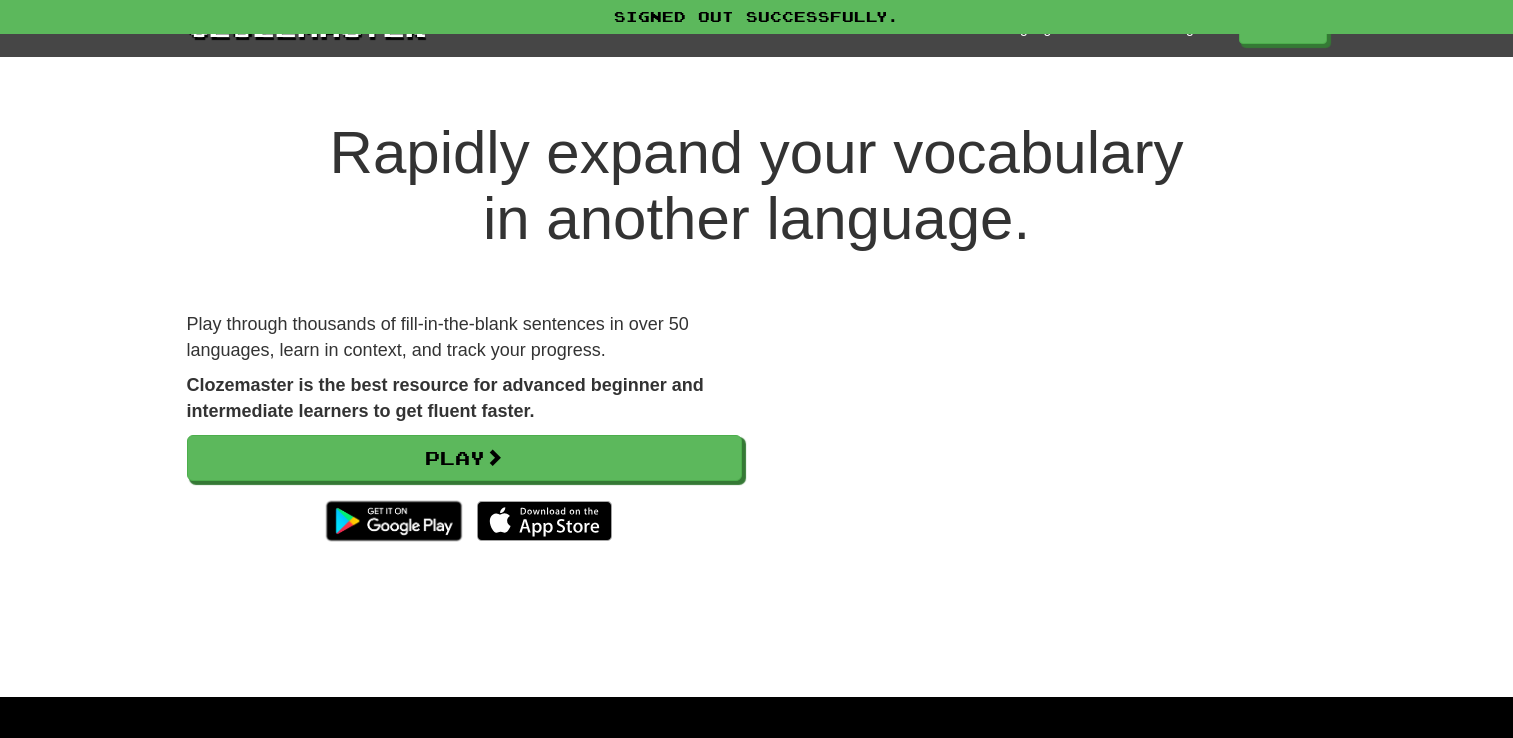 scroll, scrollTop: 0, scrollLeft: 0, axis: both 